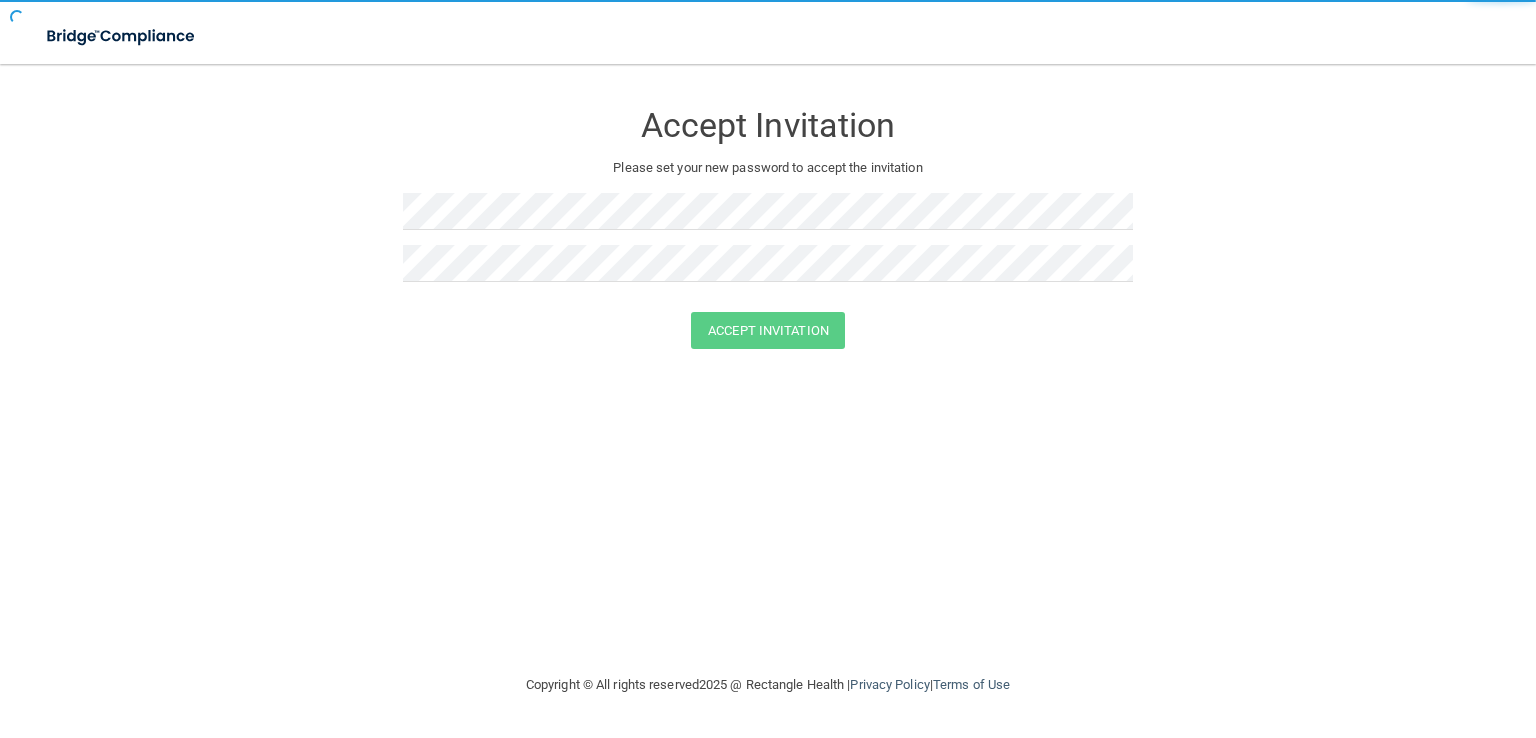 scroll, scrollTop: 0, scrollLeft: 0, axis: both 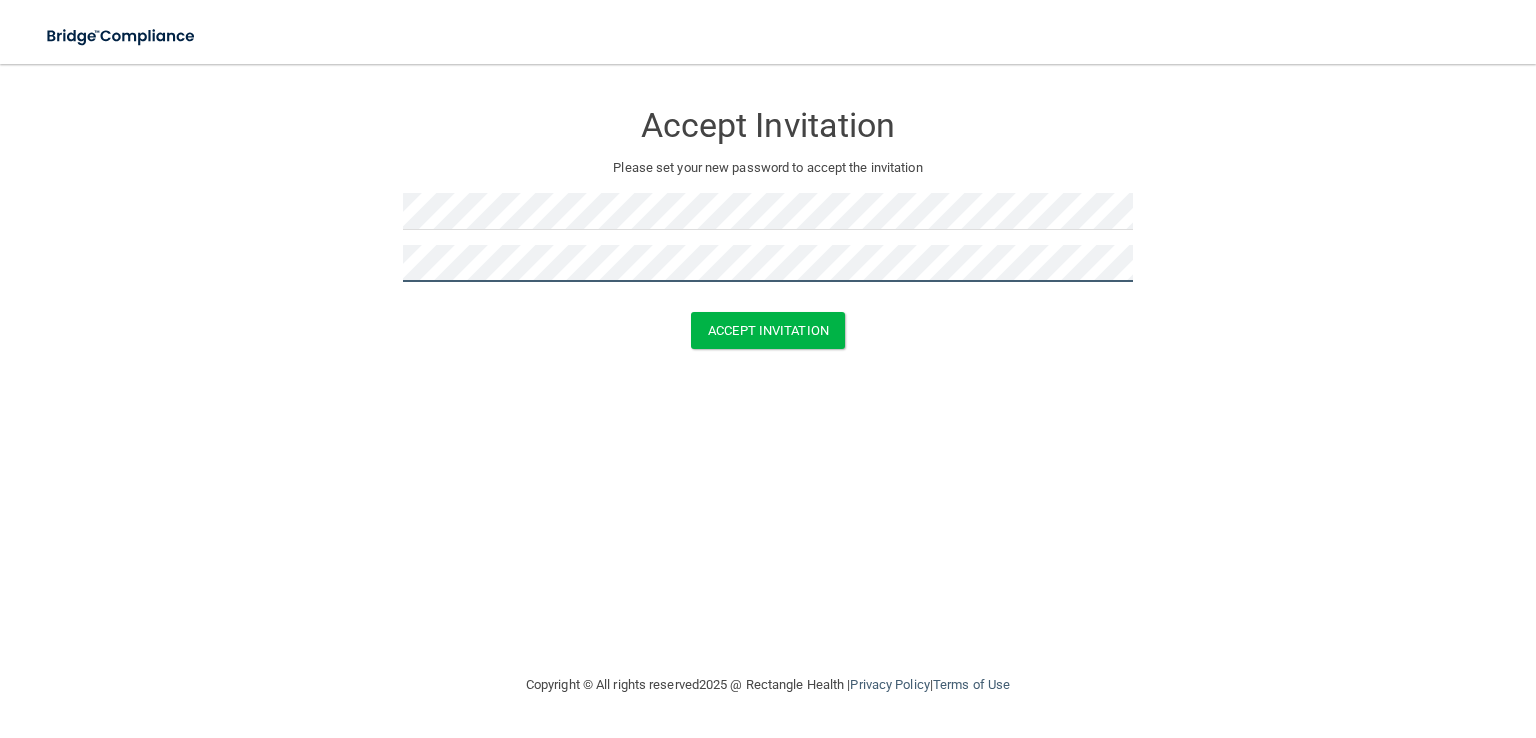 click on "Accept Invitation" at bounding box center [768, 330] 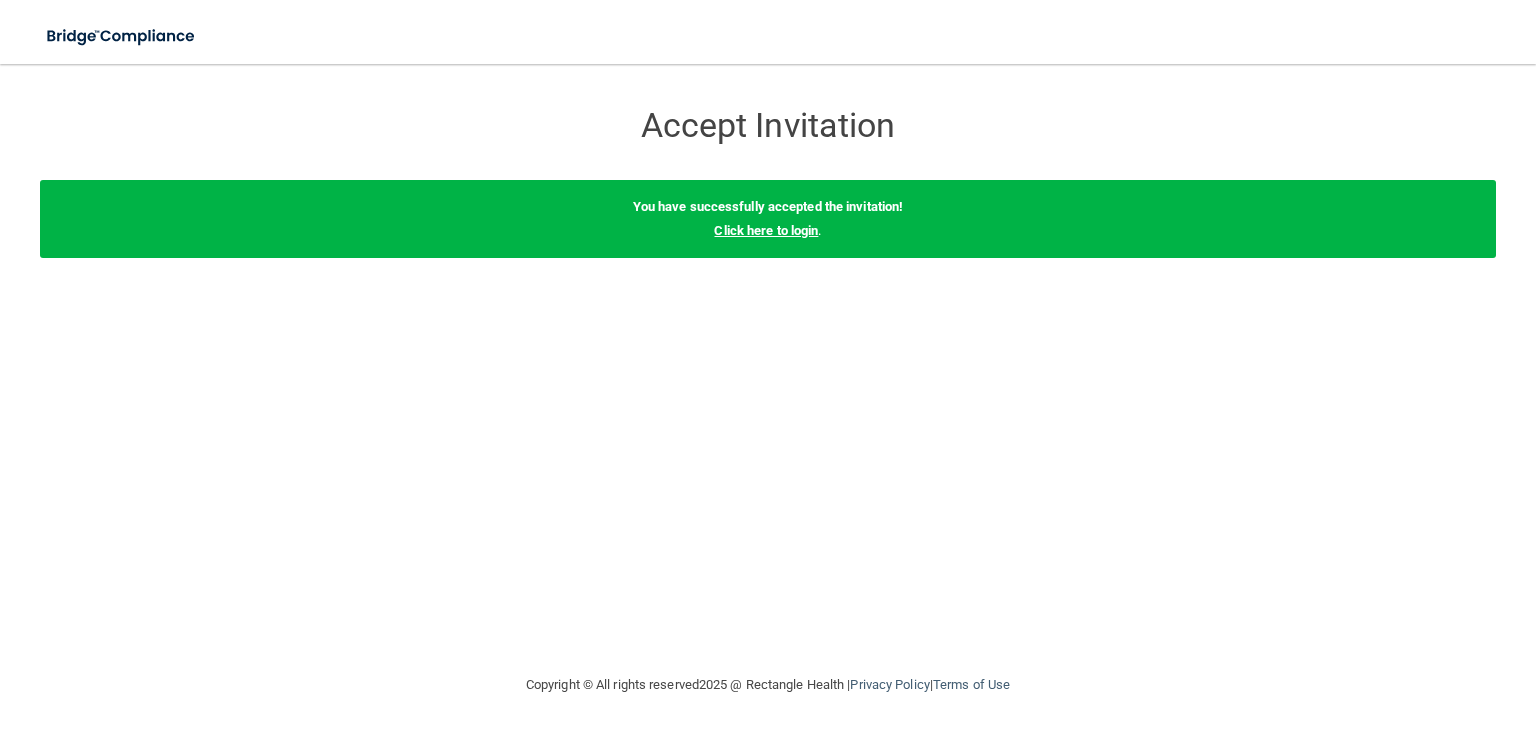 click on "Click here to login" at bounding box center [766, 230] 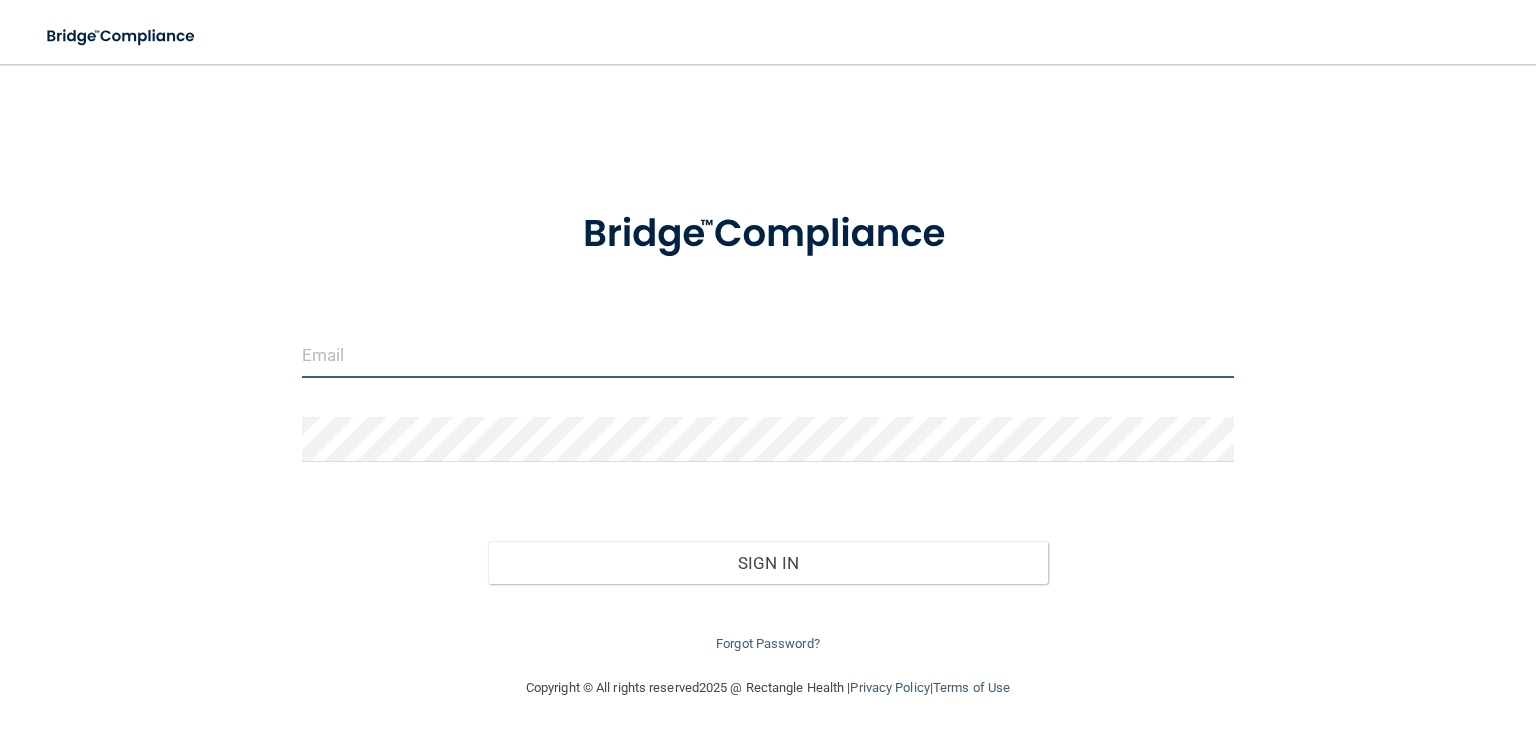 click at bounding box center (768, 355) 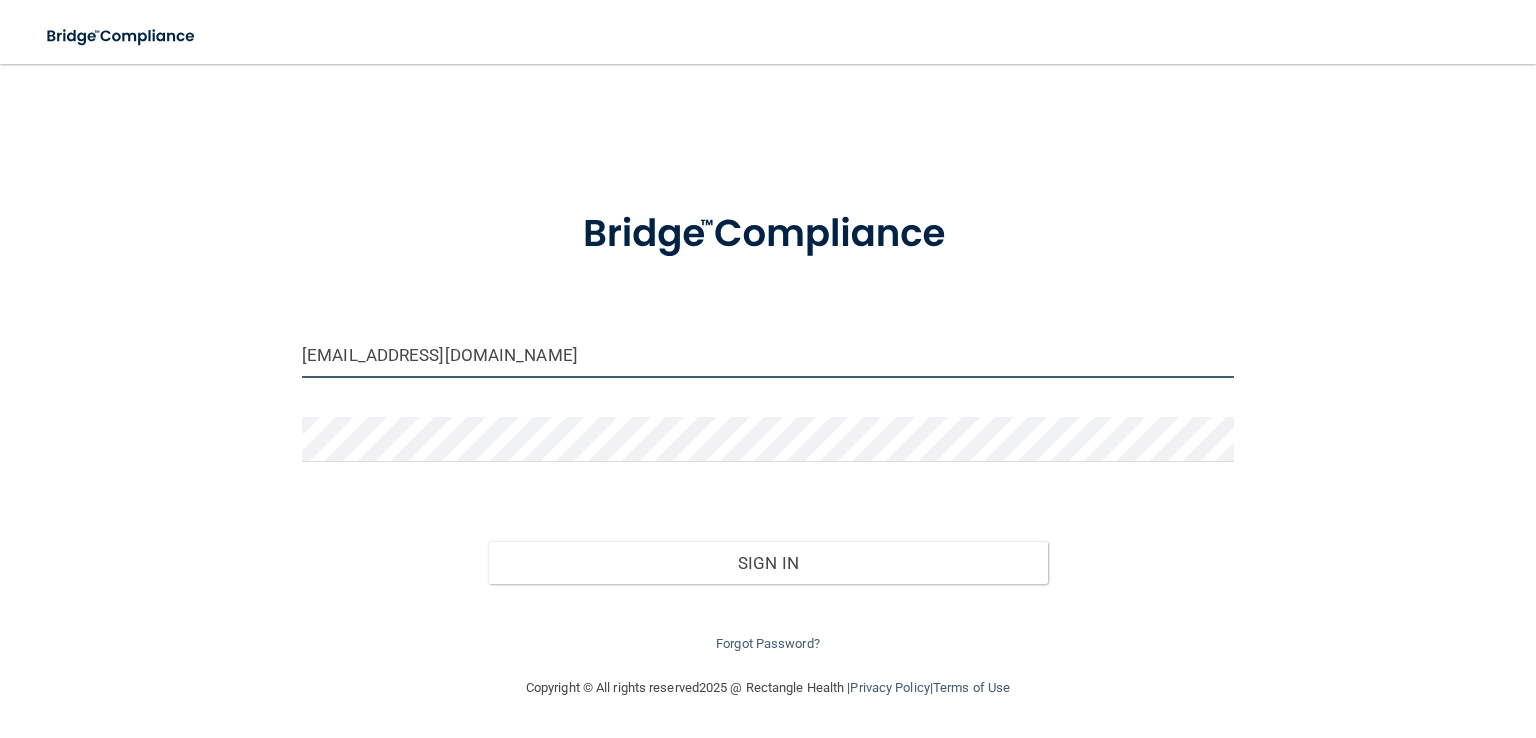 type on "[EMAIL_ADDRESS][DOMAIN_NAME]" 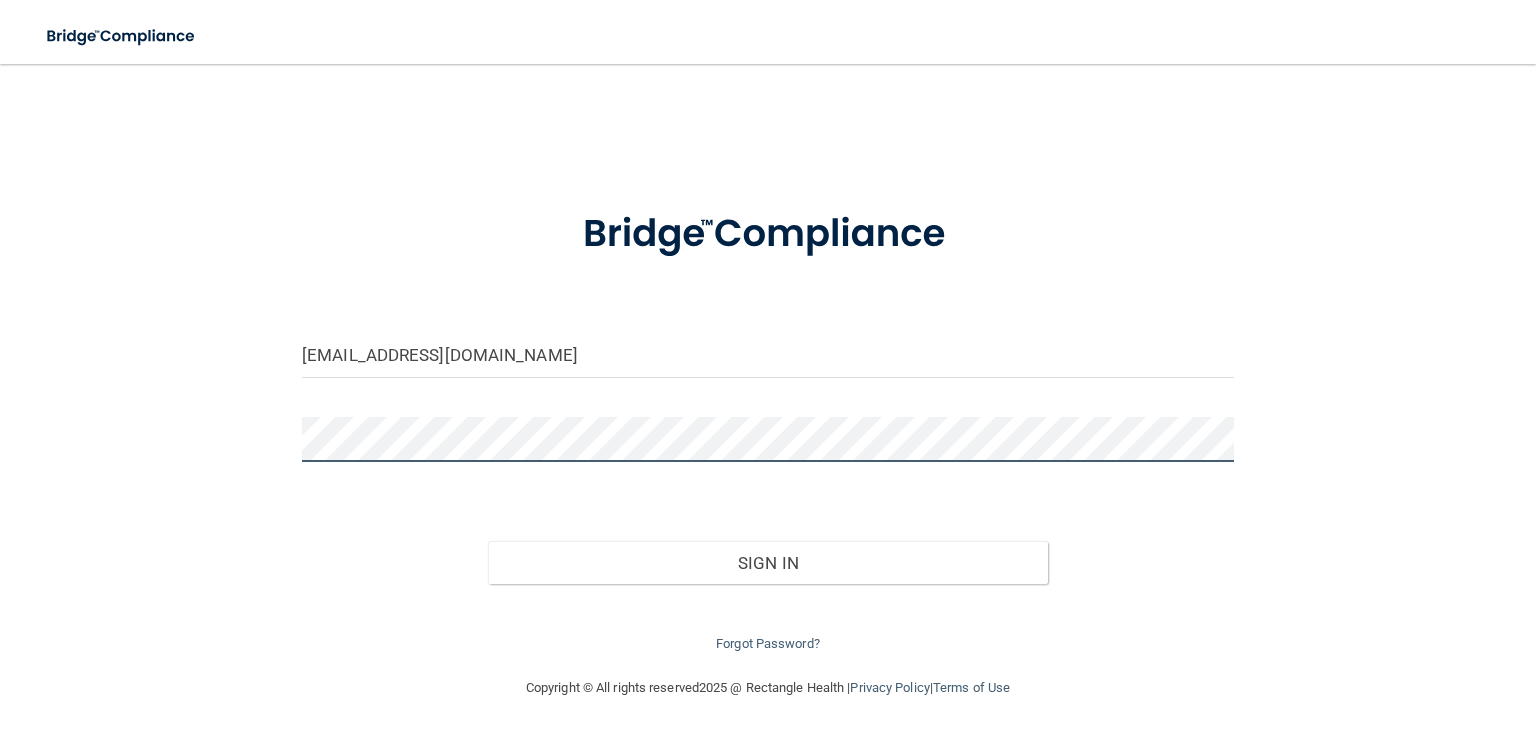 click on "Sign In" at bounding box center [767, 563] 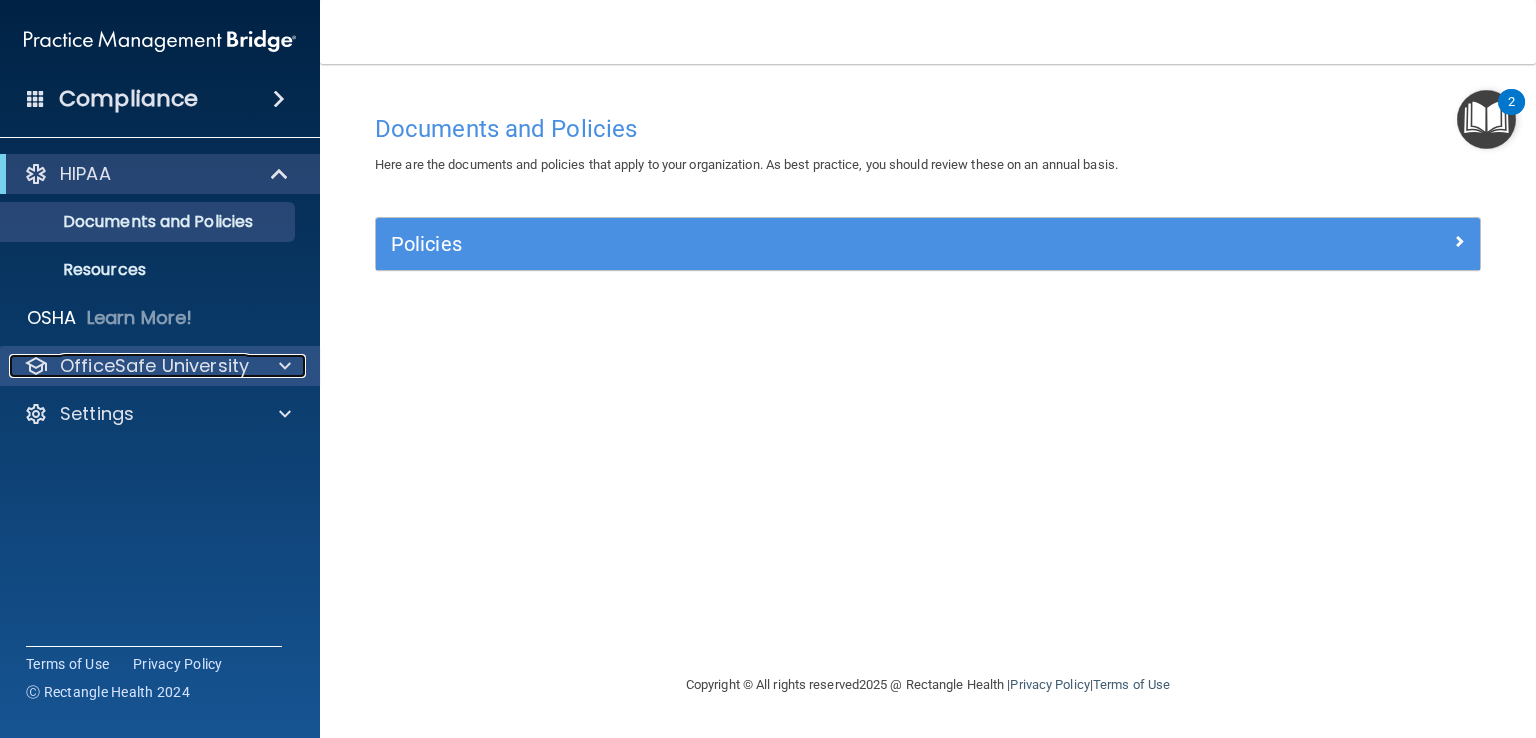click on "OfficeSafe University" at bounding box center (154, 366) 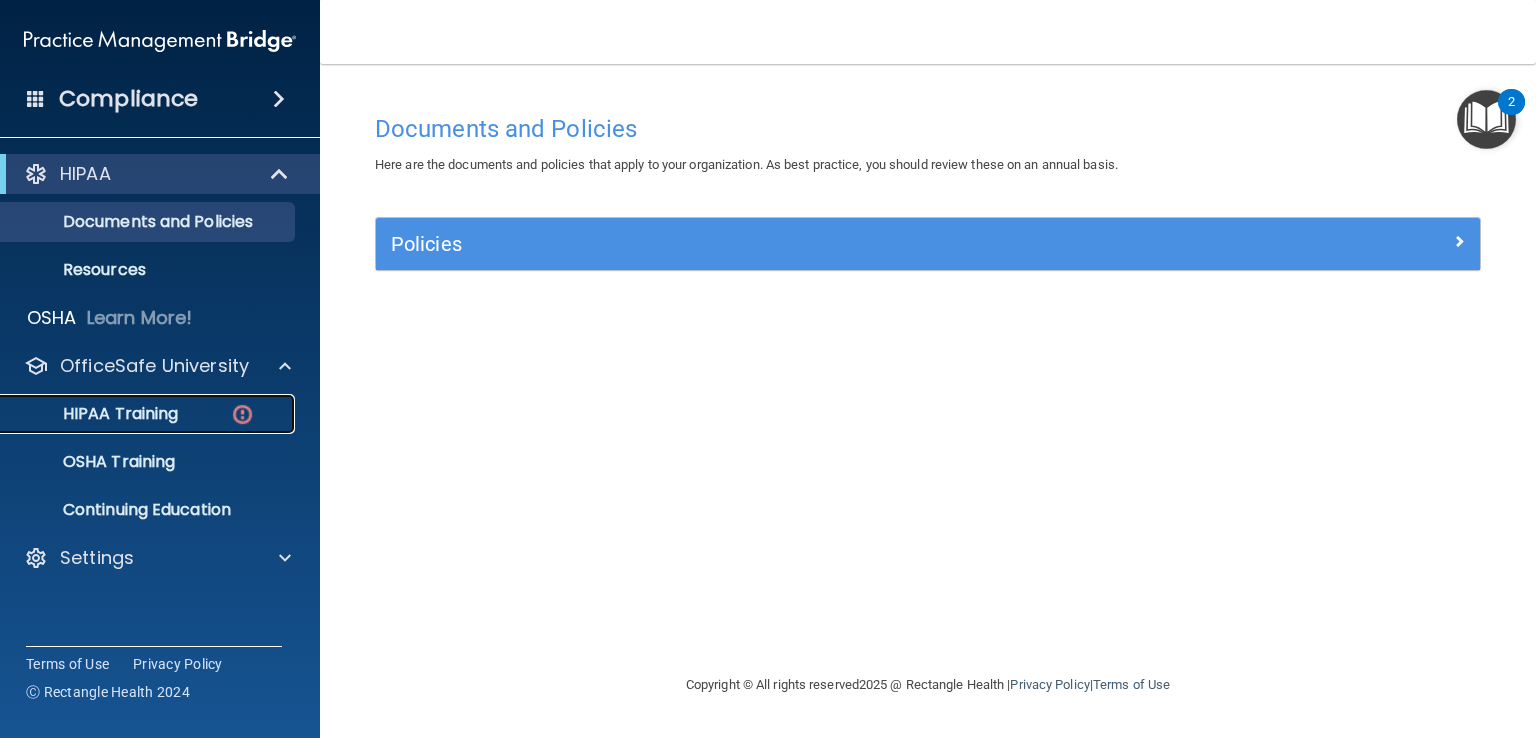 click on "HIPAA Training" at bounding box center (149, 414) 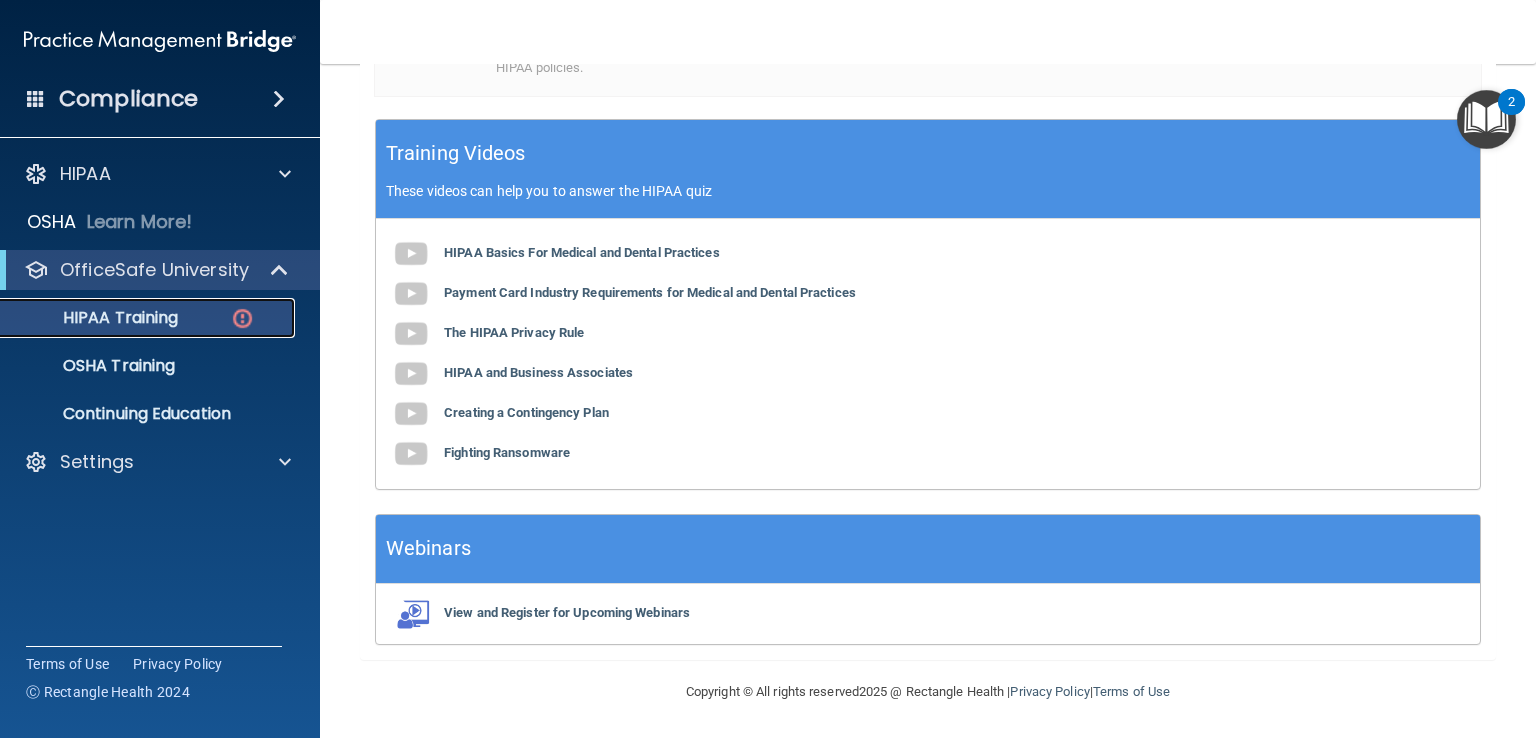 scroll, scrollTop: 0, scrollLeft: 0, axis: both 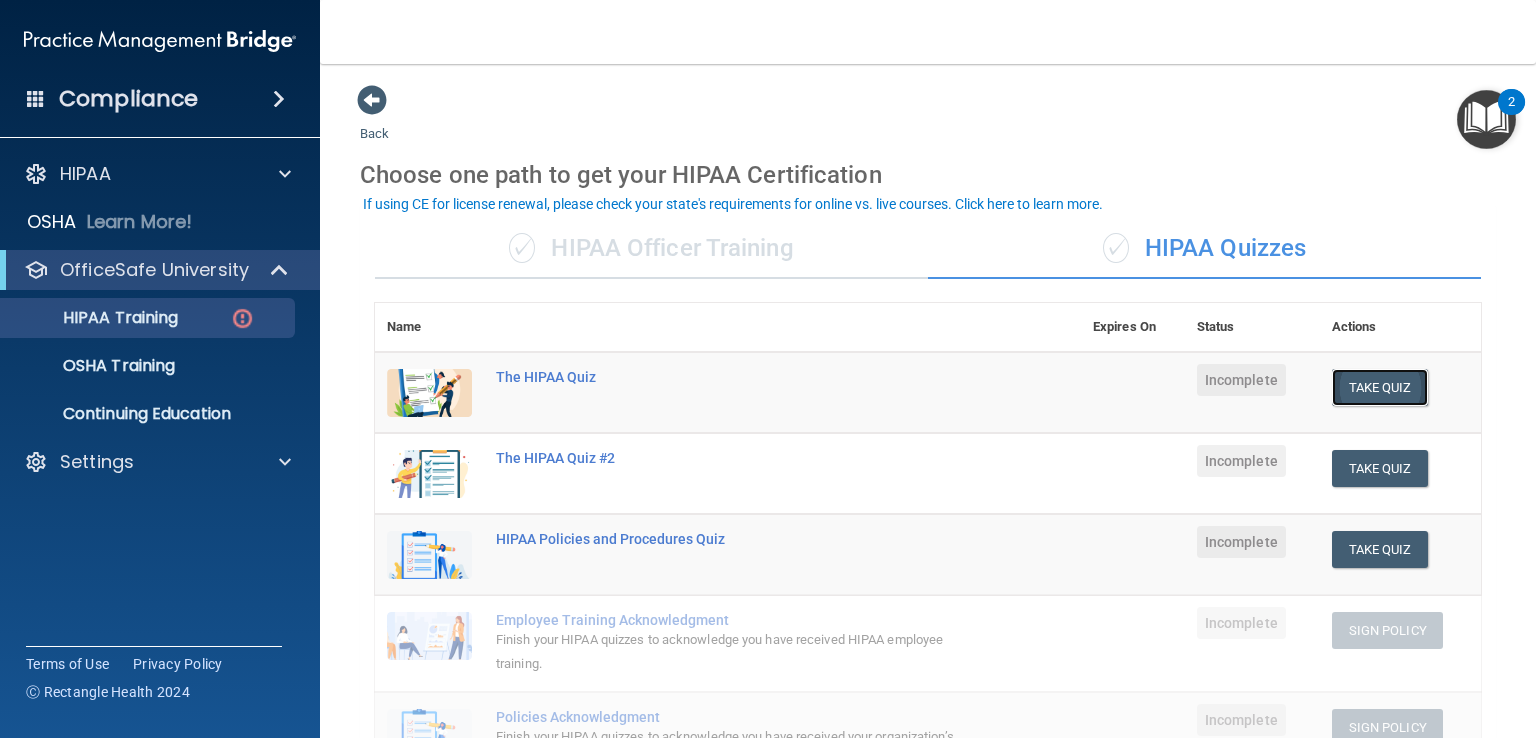click on "Take Quiz" at bounding box center [1380, 387] 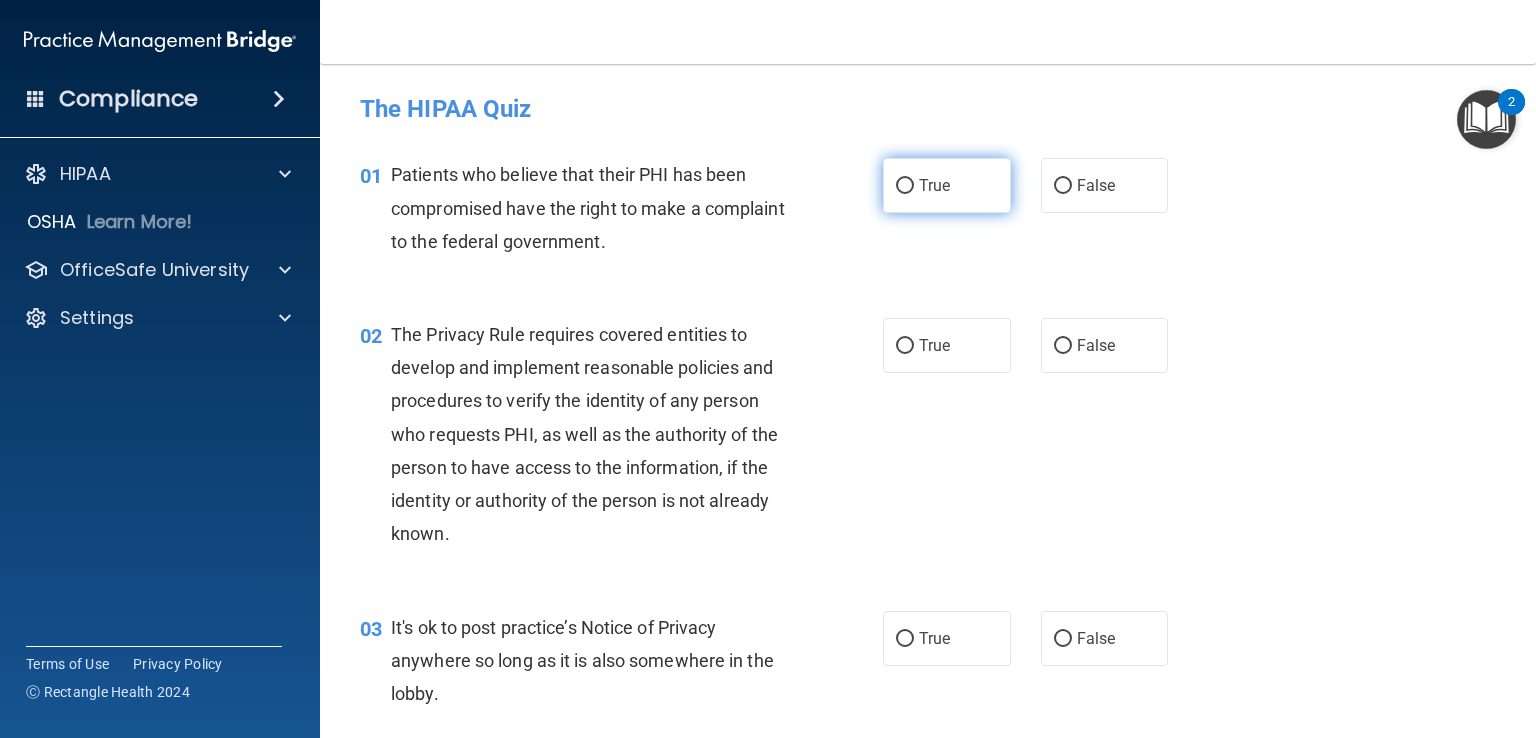 click on "True" at bounding box center (947, 185) 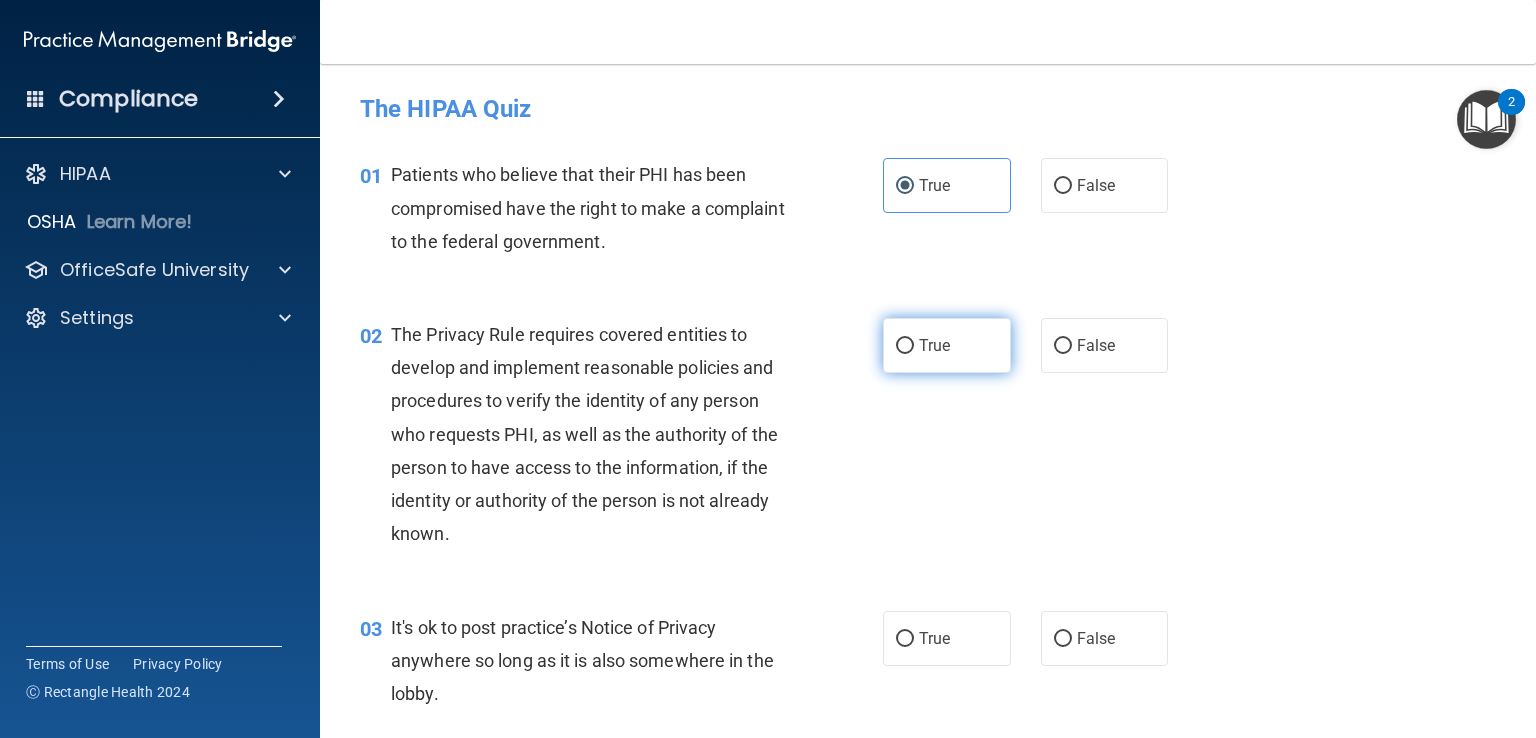 click on "True" at bounding box center (947, 345) 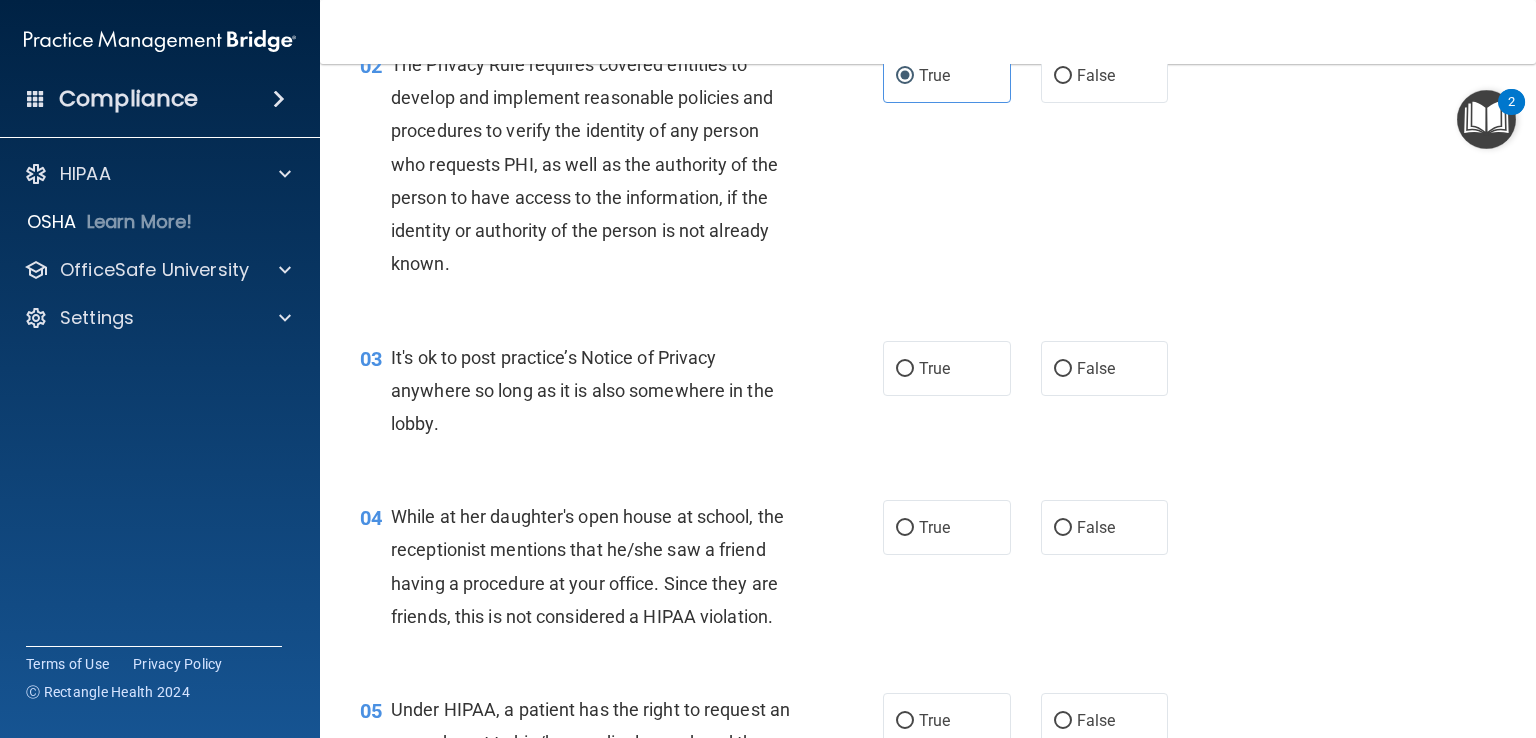 scroll, scrollTop: 306, scrollLeft: 0, axis: vertical 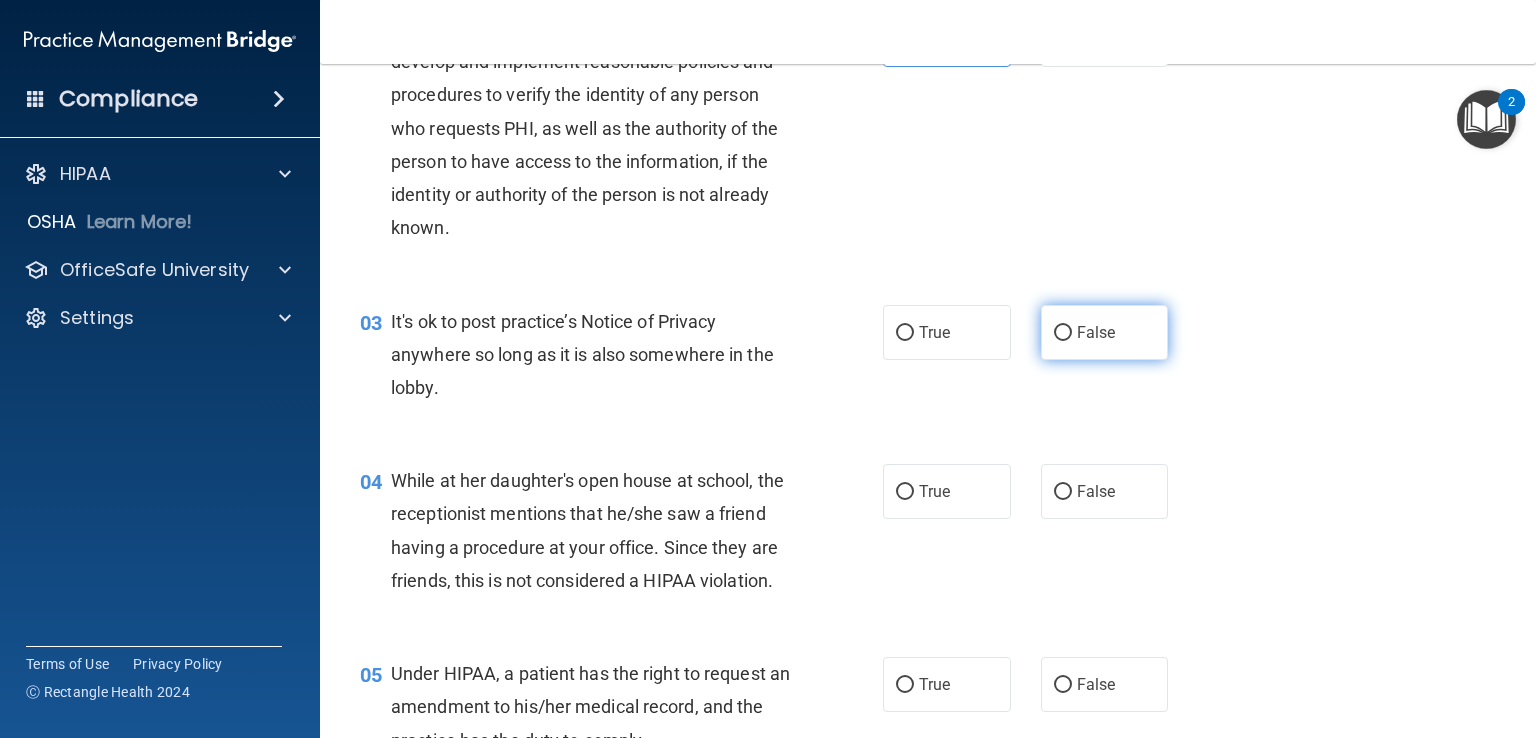 click on "False" at bounding box center (1063, 333) 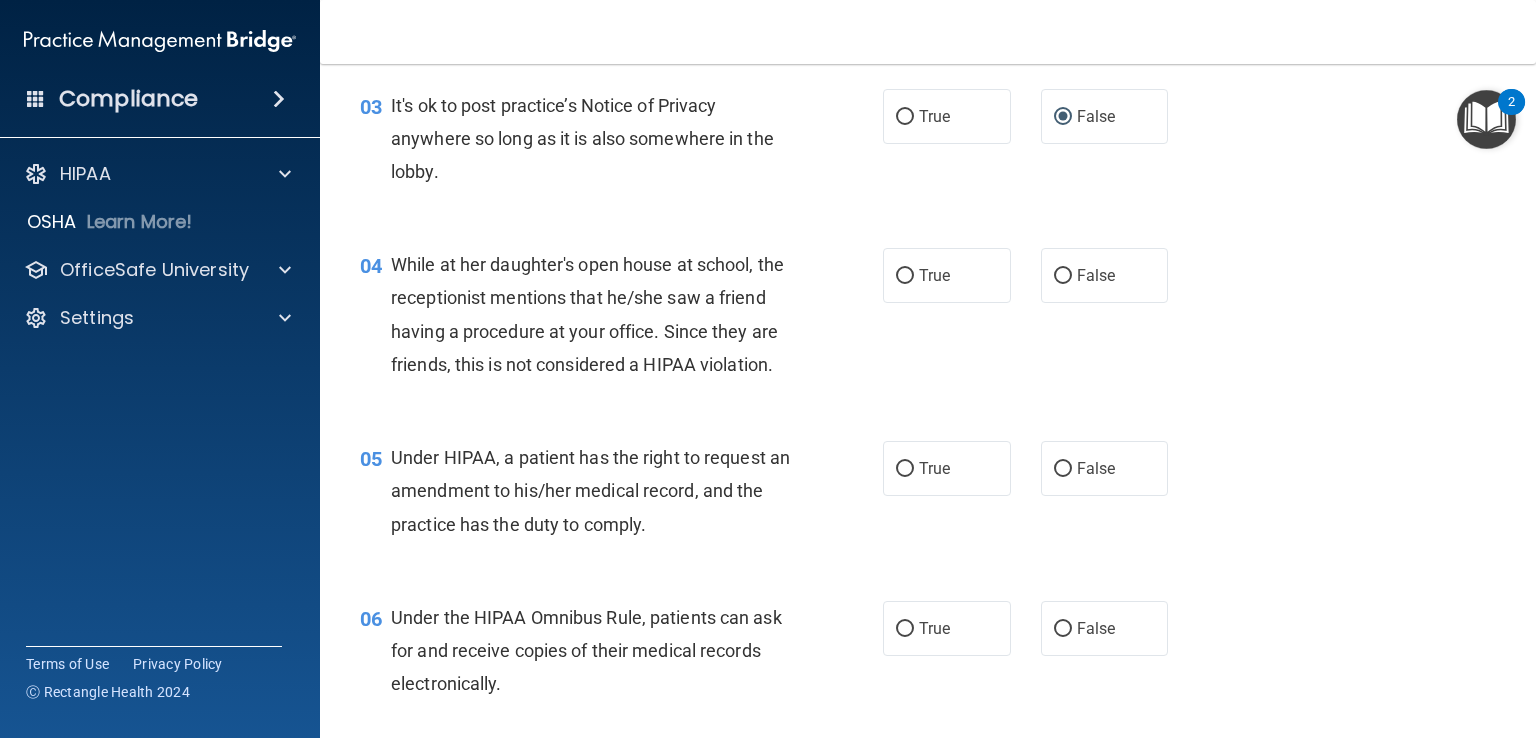 scroll, scrollTop: 524, scrollLeft: 0, axis: vertical 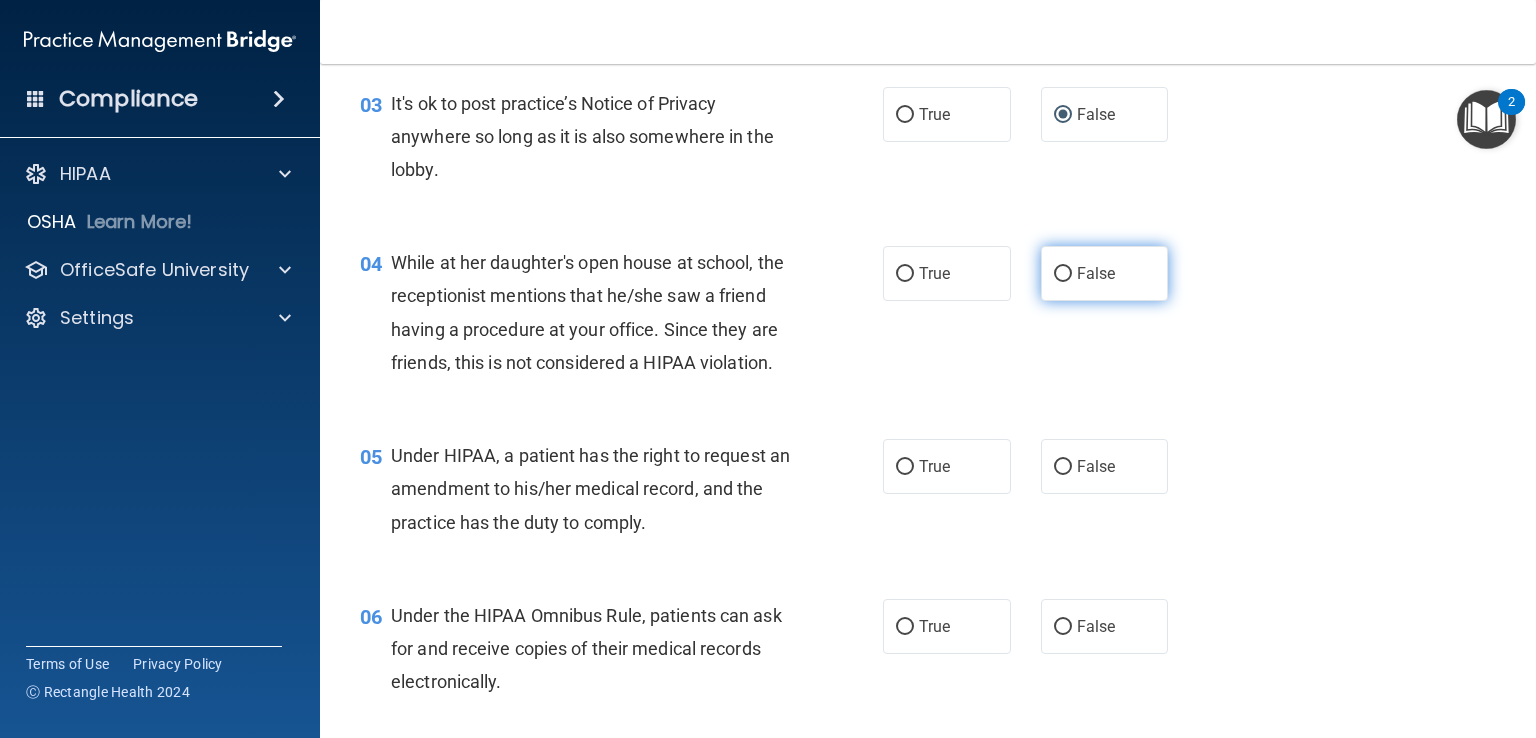 click on "False" at bounding box center (1105, 273) 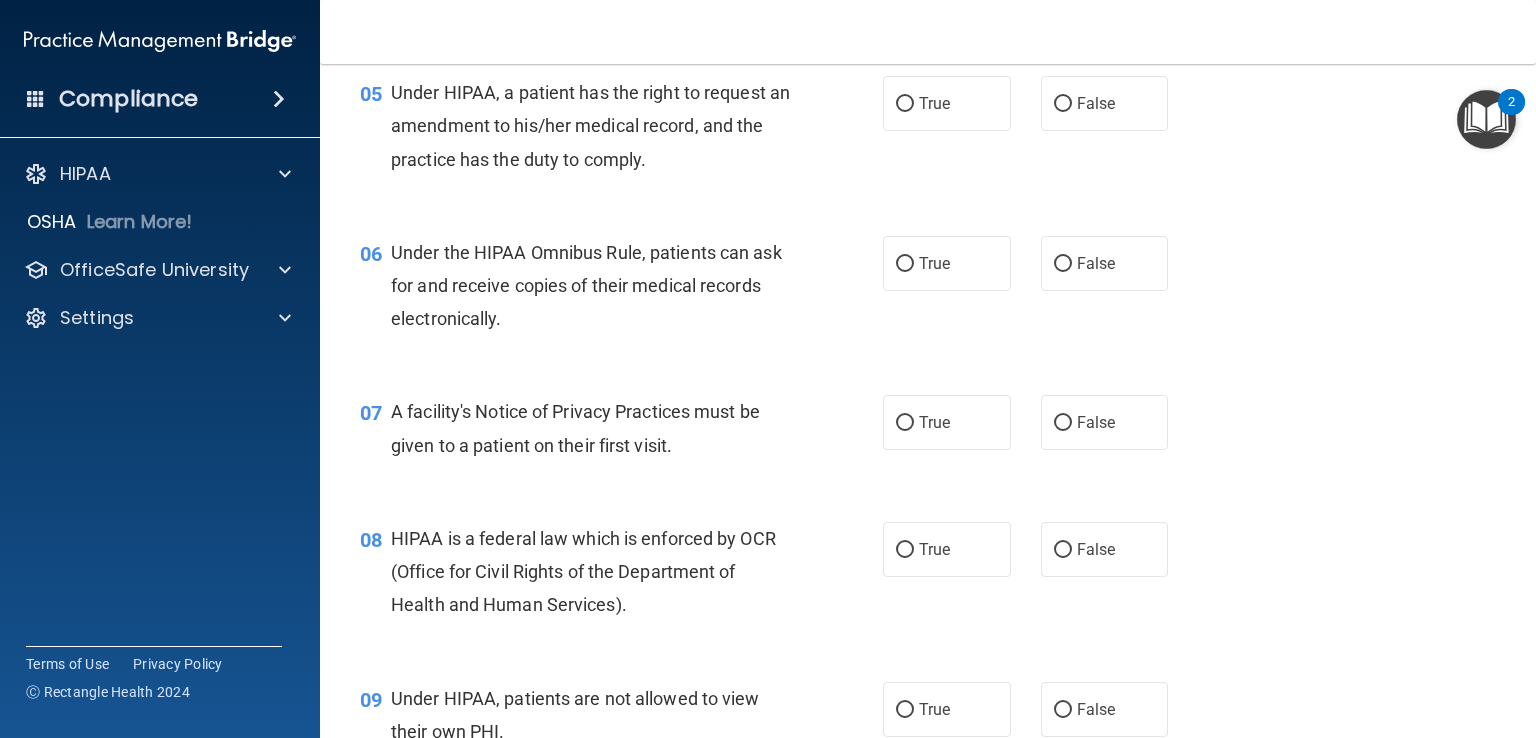 scroll, scrollTop: 888, scrollLeft: 0, axis: vertical 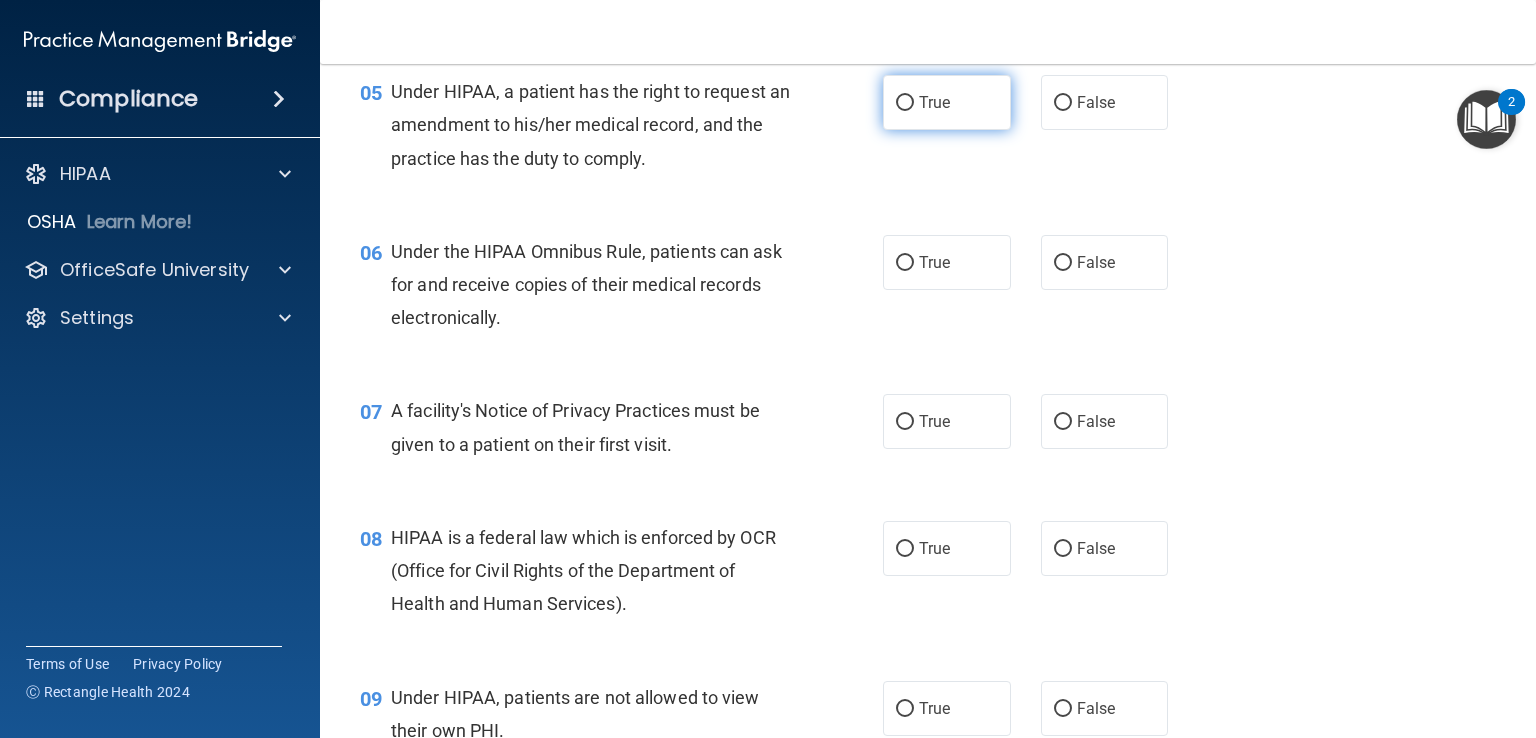 click on "True" at bounding box center (947, 102) 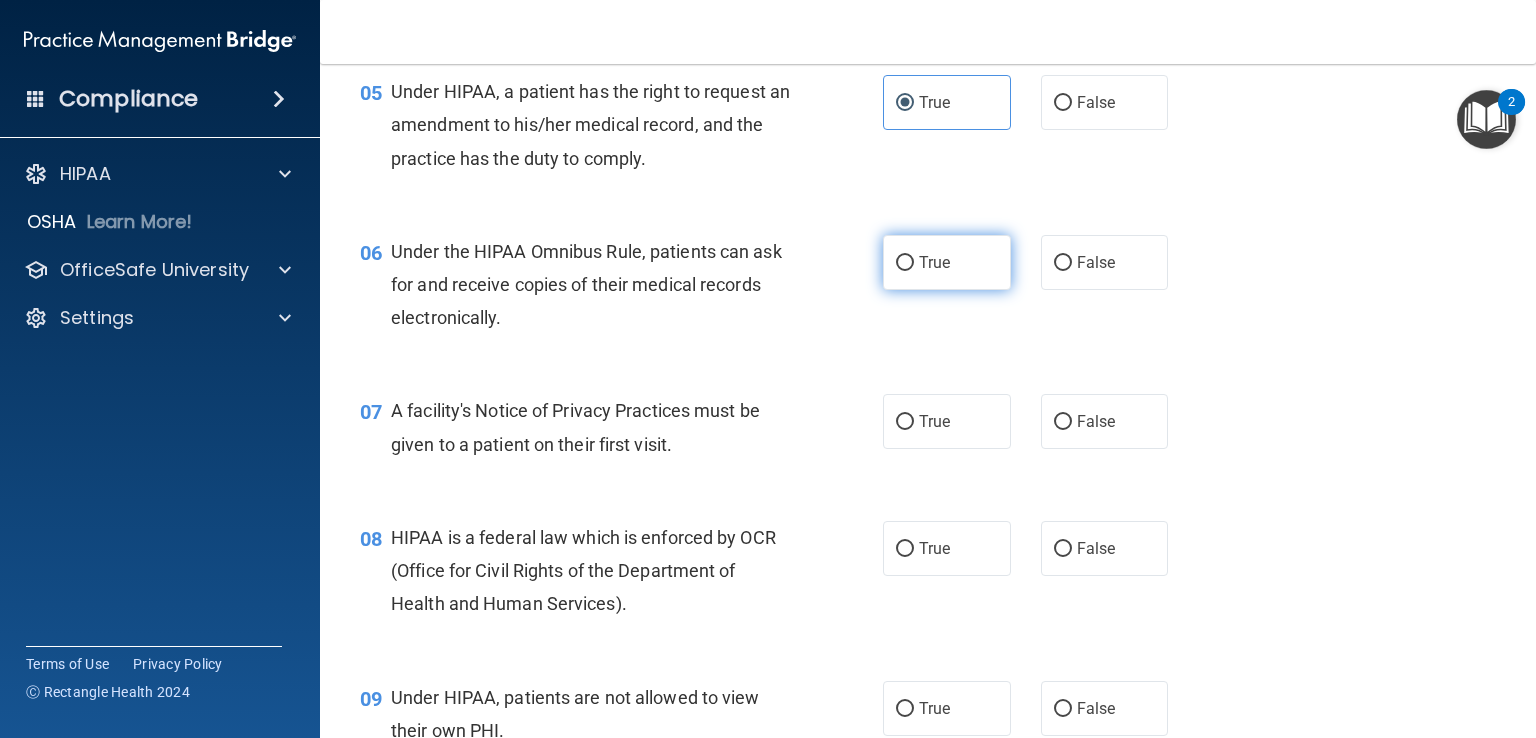 click on "True" at bounding box center (947, 262) 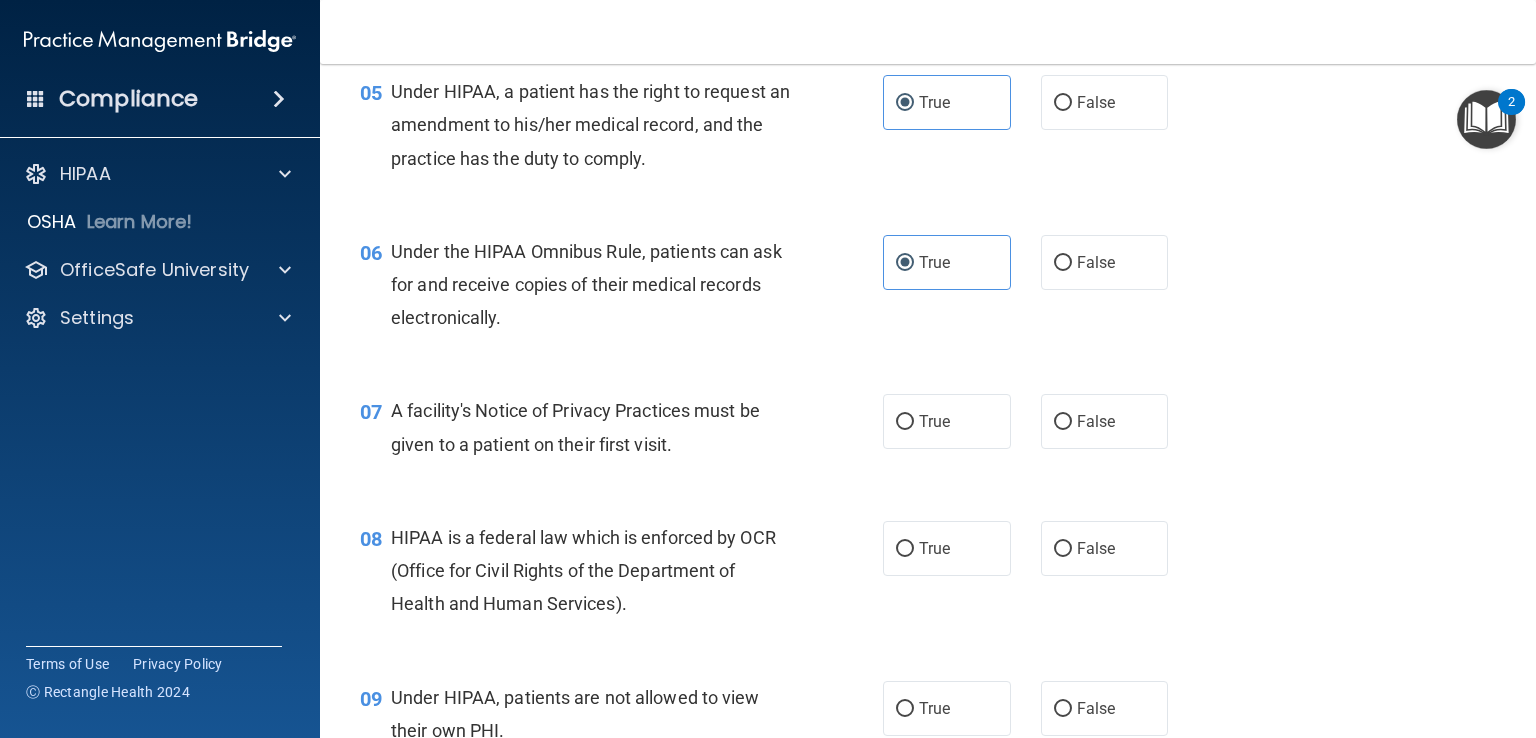 scroll, scrollTop: 912, scrollLeft: 0, axis: vertical 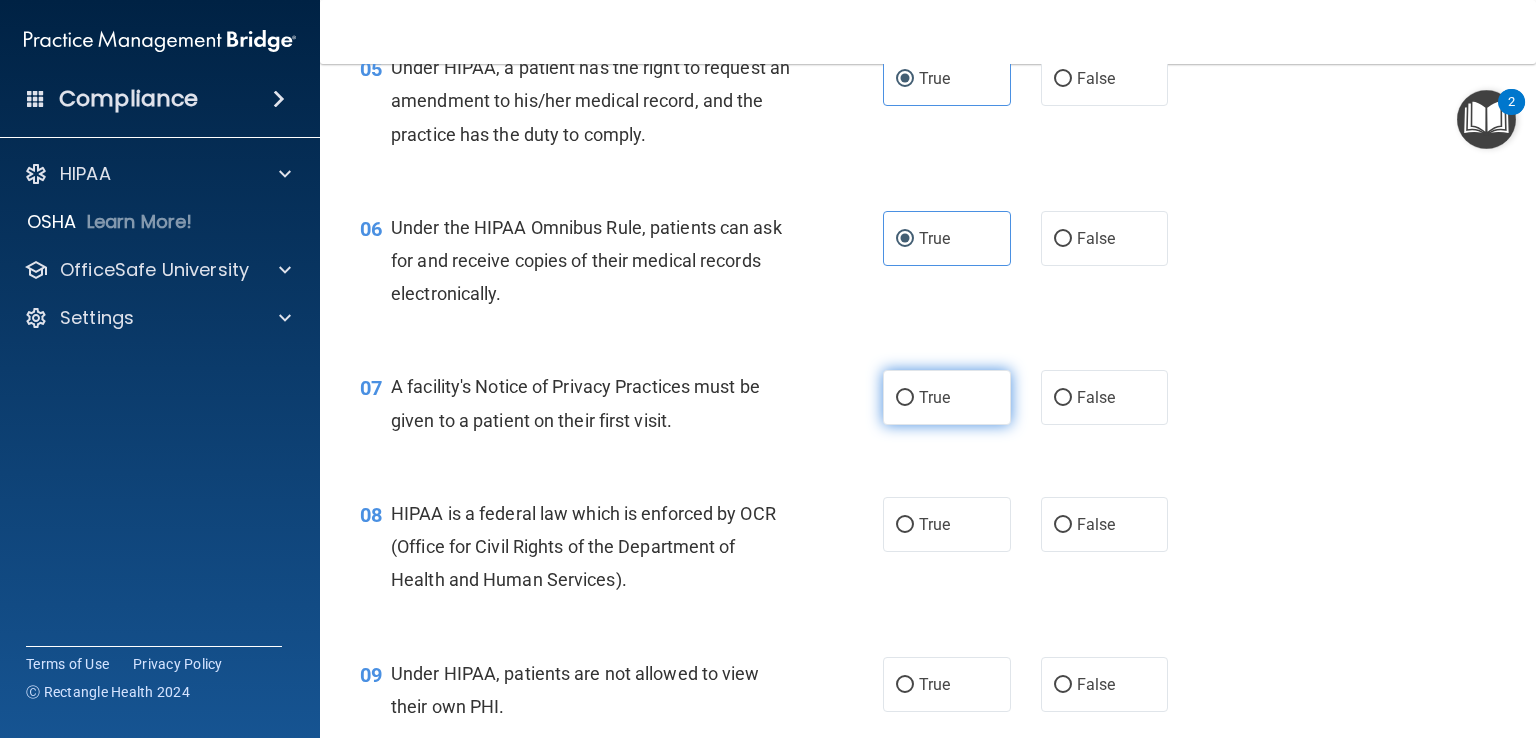 click on "True" at bounding box center [947, 397] 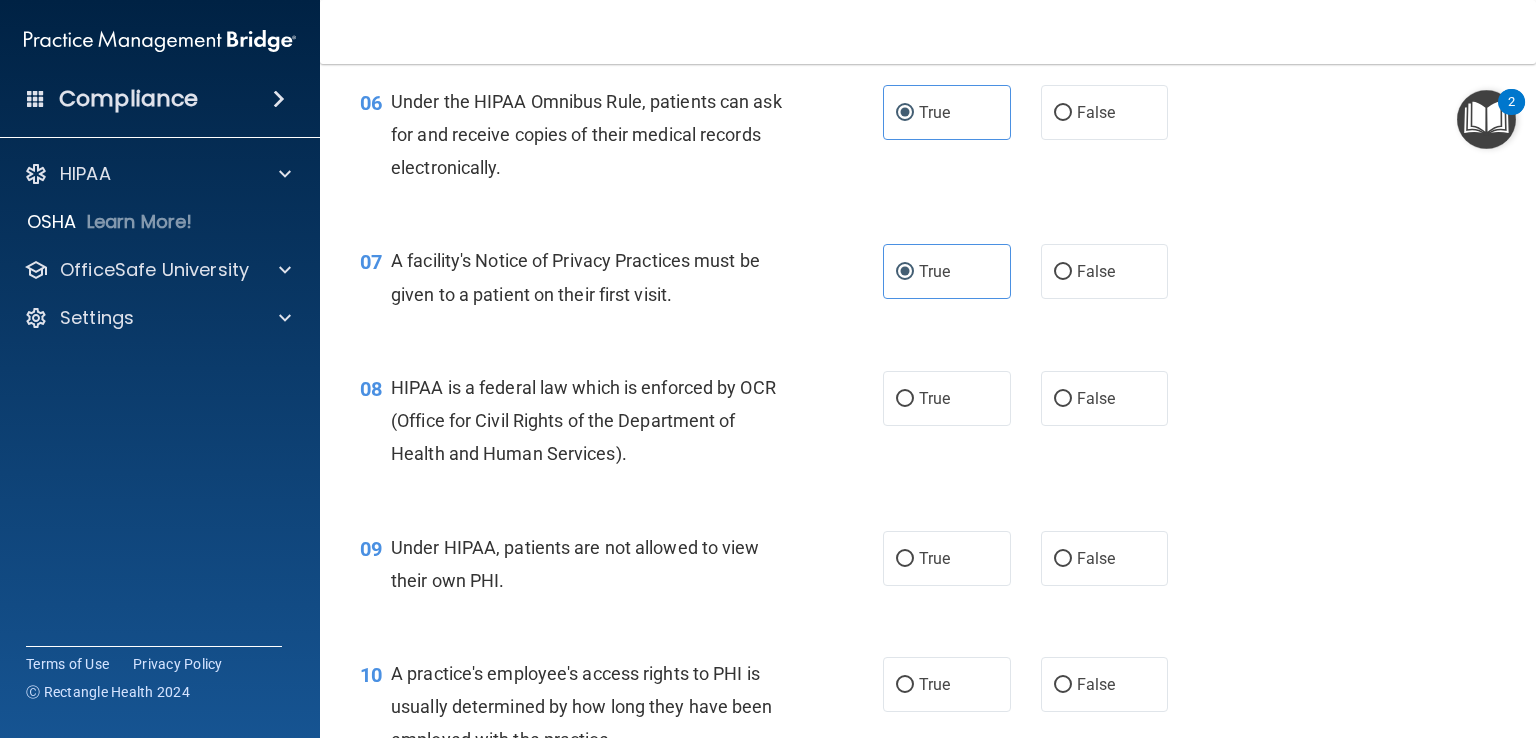 scroll, scrollTop: 1039, scrollLeft: 0, axis: vertical 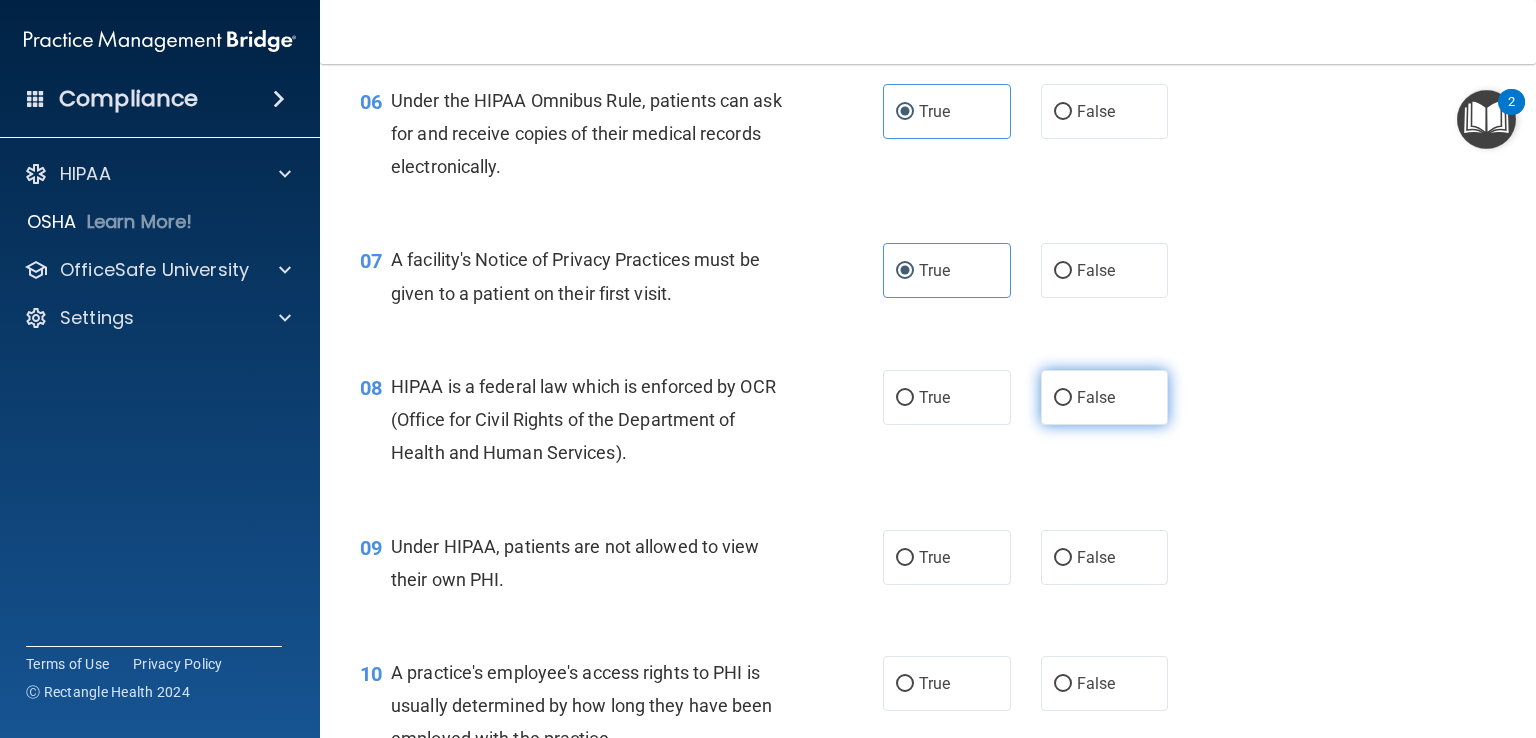 click on "False" at bounding box center (1105, 397) 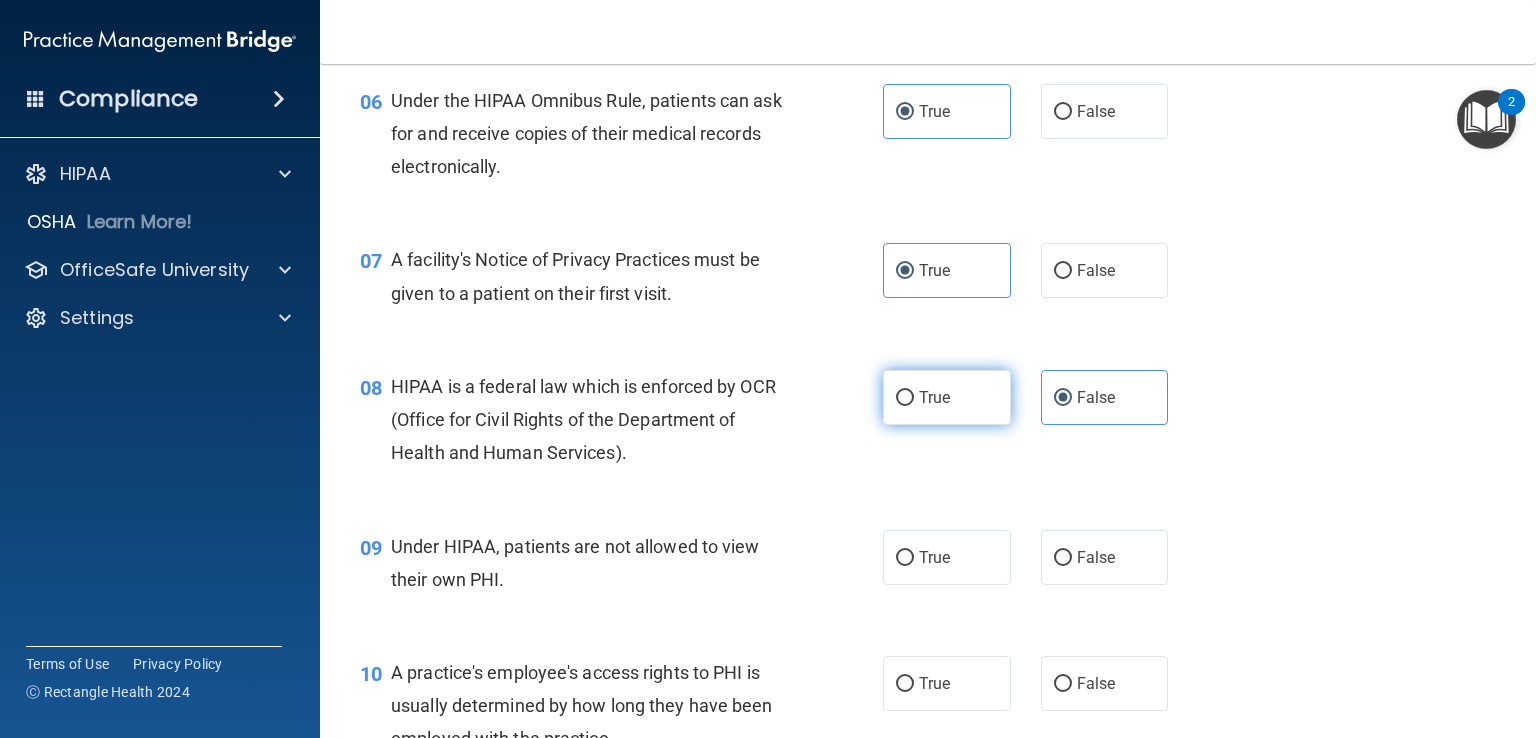 click on "True" at bounding box center [934, 397] 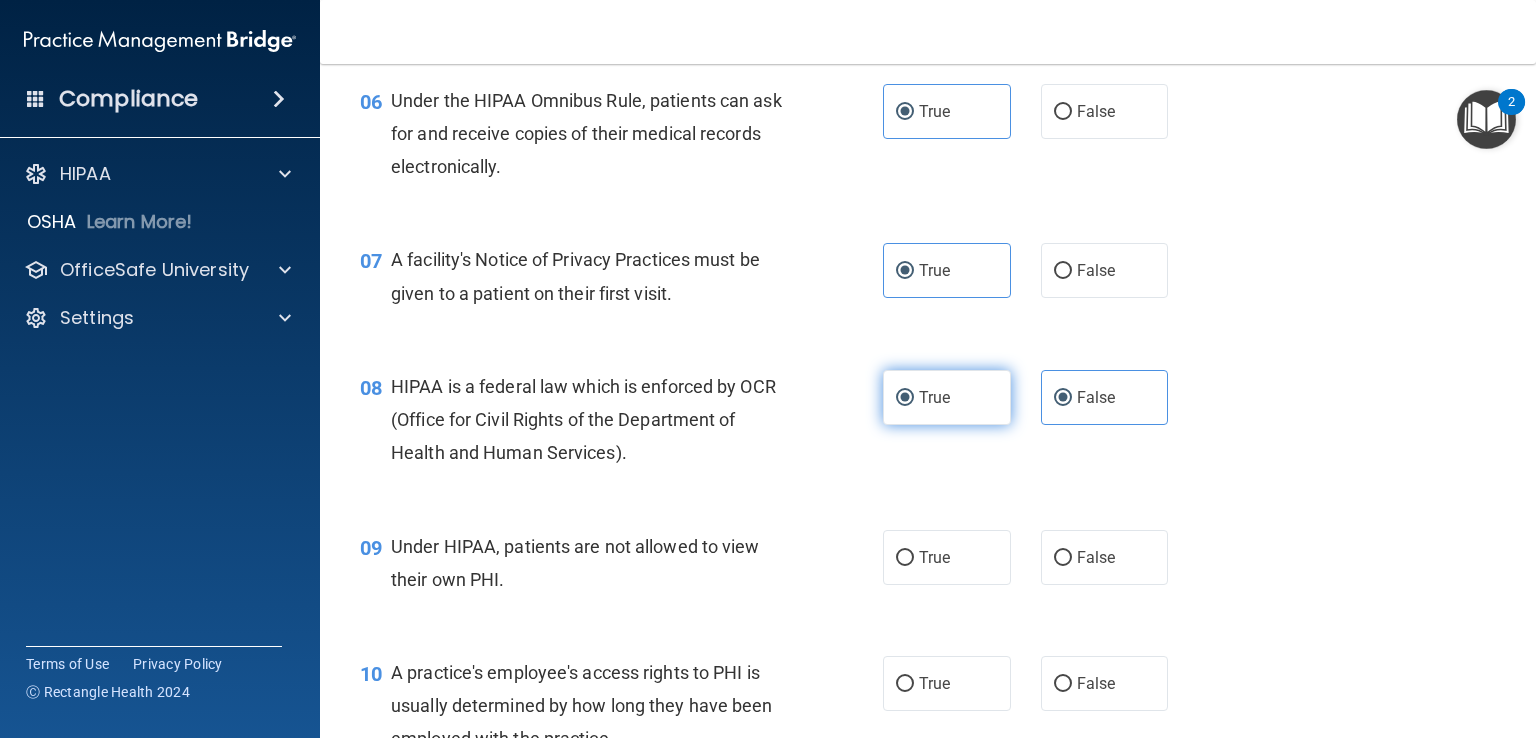 radio on "false" 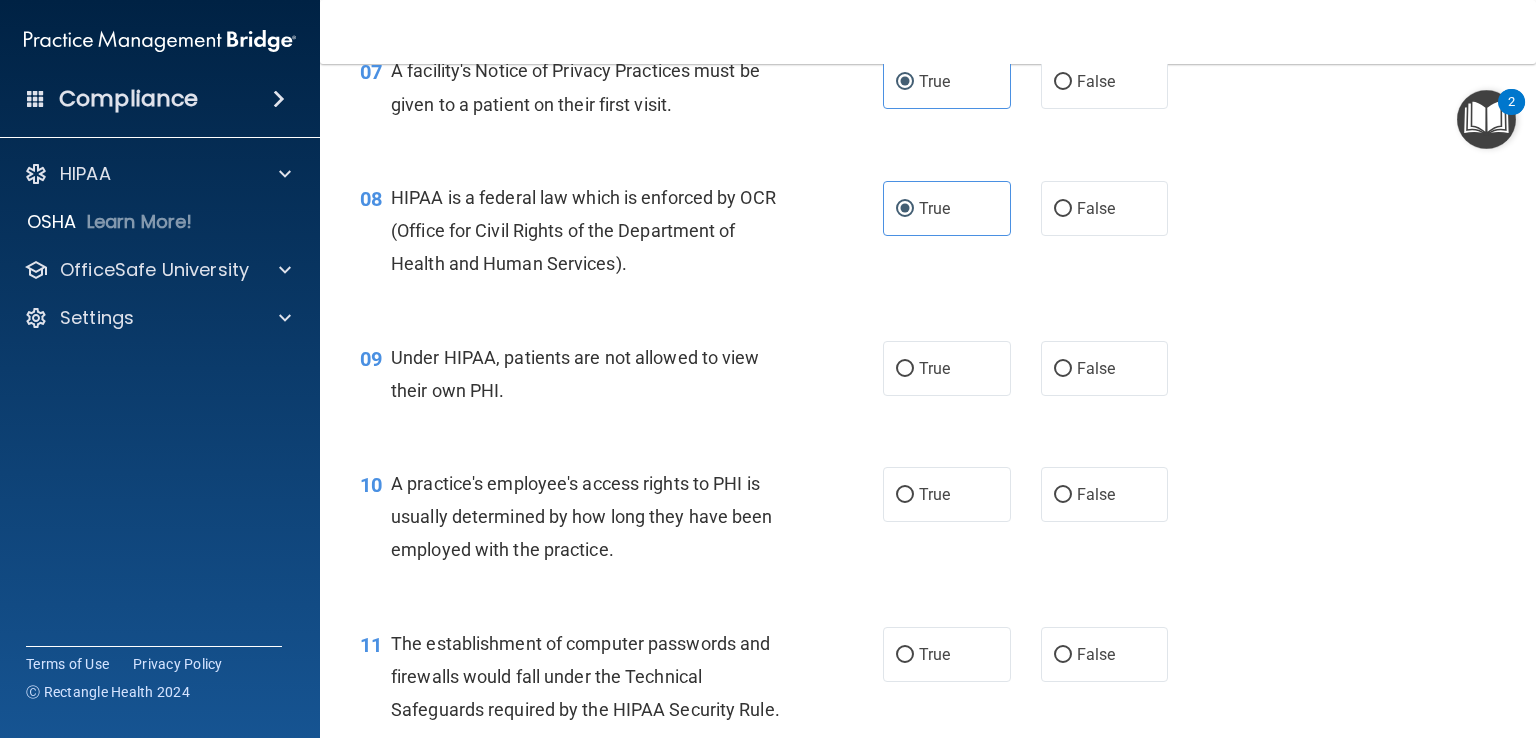 scroll, scrollTop: 1234, scrollLeft: 0, axis: vertical 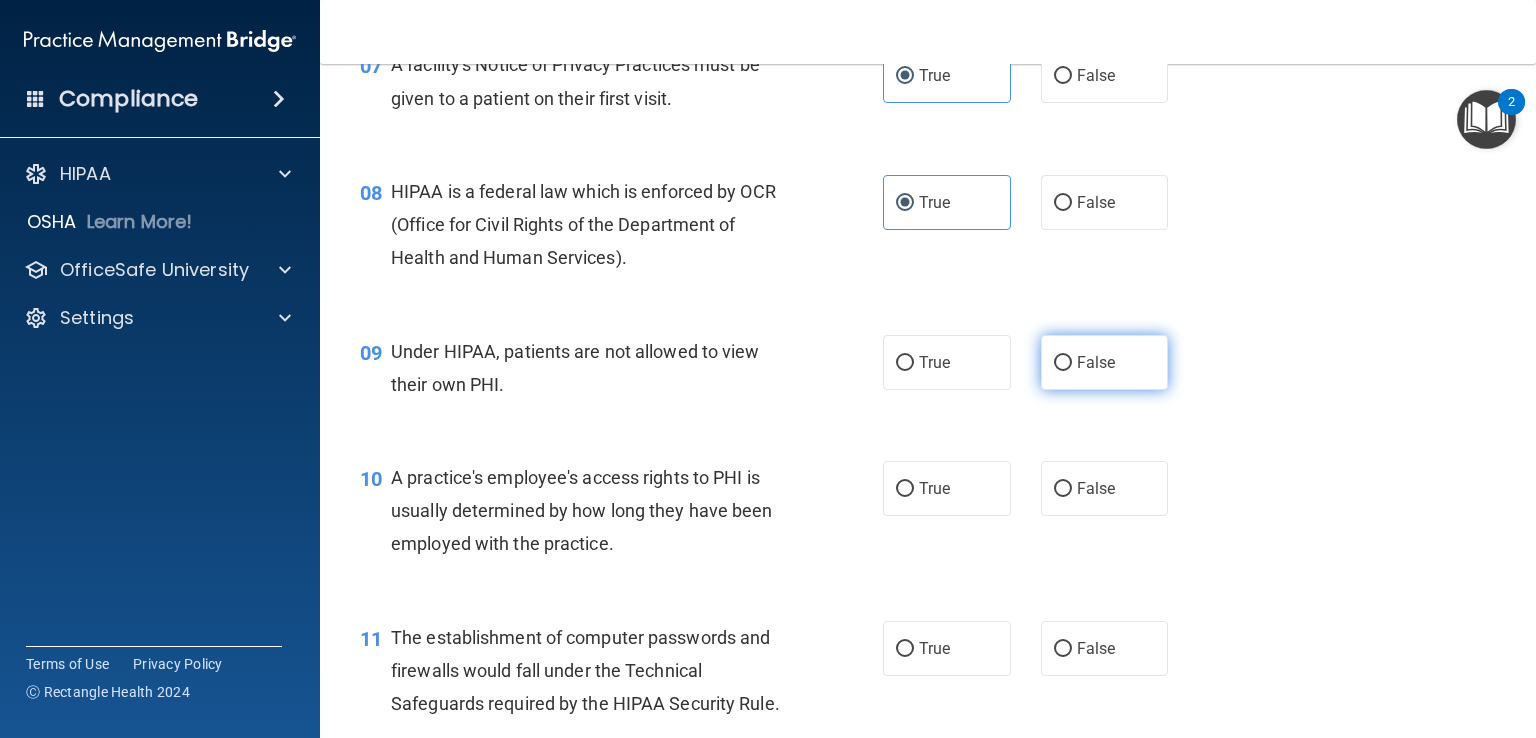 click on "False" at bounding box center (1096, 362) 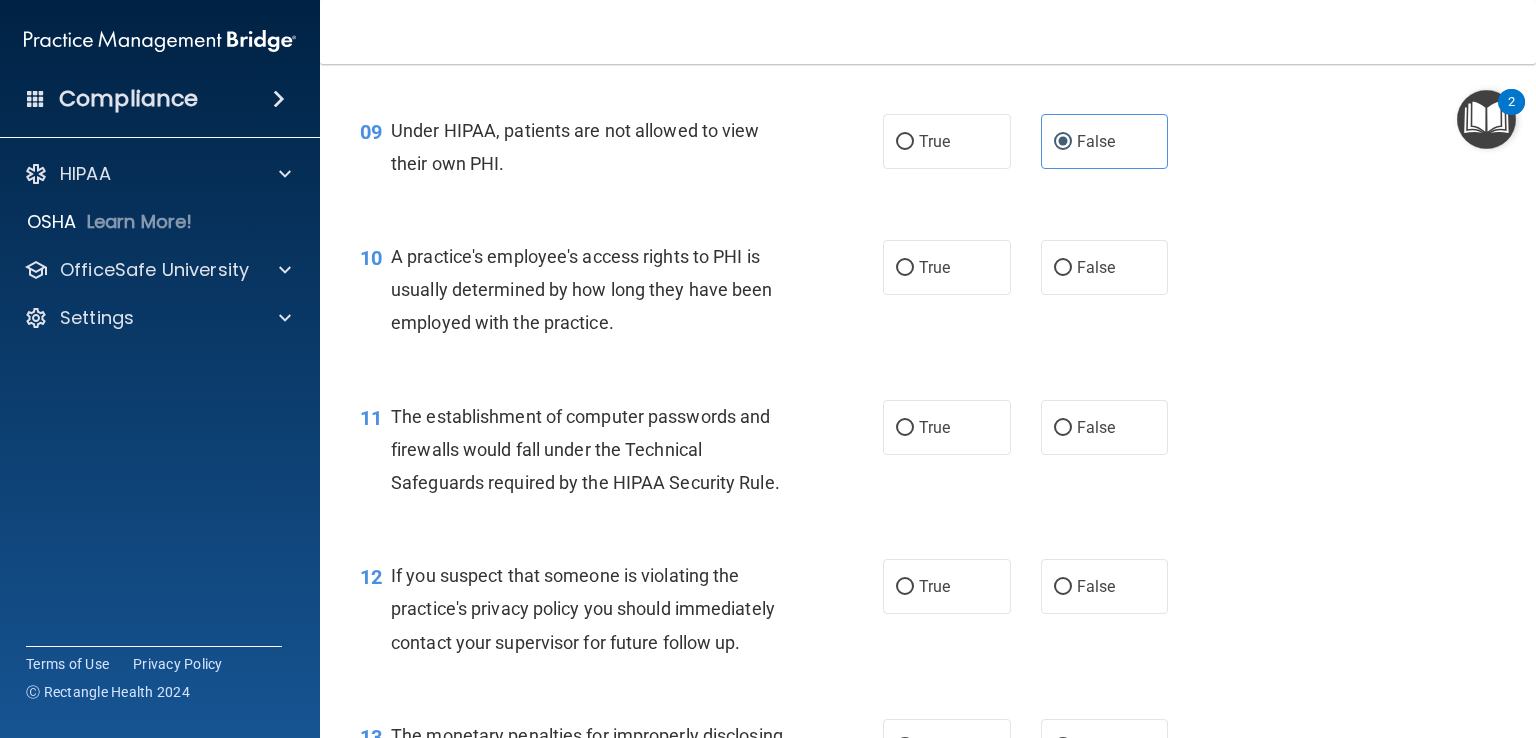scroll, scrollTop: 1460, scrollLeft: 0, axis: vertical 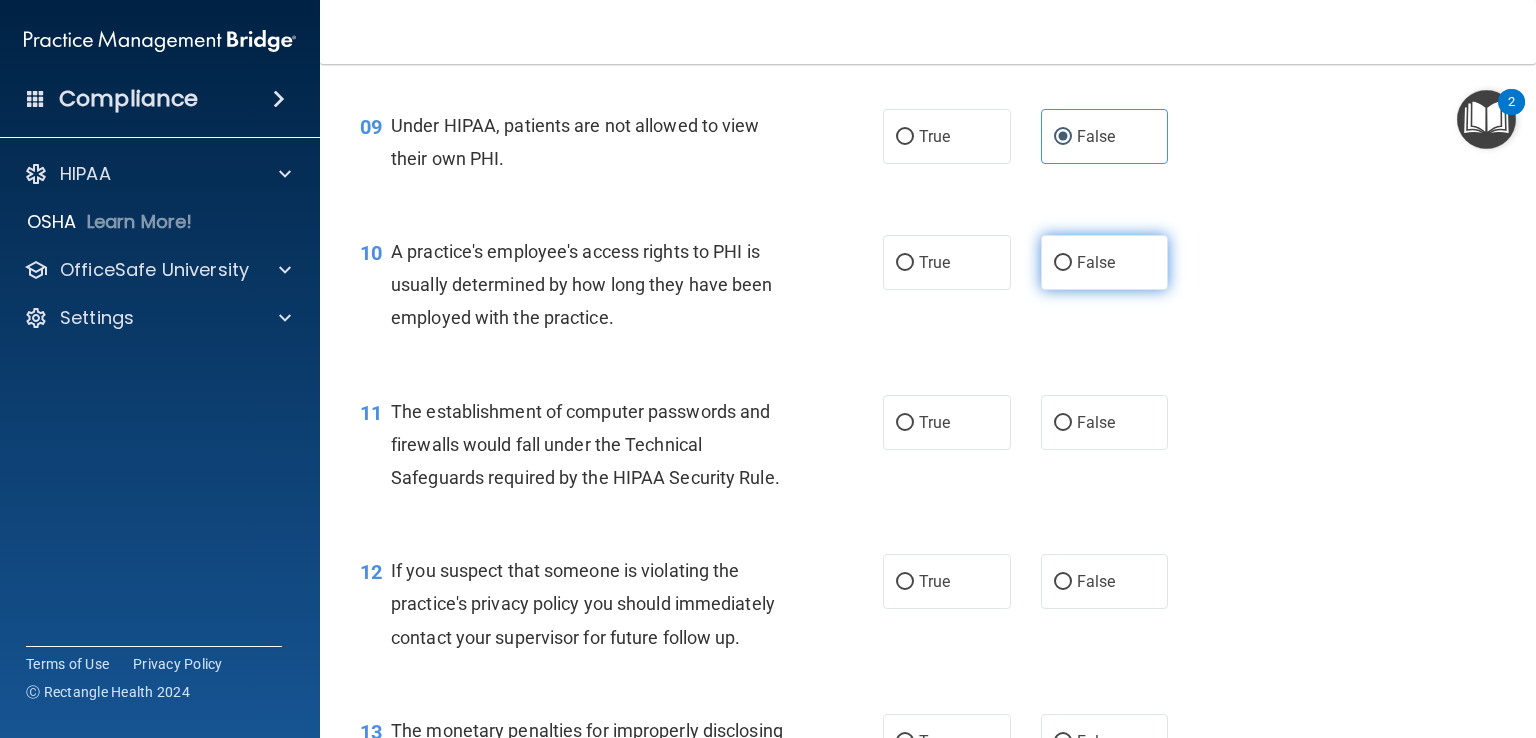 click on "False" at bounding box center (1105, 262) 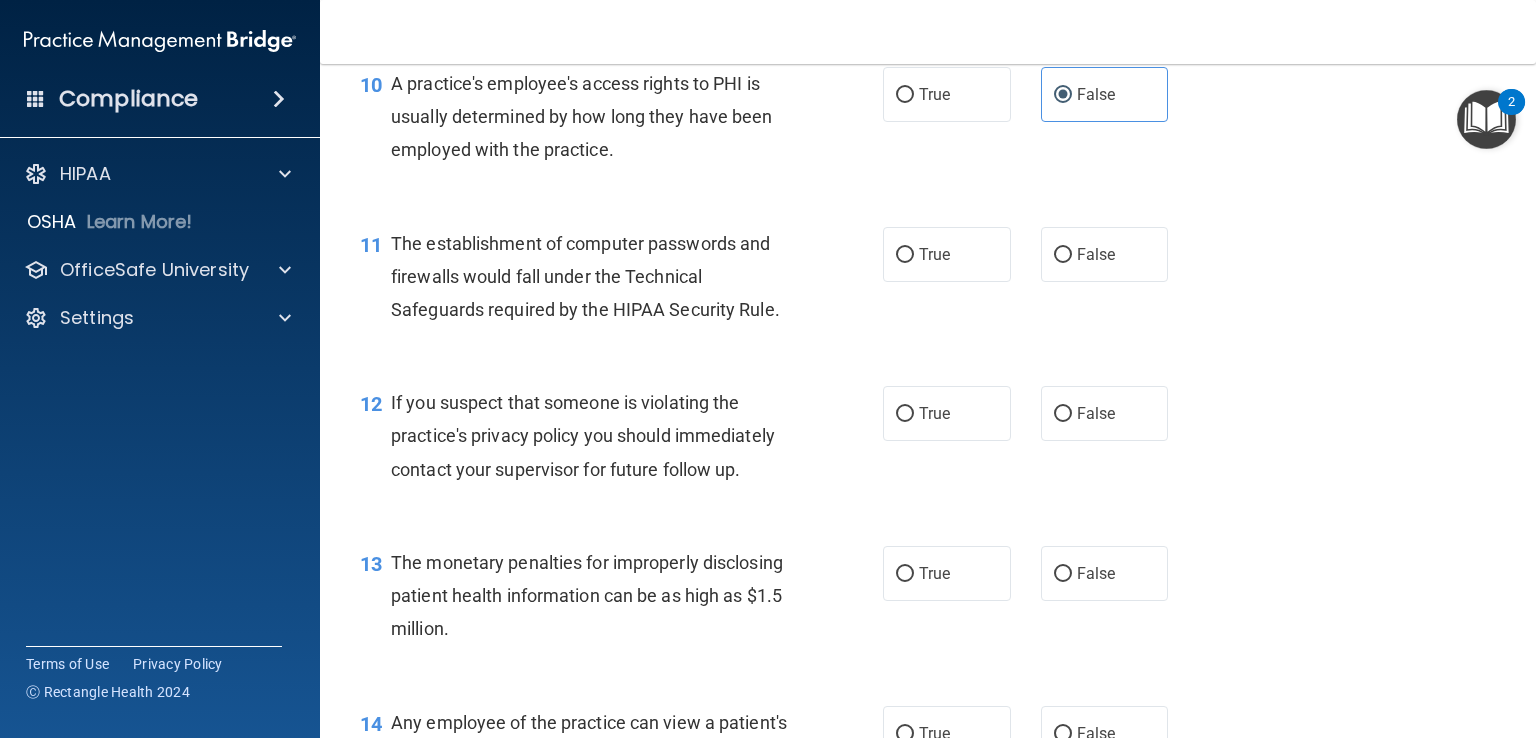 scroll, scrollTop: 1628, scrollLeft: 0, axis: vertical 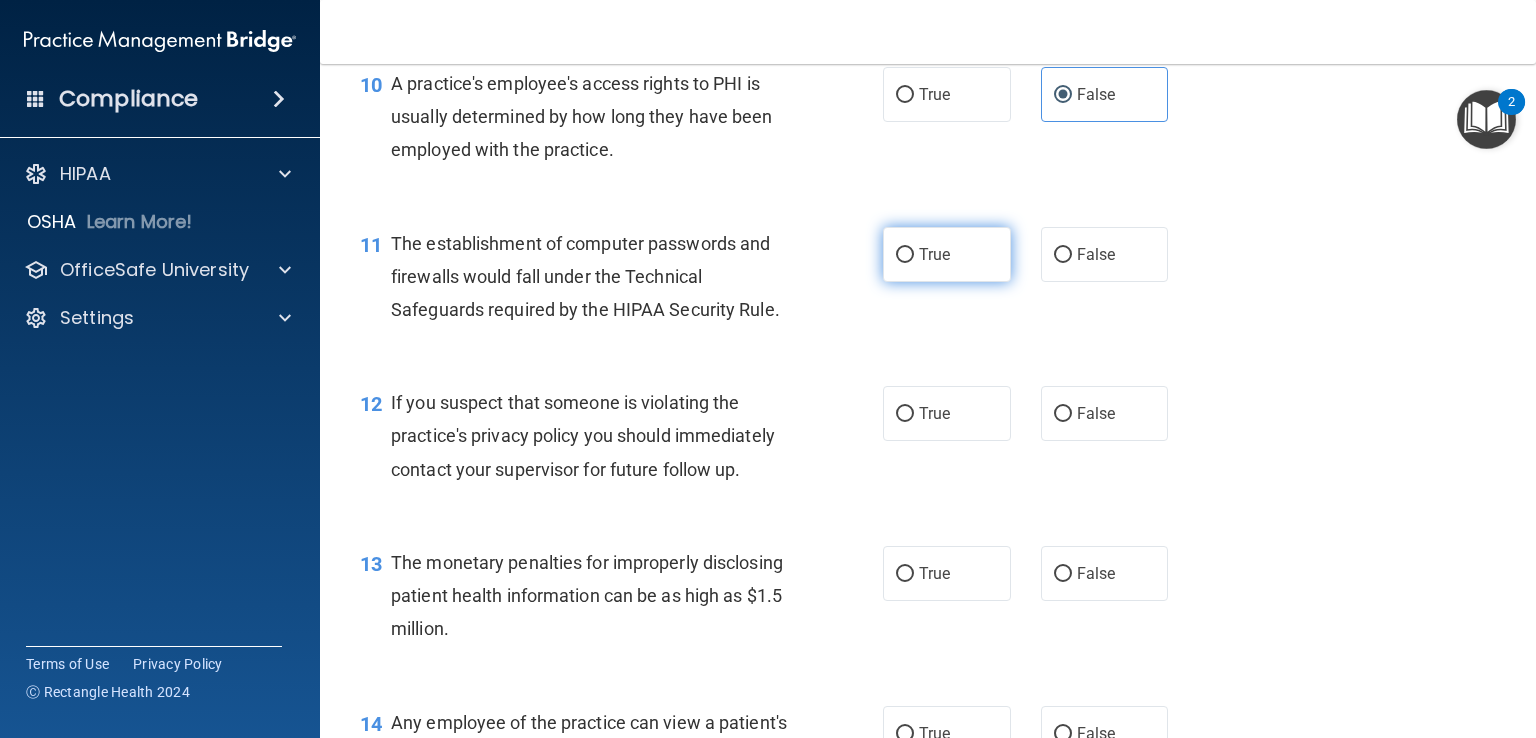 click on "True" at bounding box center [947, 254] 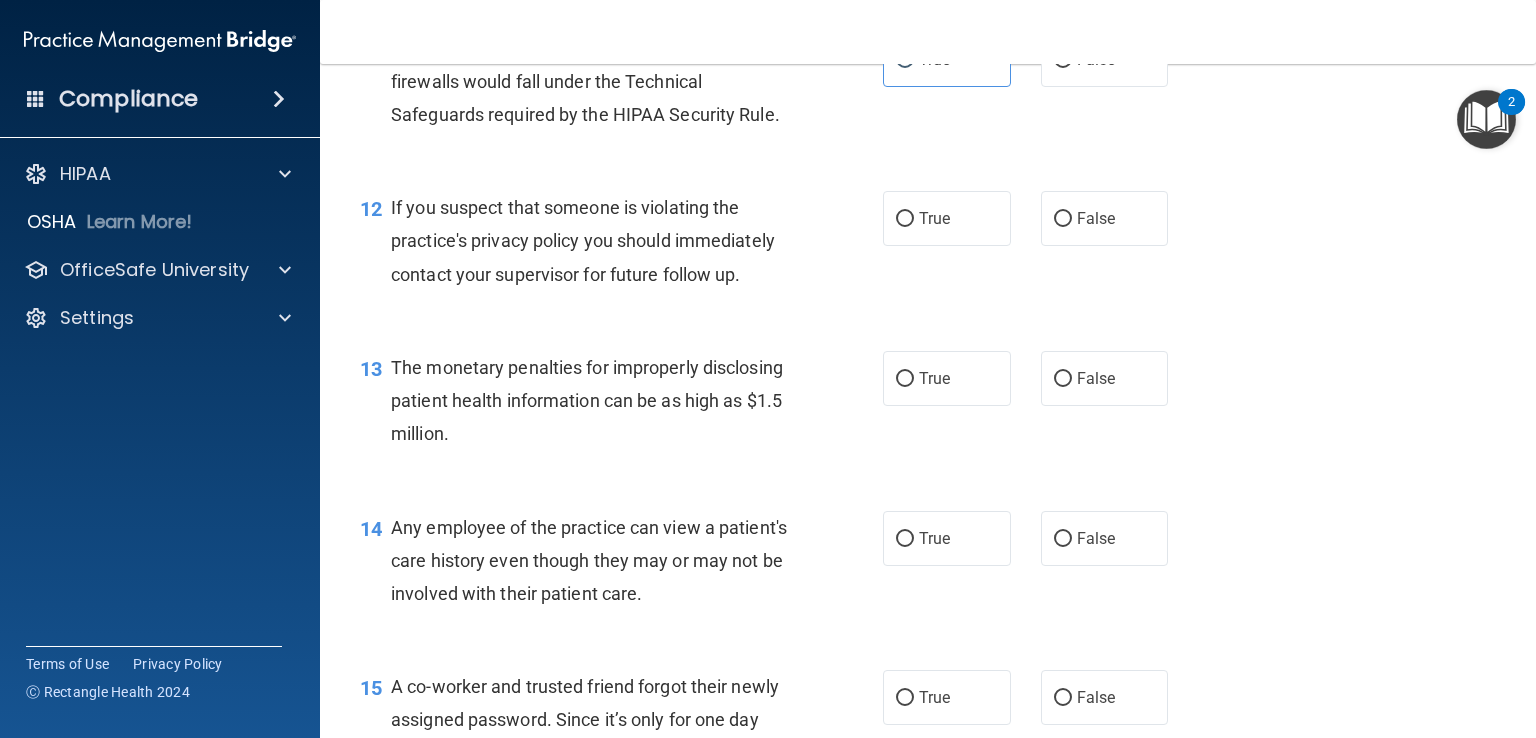 scroll, scrollTop: 1824, scrollLeft: 0, axis: vertical 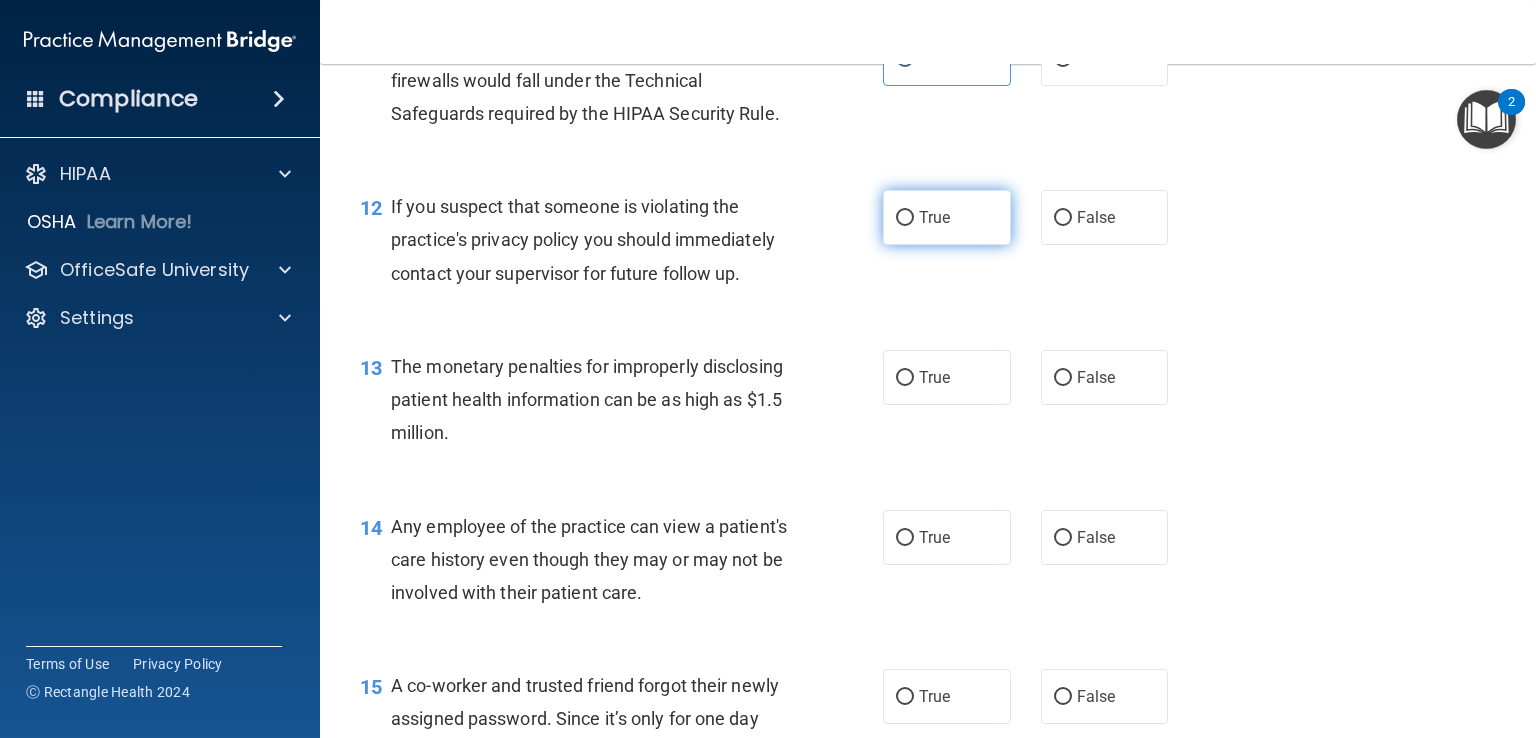click on "True" at bounding box center (947, 217) 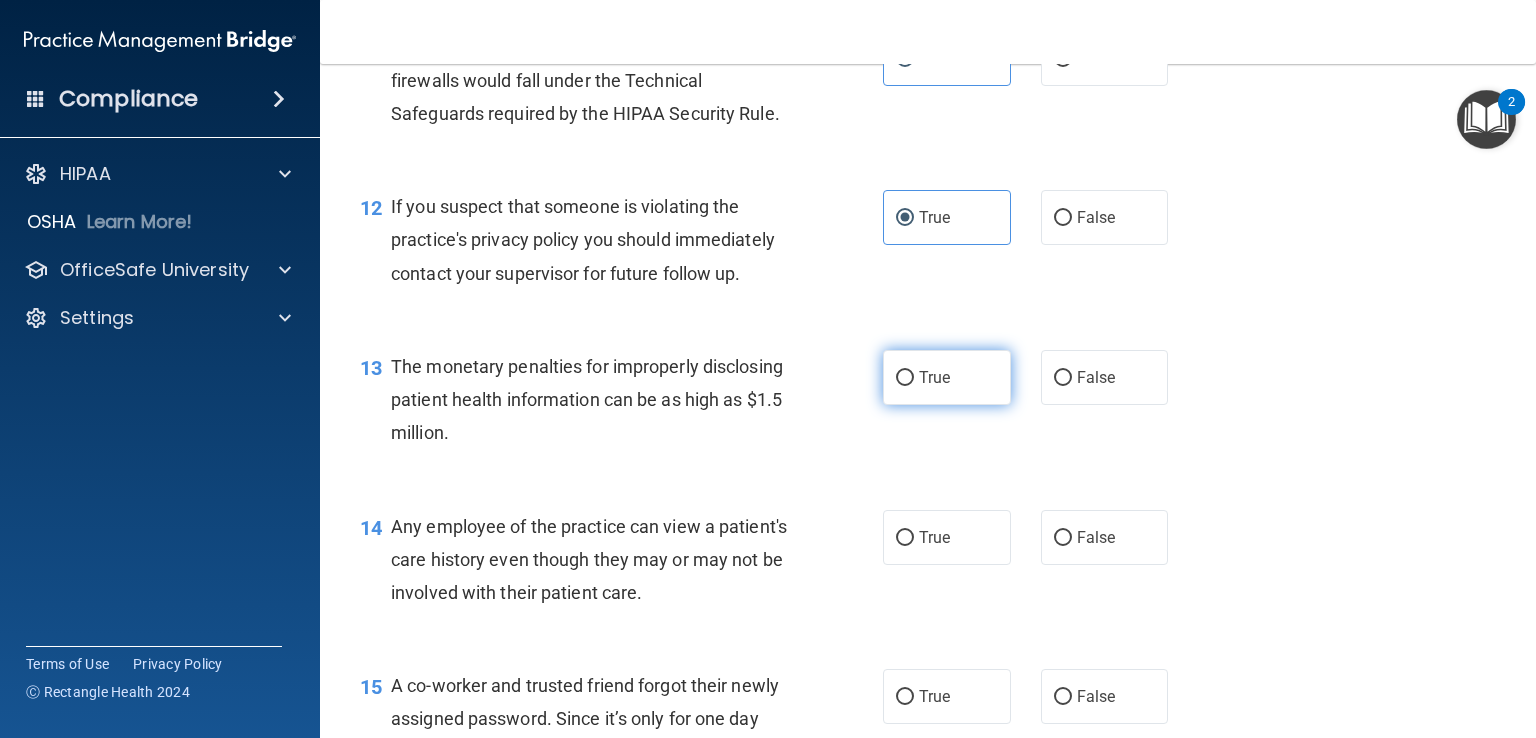 click on "True" at bounding box center (947, 377) 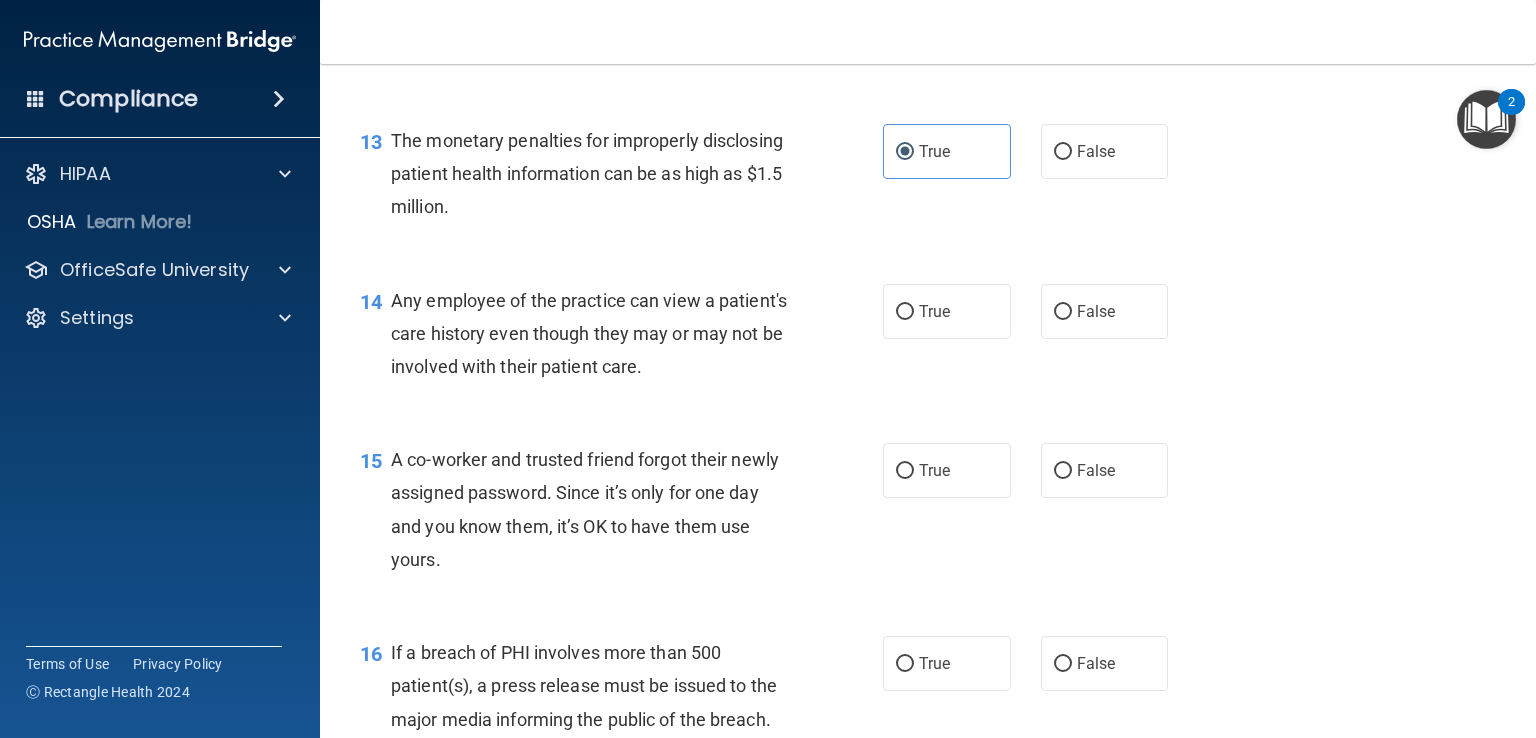 scroll, scrollTop: 2068, scrollLeft: 0, axis: vertical 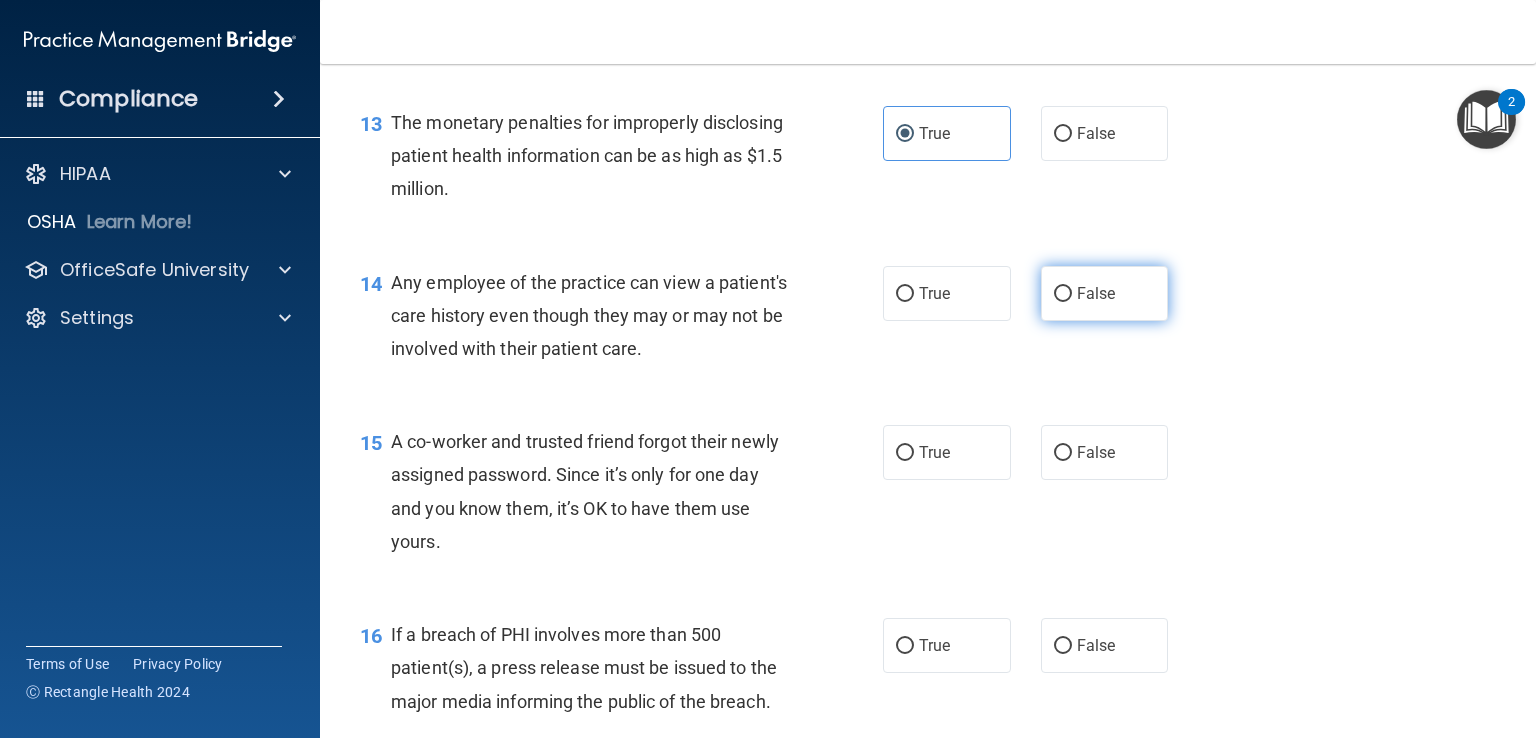 click on "False" at bounding box center (1105, 293) 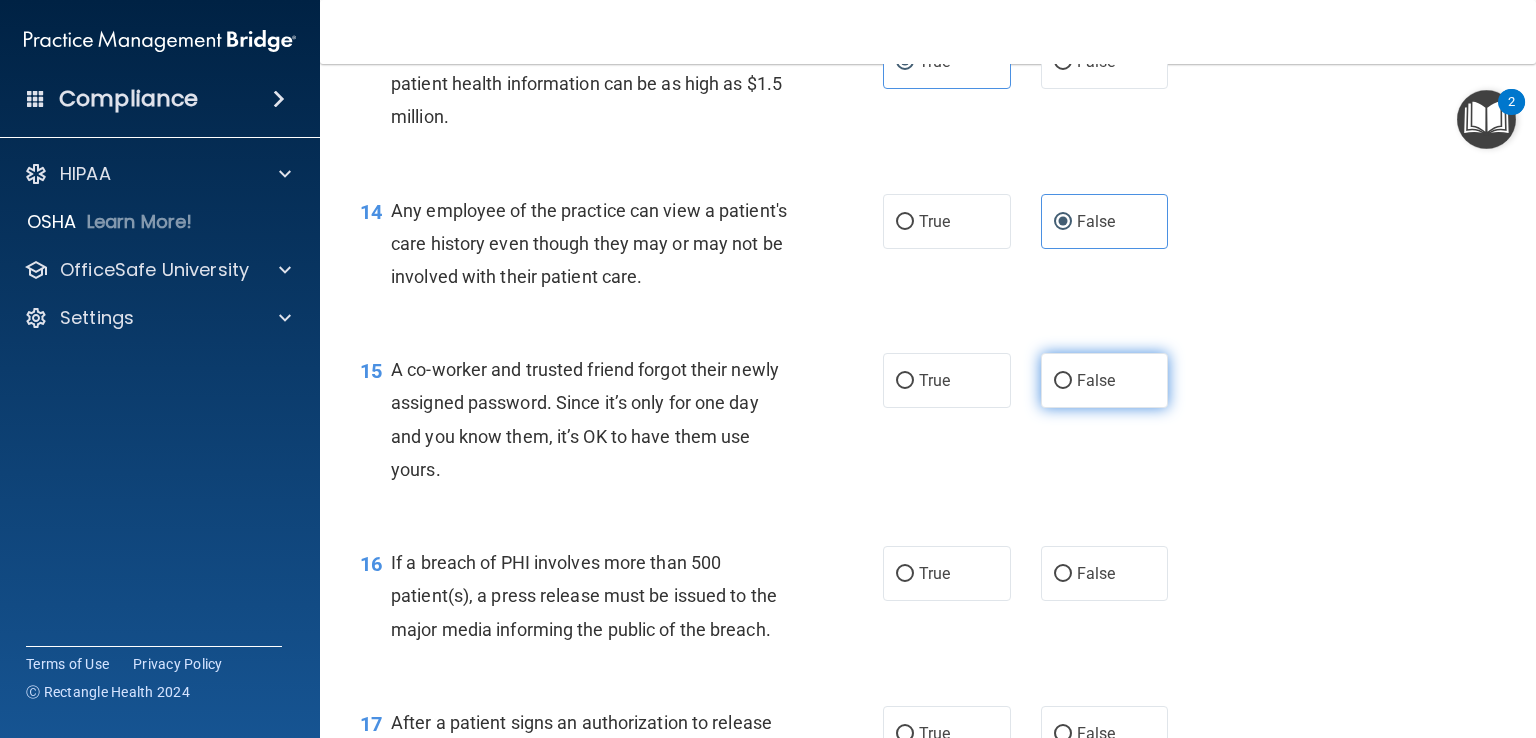 click on "False" at bounding box center [1105, 380] 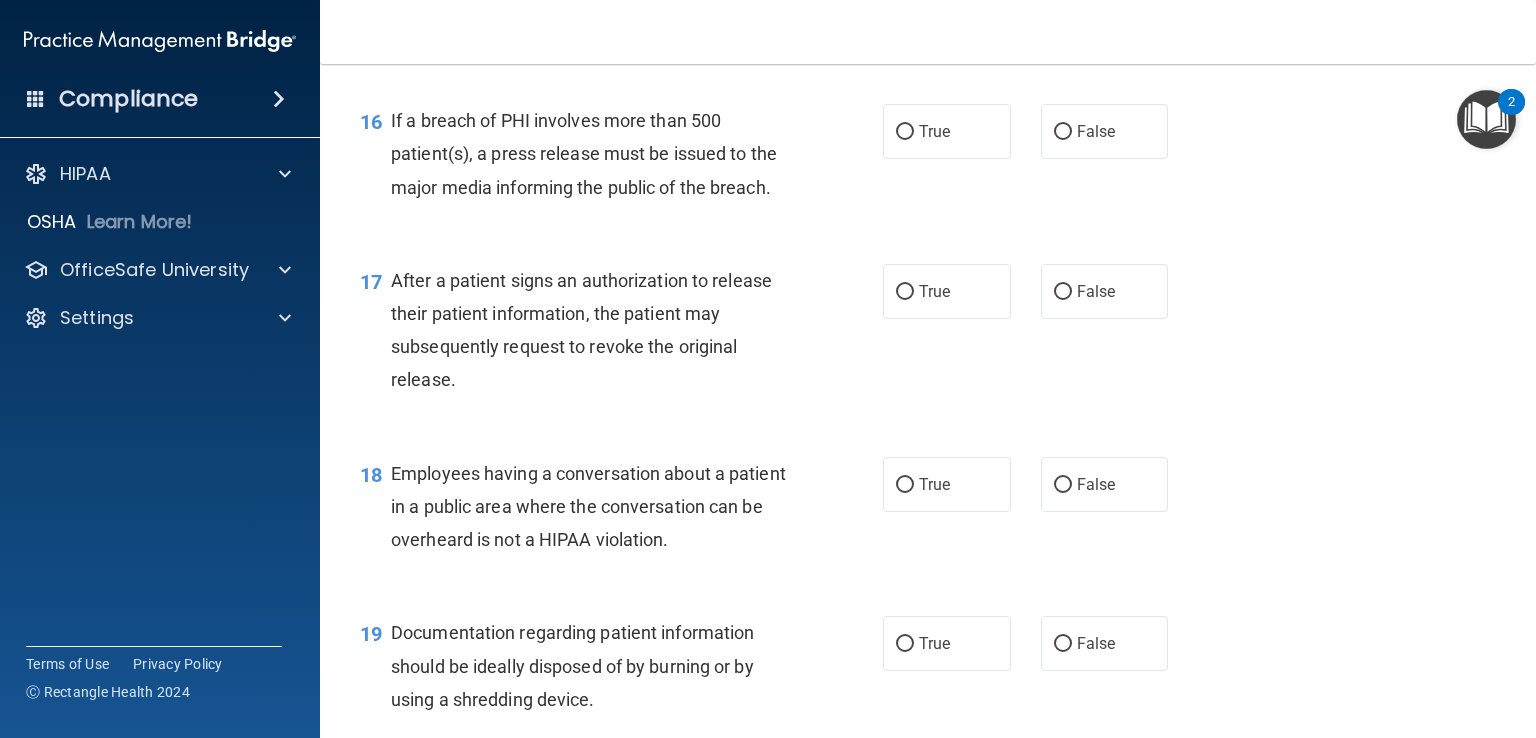 scroll, scrollTop: 2586, scrollLeft: 0, axis: vertical 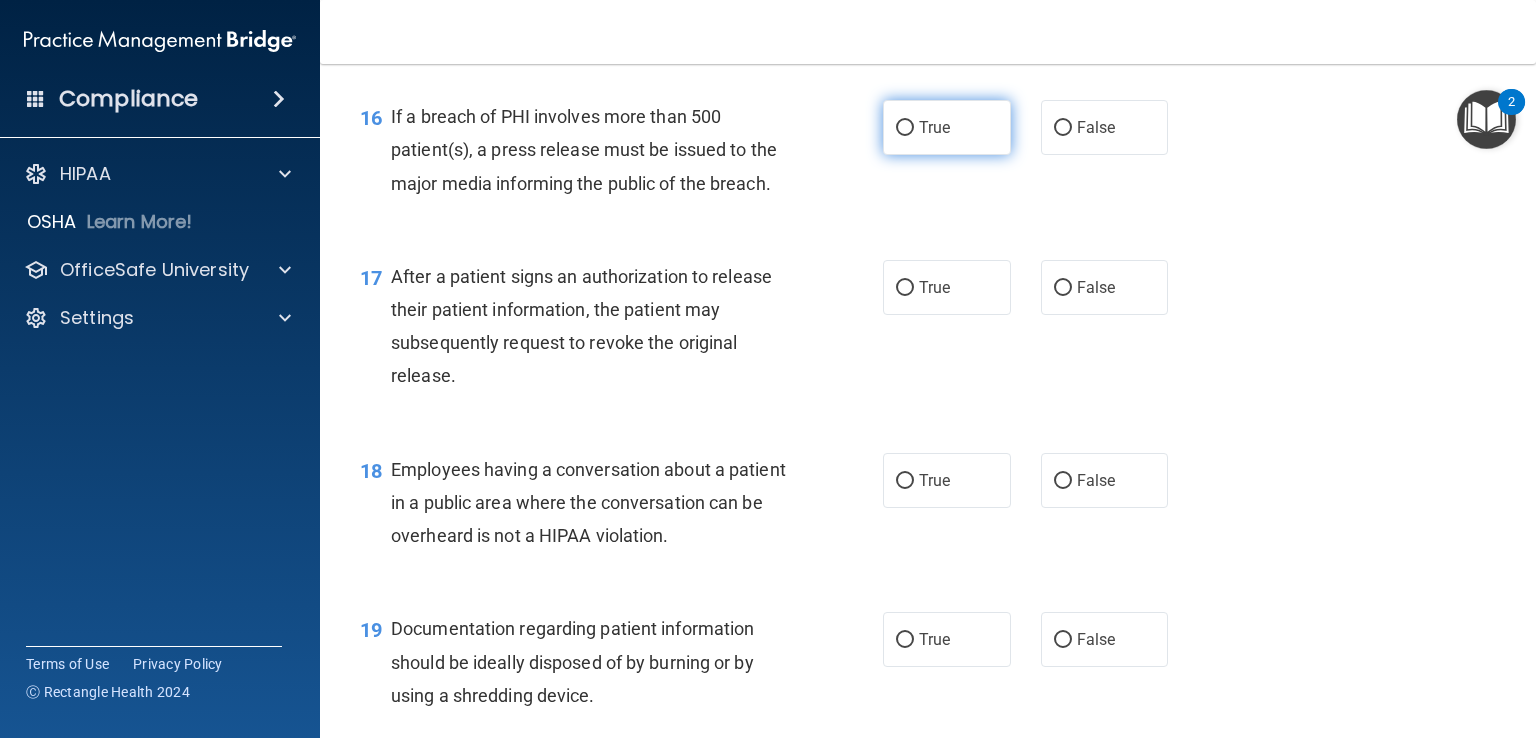 click on "True" at bounding box center [947, 127] 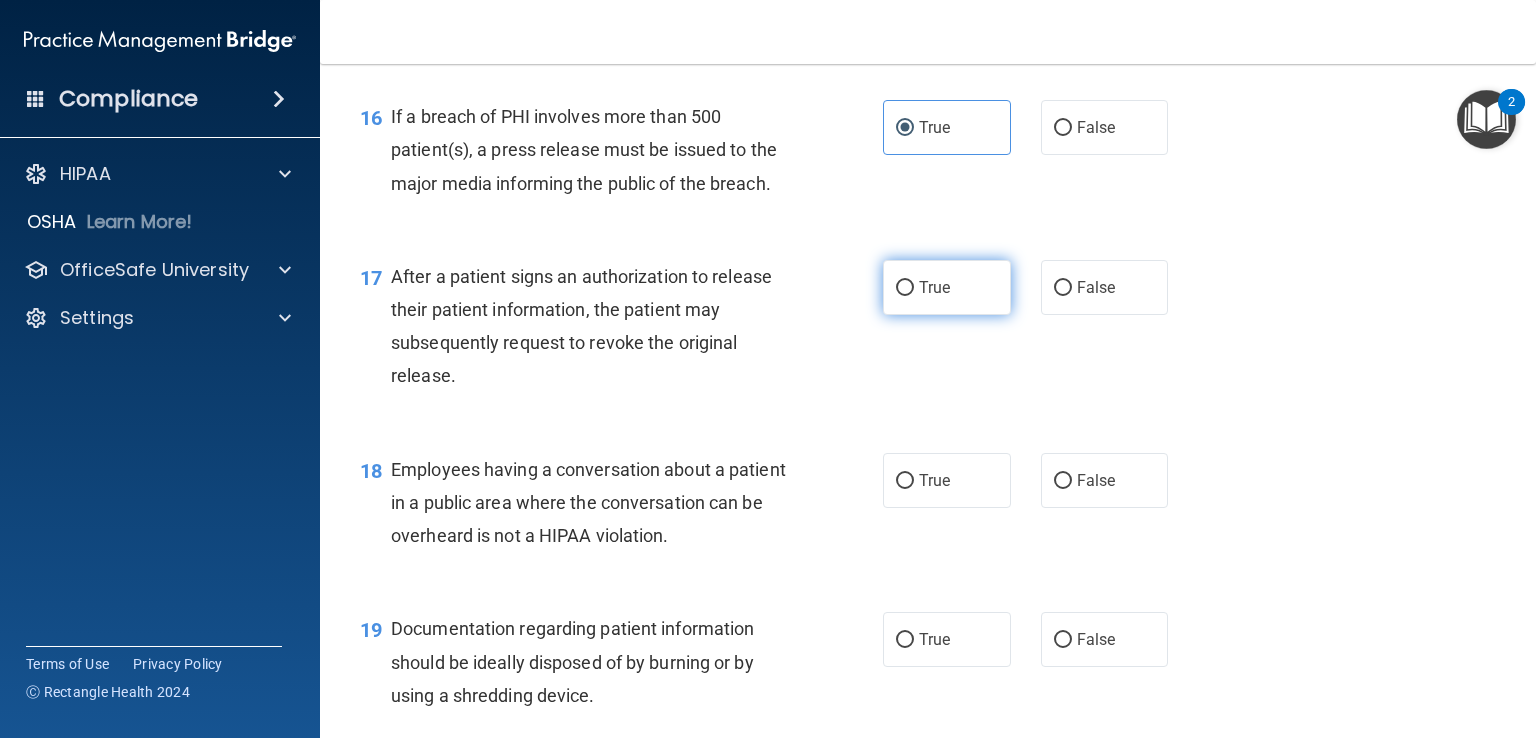 click on "True" at bounding box center [947, 287] 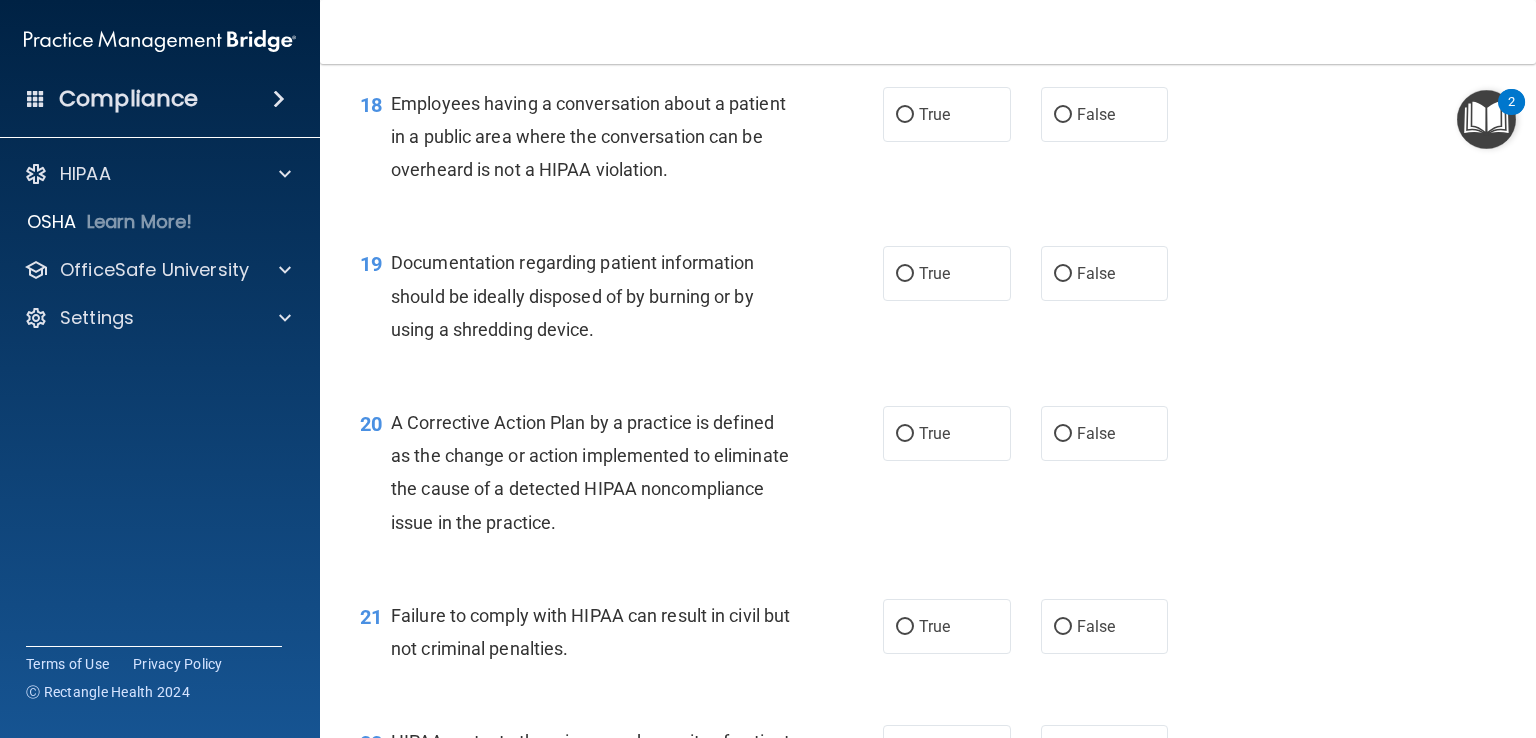 scroll, scrollTop: 2954, scrollLeft: 0, axis: vertical 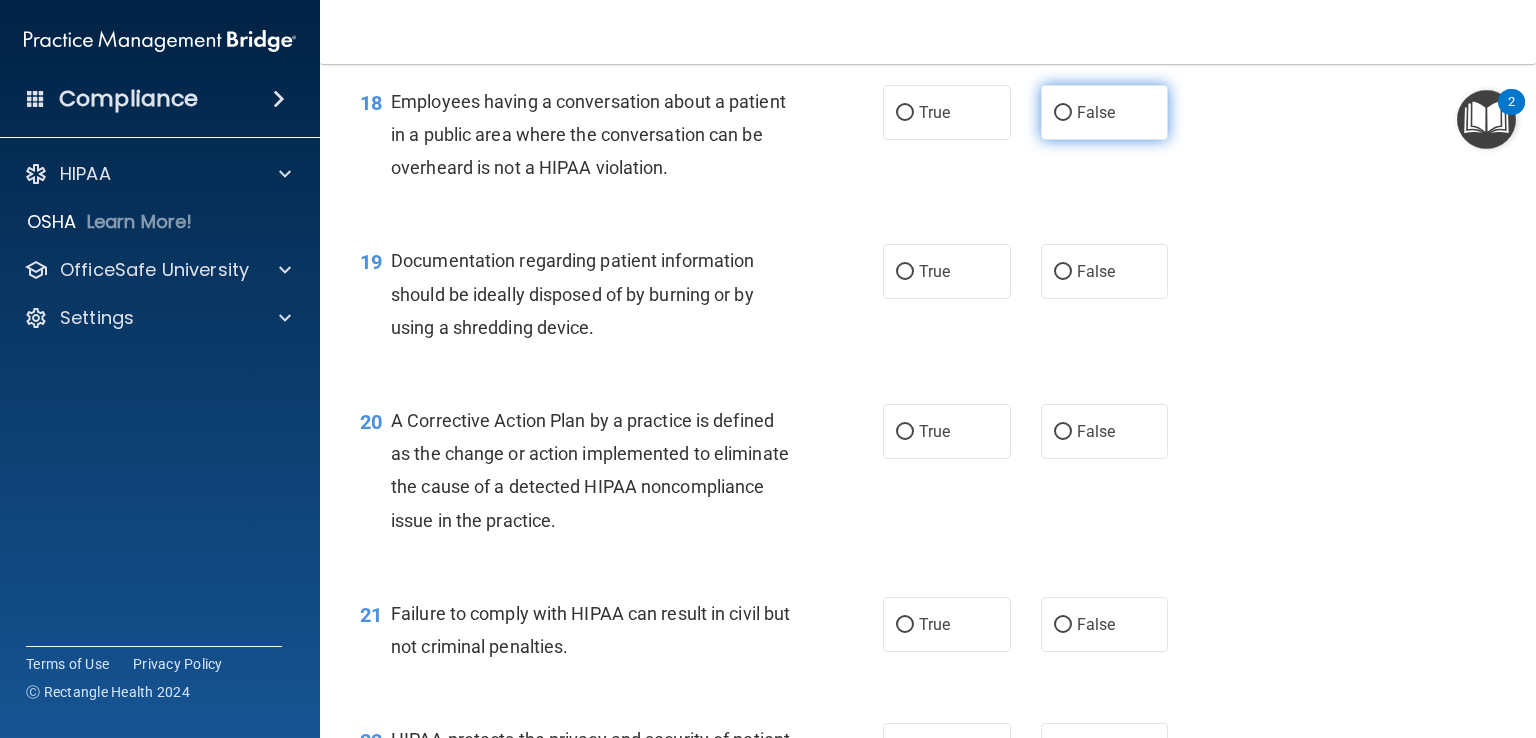 click on "False" at bounding box center [1105, 112] 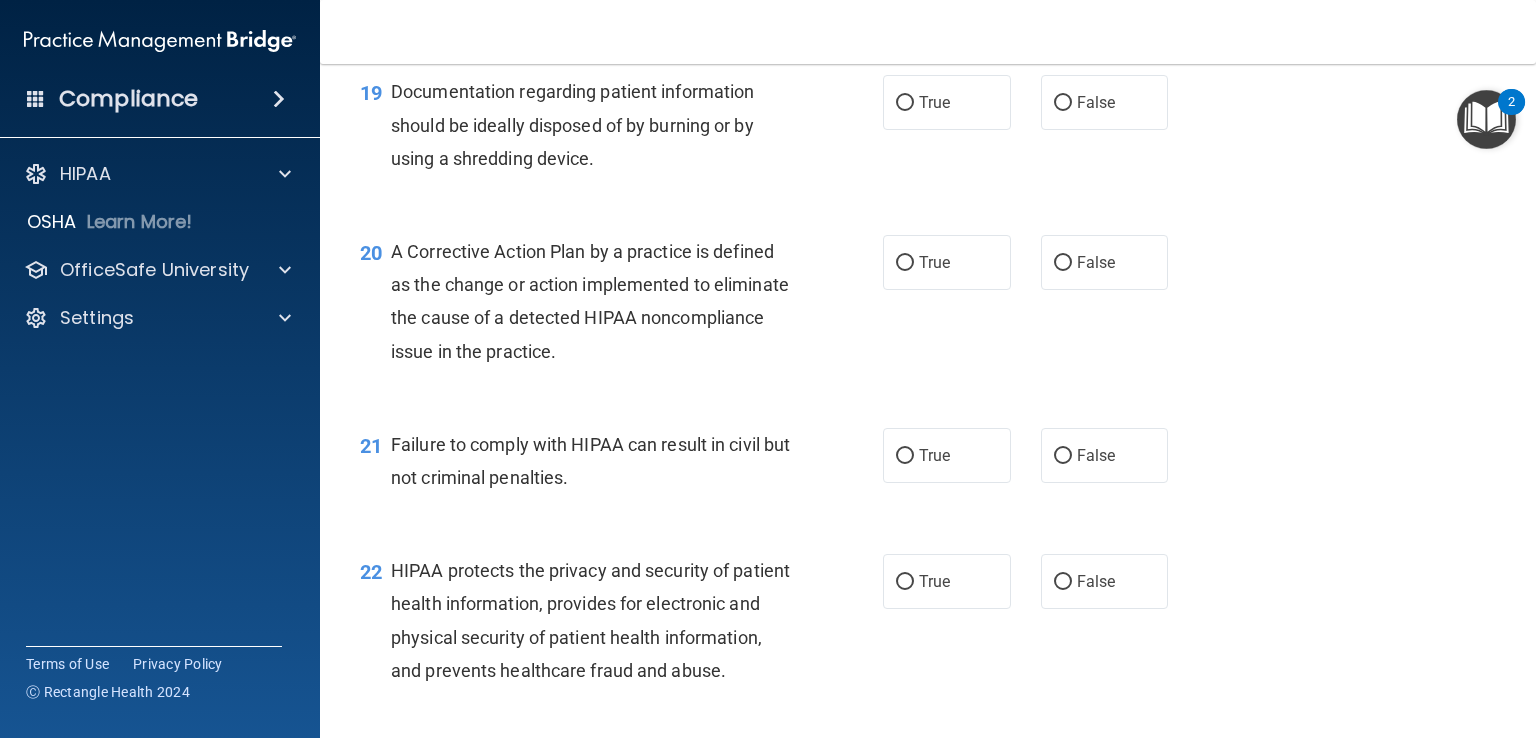 scroll, scrollTop: 3127, scrollLeft: 0, axis: vertical 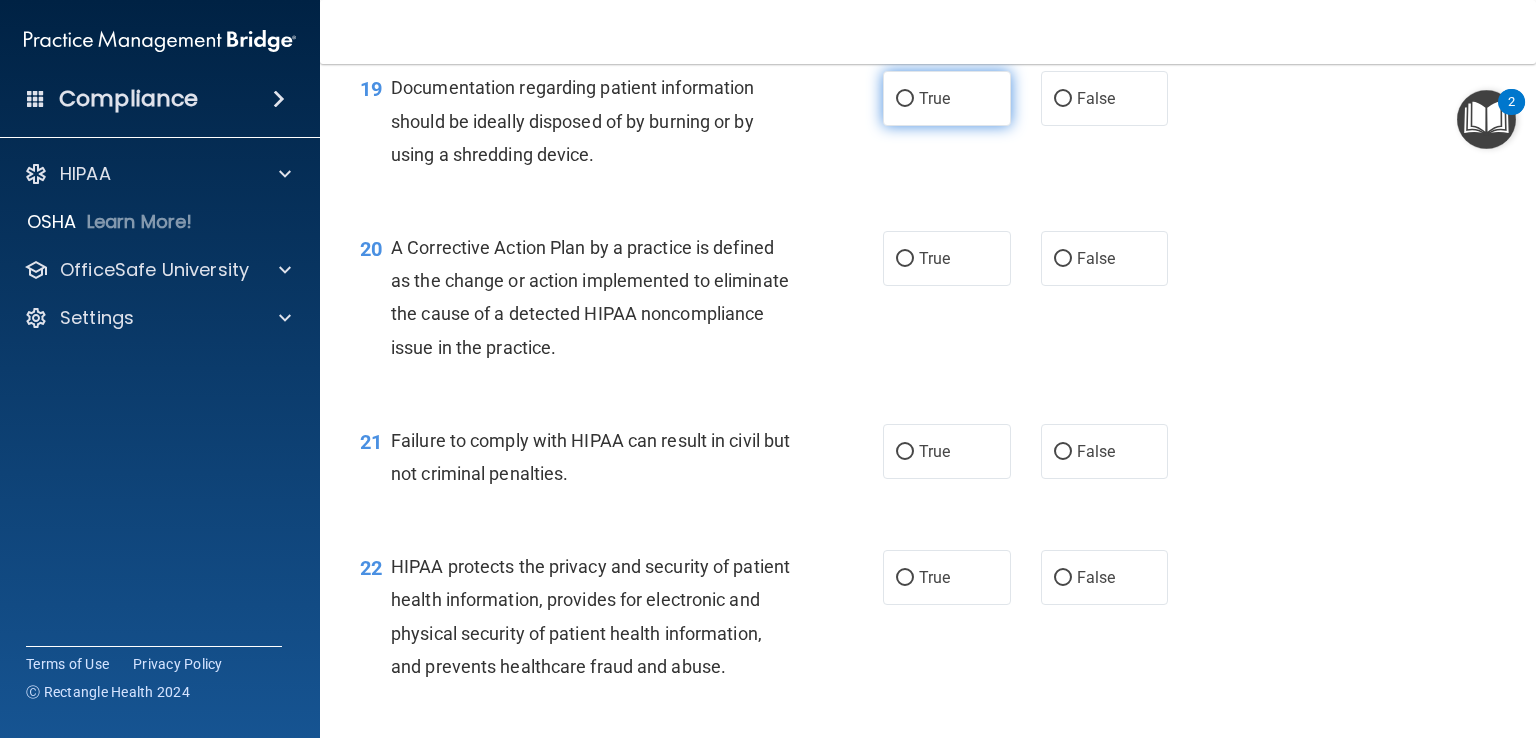 click on "True" at bounding box center [947, 98] 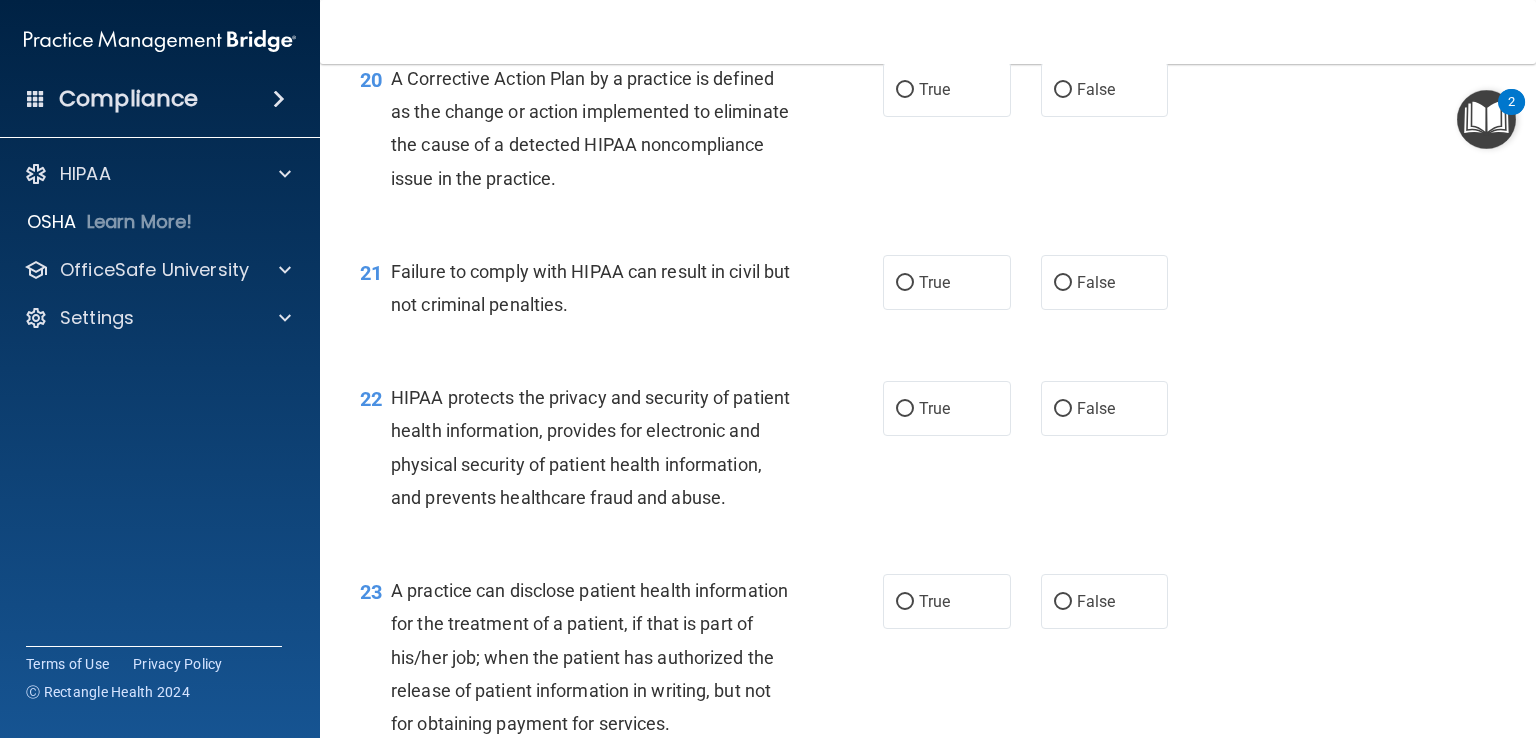 scroll, scrollTop: 3312, scrollLeft: 0, axis: vertical 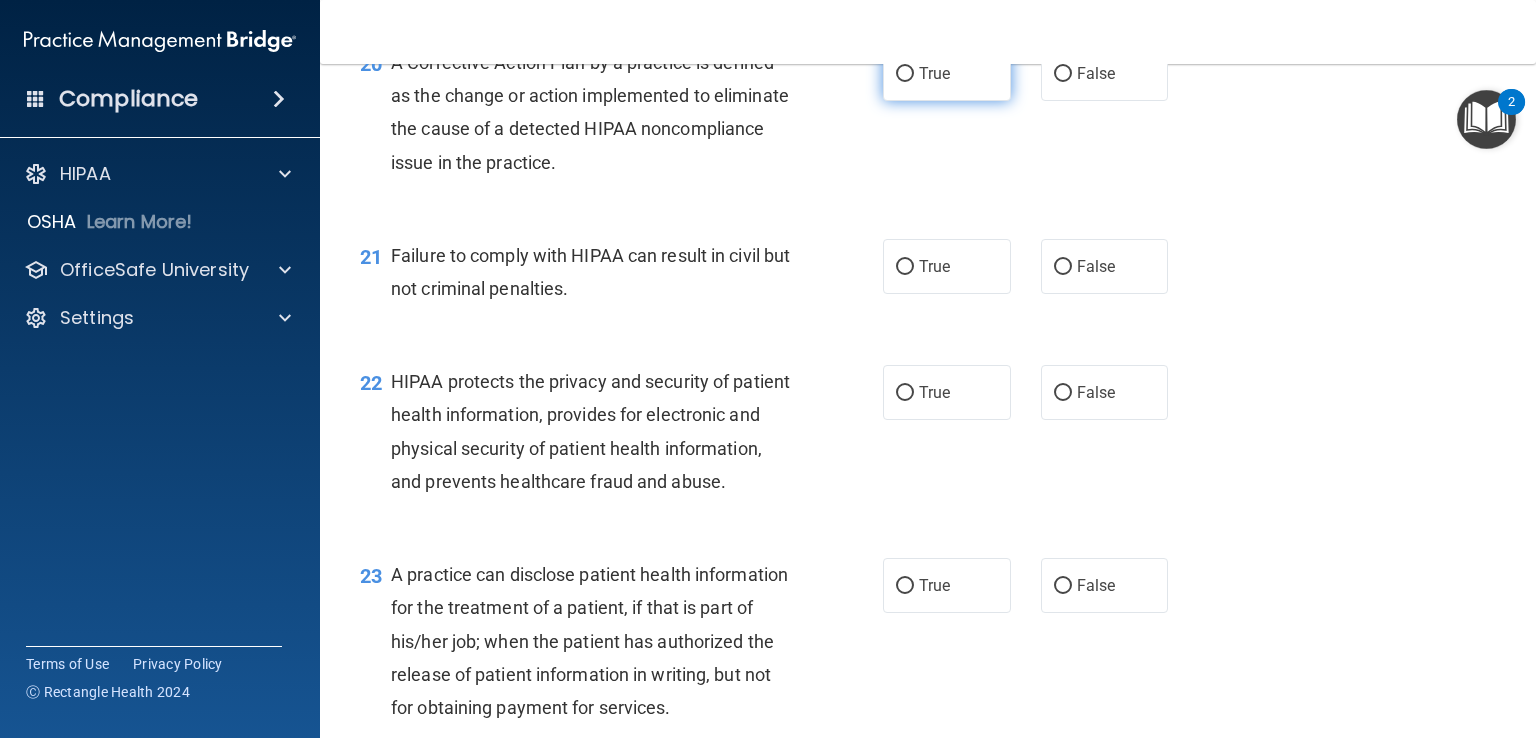 click on "True" at bounding box center [947, 73] 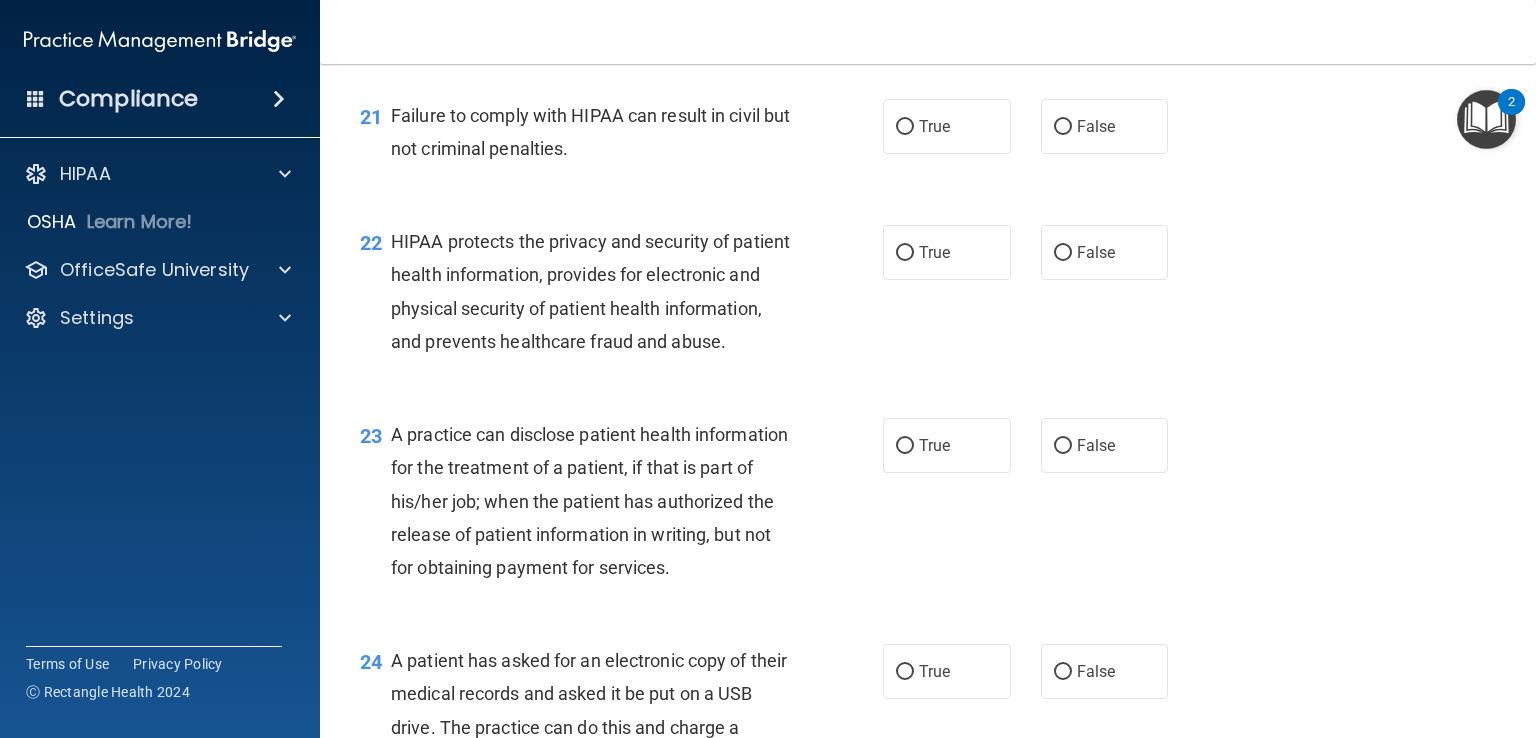 scroll, scrollTop: 3454, scrollLeft: 0, axis: vertical 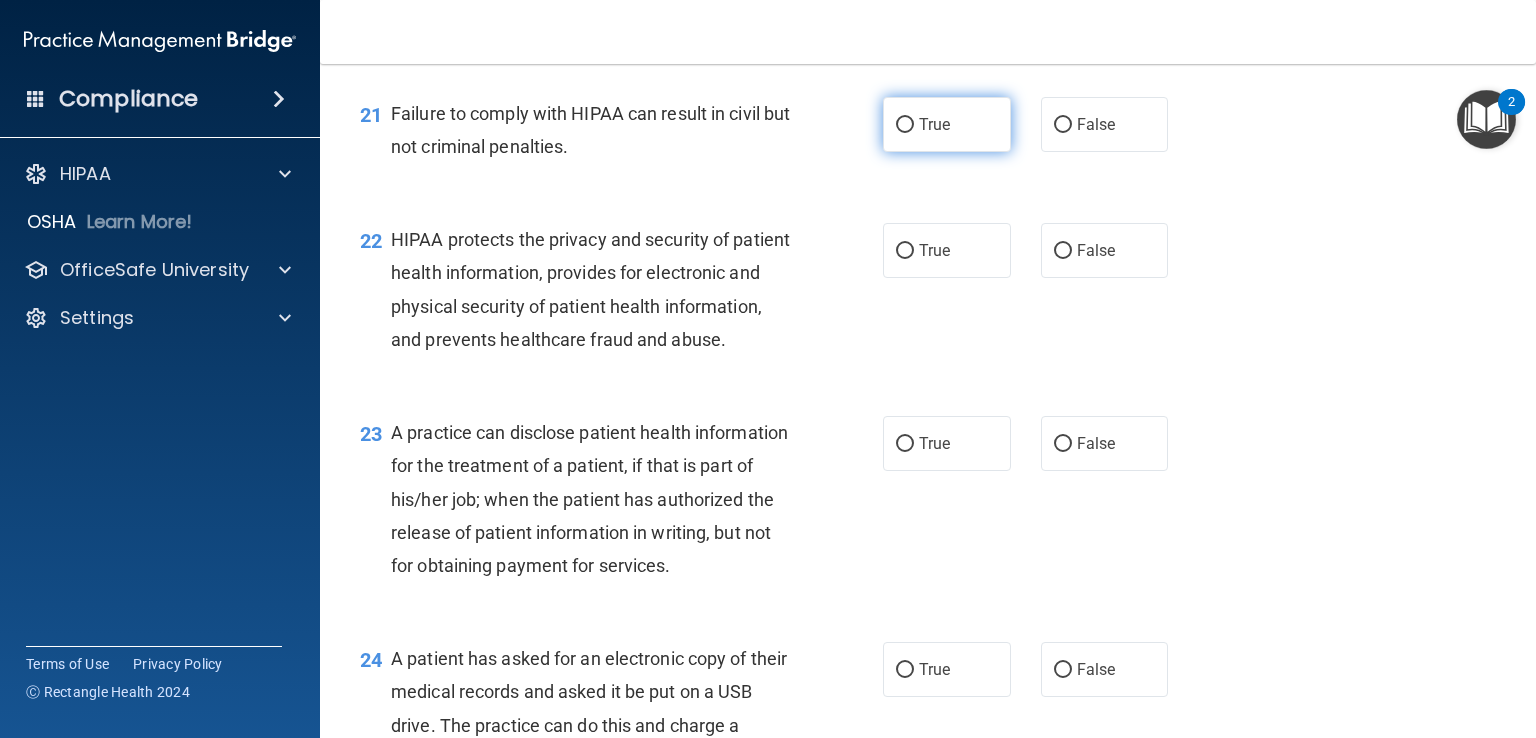 click on "True" at bounding box center (947, 124) 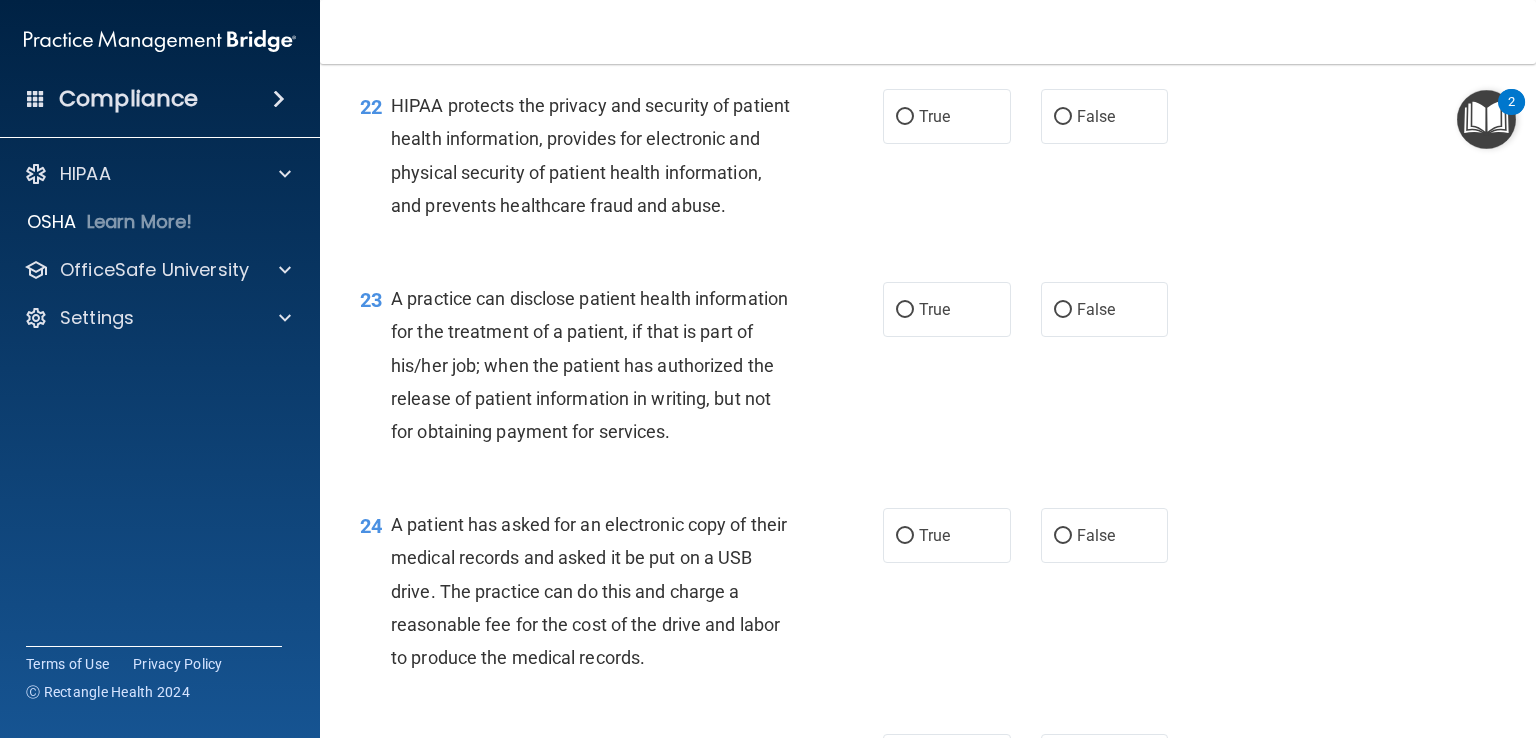 scroll, scrollTop: 3591, scrollLeft: 0, axis: vertical 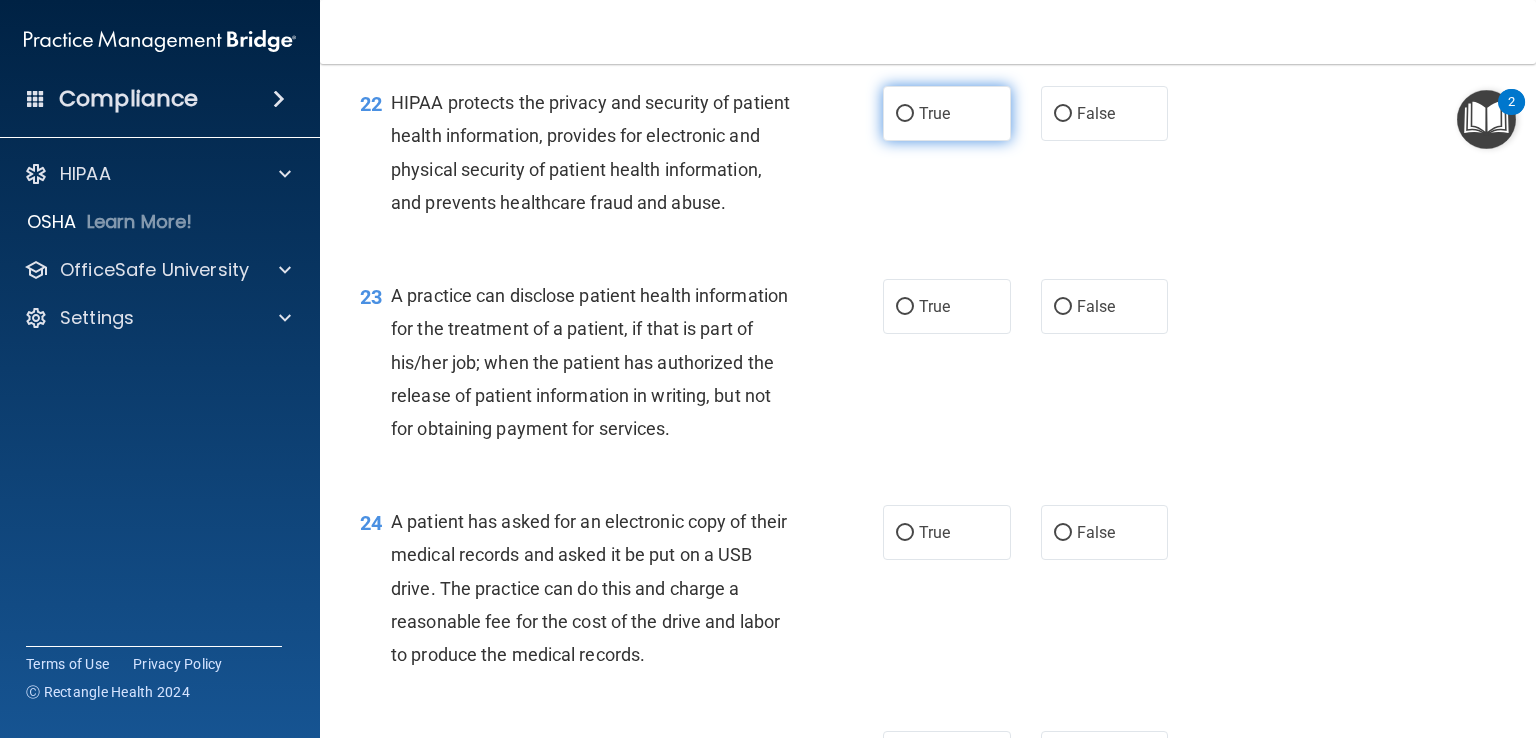 click on "True" at bounding box center (947, 113) 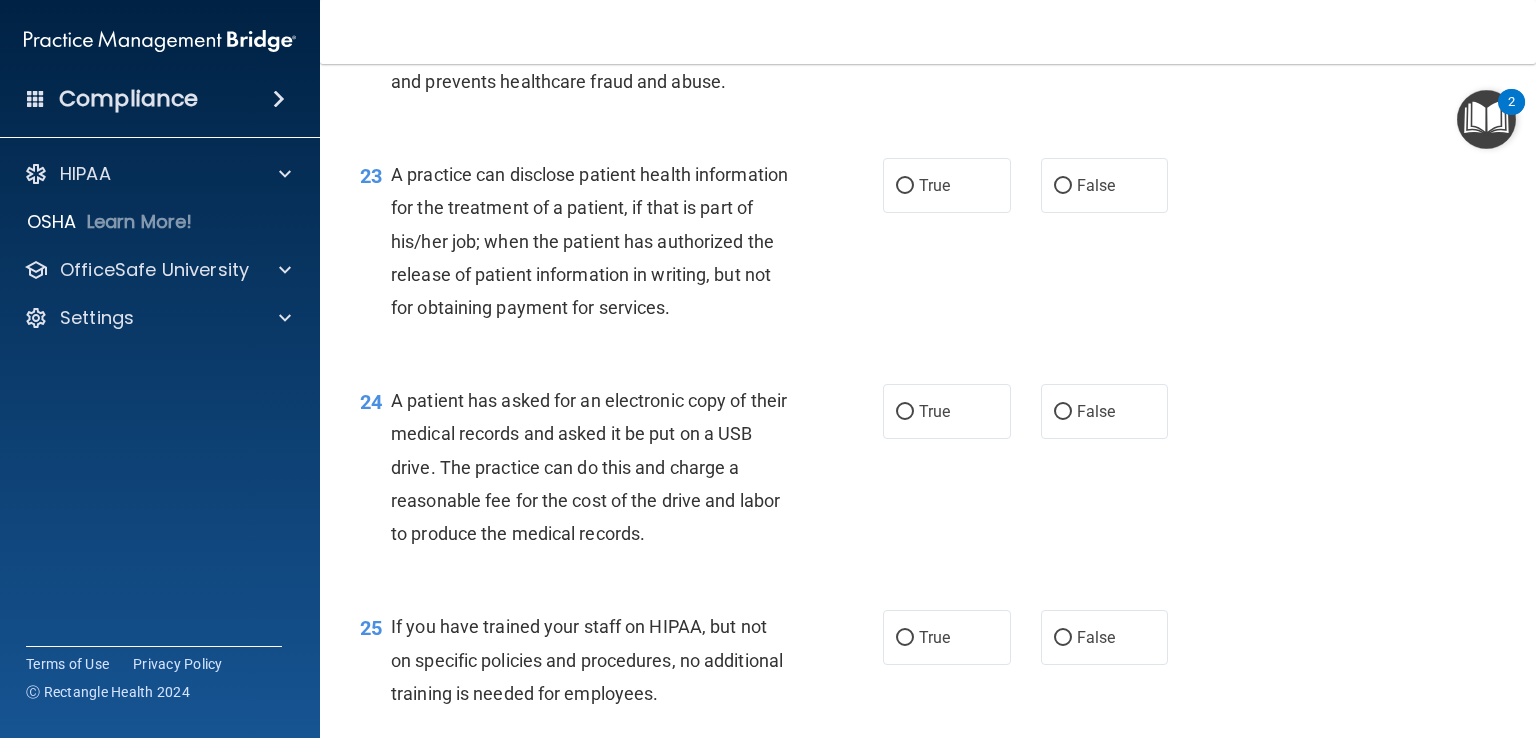 scroll, scrollTop: 3718, scrollLeft: 0, axis: vertical 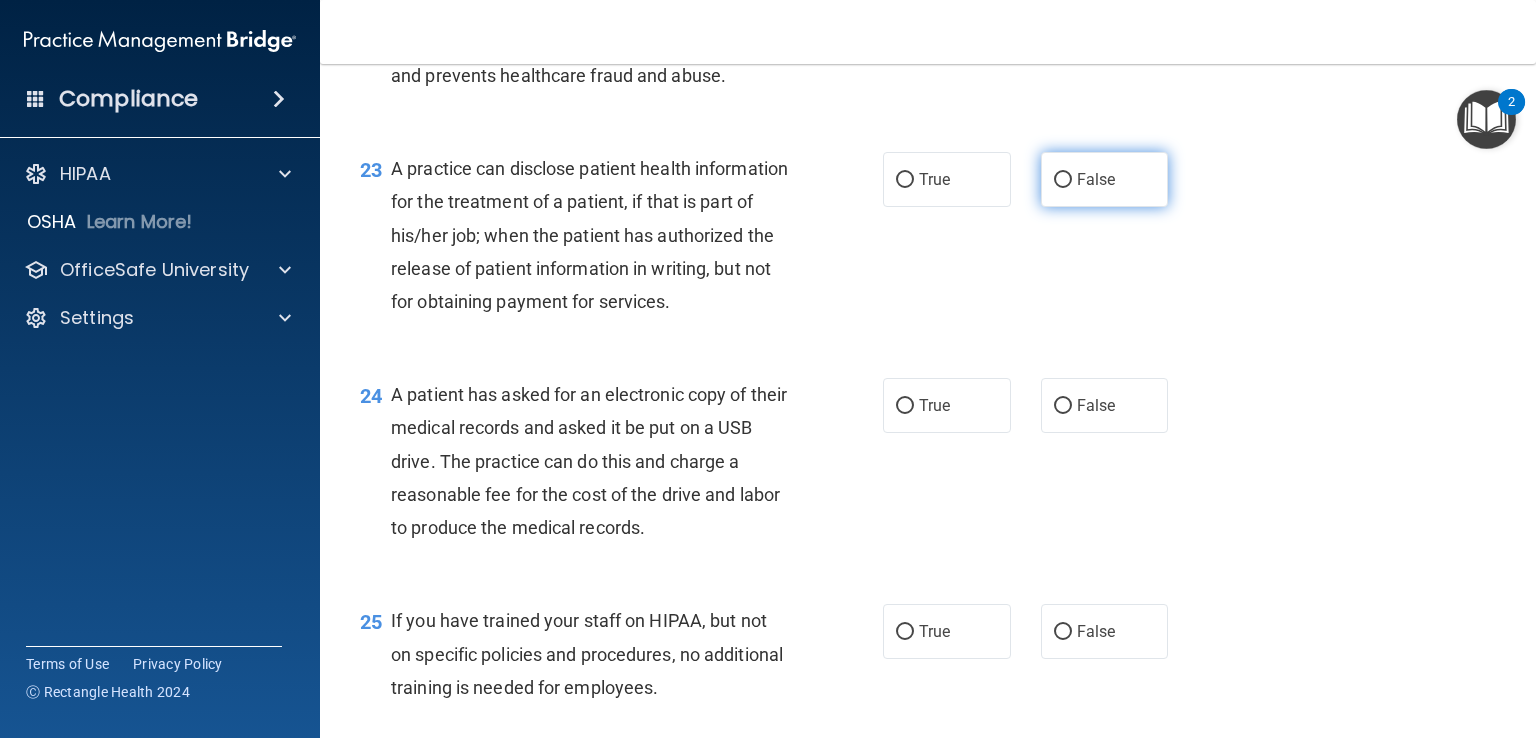 click on "False" at bounding box center (1096, 179) 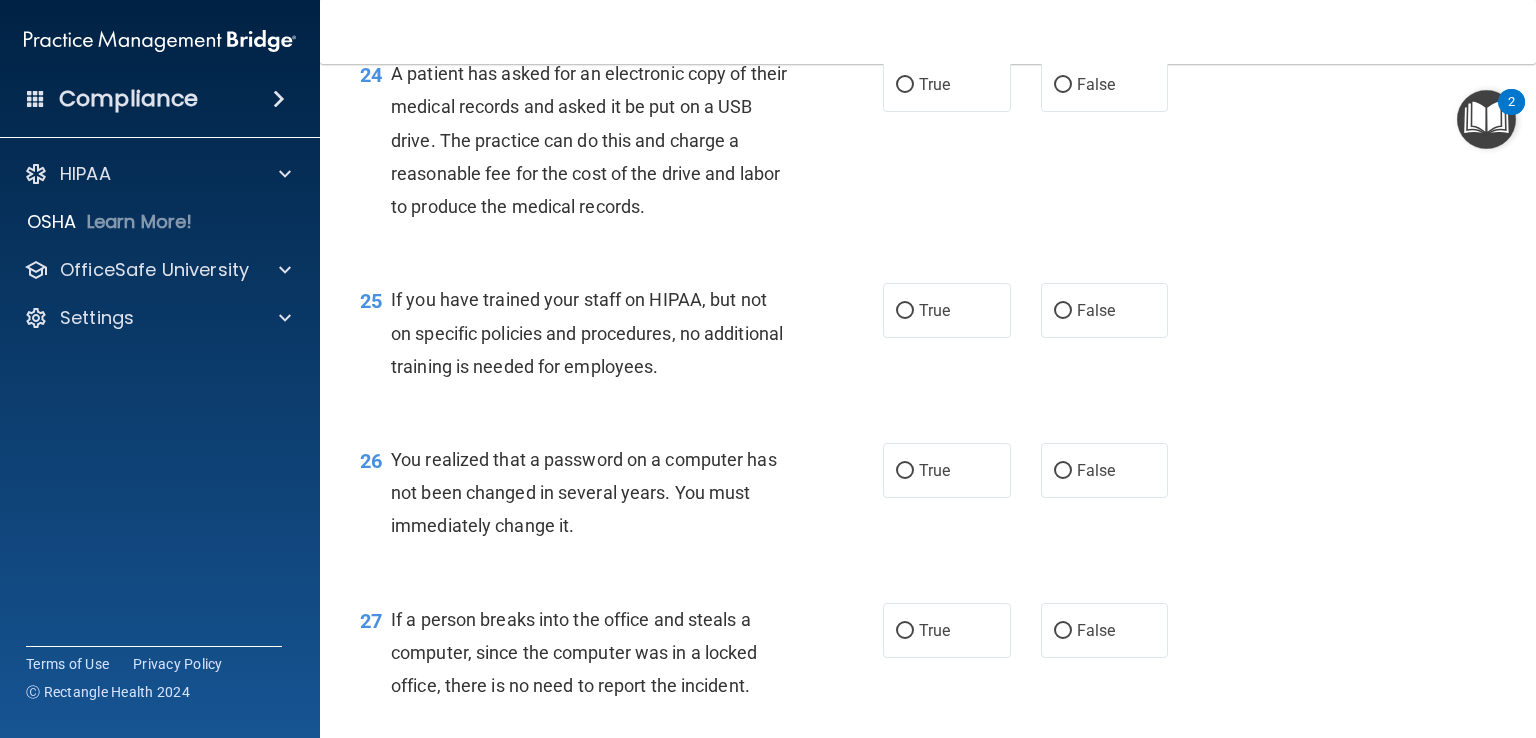 scroll, scrollTop: 4038, scrollLeft: 0, axis: vertical 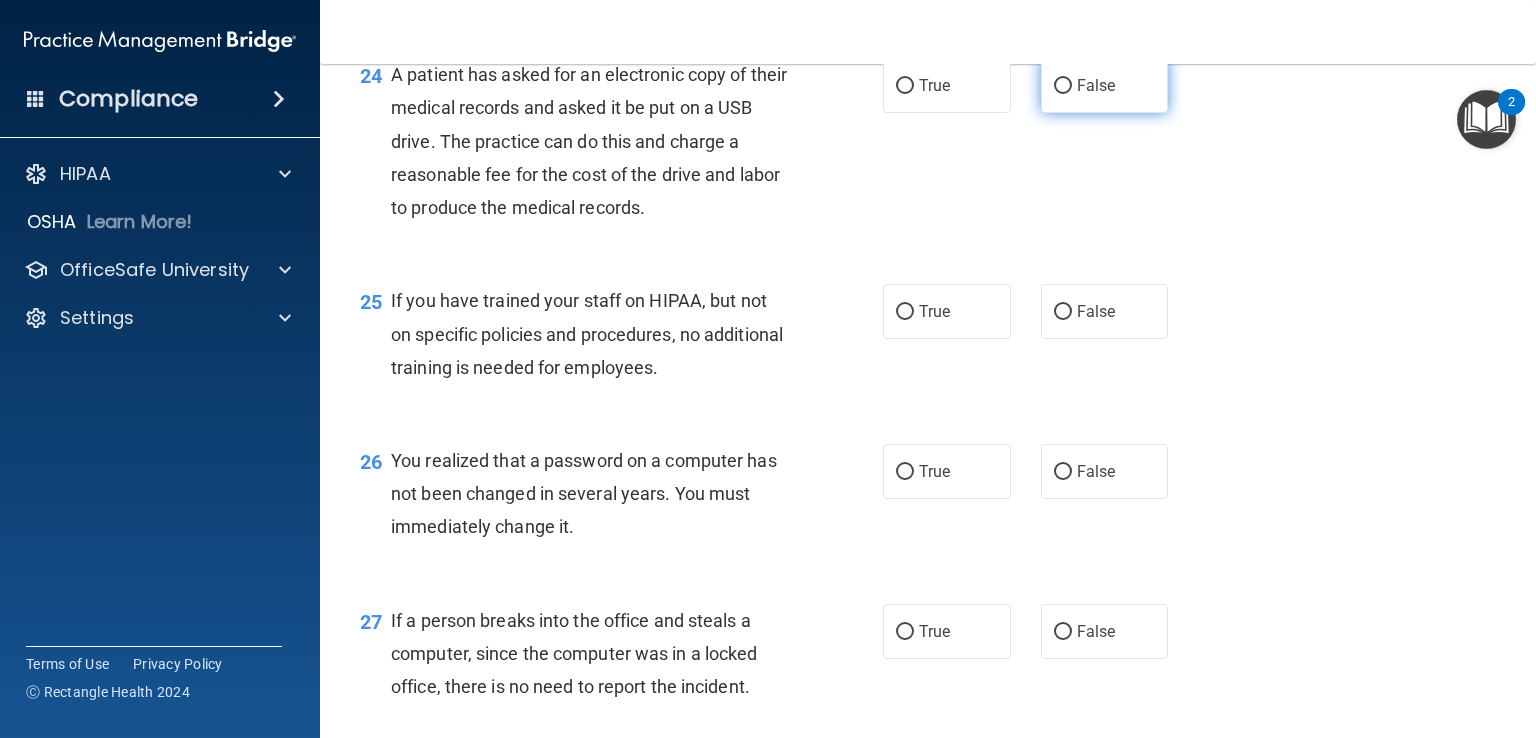 click on "False" at bounding box center [1105, 85] 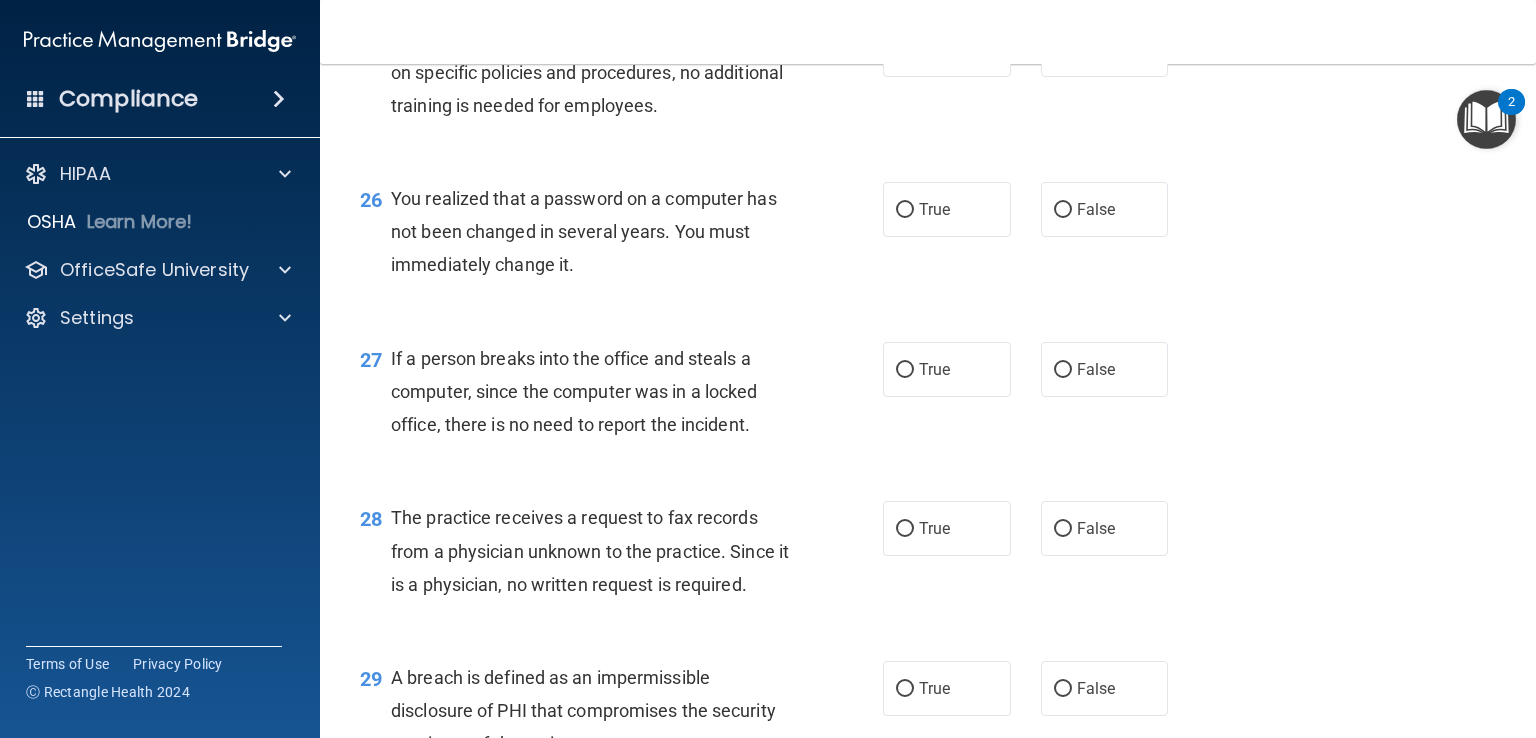 scroll, scrollTop: 4332, scrollLeft: 0, axis: vertical 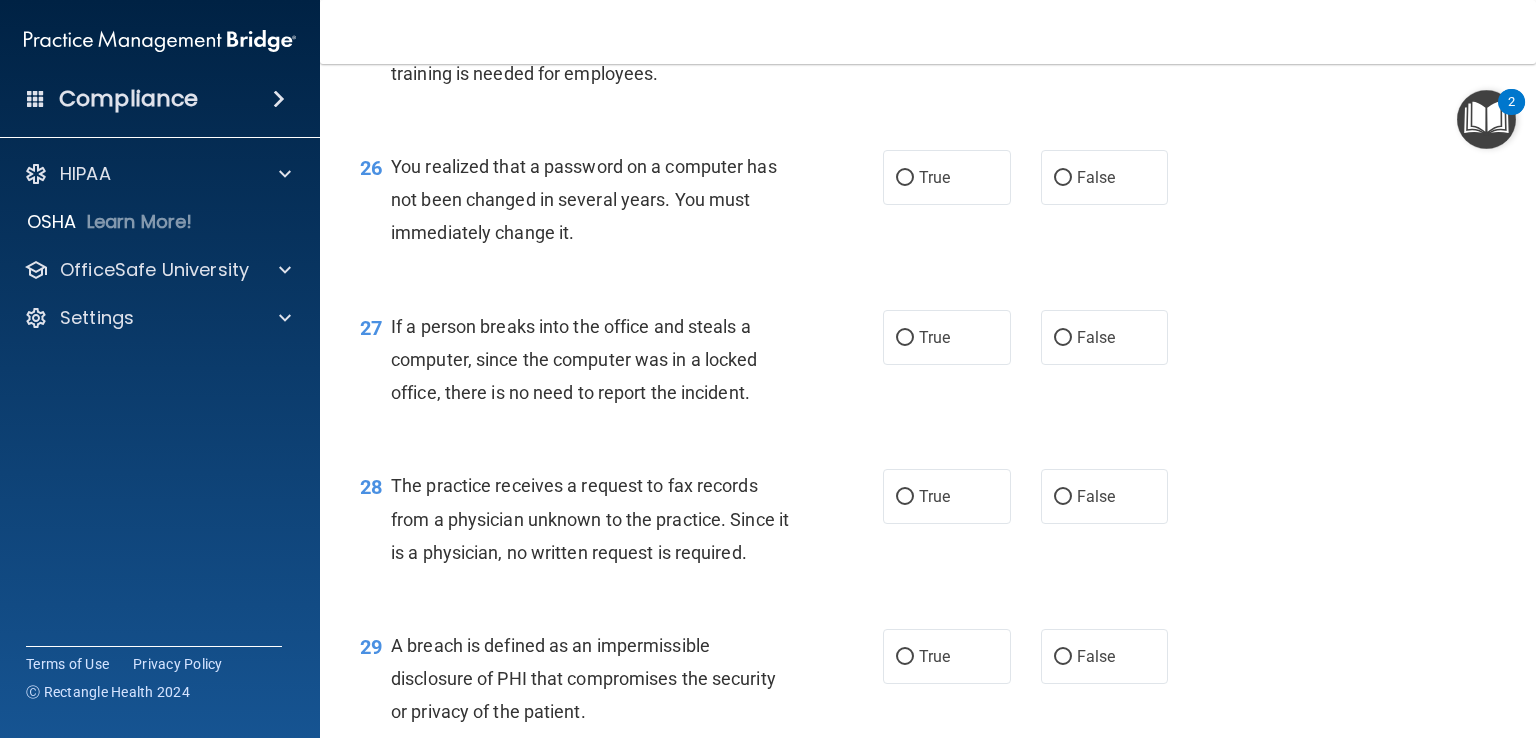 click on "False" at bounding box center [1105, 17] 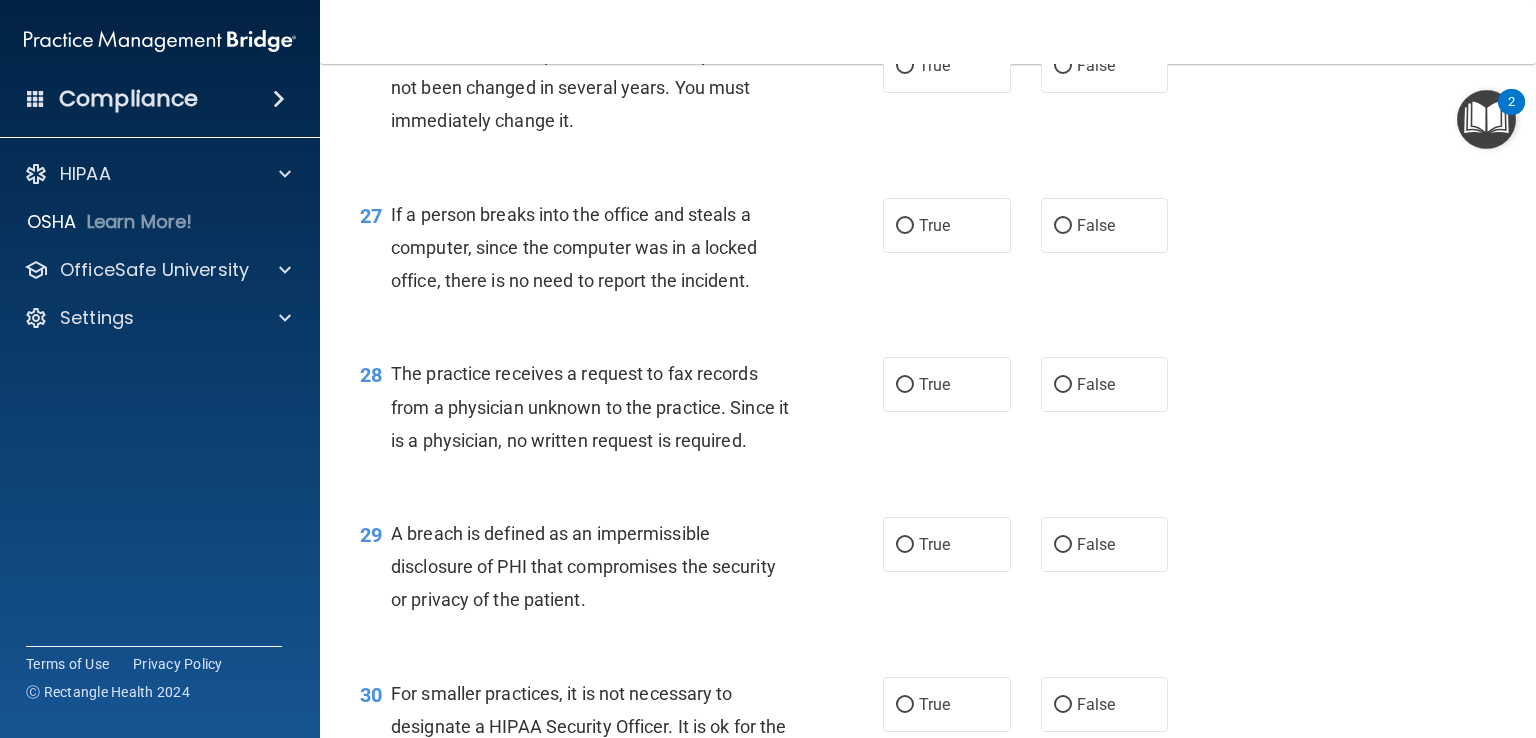 scroll, scrollTop: 4447, scrollLeft: 0, axis: vertical 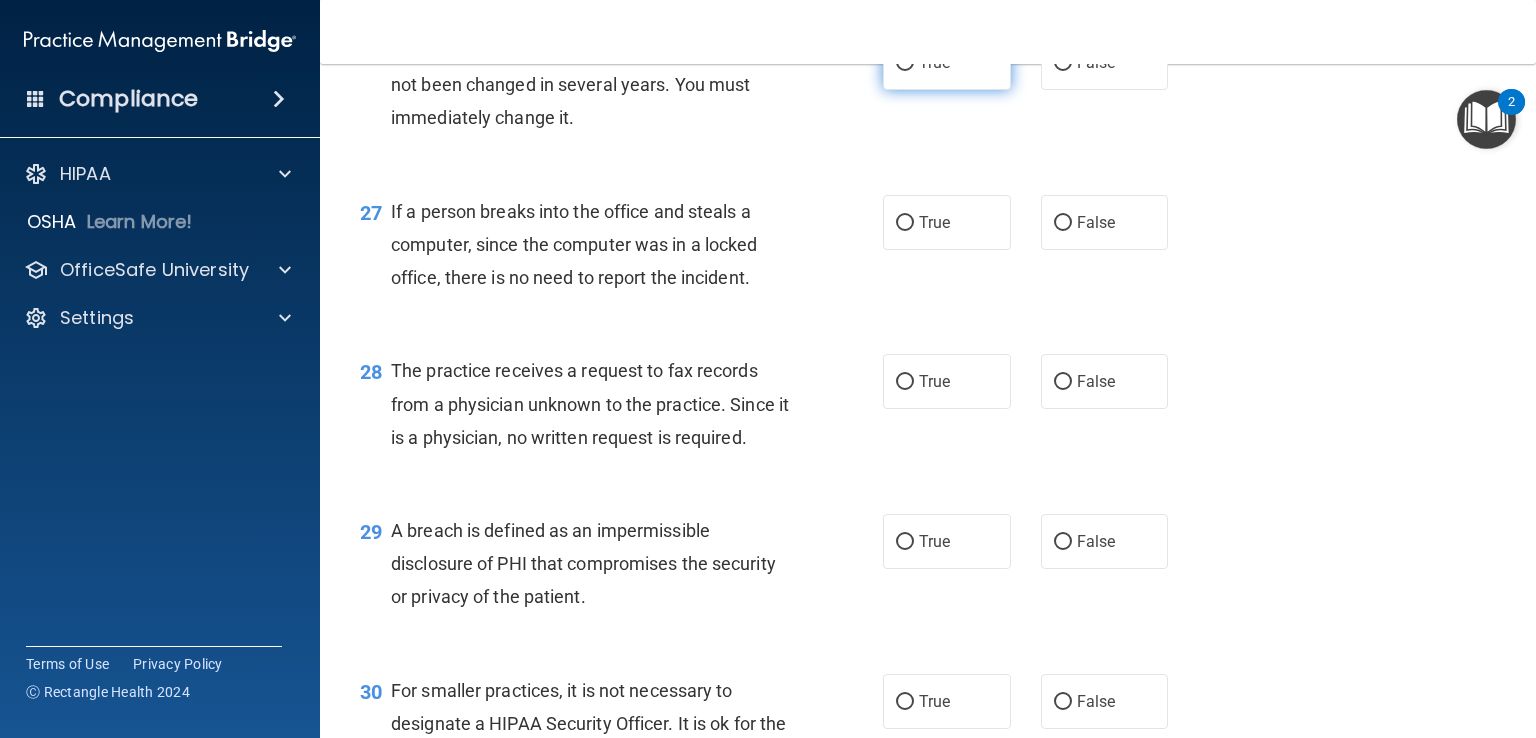 click on "True" at bounding box center (934, 62) 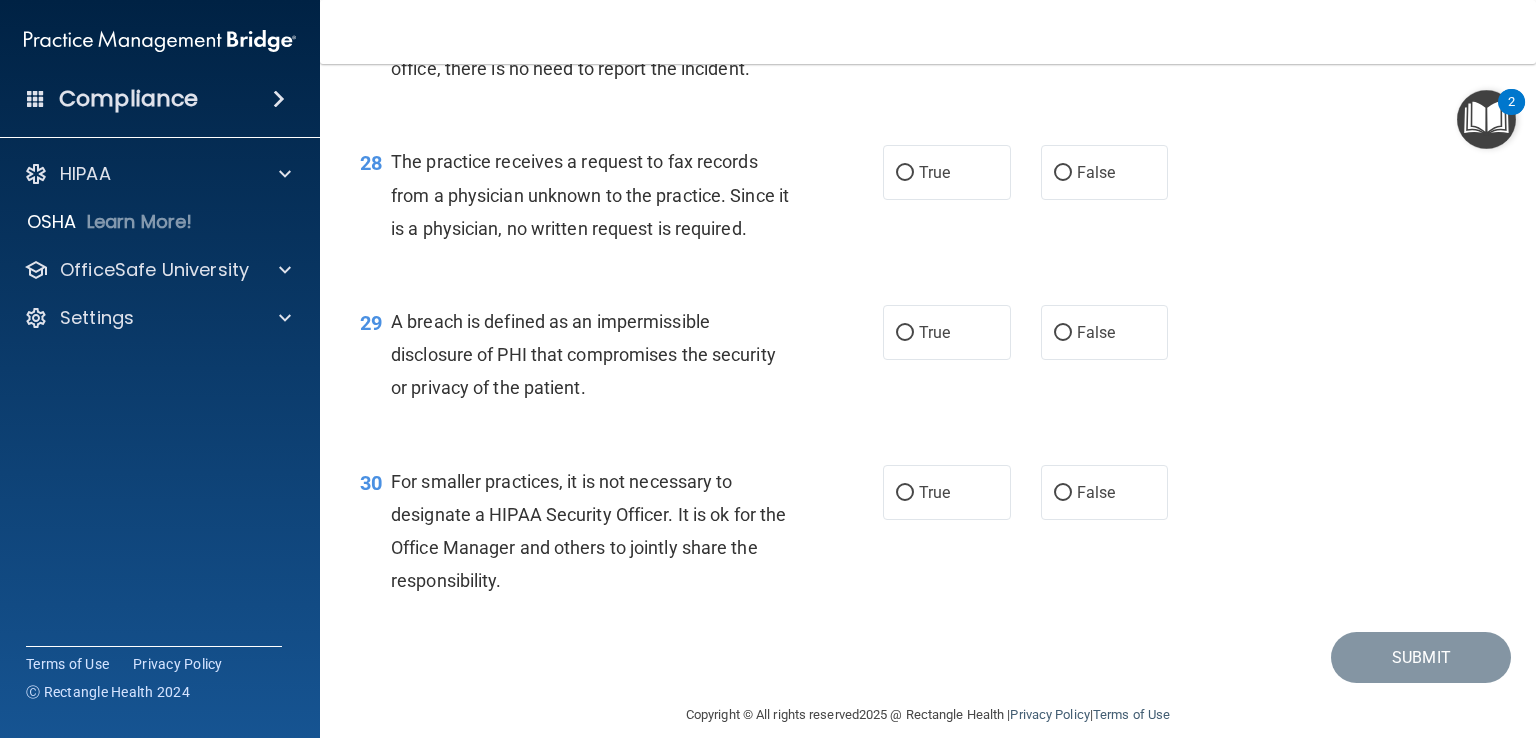 scroll, scrollTop: 4658, scrollLeft: 0, axis: vertical 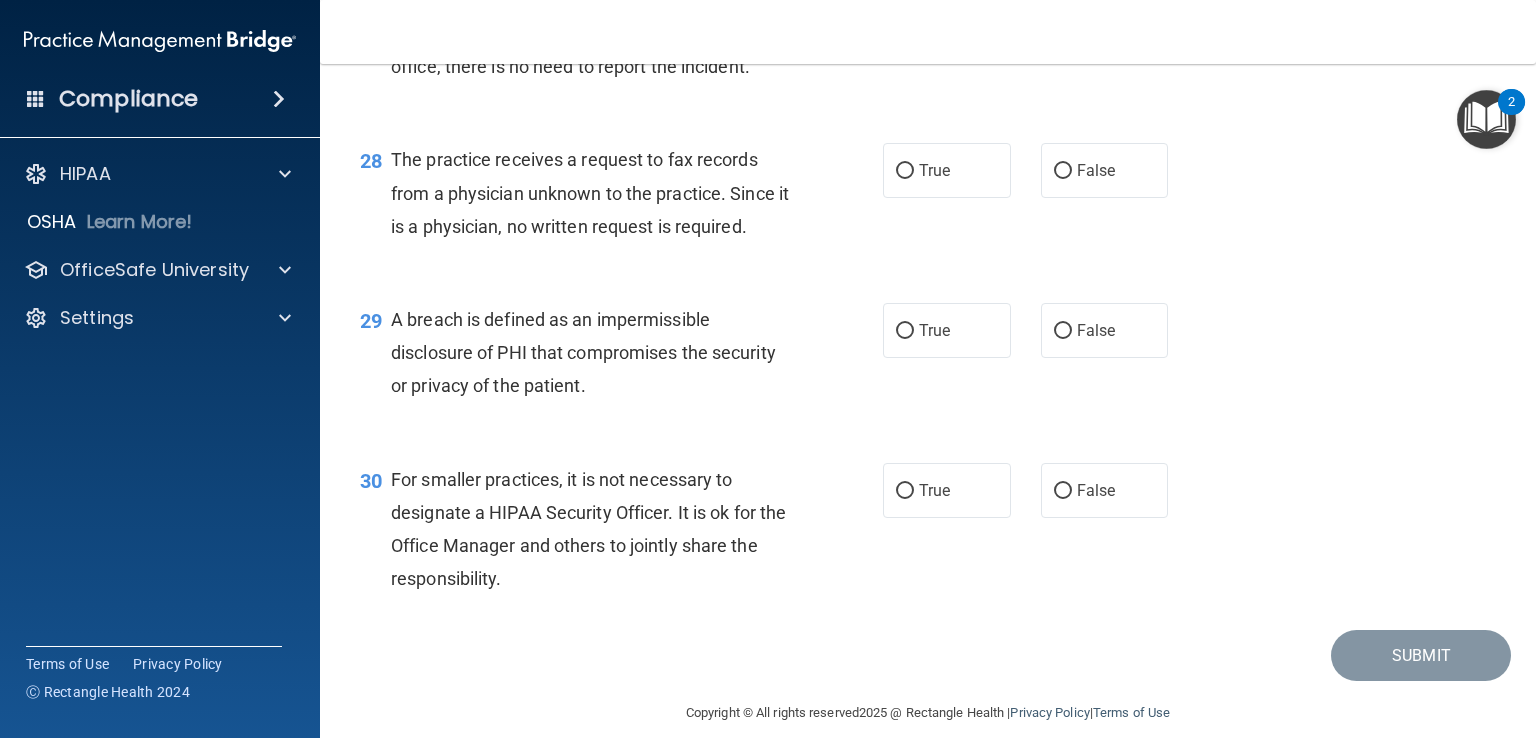 click on "False" at bounding box center [1105, 11] 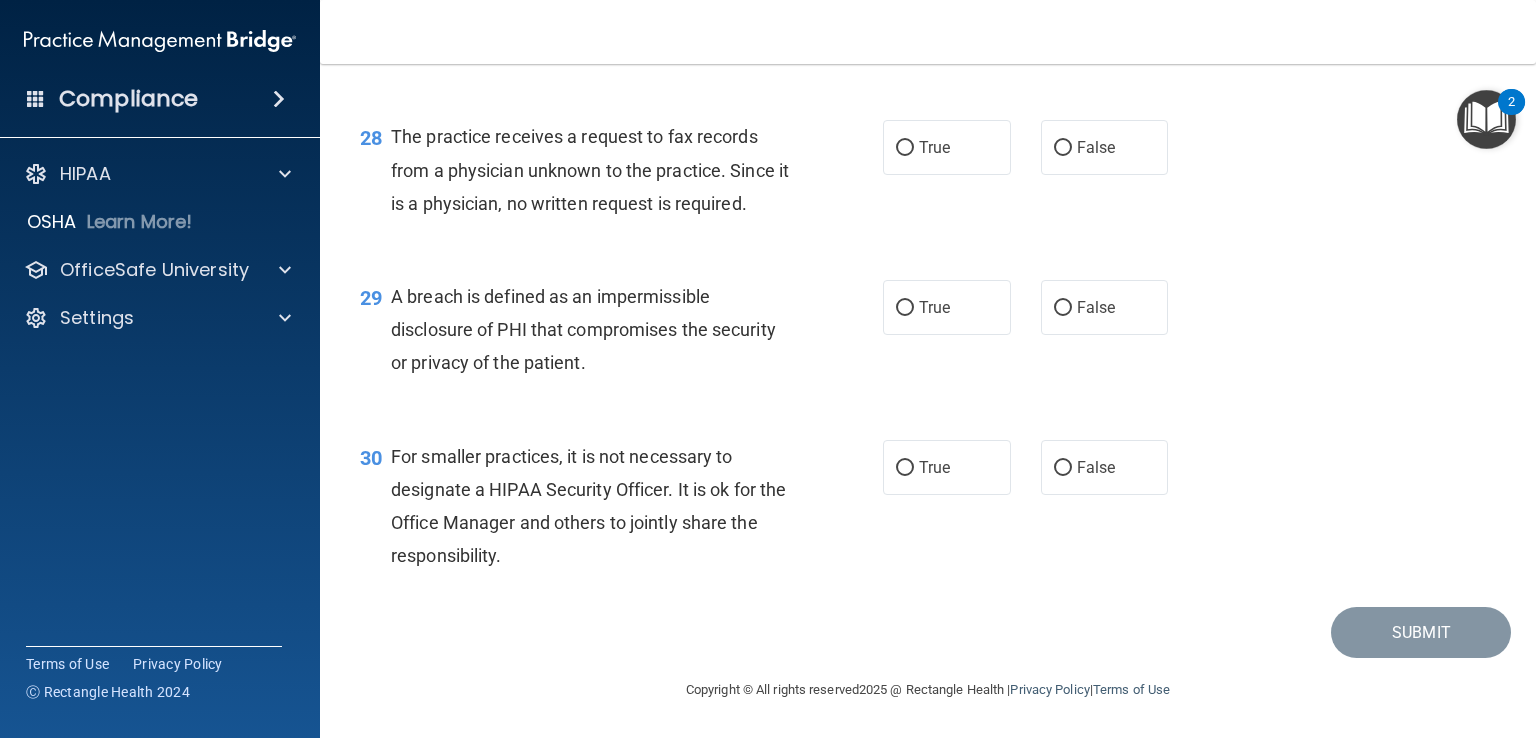 scroll, scrollTop: 4781, scrollLeft: 0, axis: vertical 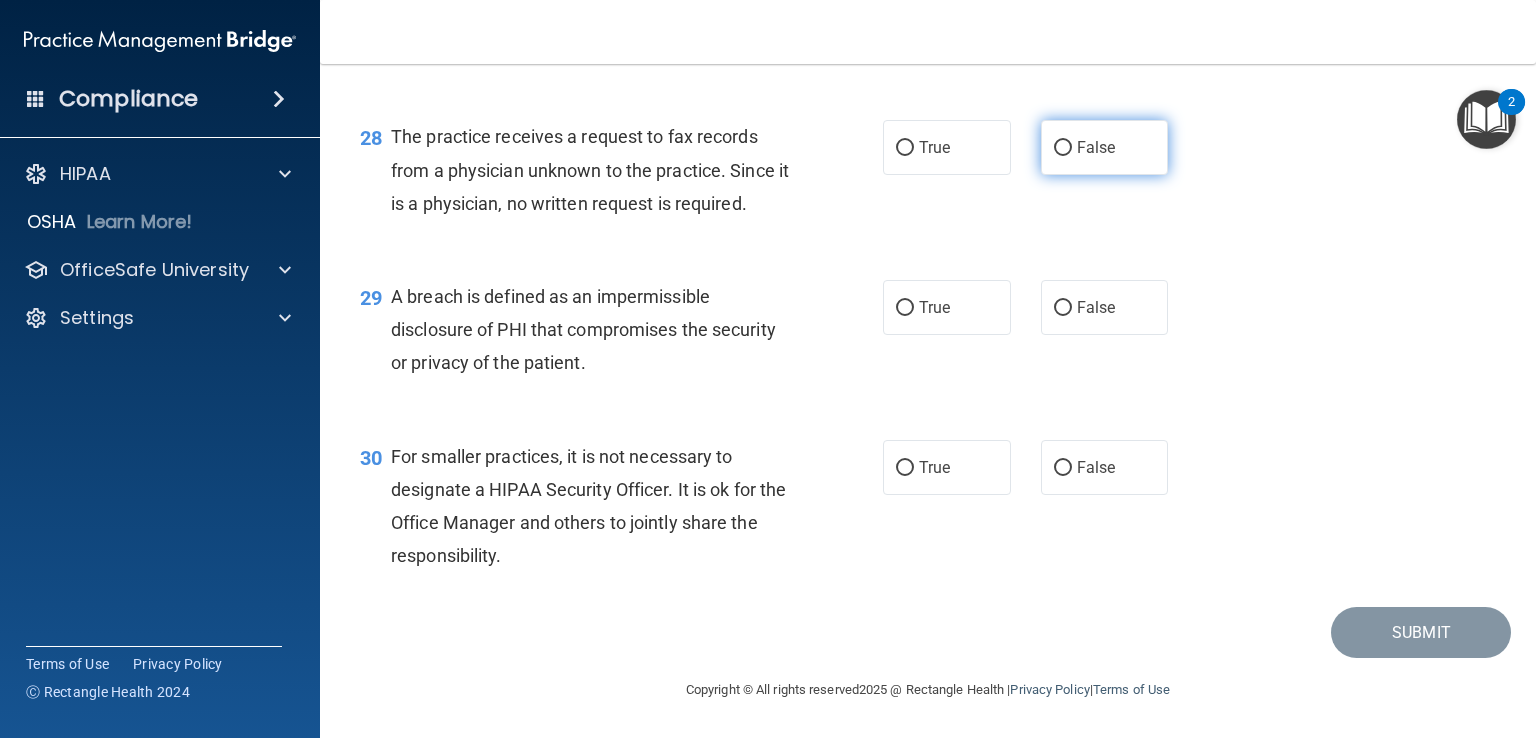 click on "False" at bounding box center [1105, 147] 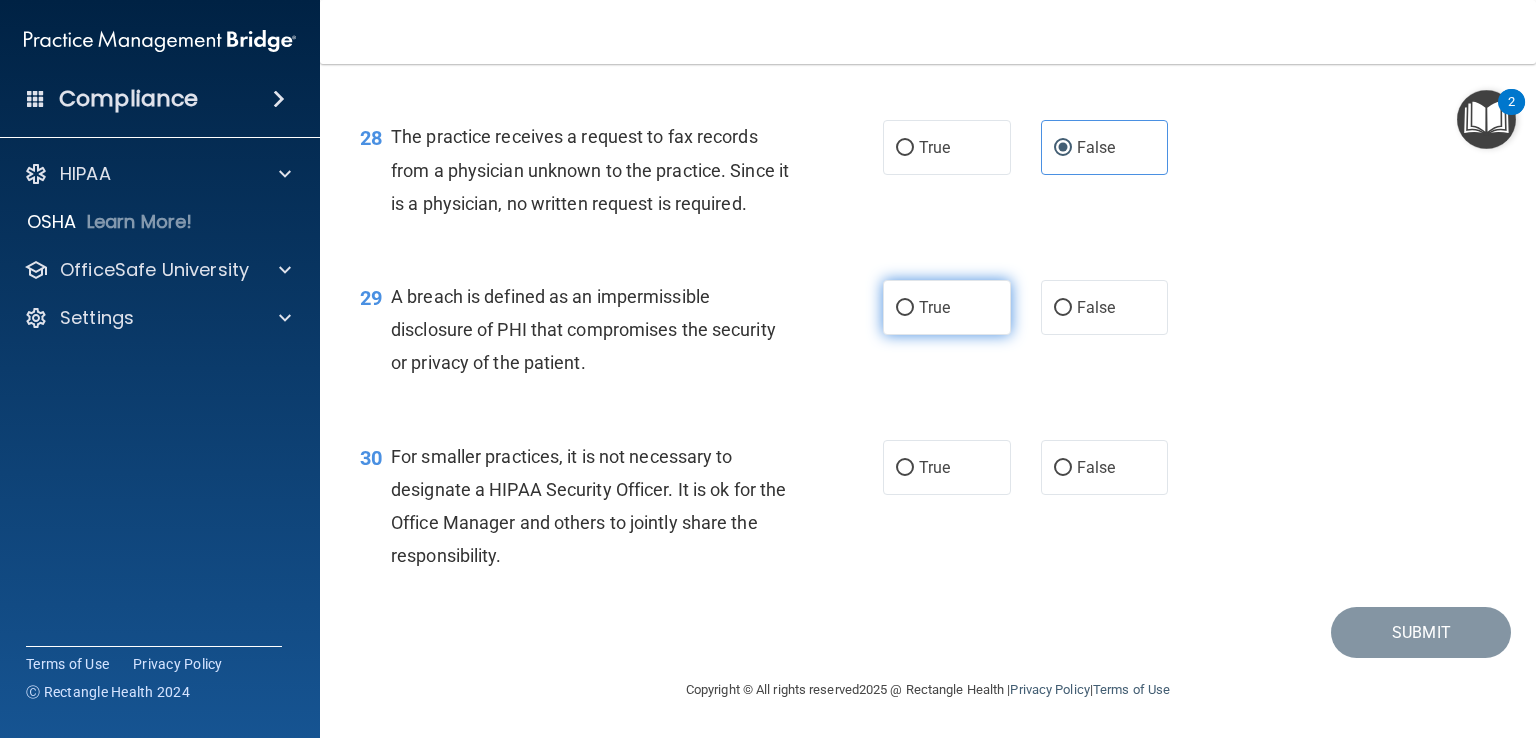 click on "True" at bounding box center [947, 307] 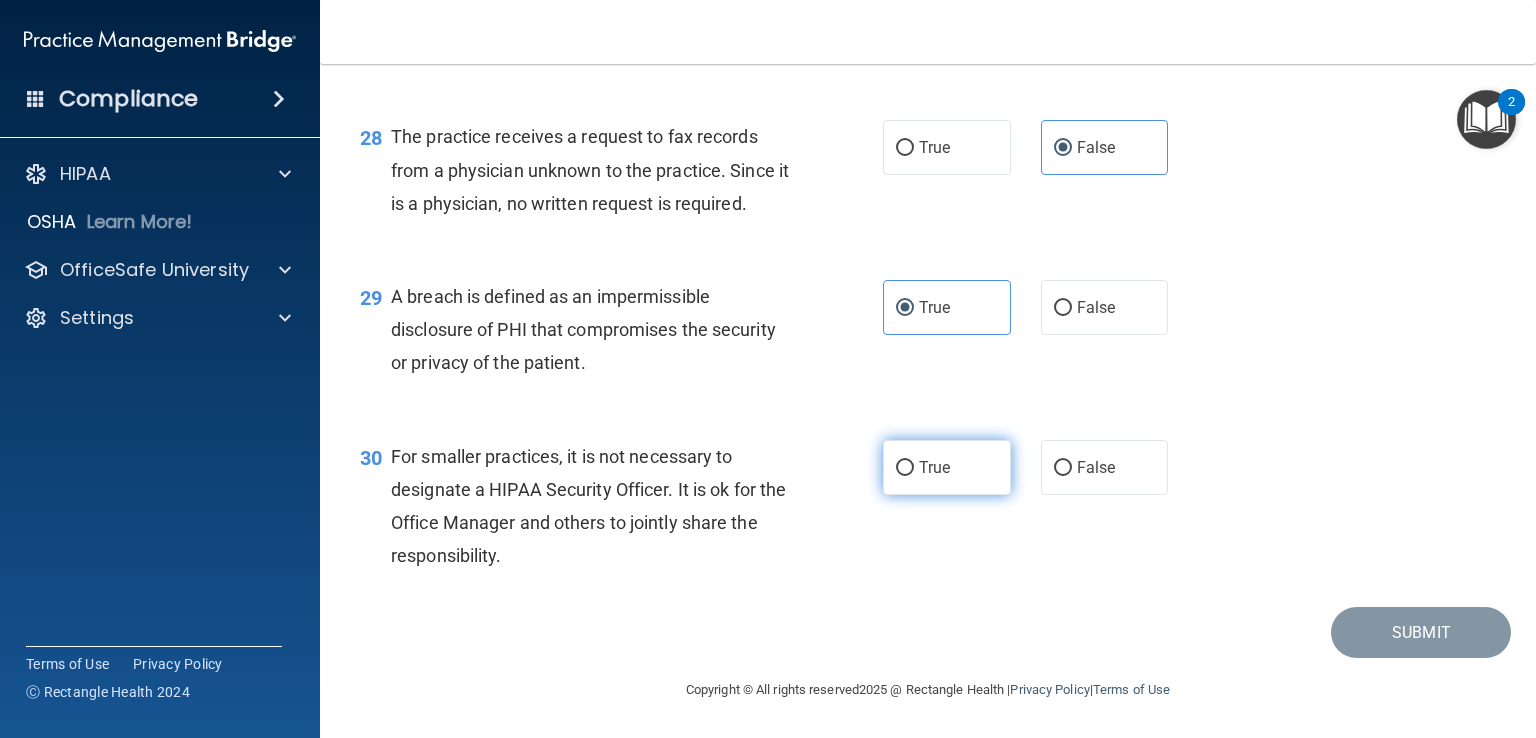 click on "True" at bounding box center (905, 468) 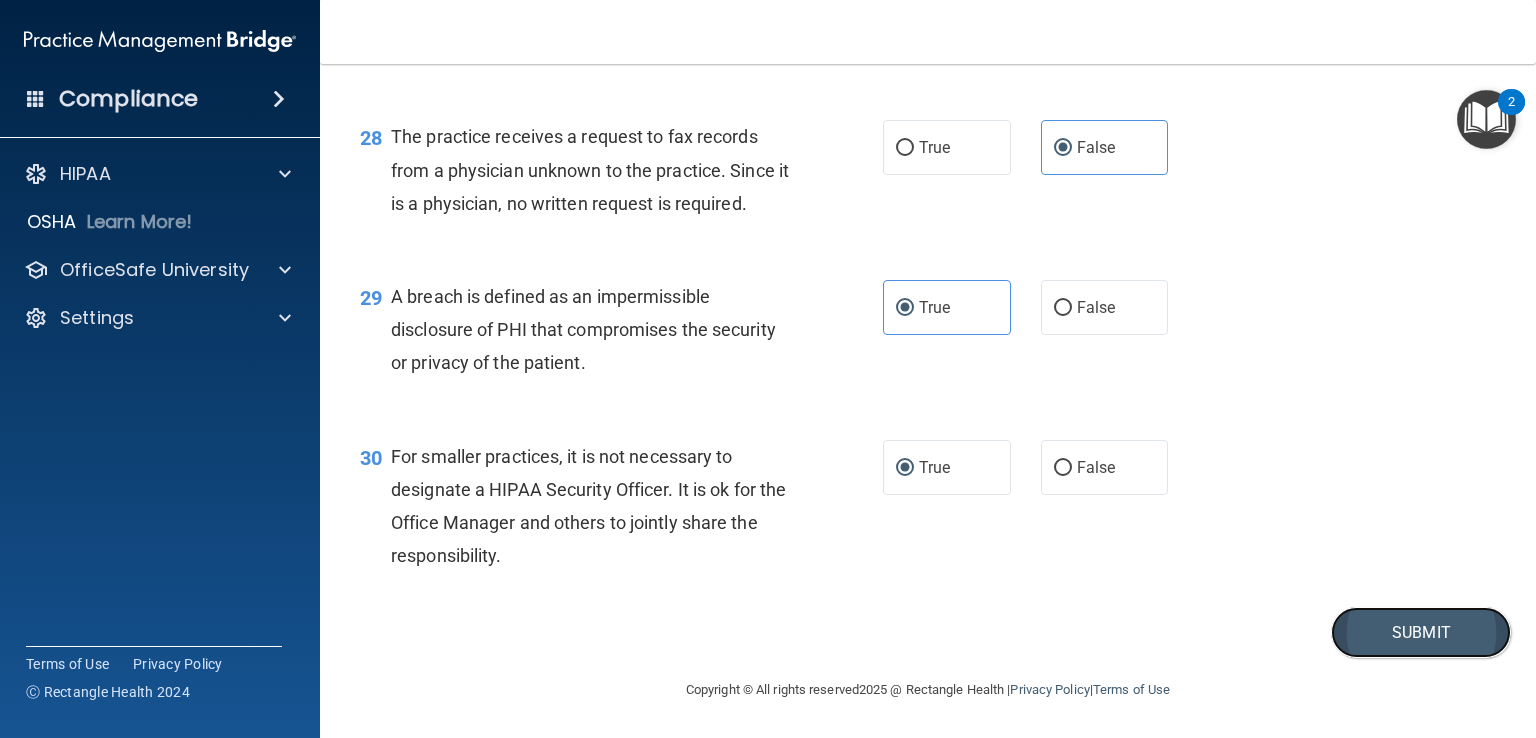 click on "Submit" at bounding box center [1421, 632] 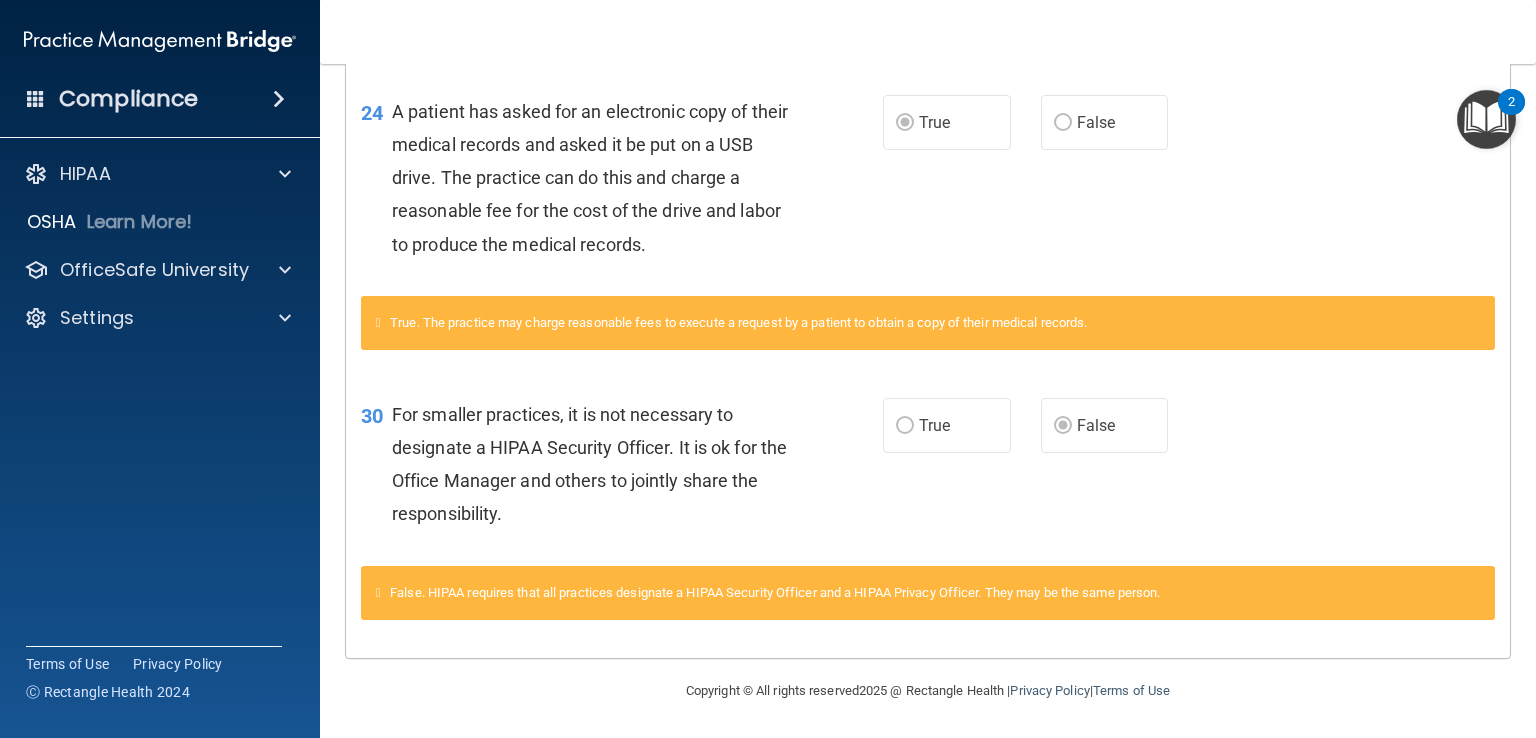 scroll, scrollTop: 0, scrollLeft: 0, axis: both 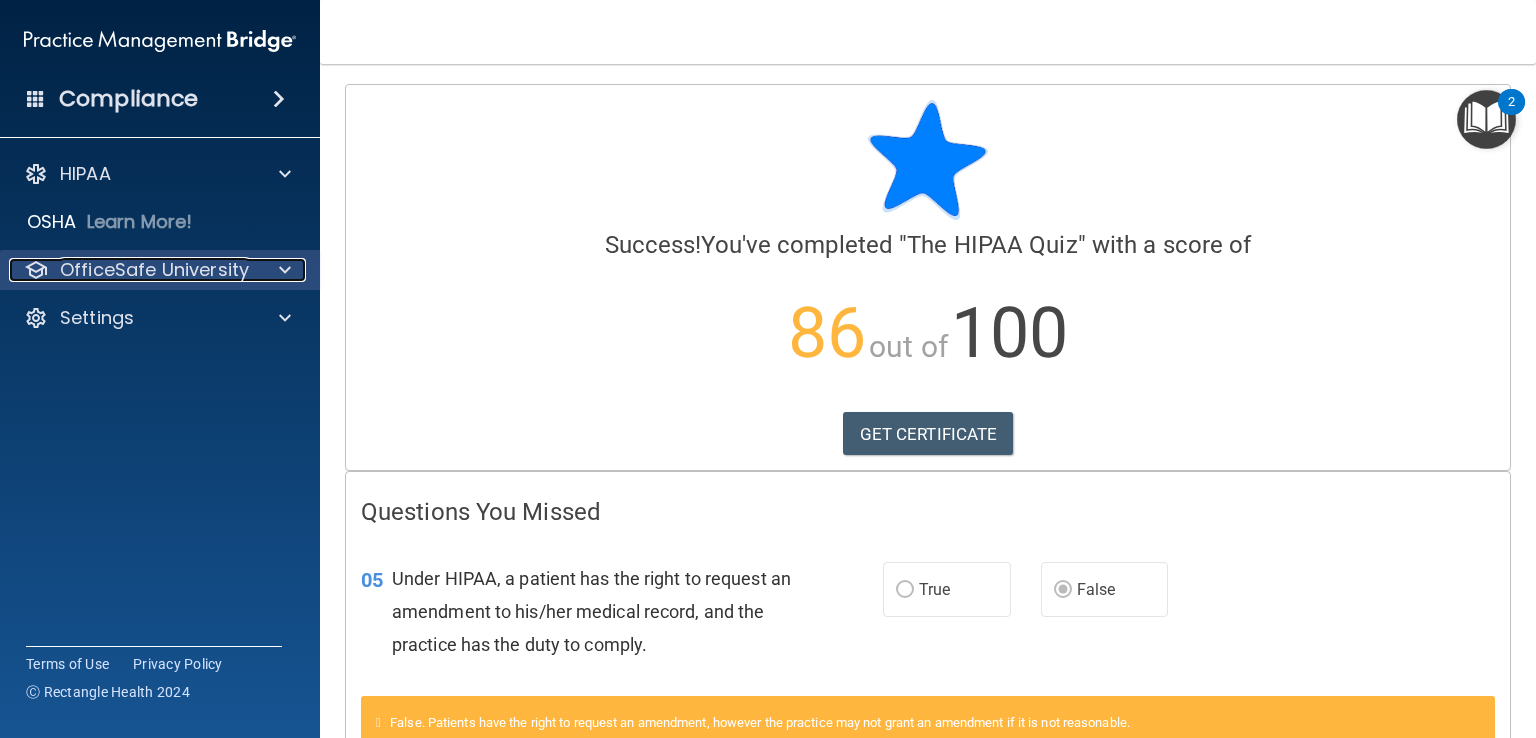 click on "OfficeSafe University" at bounding box center (154, 270) 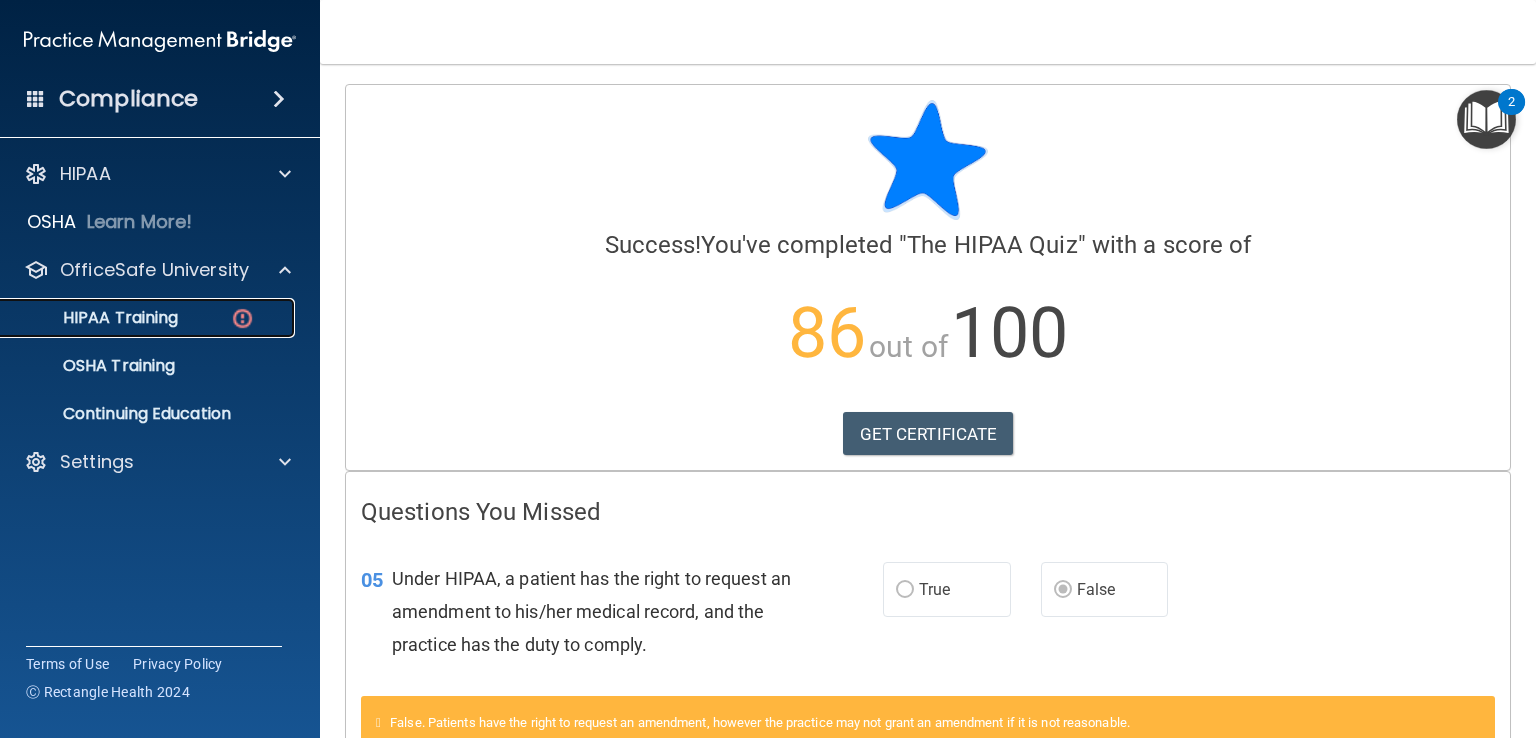 click on "HIPAA Training" at bounding box center [149, 318] 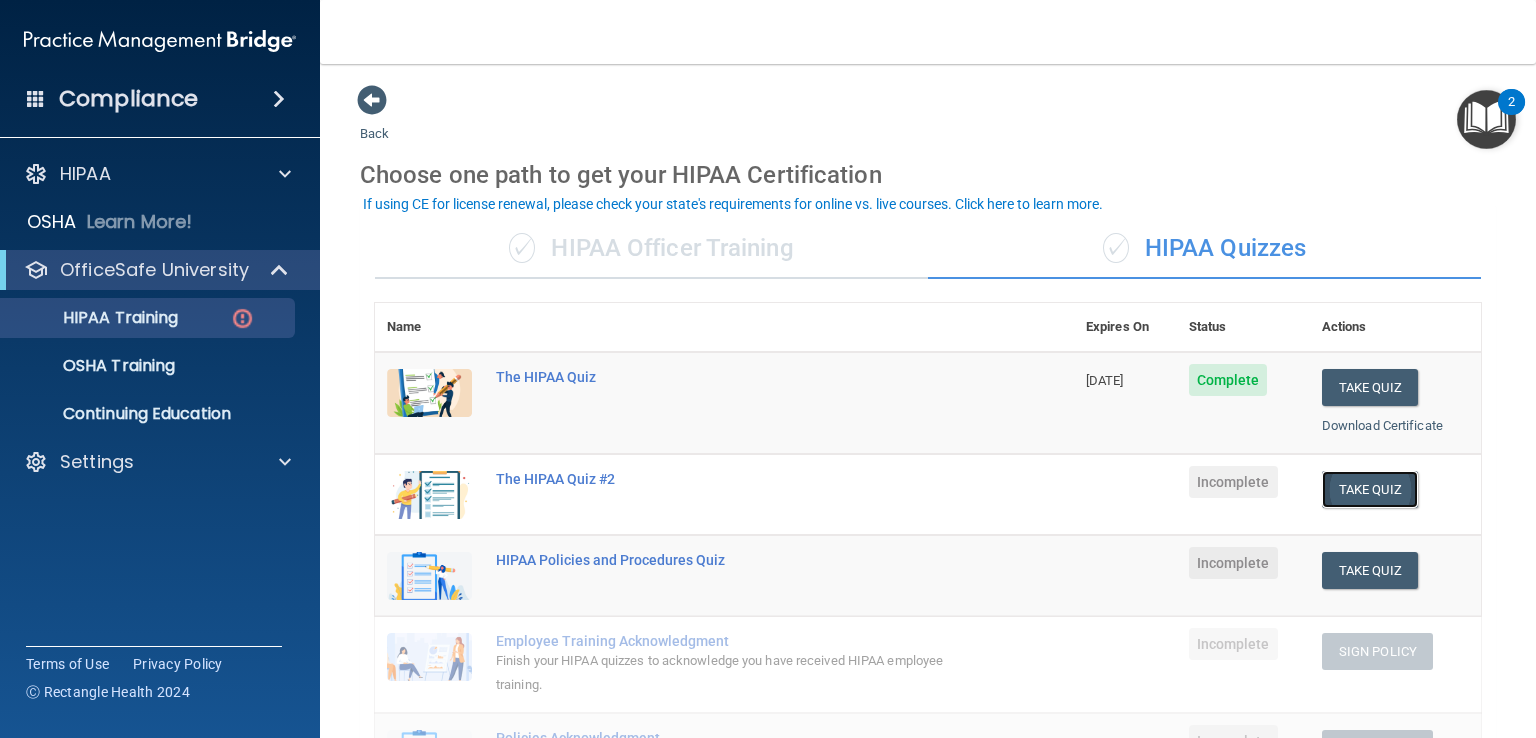 click on "Take Quiz" at bounding box center (1370, 489) 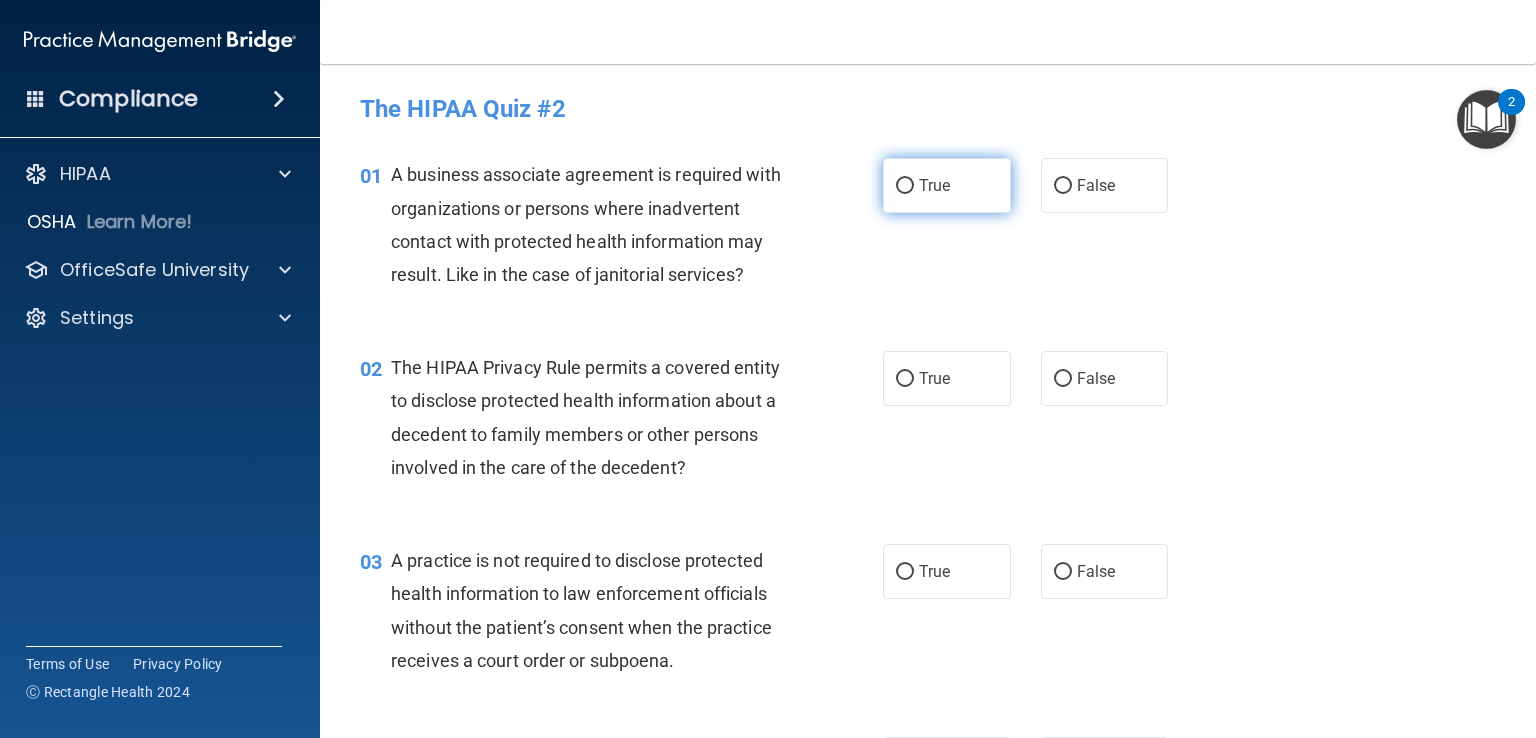 click on "True" at bounding box center (947, 185) 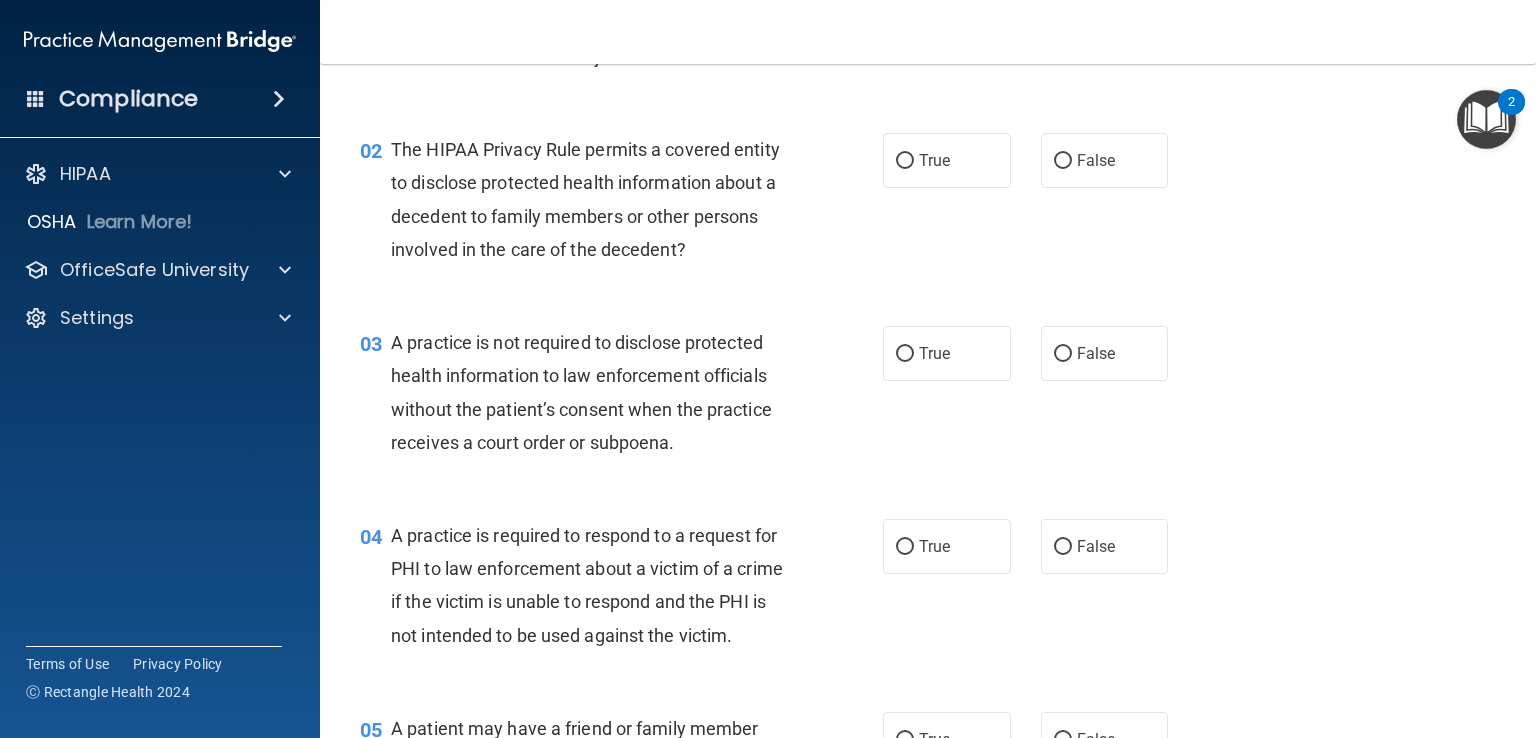 scroll, scrollTop: 219, scrollLeft: 0, axis: vertical 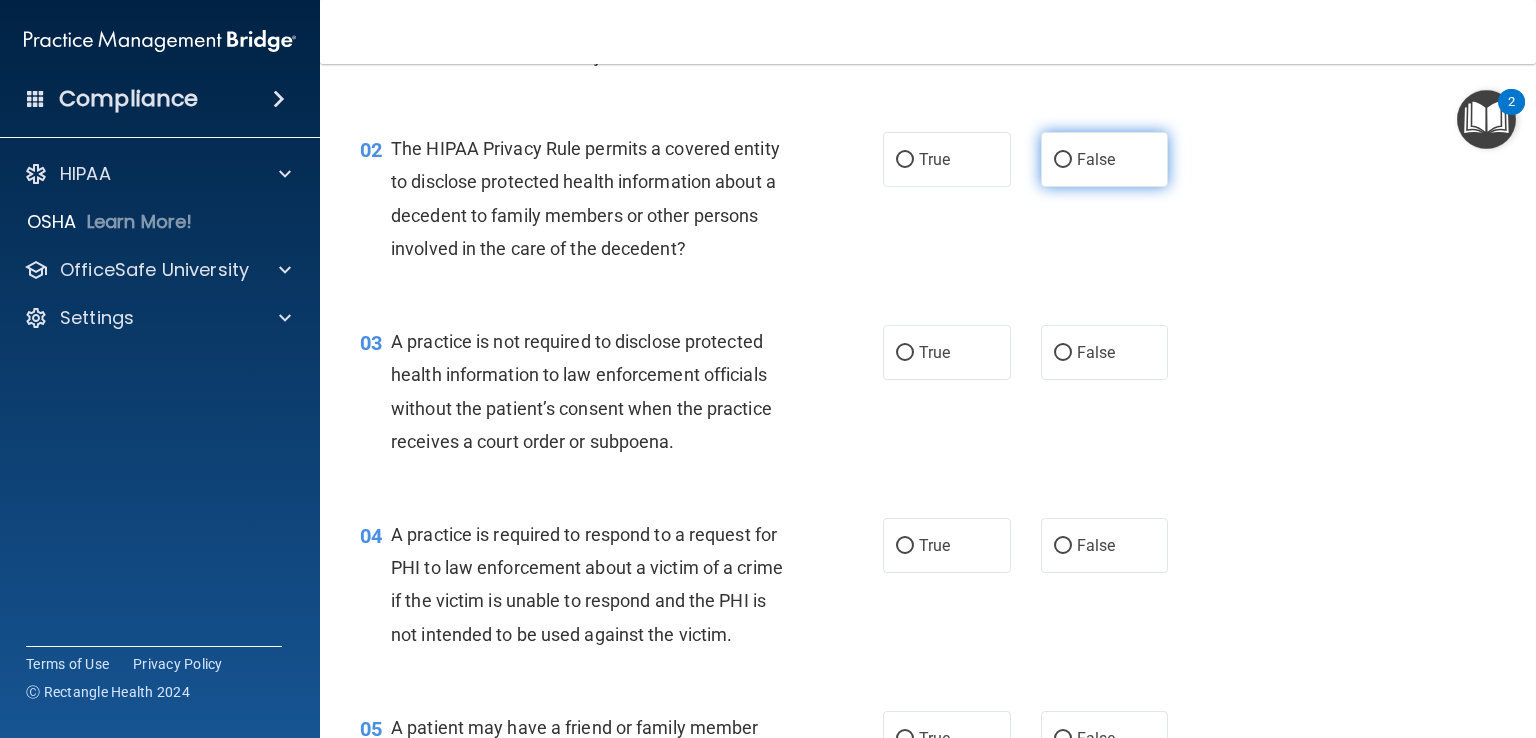 click on "False" at bounding box center [1105, 159] 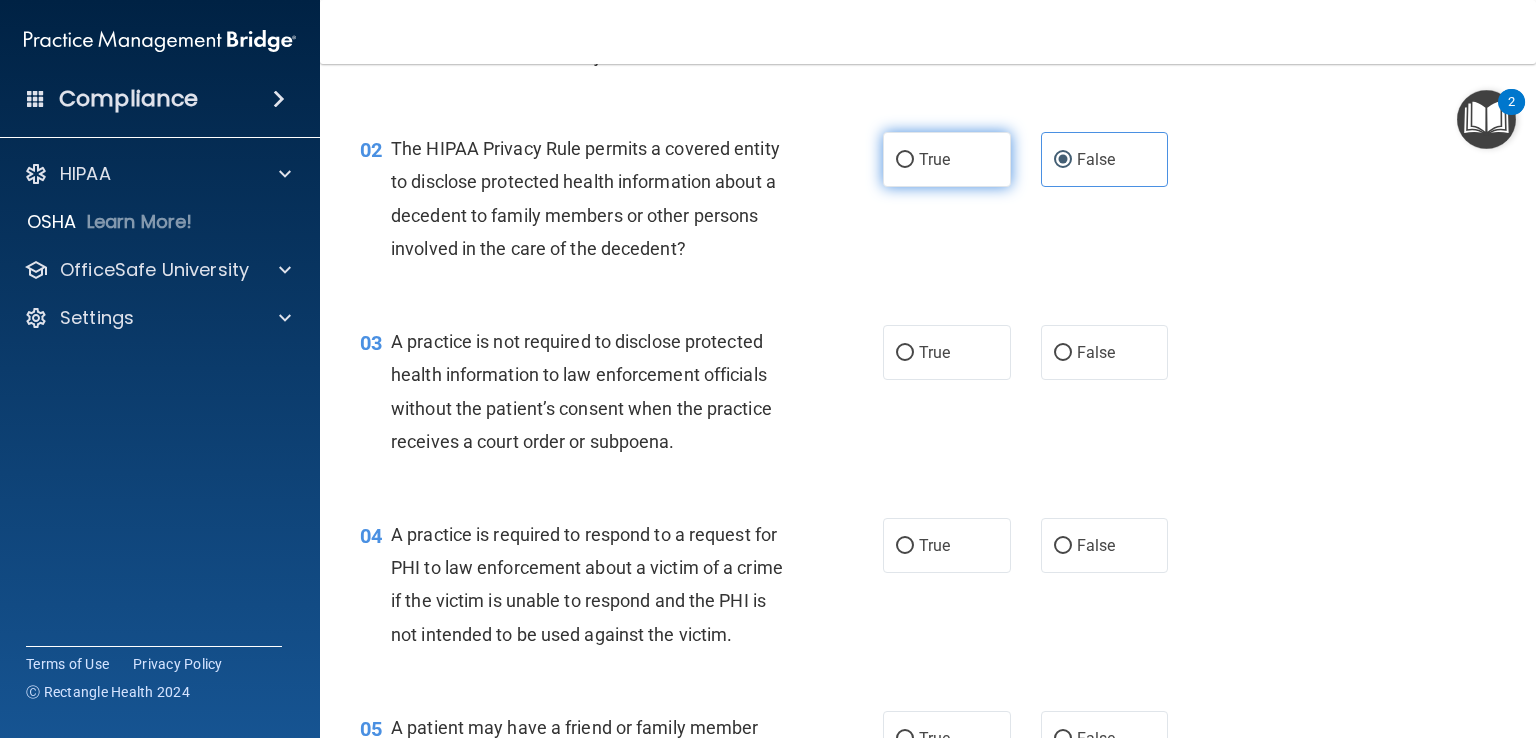 click on "True" at bounding box center (934, 159) 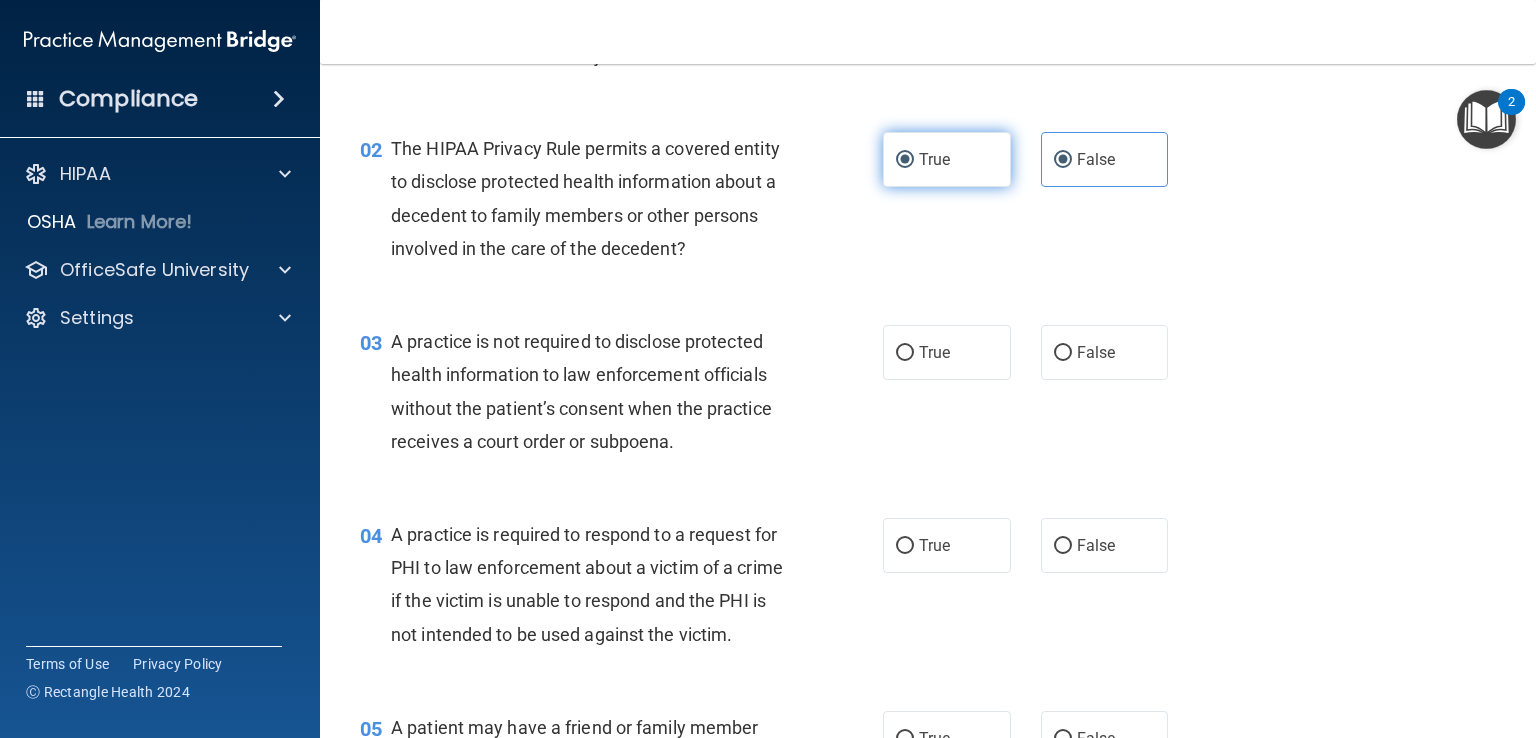 radio on "false" 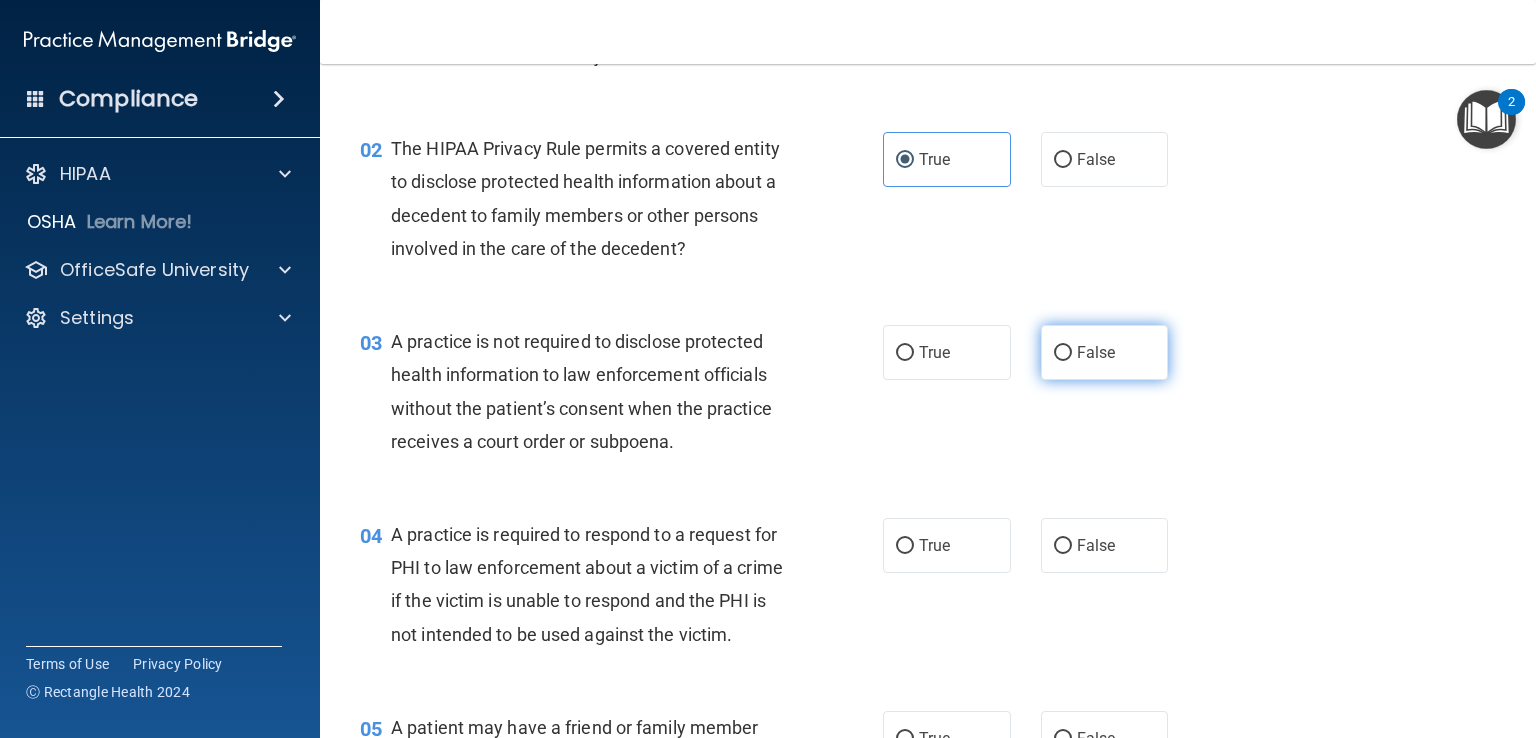 click on "False" at bounding box center (1105, 352) 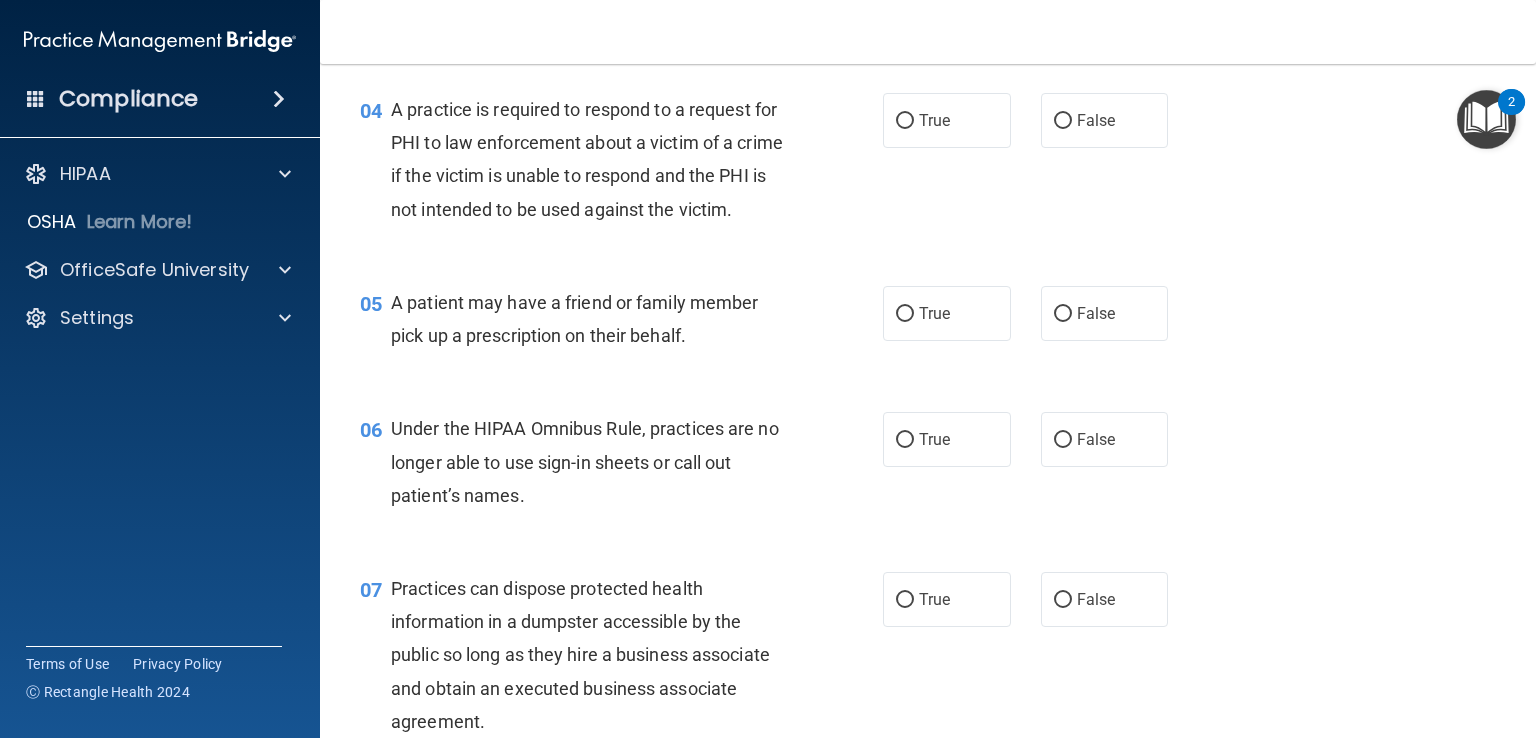 scroll, scrollTop: 644, scrollLeft: 0, axis: vertical 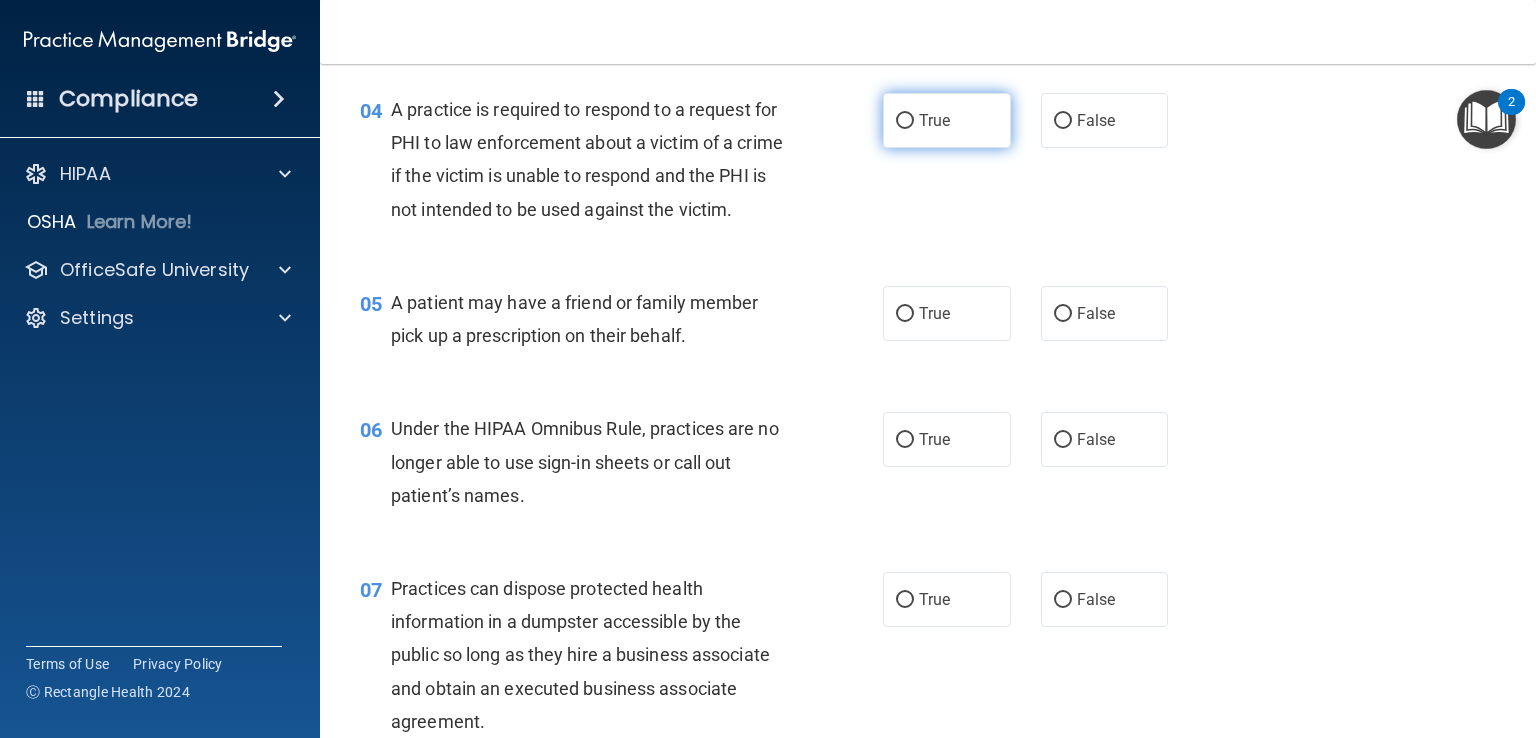 click on "True" at bounding box center [934, 120] 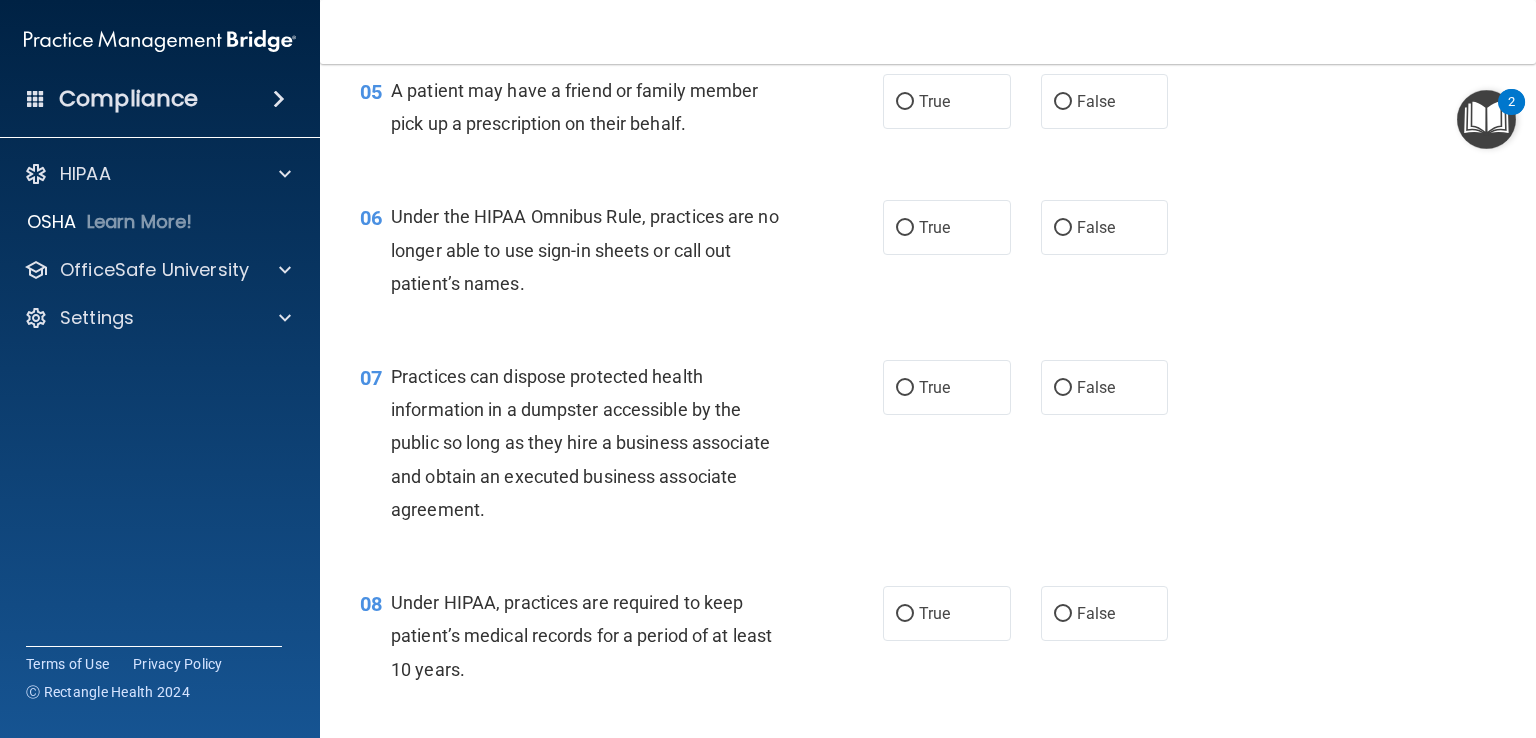 scroll, scrollTop: 866, scrollLeft: 0, axis: vertical 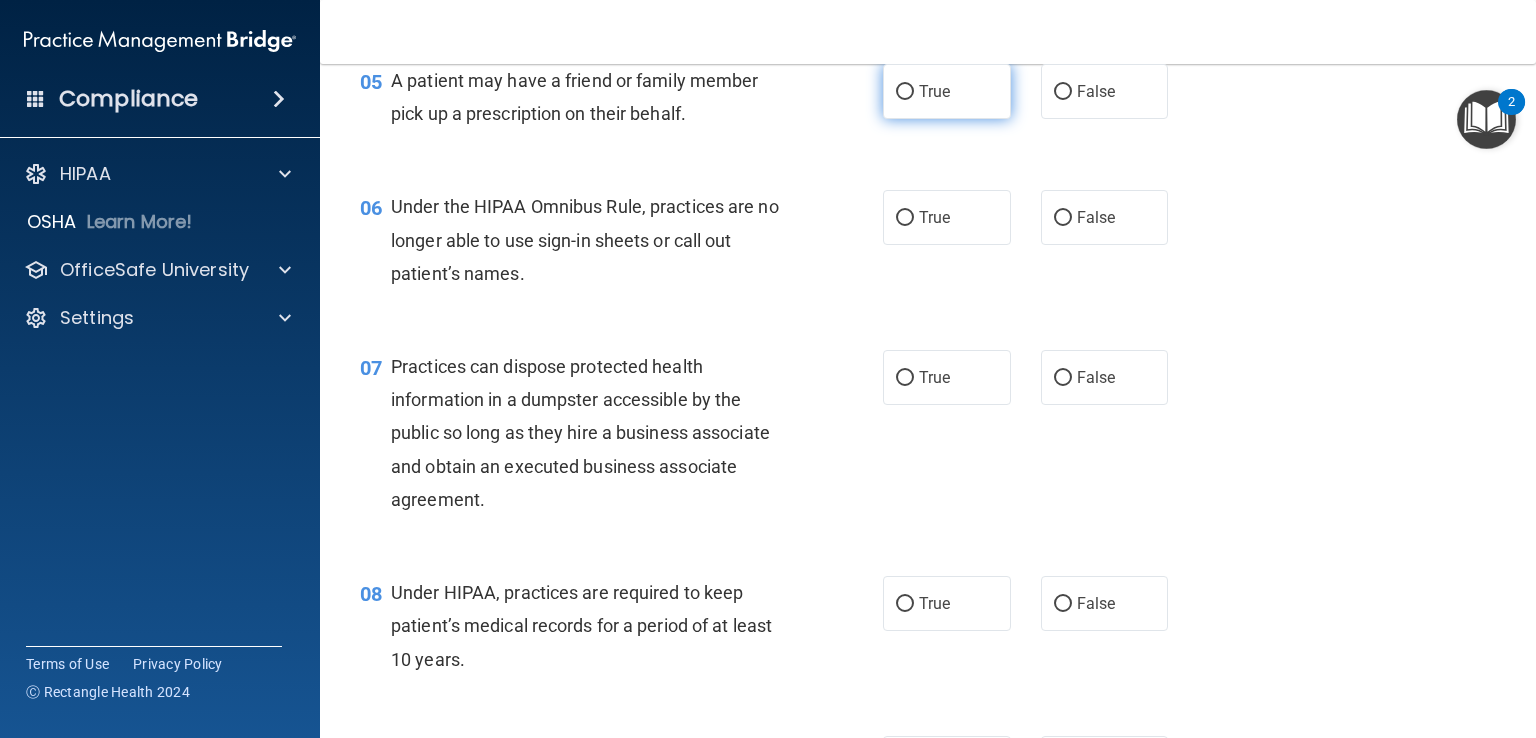 click on "True" at bounding box center (934, 91) 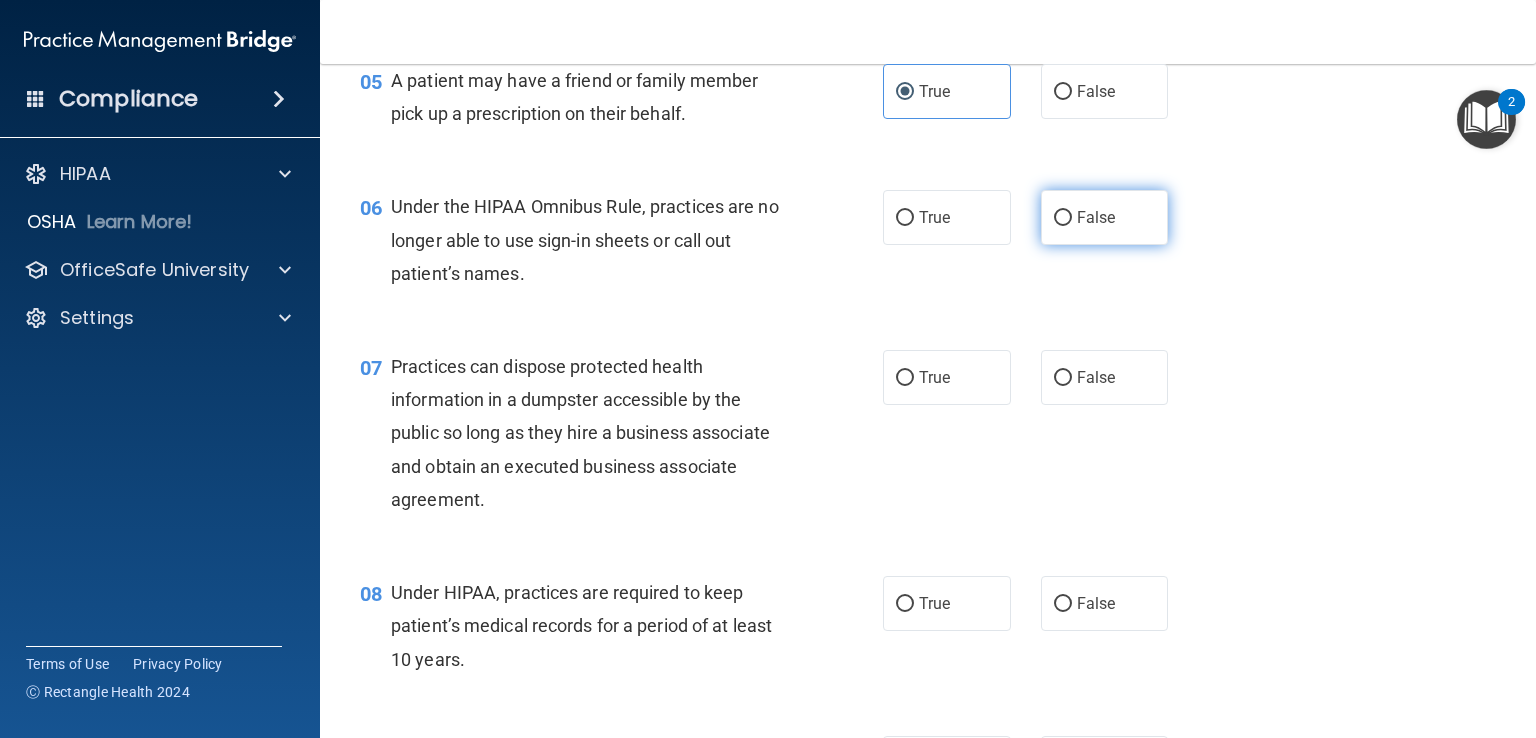 click on "False" at bounding box center [1063, 218] 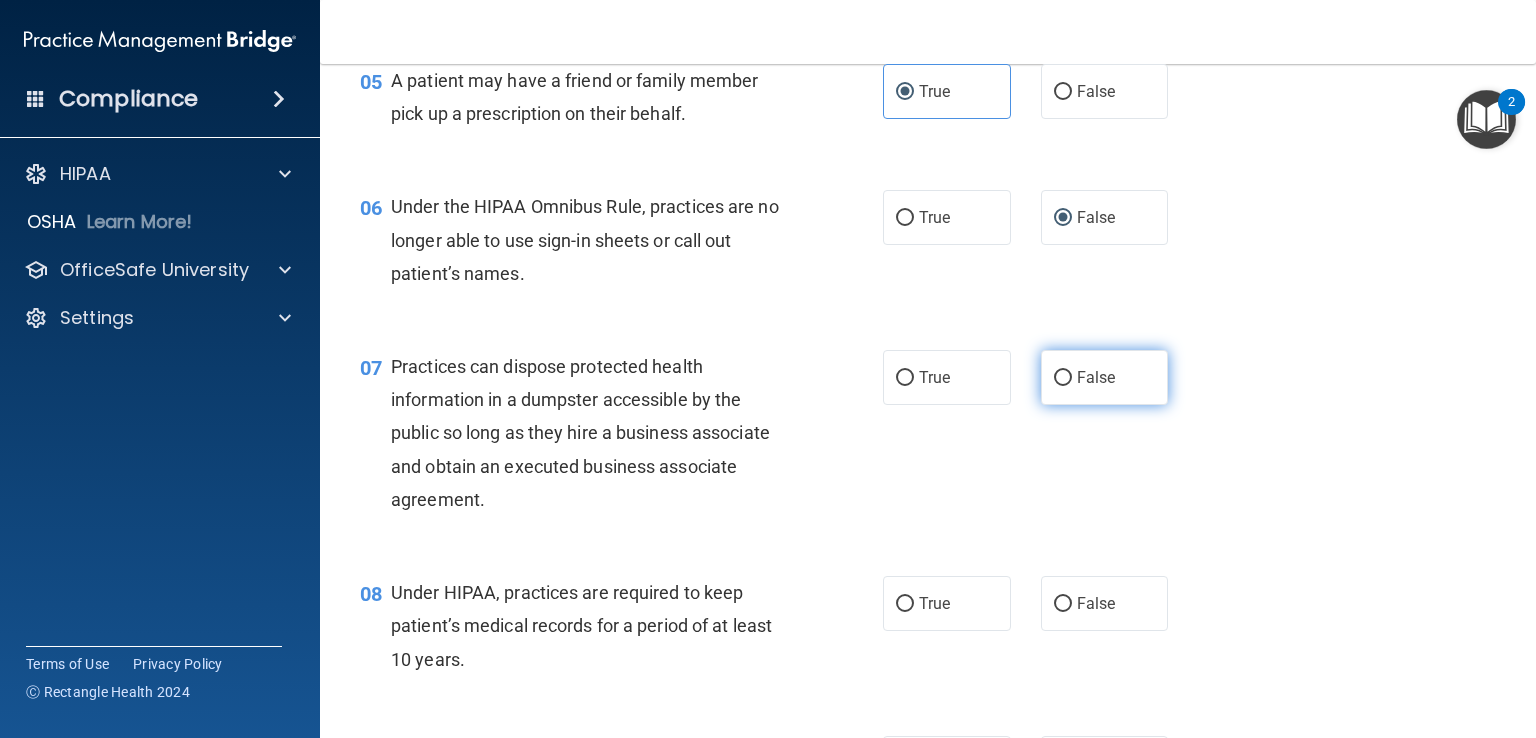 click on "False" at bounding box center [1105, 377] 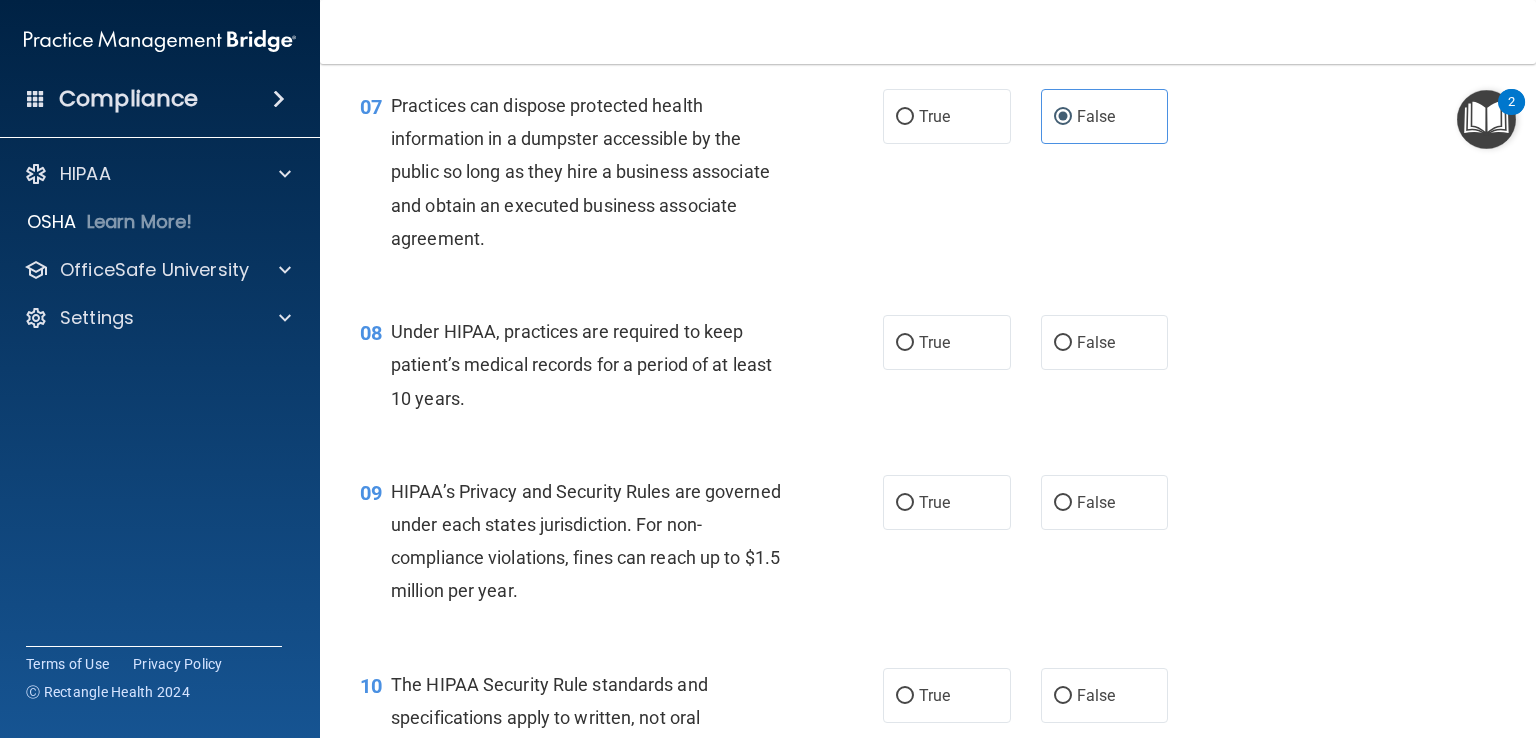 scroll, scrollTop: 1144, scrollLeft: 0, axis: vertical 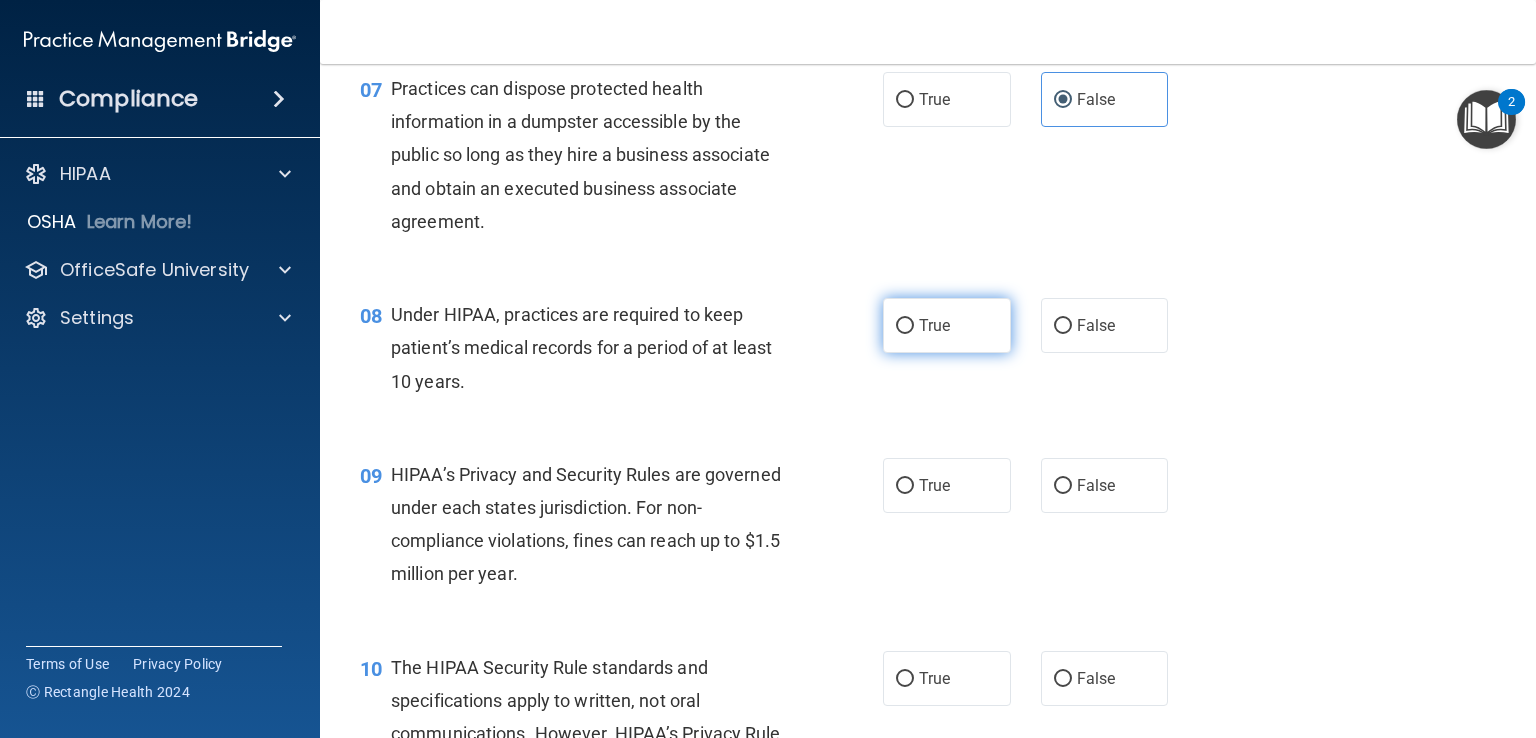 click on "True" at bounding box center [947, 325] 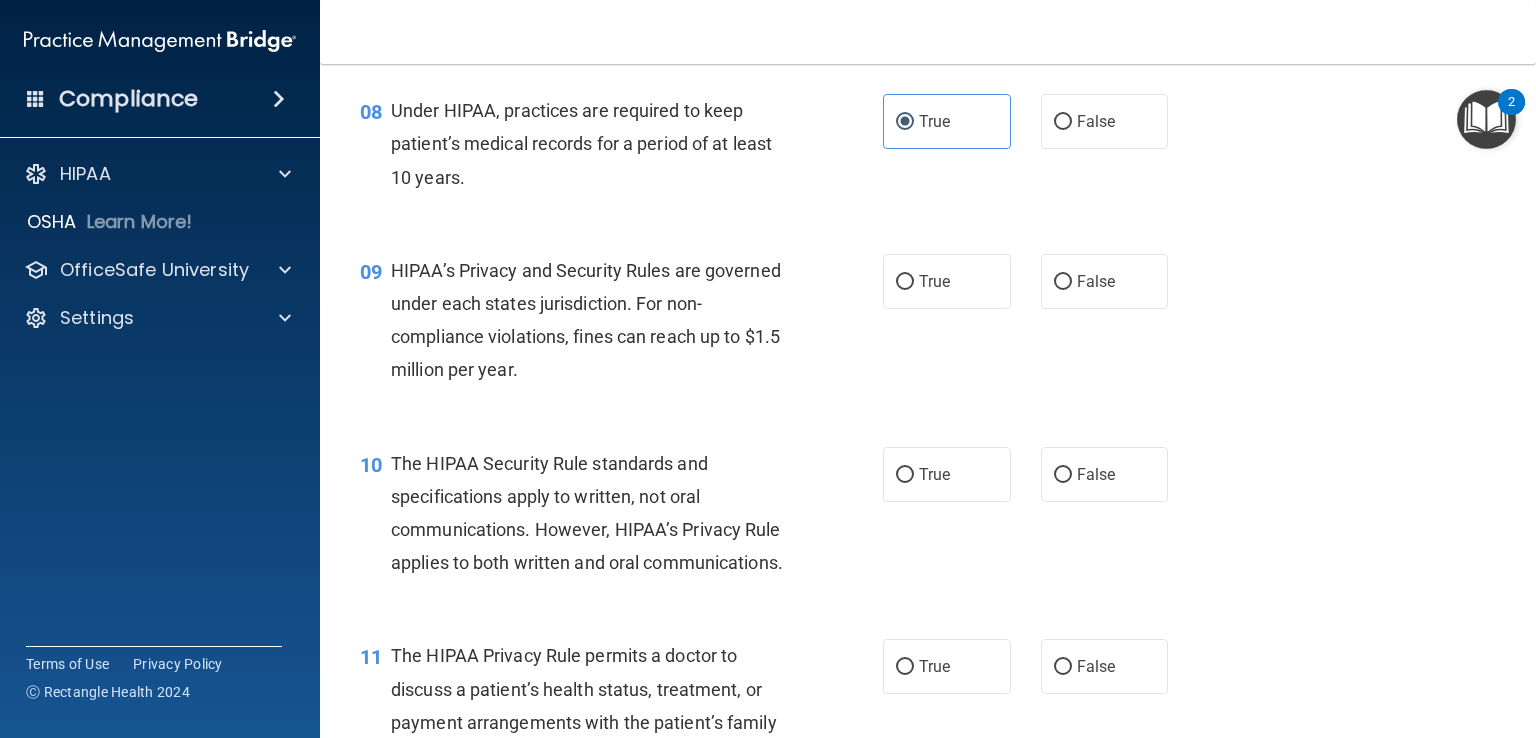 scroll, scrollTop: 1348, scrollLeft: 0, axis: vertical 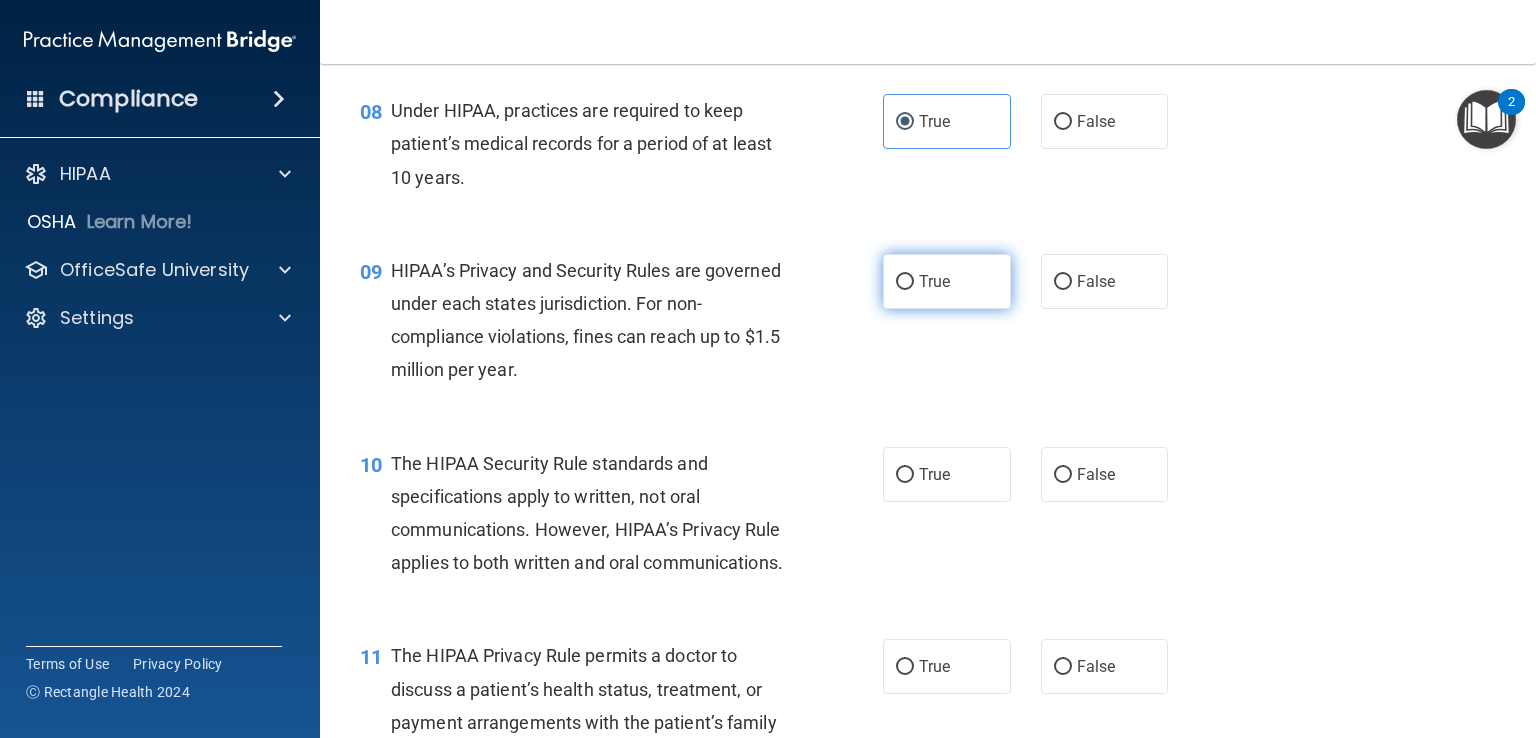 click on "True" at bounding box center [947, 281] 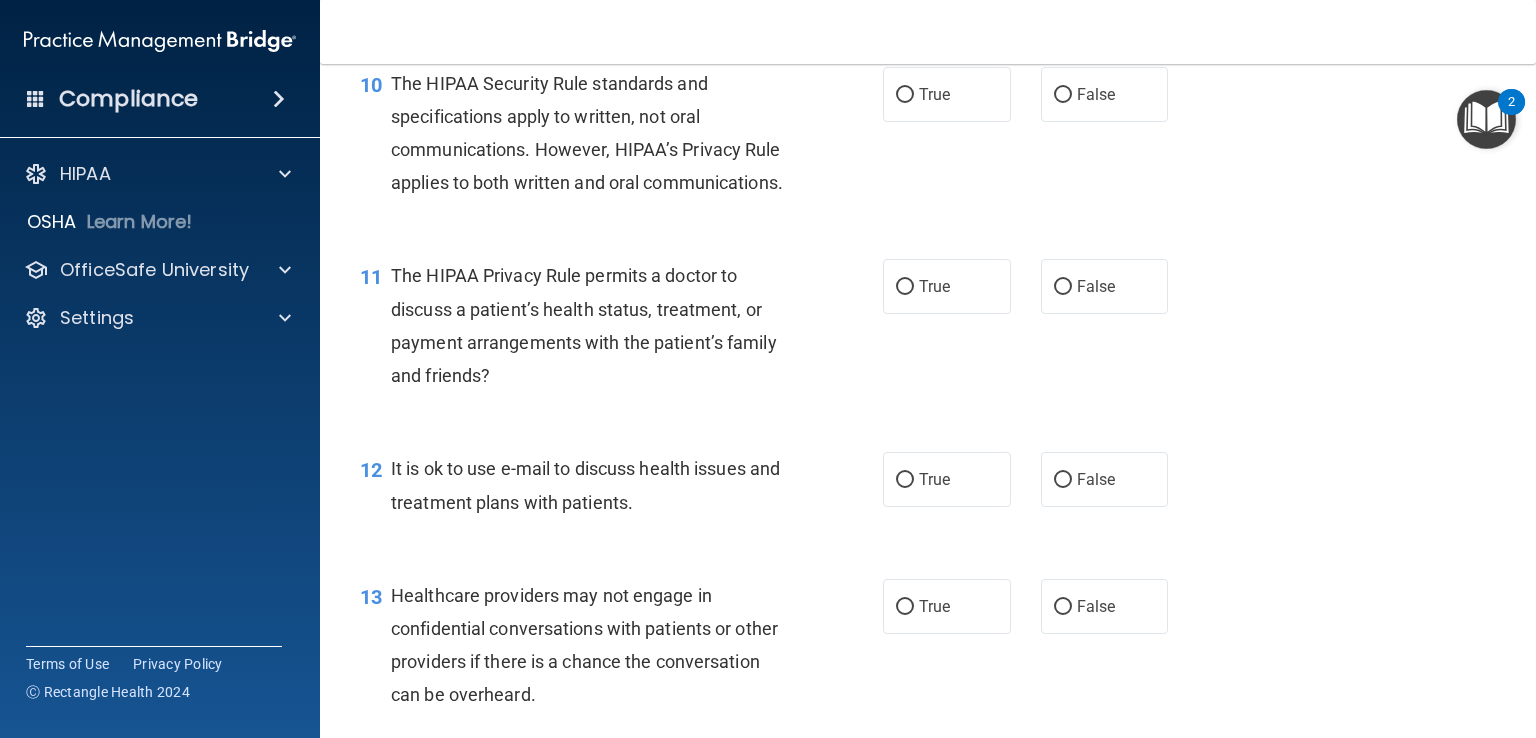 scroll, scrollTop: 1728, scrollLeft: 0, axis: vertical 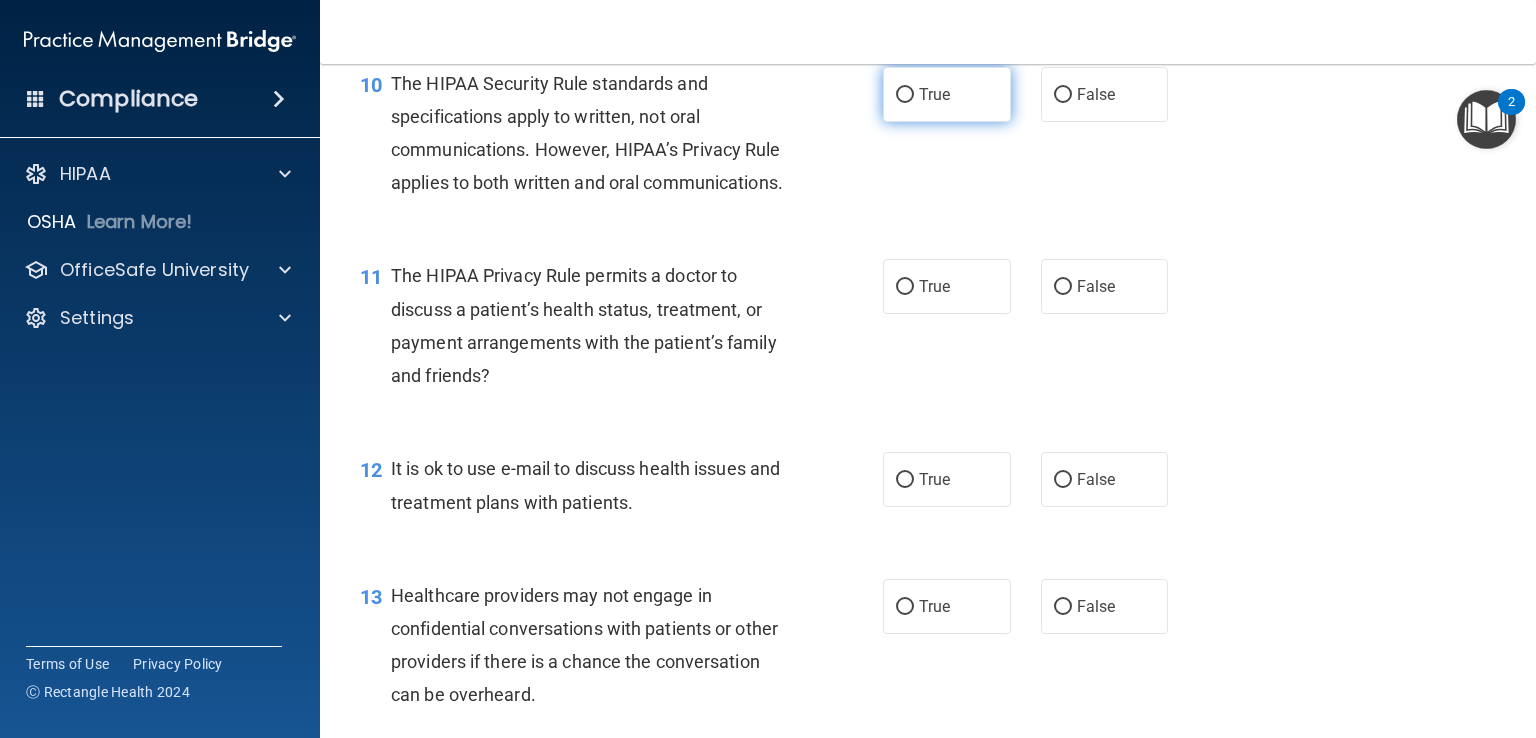click on "True" at bounding box center (947, 94) 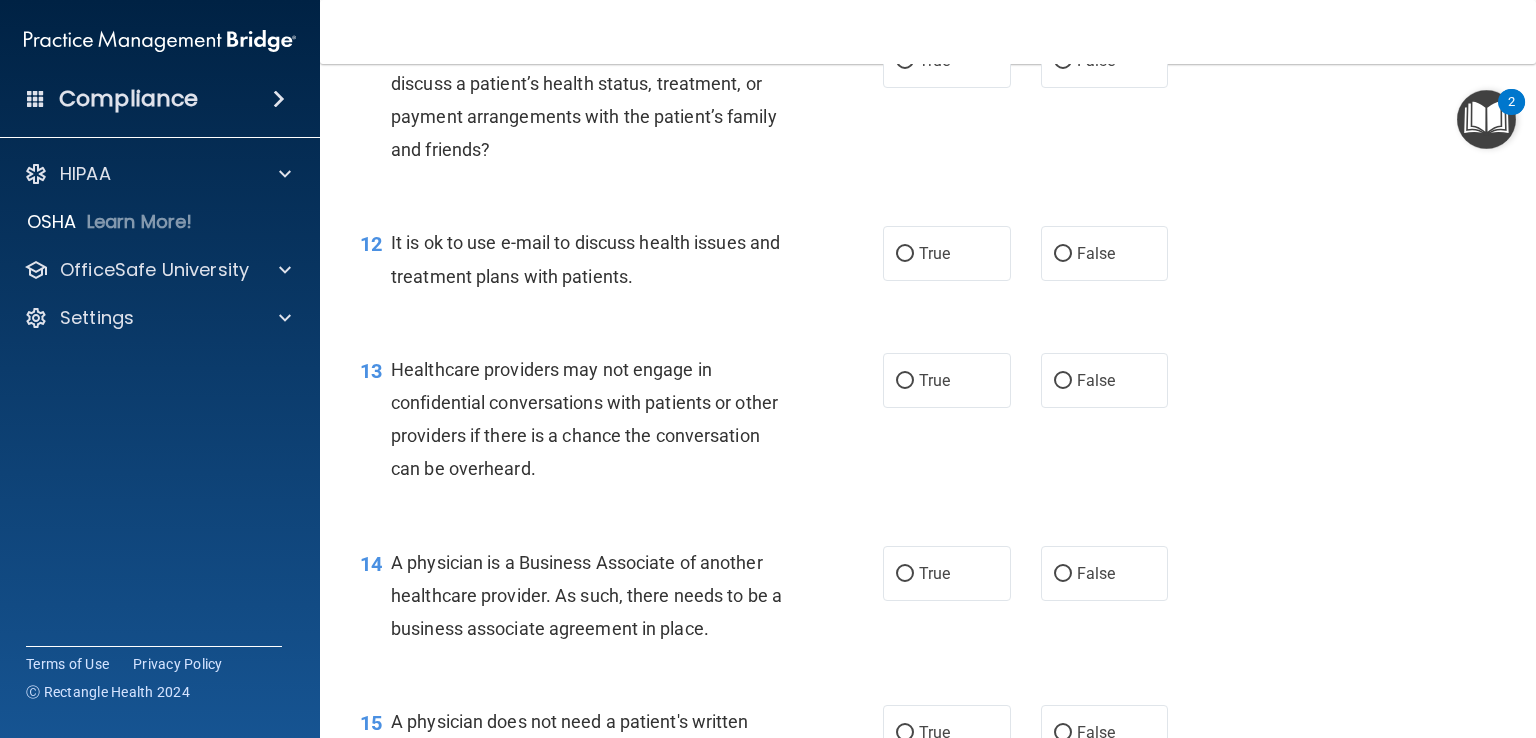 scroll, scrollTop: 1955, scrollLeft: 0, axis: vertical 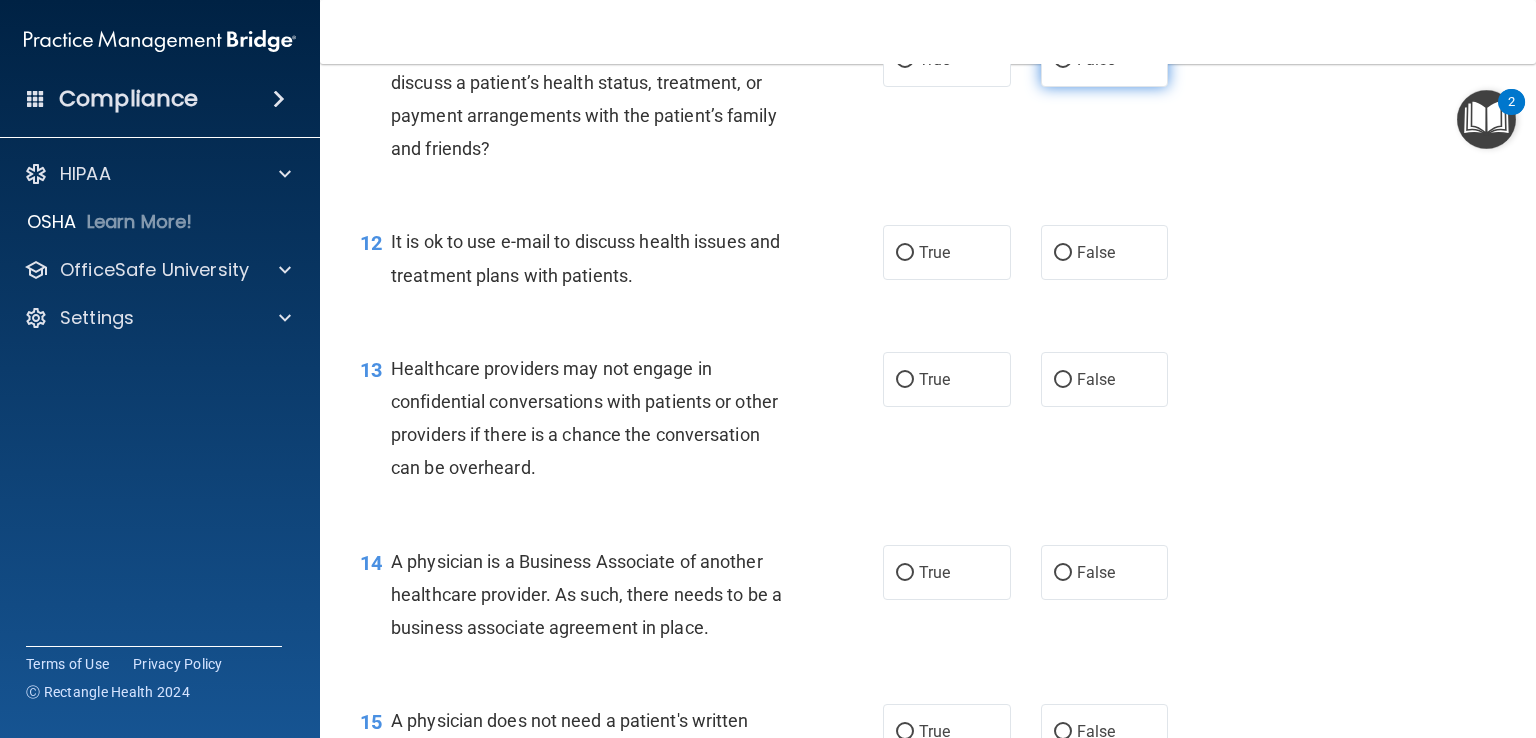 click on "False" at bounding box center [1063, 60] 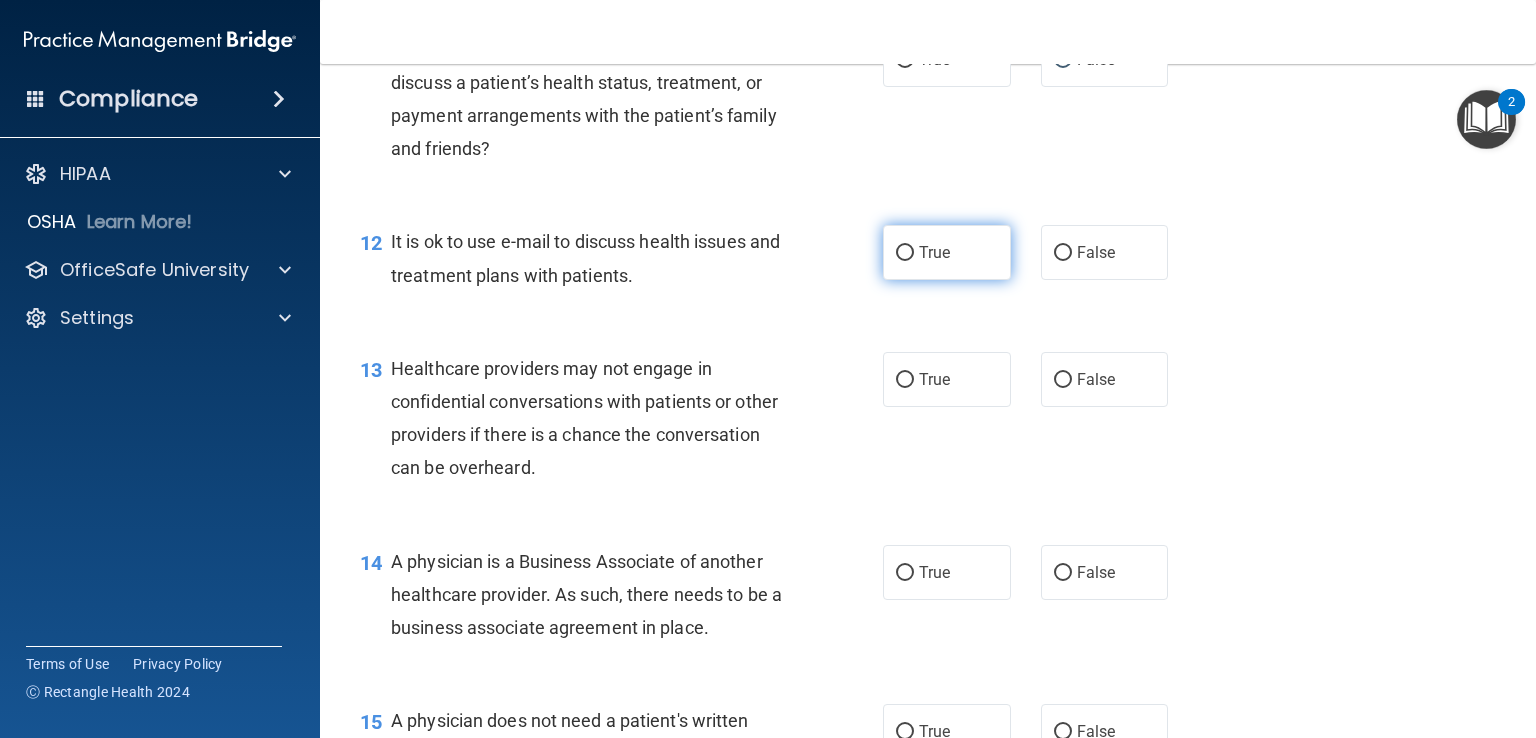 click on "True" at bounding box center (947, 252) 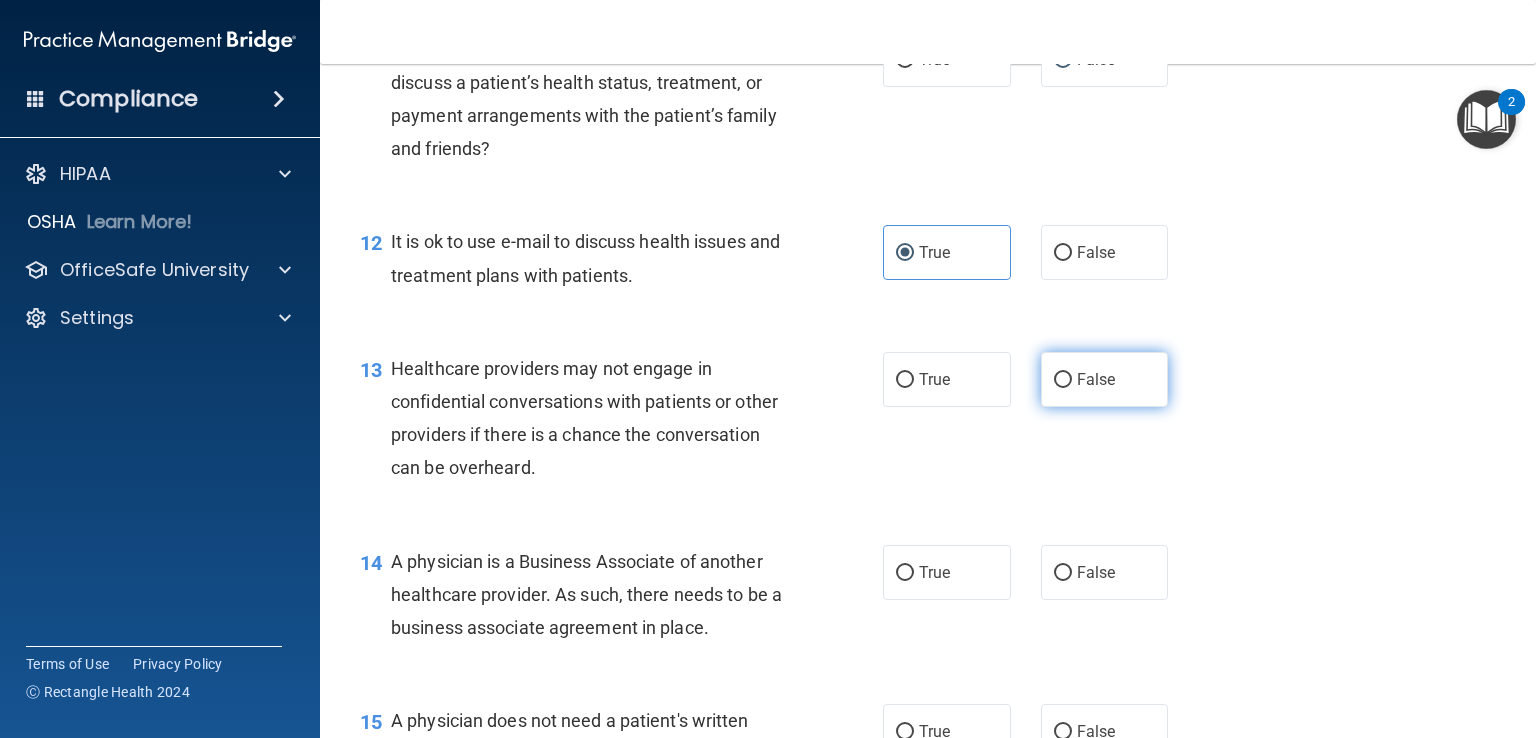 click on "False" at bounding box center [1096, 379] 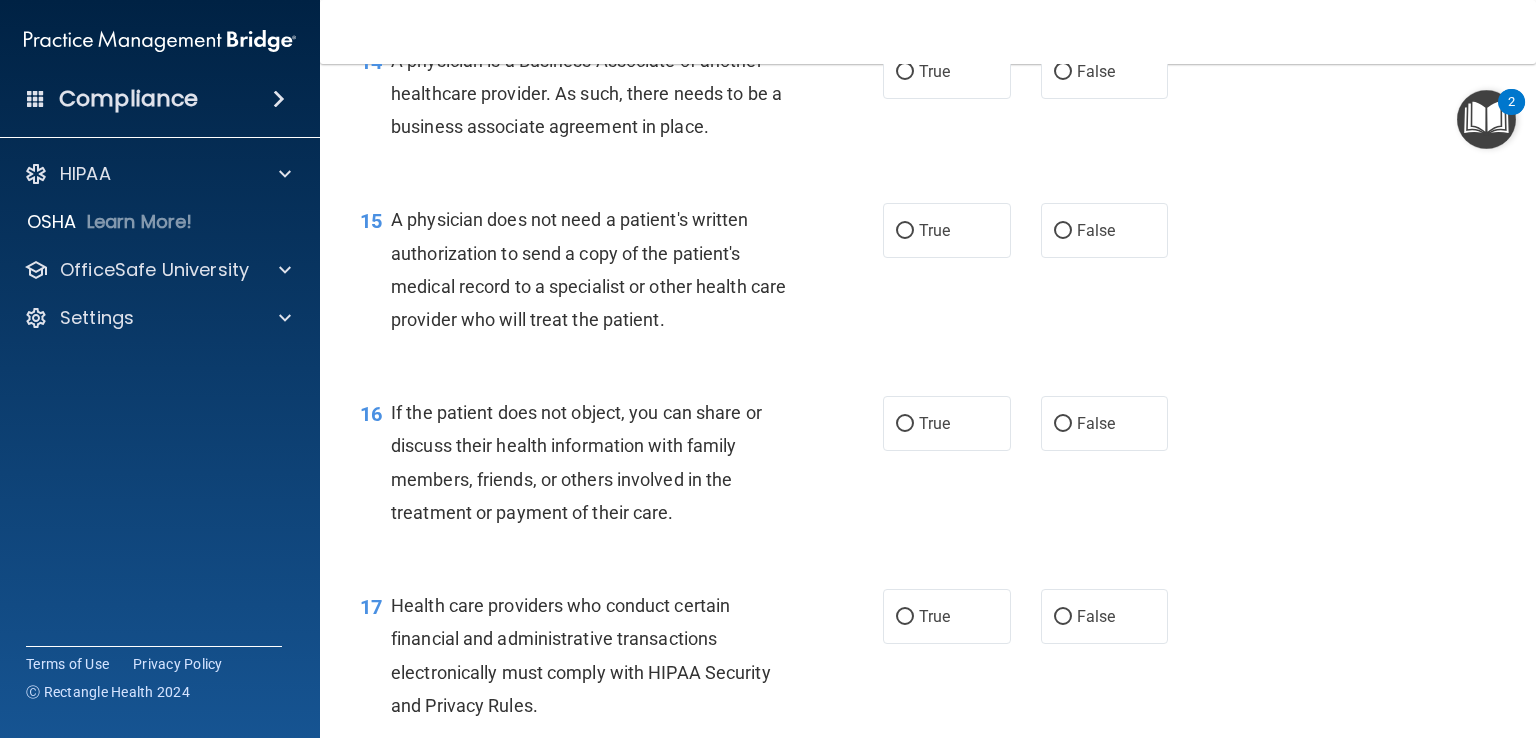 scroll, scrollTop: 2459, scrollLeft: 0, axis: vertical 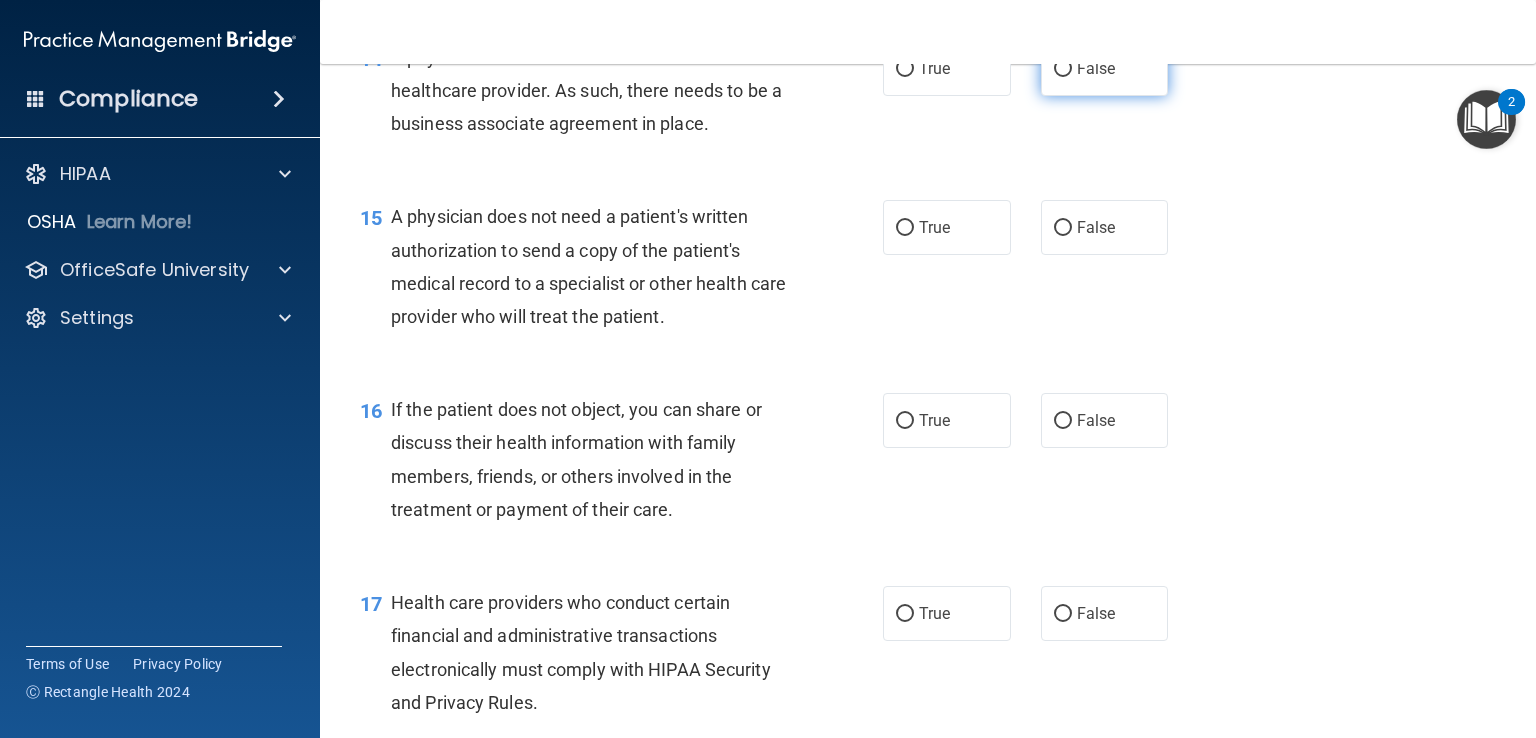 click on "False" at bounding box center (1096, 68) 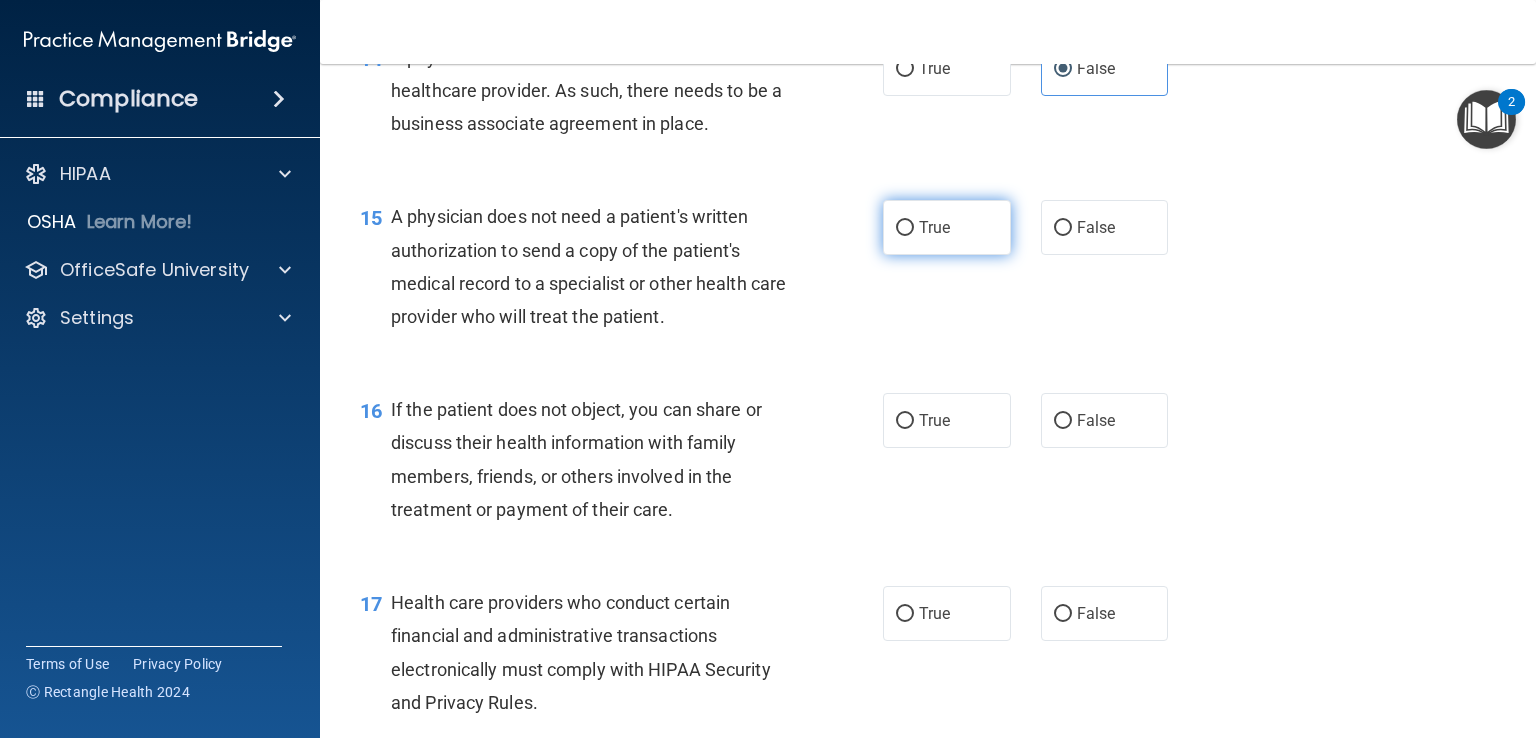 click on "True" at bounding box center [947, 227] 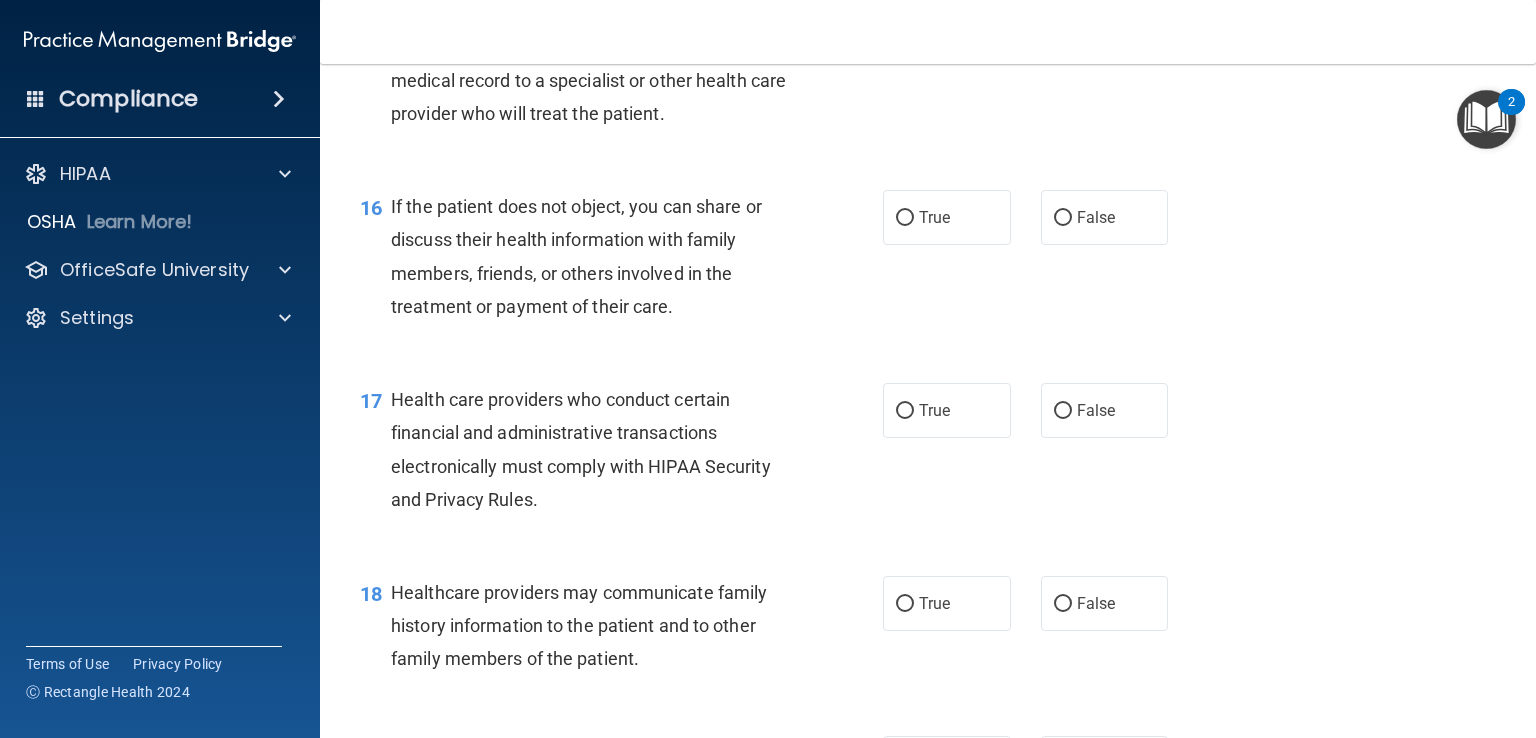 scroll, scrollTop: 2671, scrollLeft: 0, axis: vertical 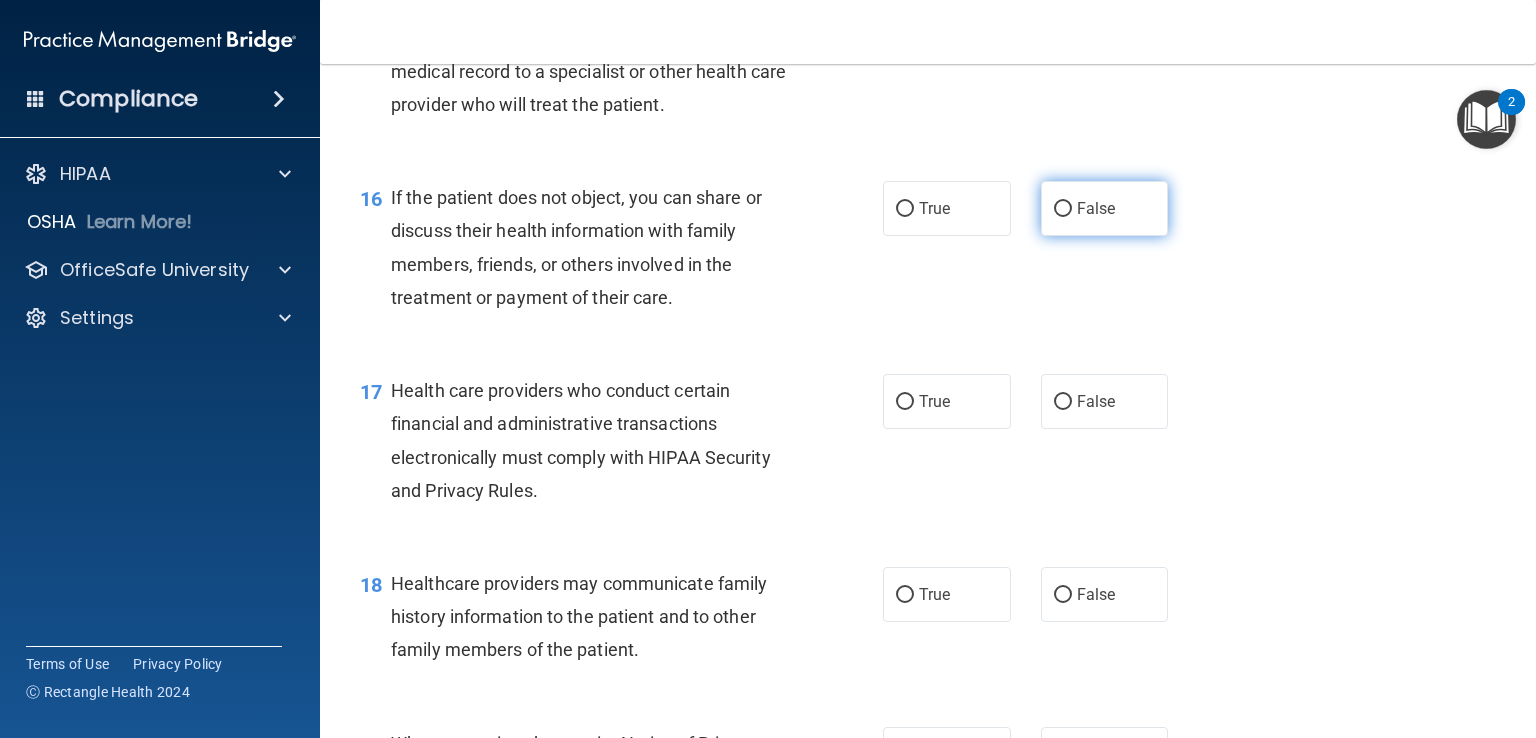 click on "False" at bounding box center [1105, 208] 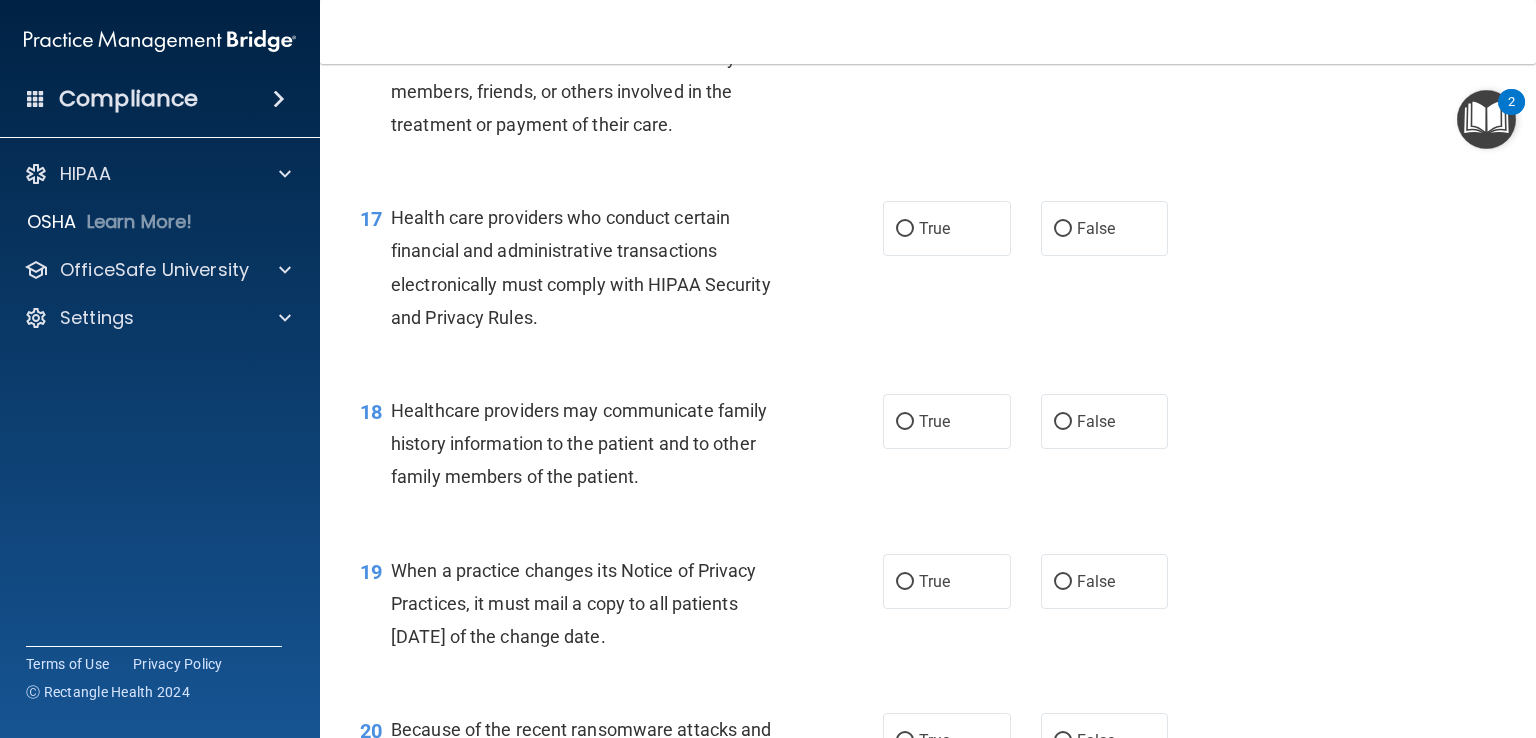 scroll, scrollTop: 2847, scrollLeft: 0, axis: vertical 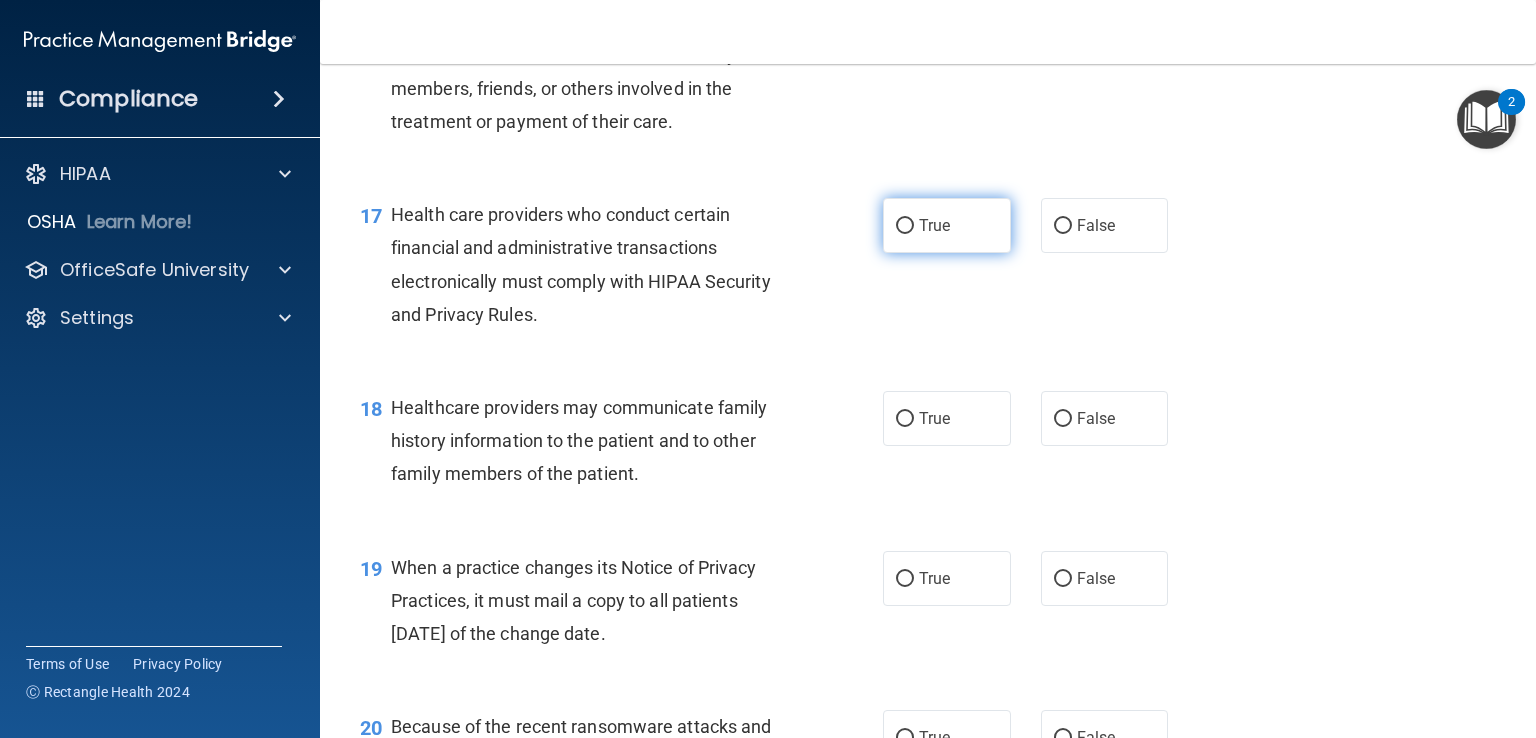 click on "True" at bounding box center [947, 225] 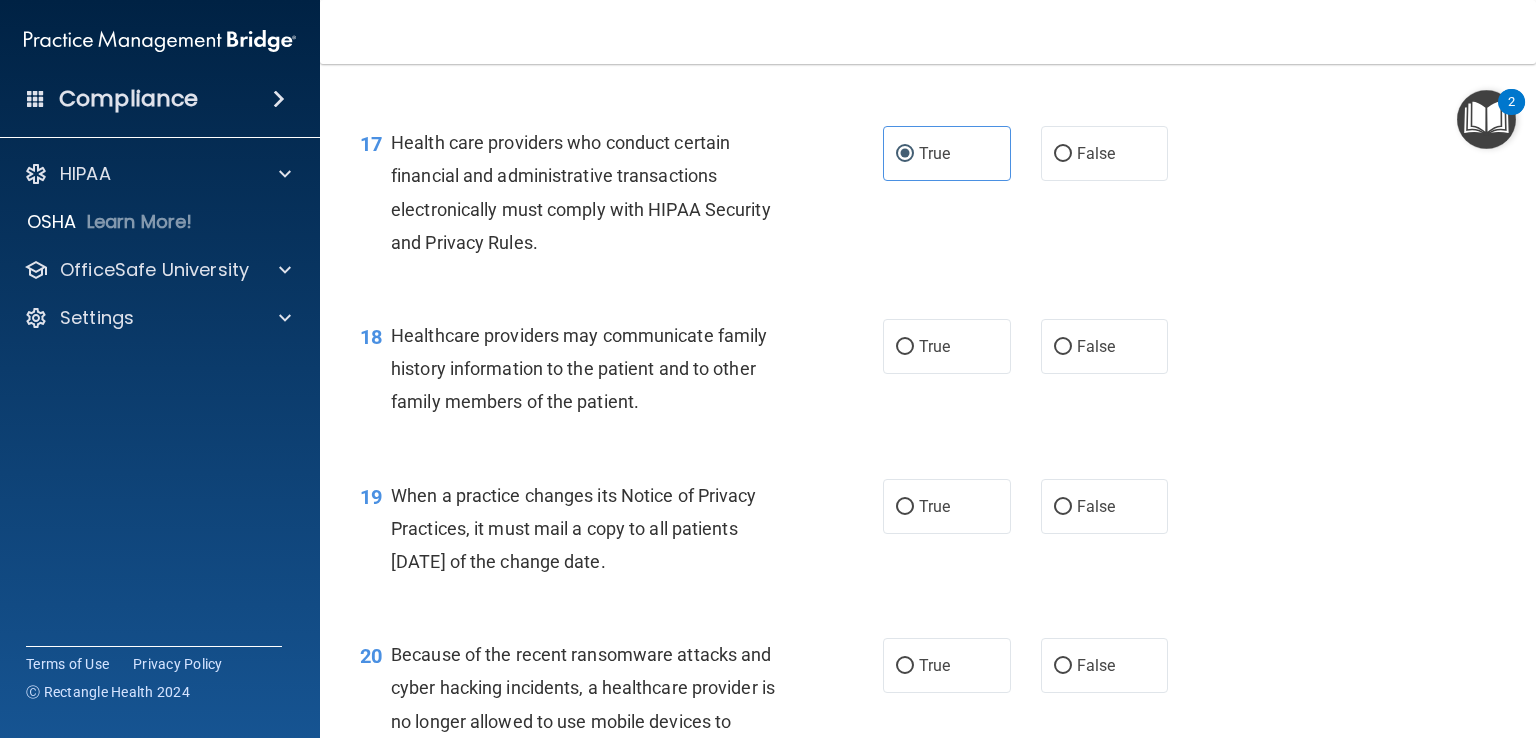 scroll, scrollTop: 2920, scrollLeft: 0, axis: vertical 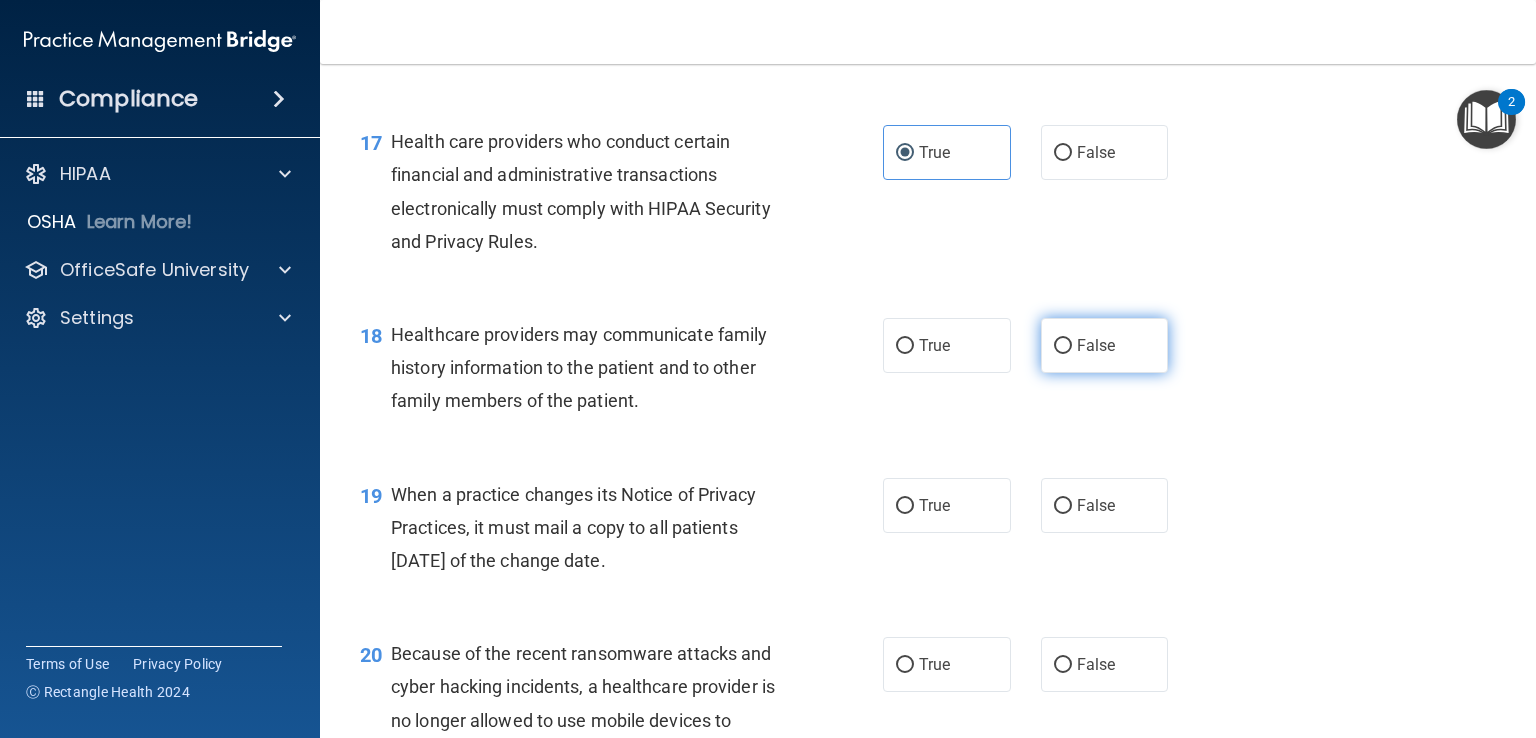click on "False" at bounding box center [1105, 345] 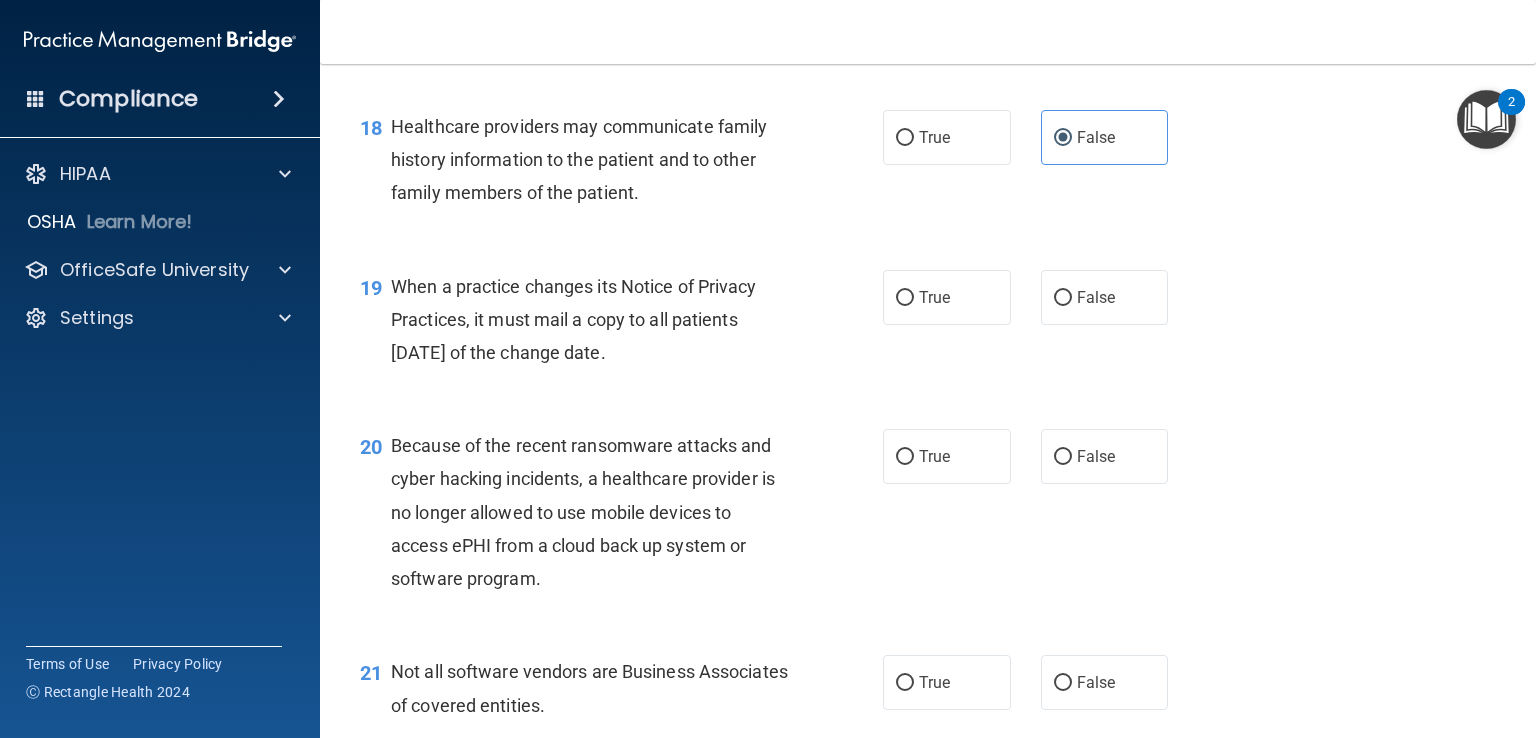 scroll, scrollTop: 3130, scrollLeft: 0, axis: vertical 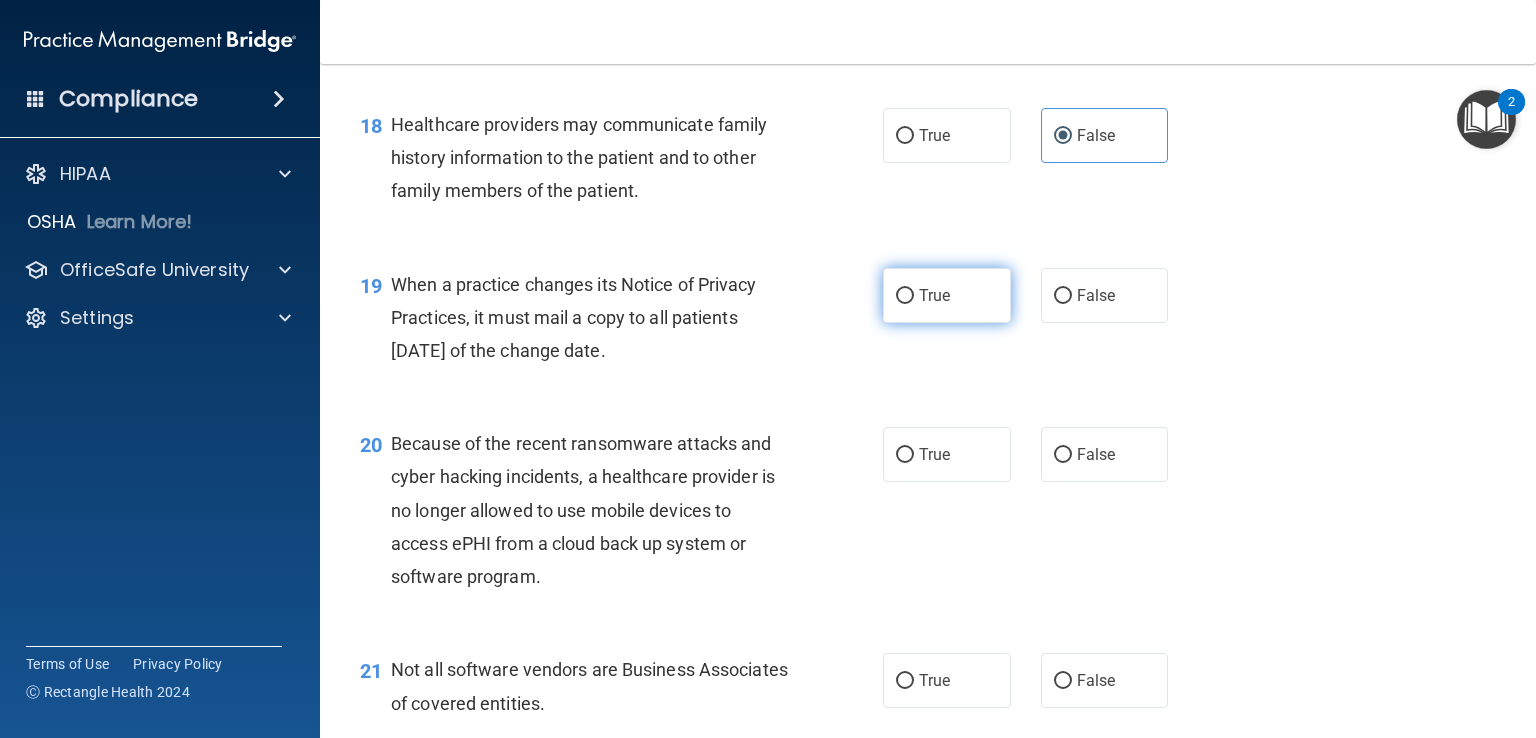 click on "True" at bounding box center [947, 295] 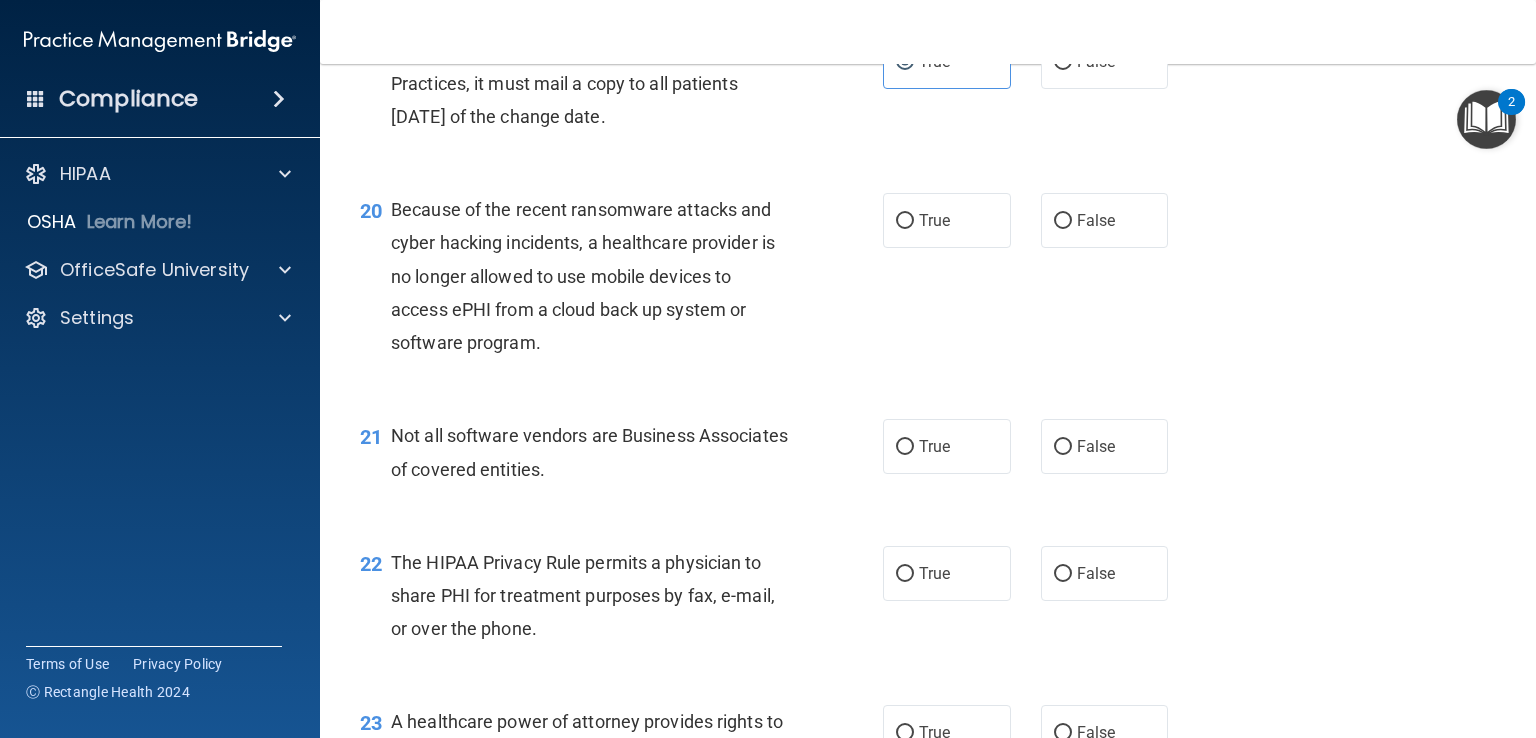 scroll, scrollTop: 3366, scrollLeft: 0, axis: vertical 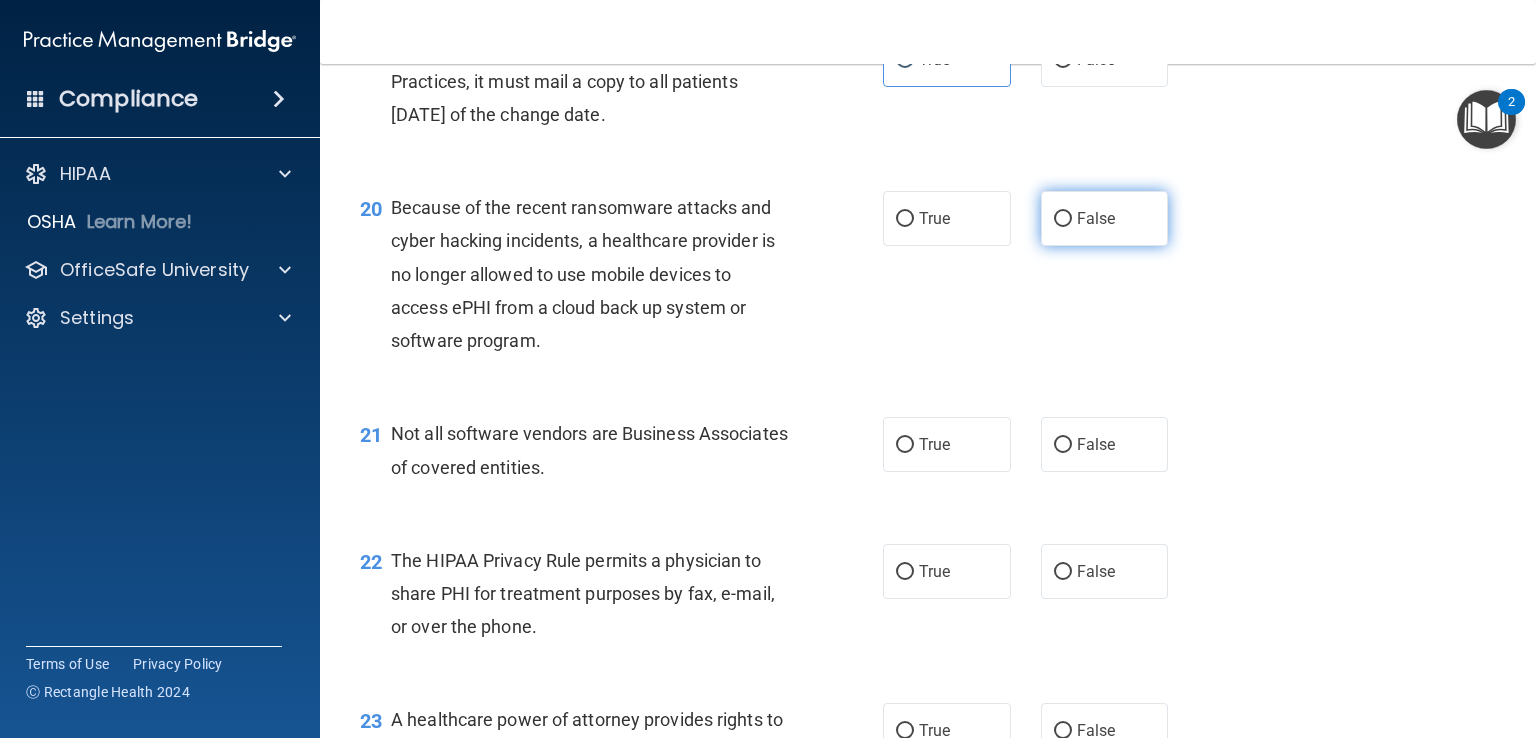 click on "False" at bounding box center (1105, 218) 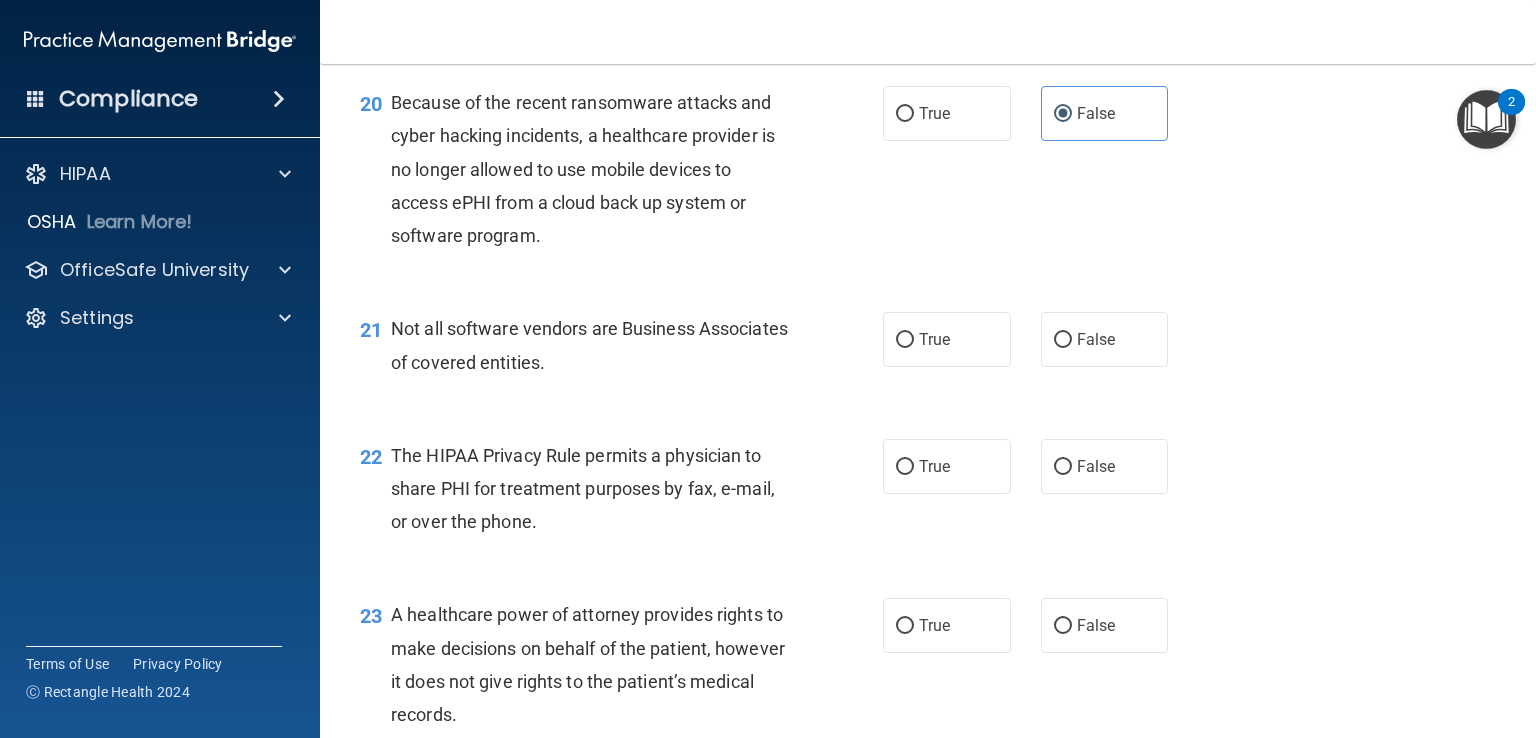 scroll, scrollTop: 3474, scrollLeft: 0, axis: vertical 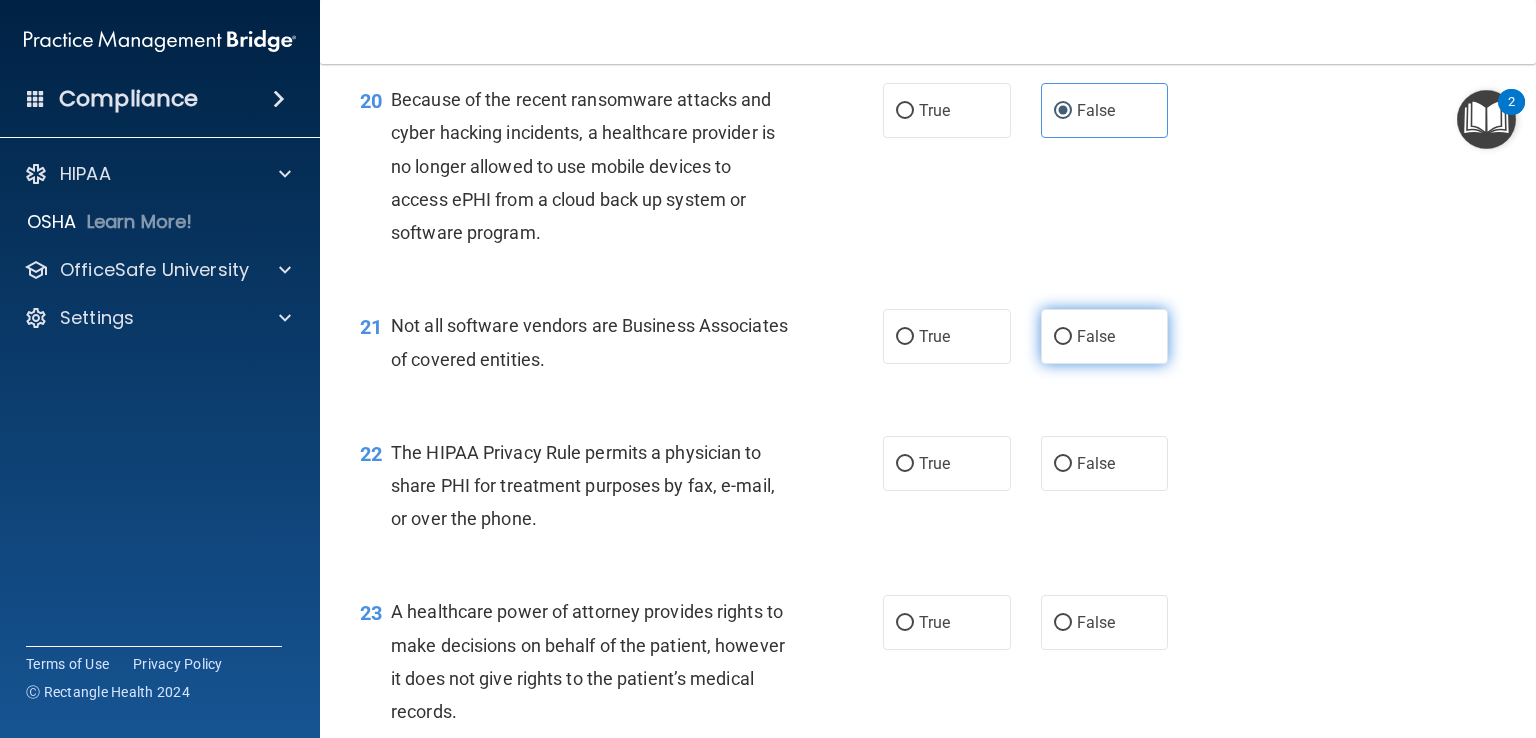 click on "False" at bounding box center (1105, 336) 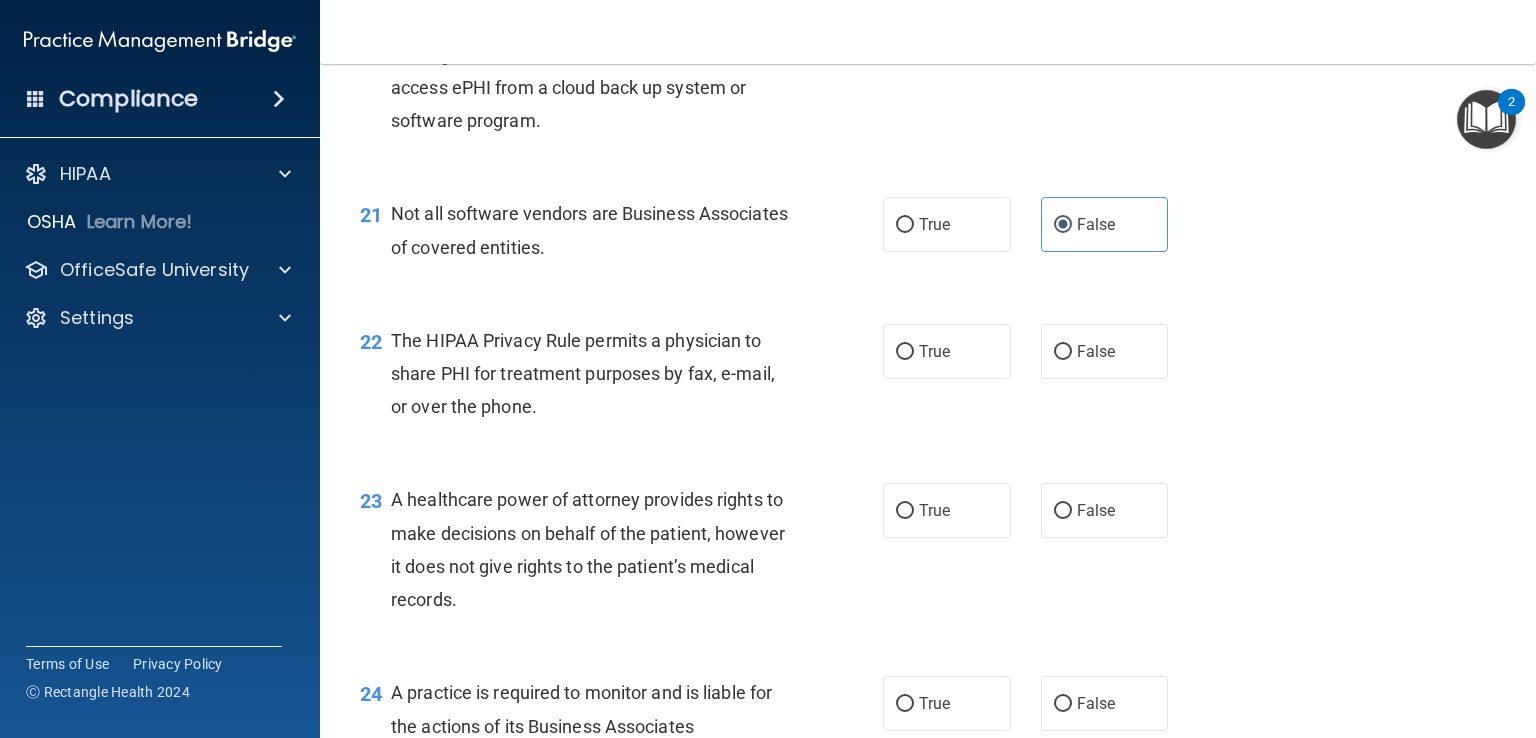 scroll, scrollTop: 3594, scrollLeft: 0, axis: vertical 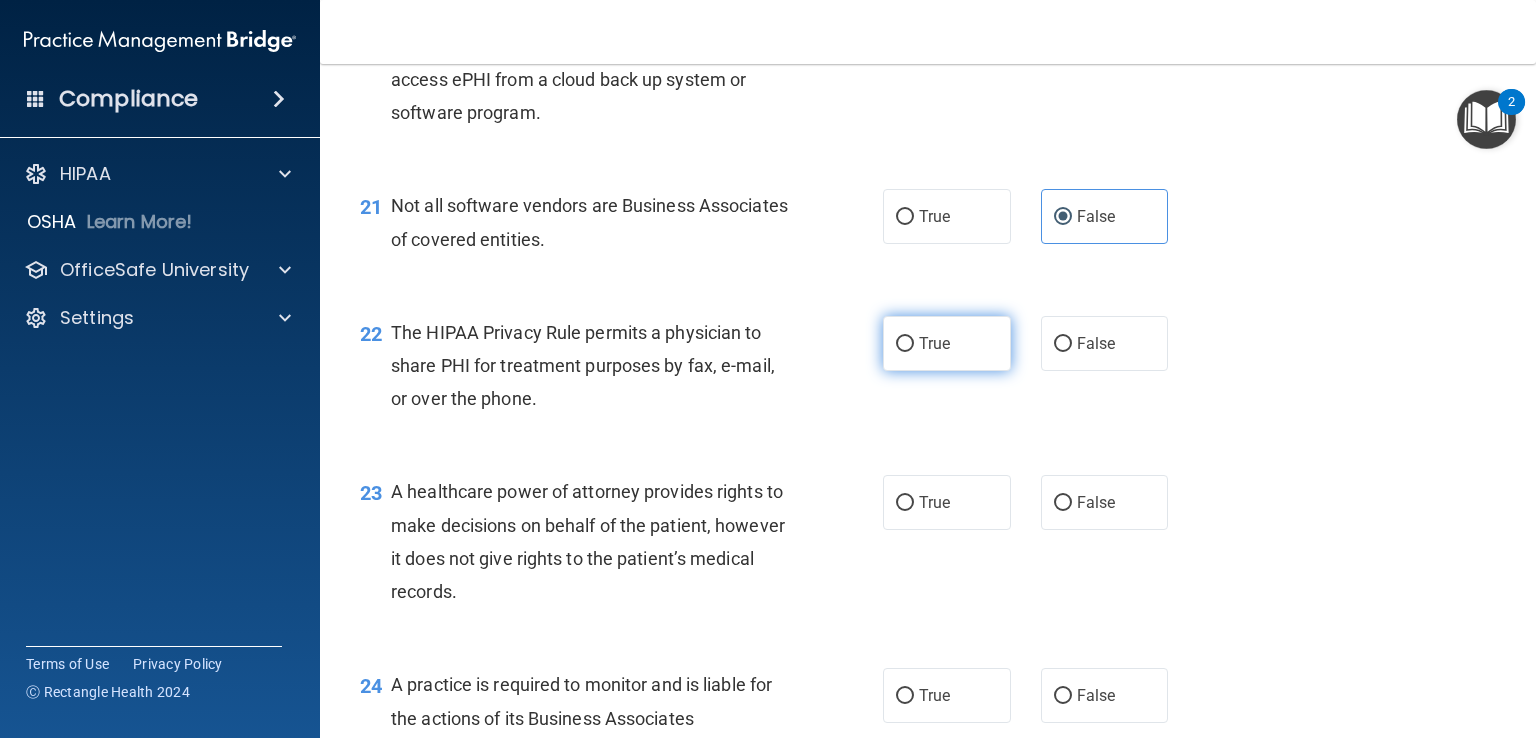click on "True" at bounding box center (947, 343) 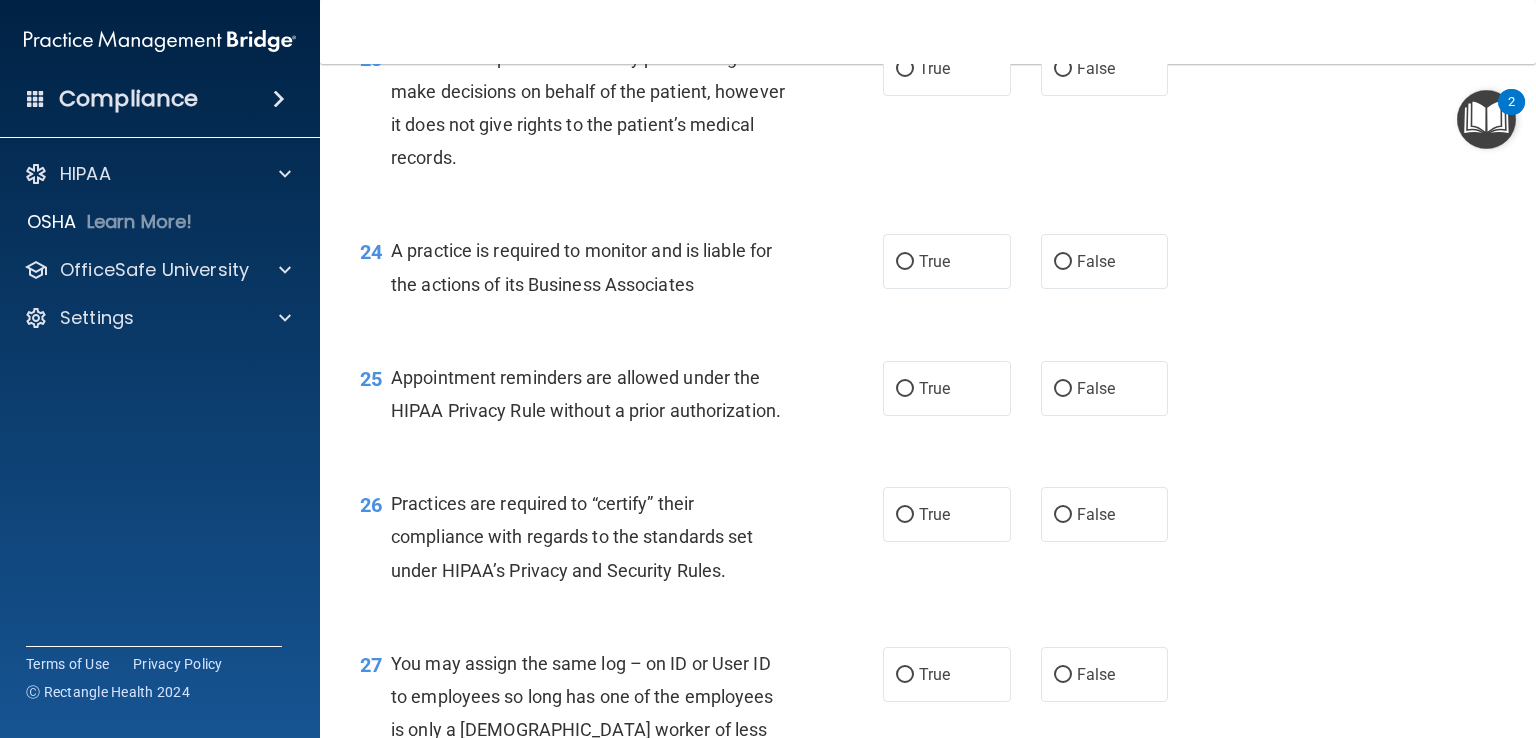 scroll, scrollTop: 4030, scrollLeft: 0, axis: vertical 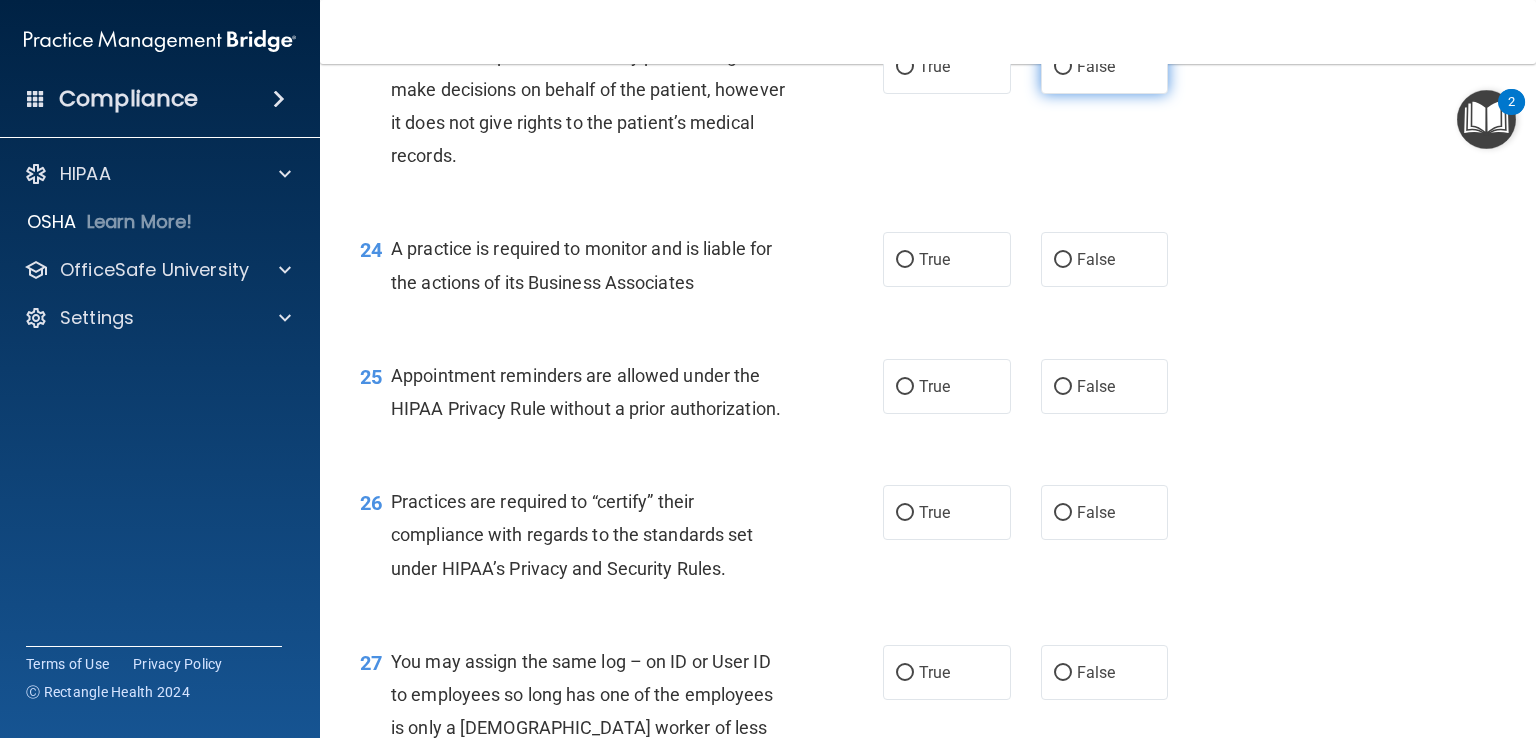 click on "False" at bounding box center [1105, 66] 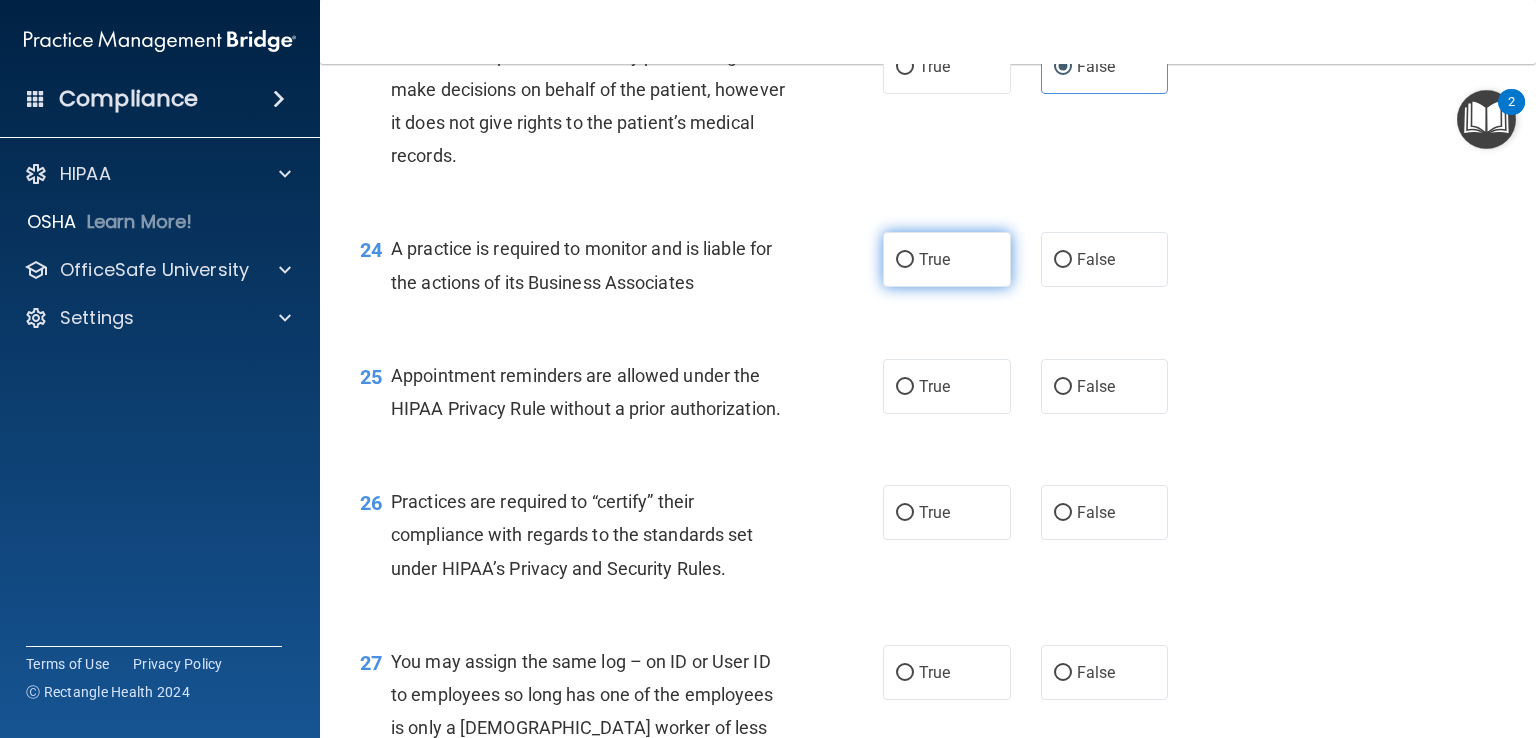 click on "True" at bounding box center (947, 259) 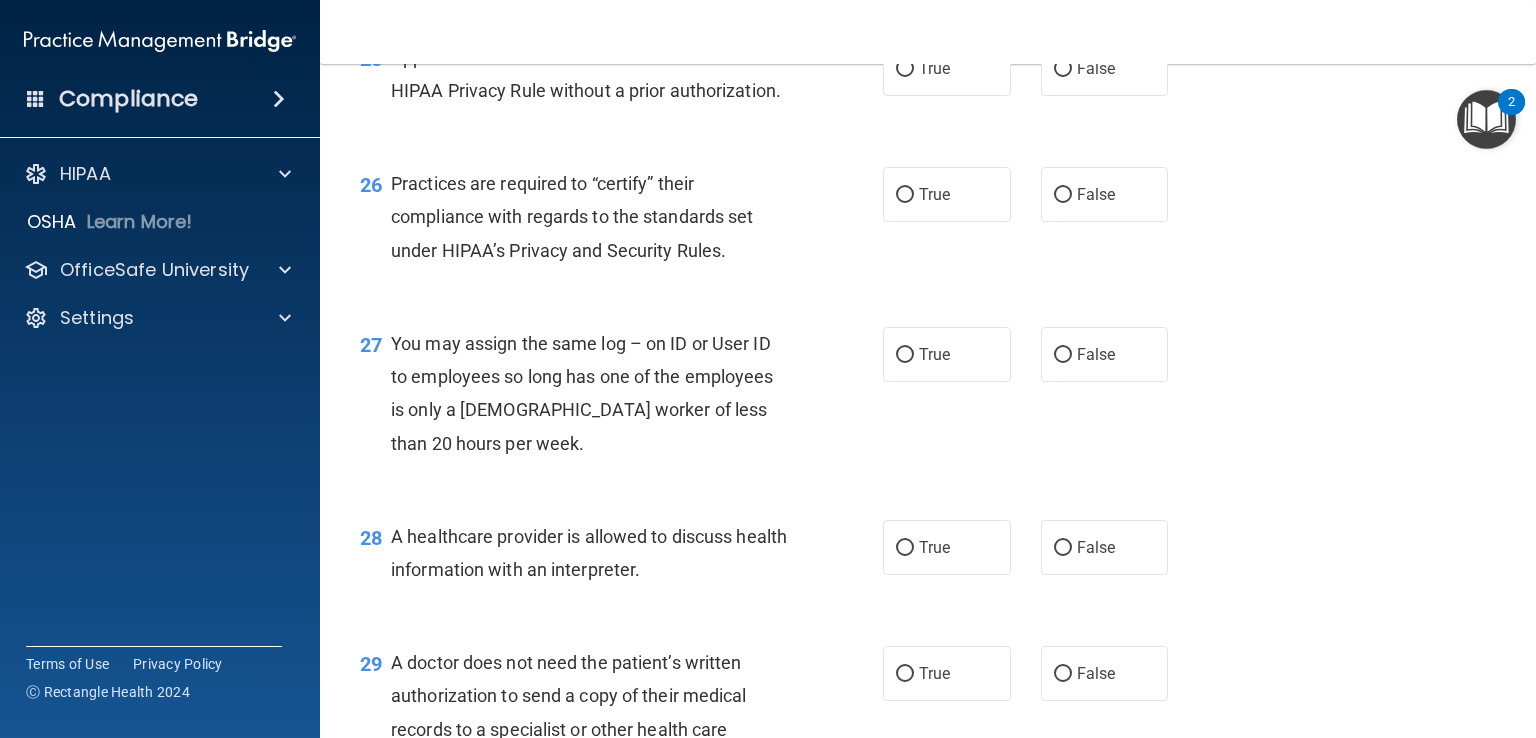 scroll, scrollTop: 4375, scrollLeft: 0, axis: vertical 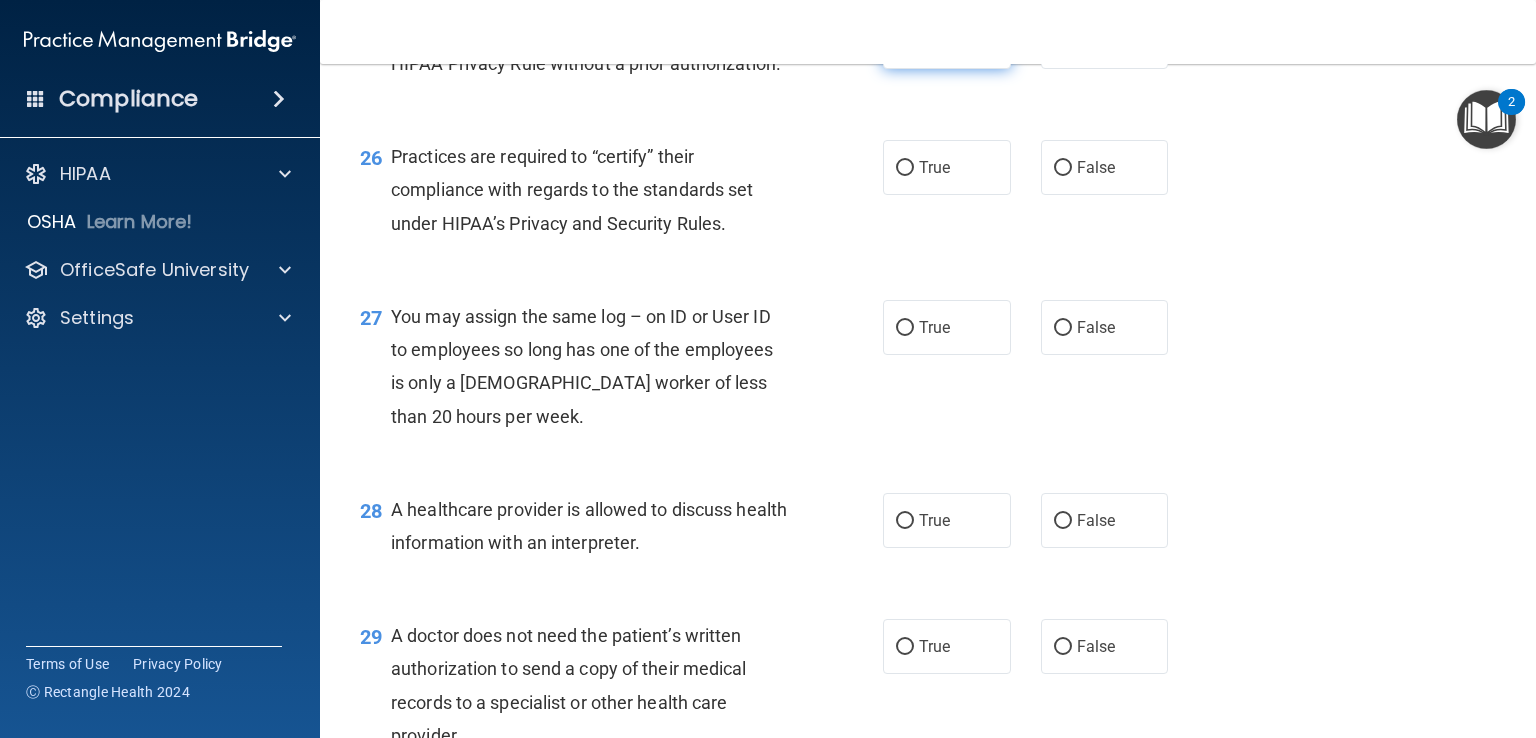 click on "True" at bounding box center [947, 41] 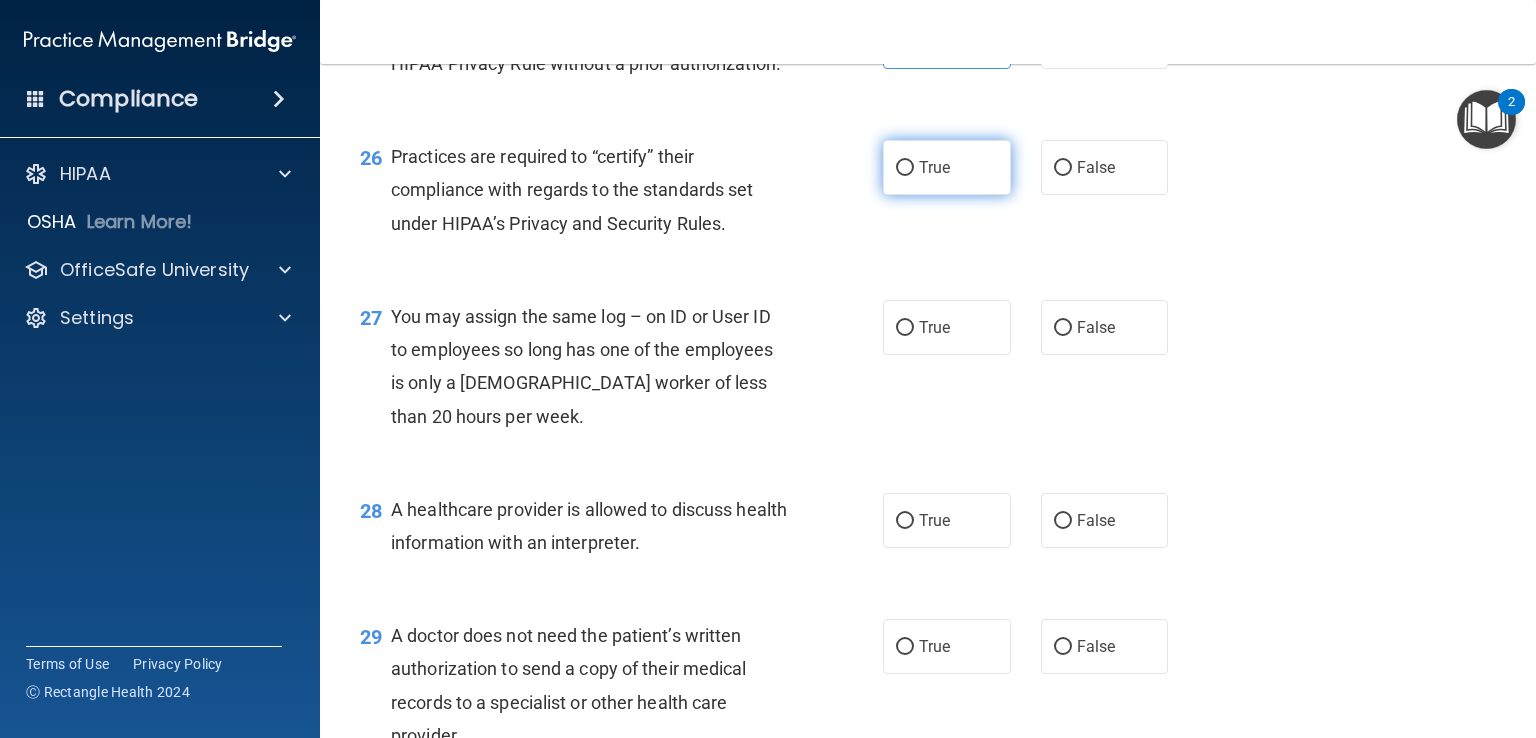 click on "True" at bounding box center (947, 167) 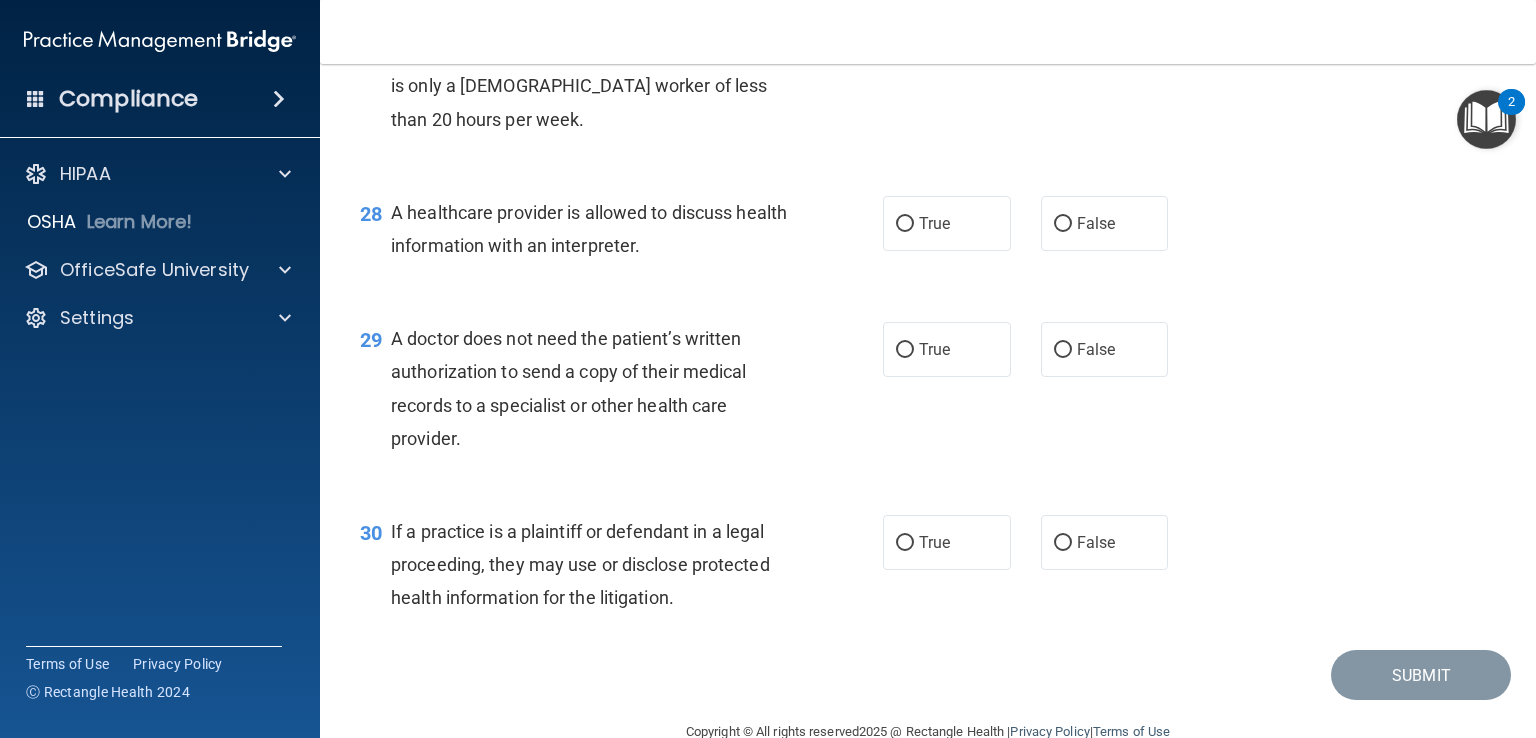 scroll, scrollTop: 4664, scrollLeft: 0, axis: vertical 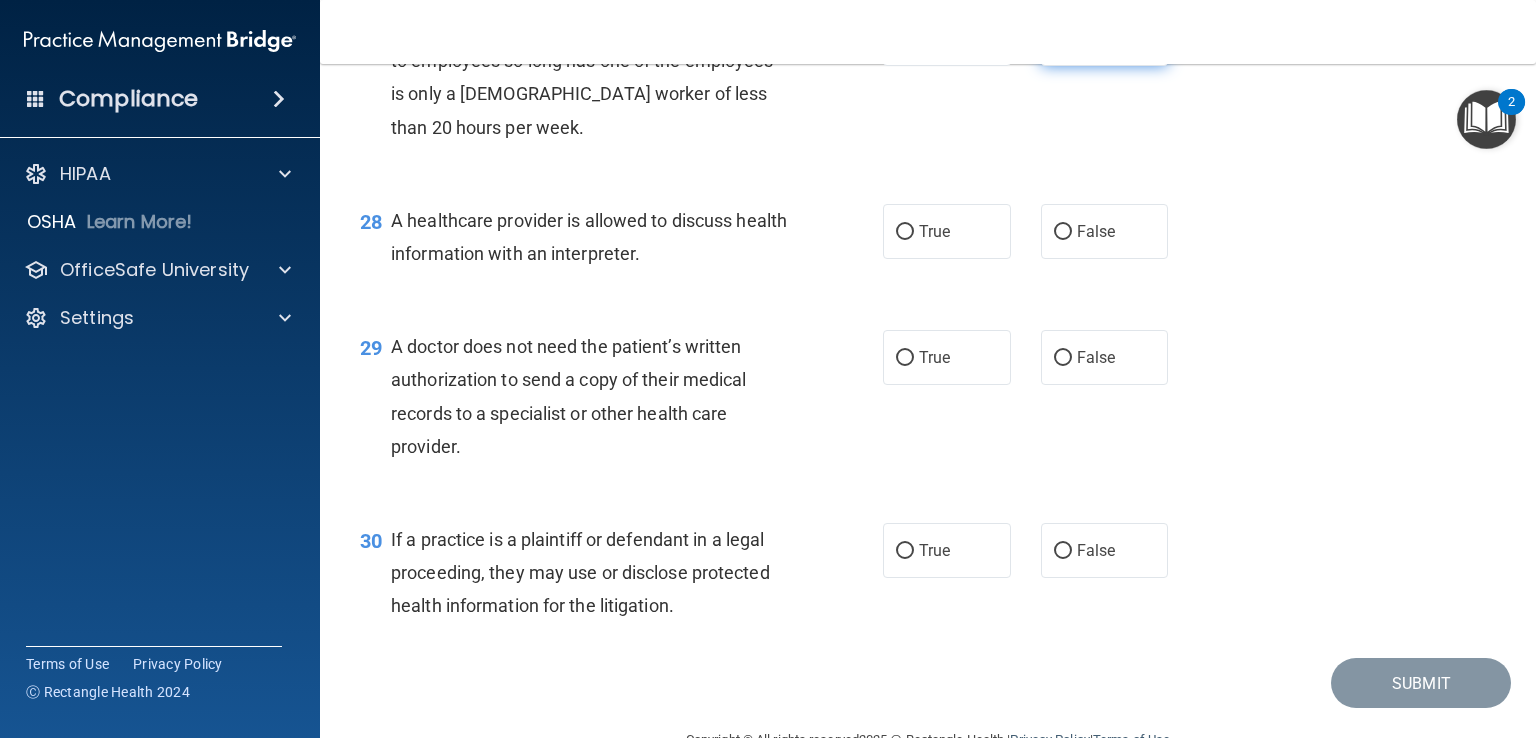 click on "False" at bounding box center (1096, 38) 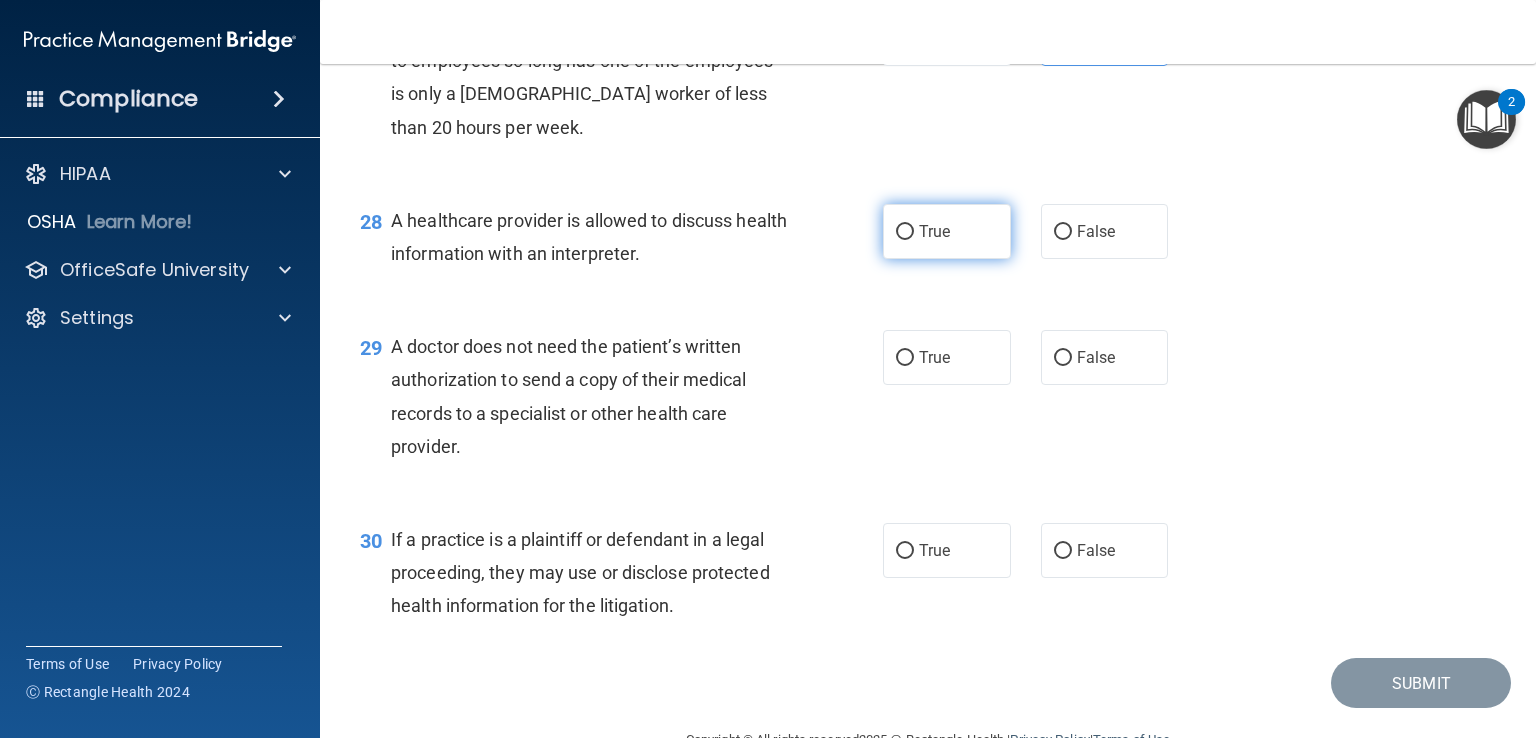 click on "True" at bounding box center (947, 231) 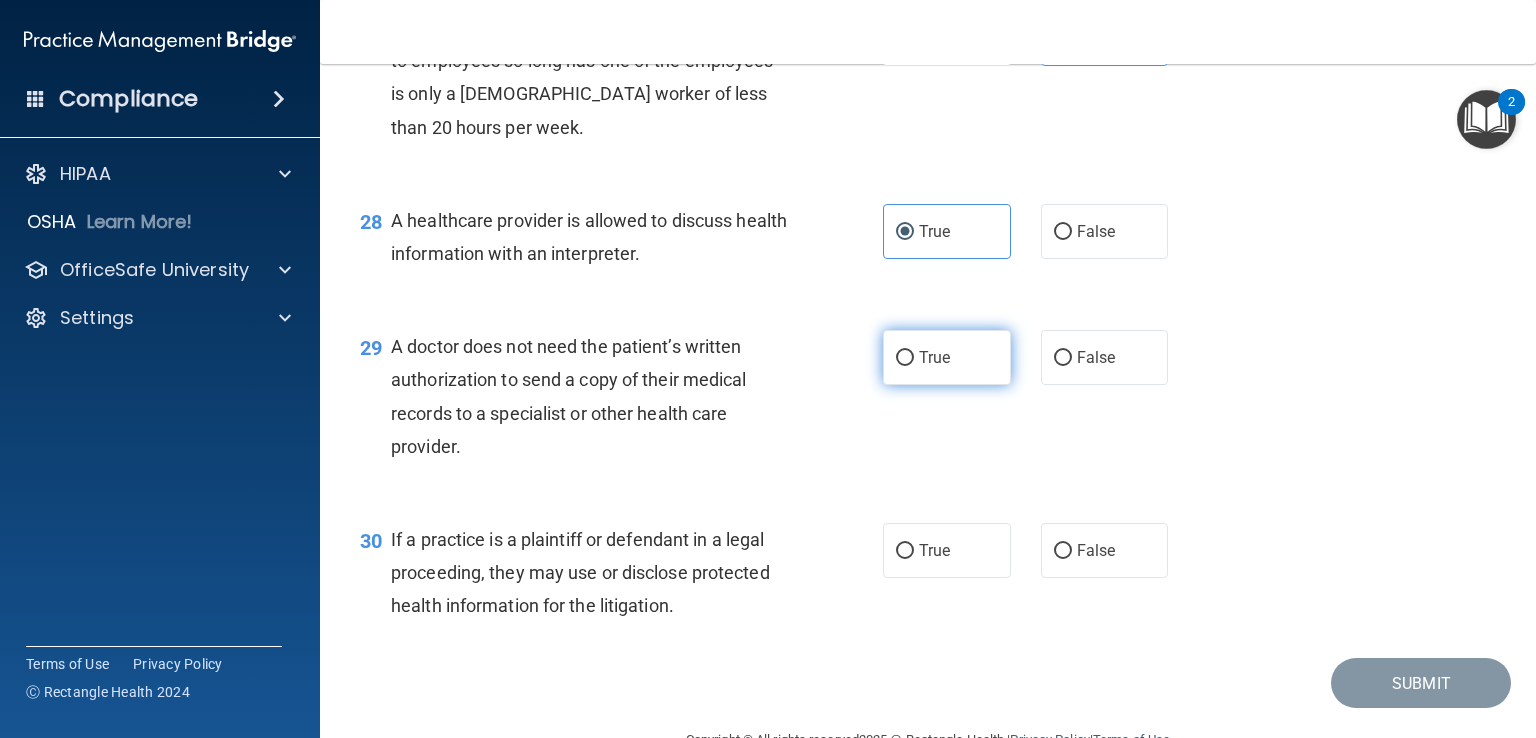click on "True" at bounding box center [947, 357] 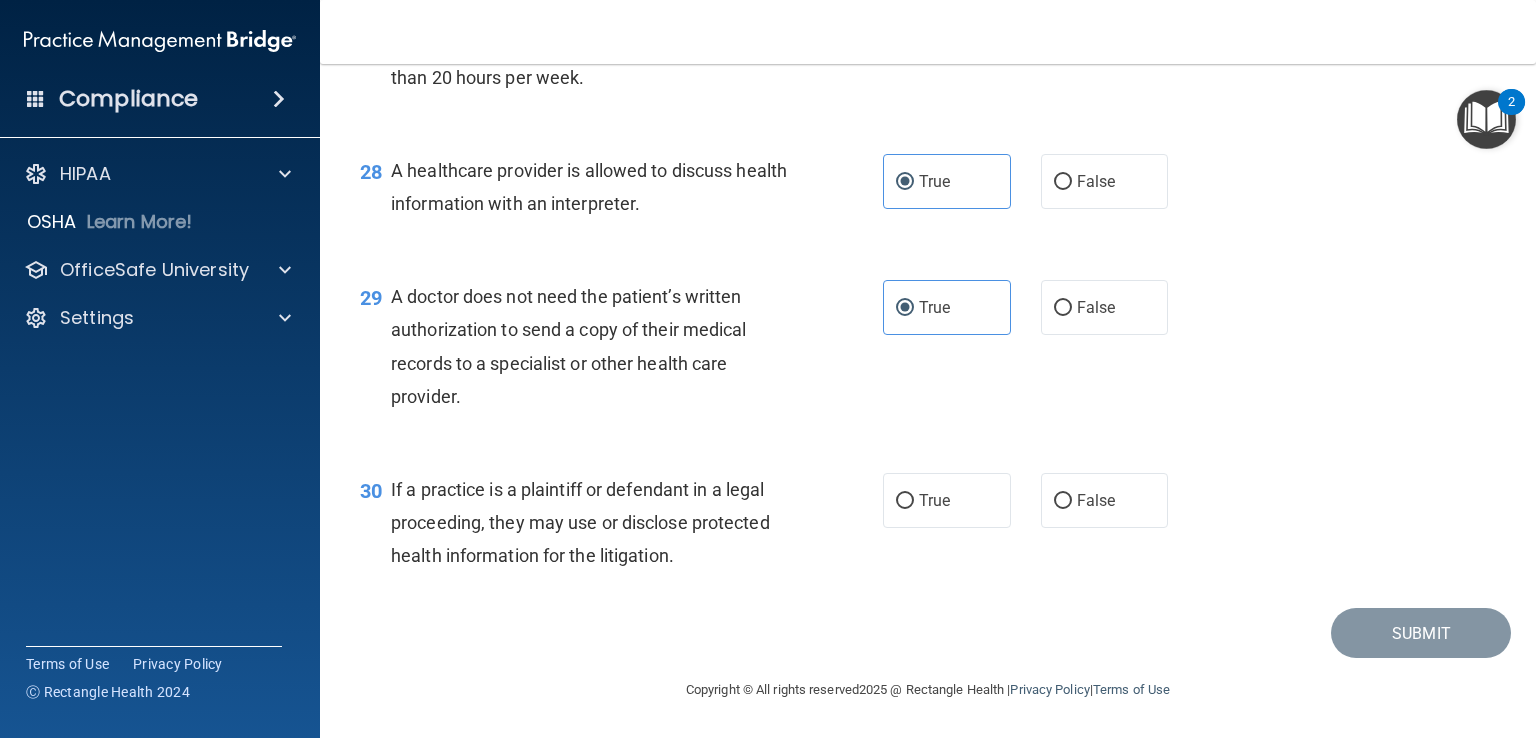 scroll, scrollTop: 4781, scrollLeft: 0, axis: vertical 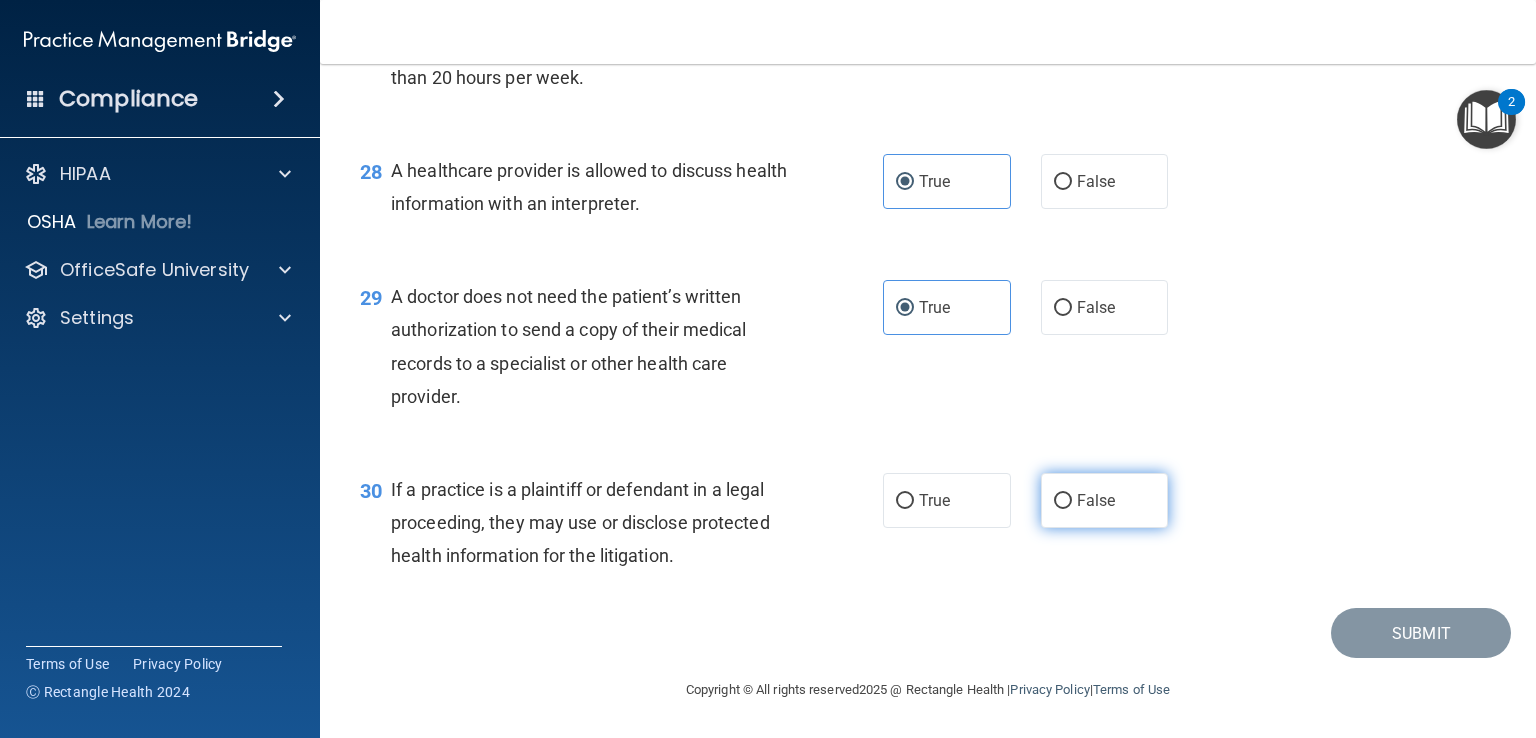 click on "False" at bounding box center (1105, 500) 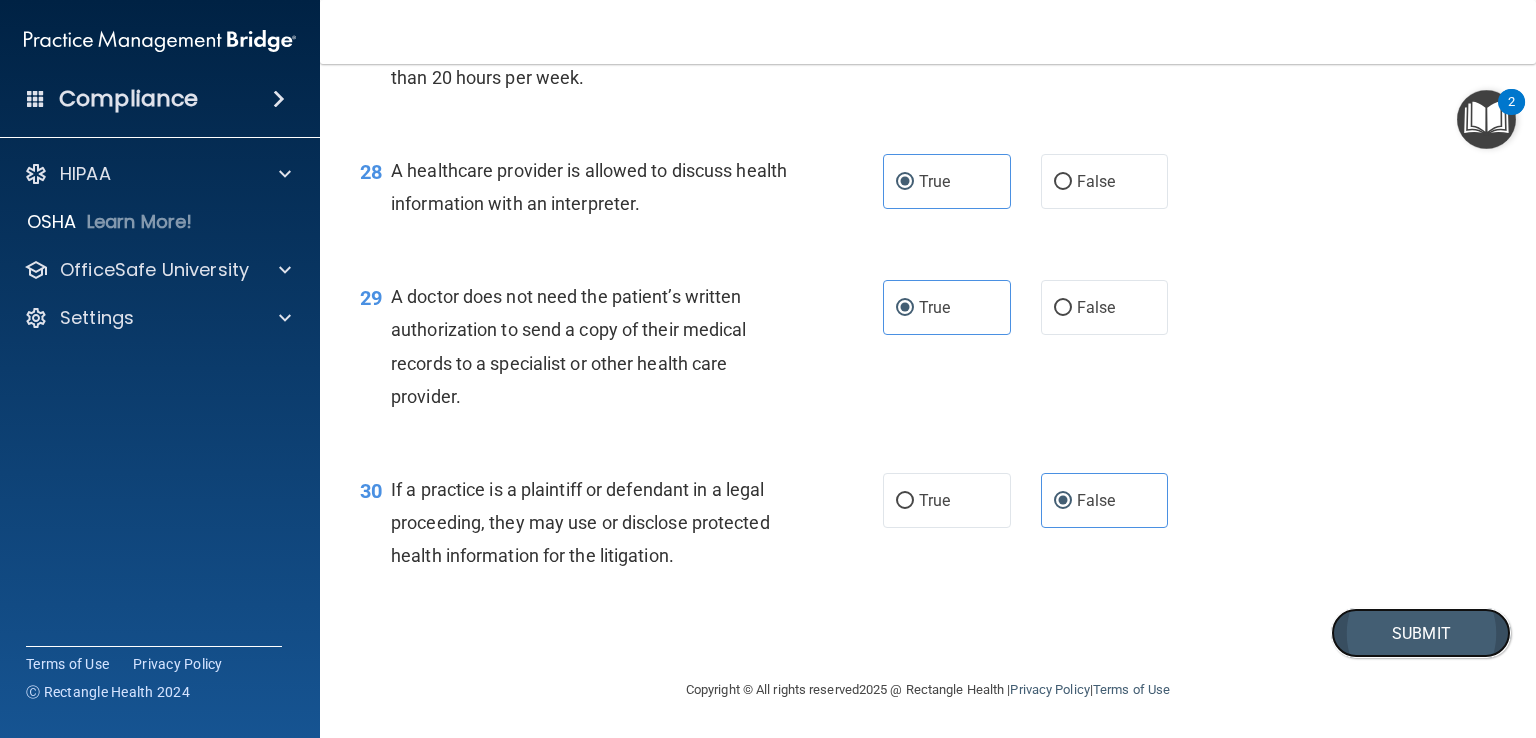 click on "Submit" at bounding box center (1421, 633) 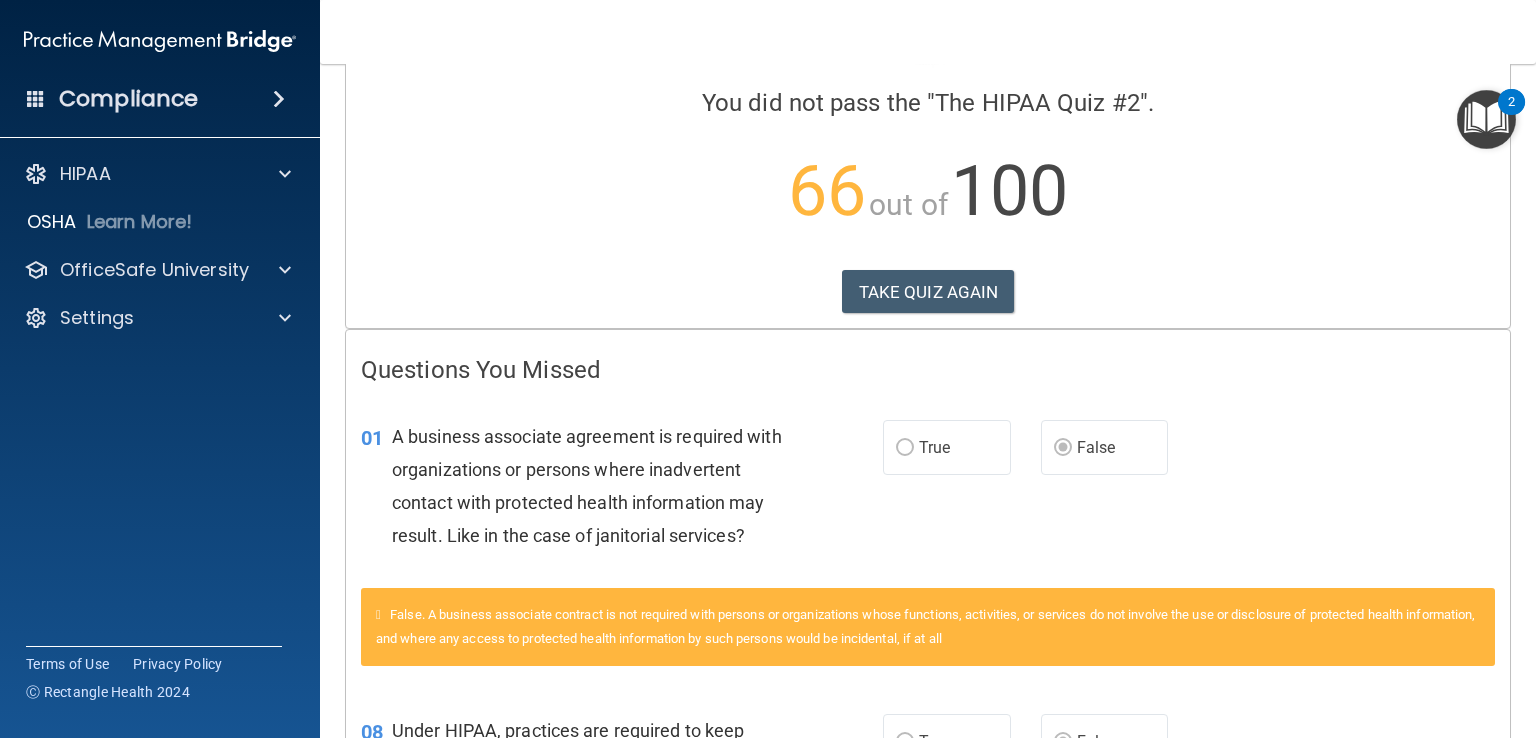 scroll, scrollTop: 0, scrollLeft: 0, axis: both 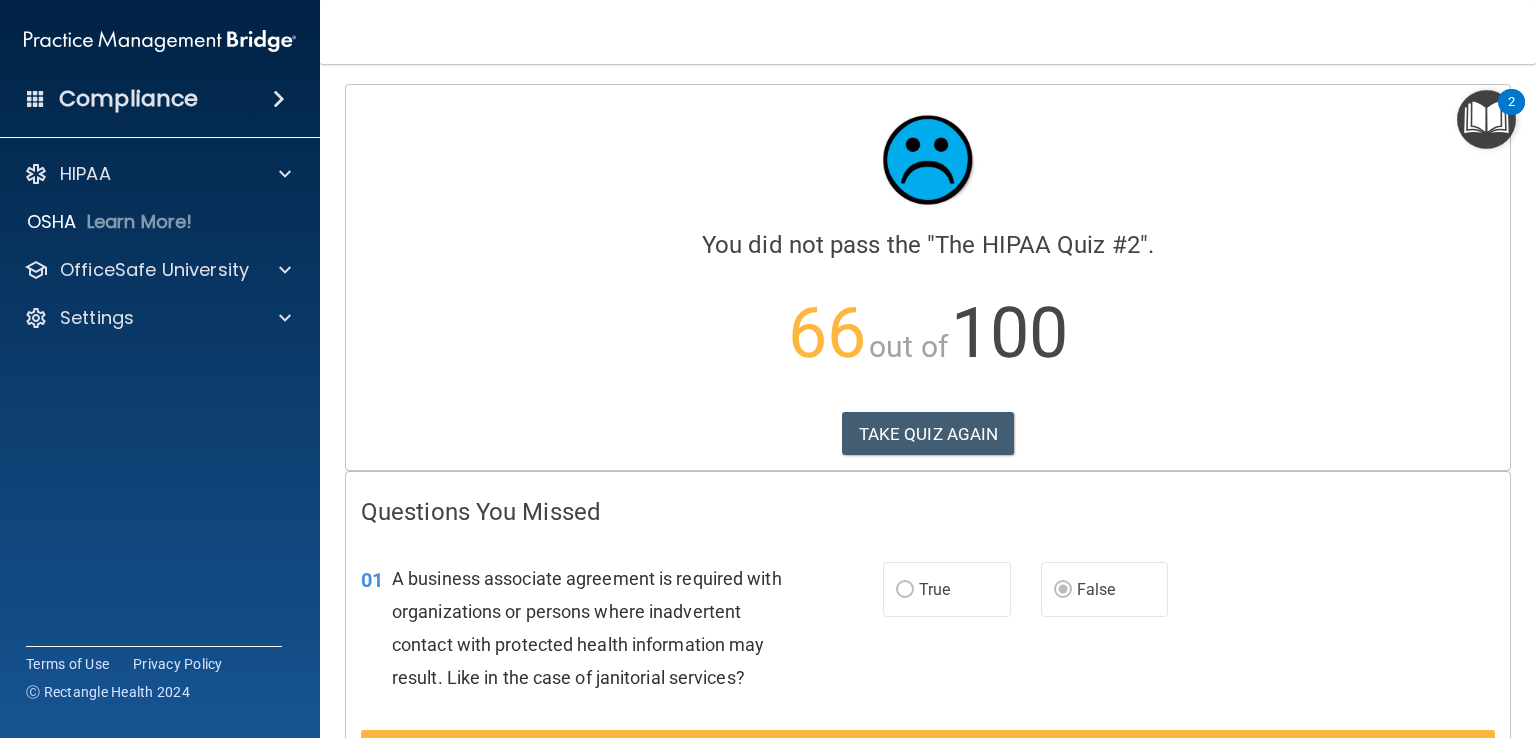 click on "Calculating your score....                      You did not pass the " The HIPAA Quiz #2 ".        66     out of     100         TAKE QUIZ AGAIN" at bounding box center [928, 277] 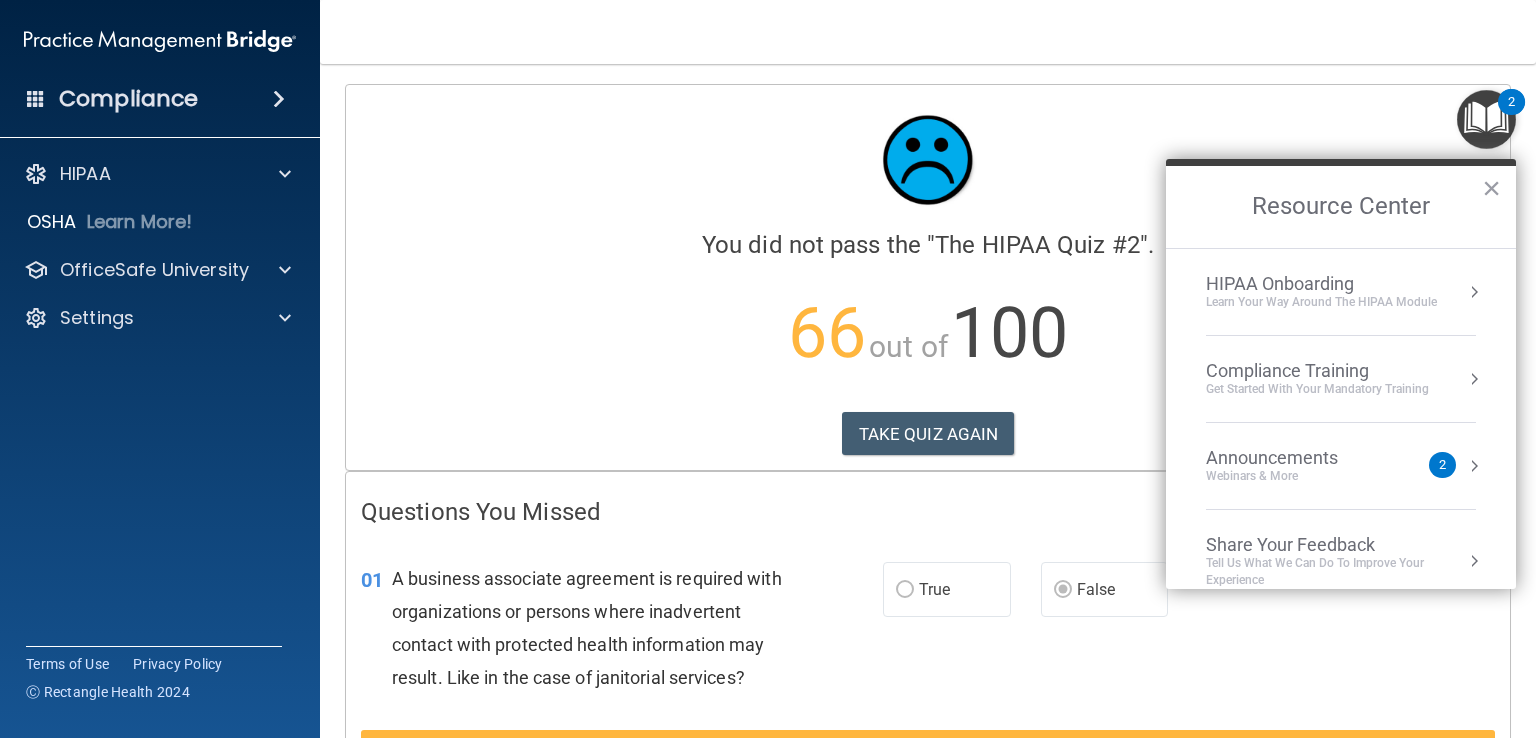 click on "Announcements Webinars & More 2" at bounding box center [1341, 466] 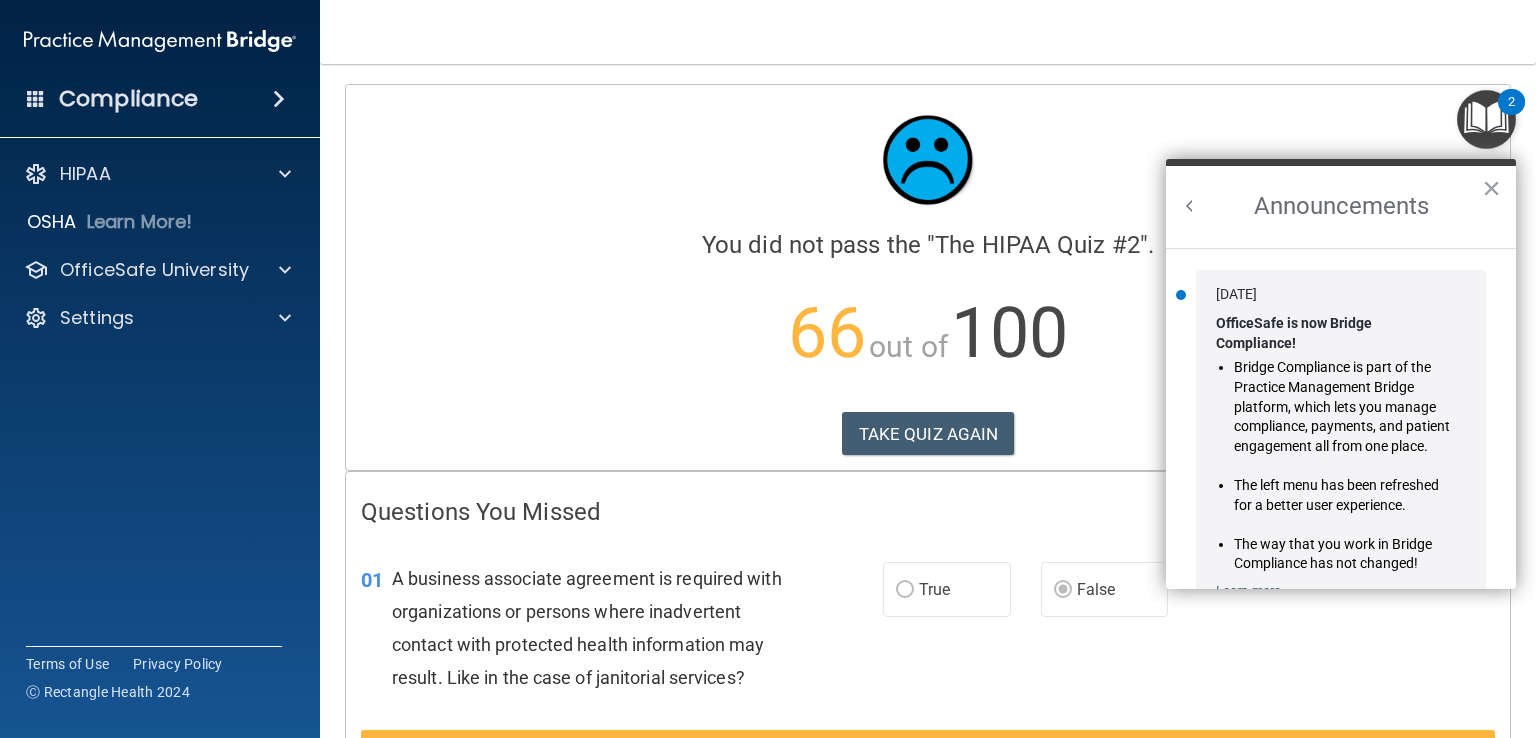 scroll, scrollTop: 0, scrollLeft: 0, axis: both 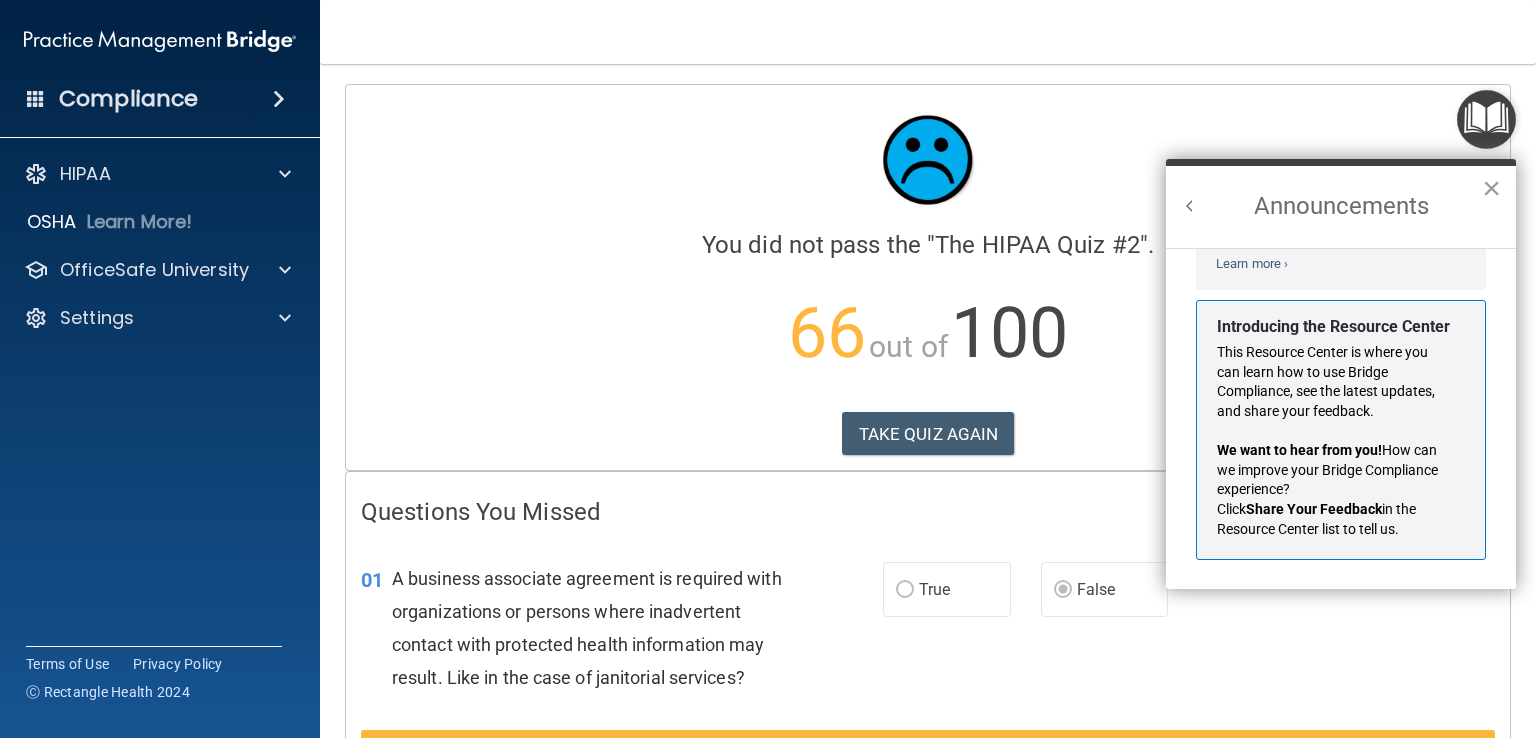 click on "×" at bounding box center [1491, 188] 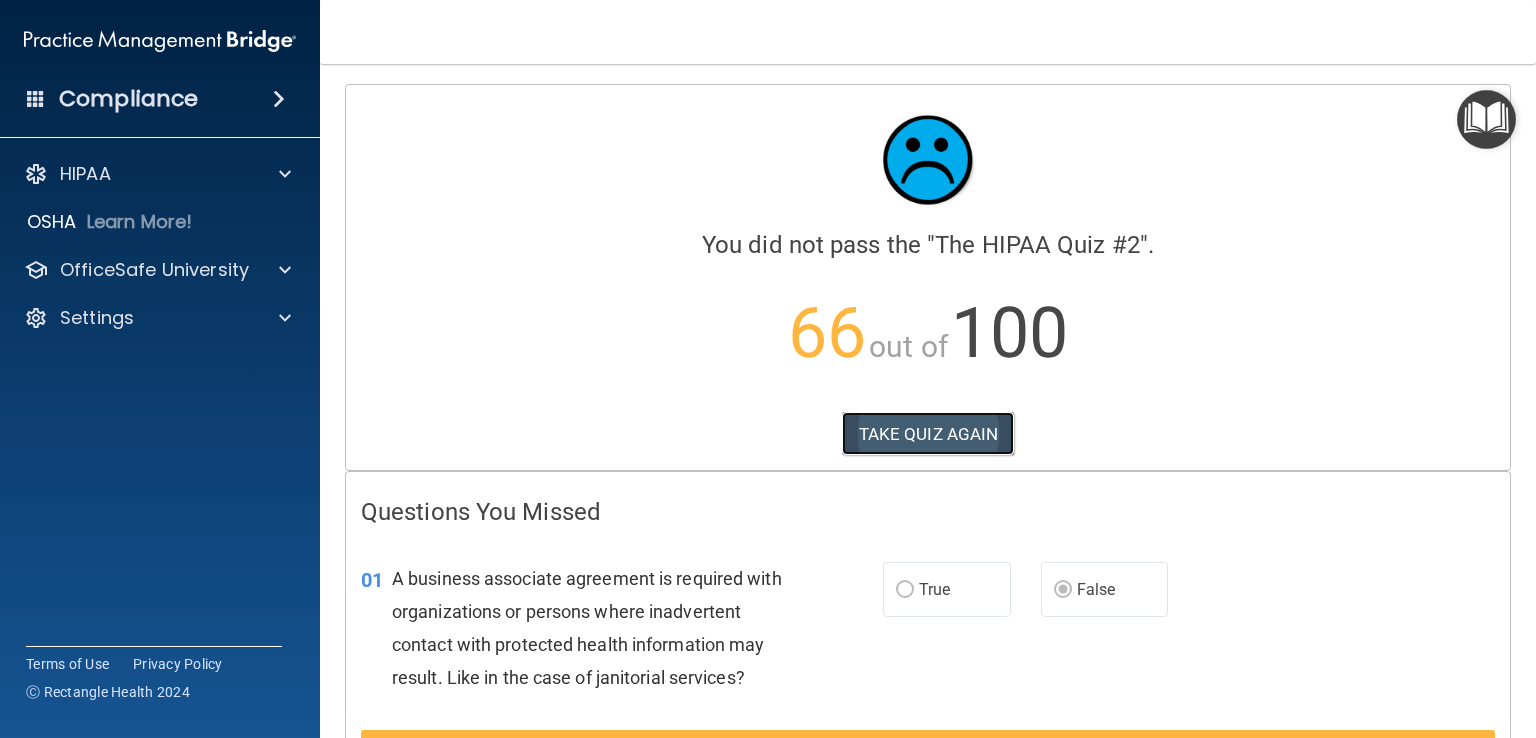 click on "TAKE QUIZ AGAIN" at bounding box center [928, 434] 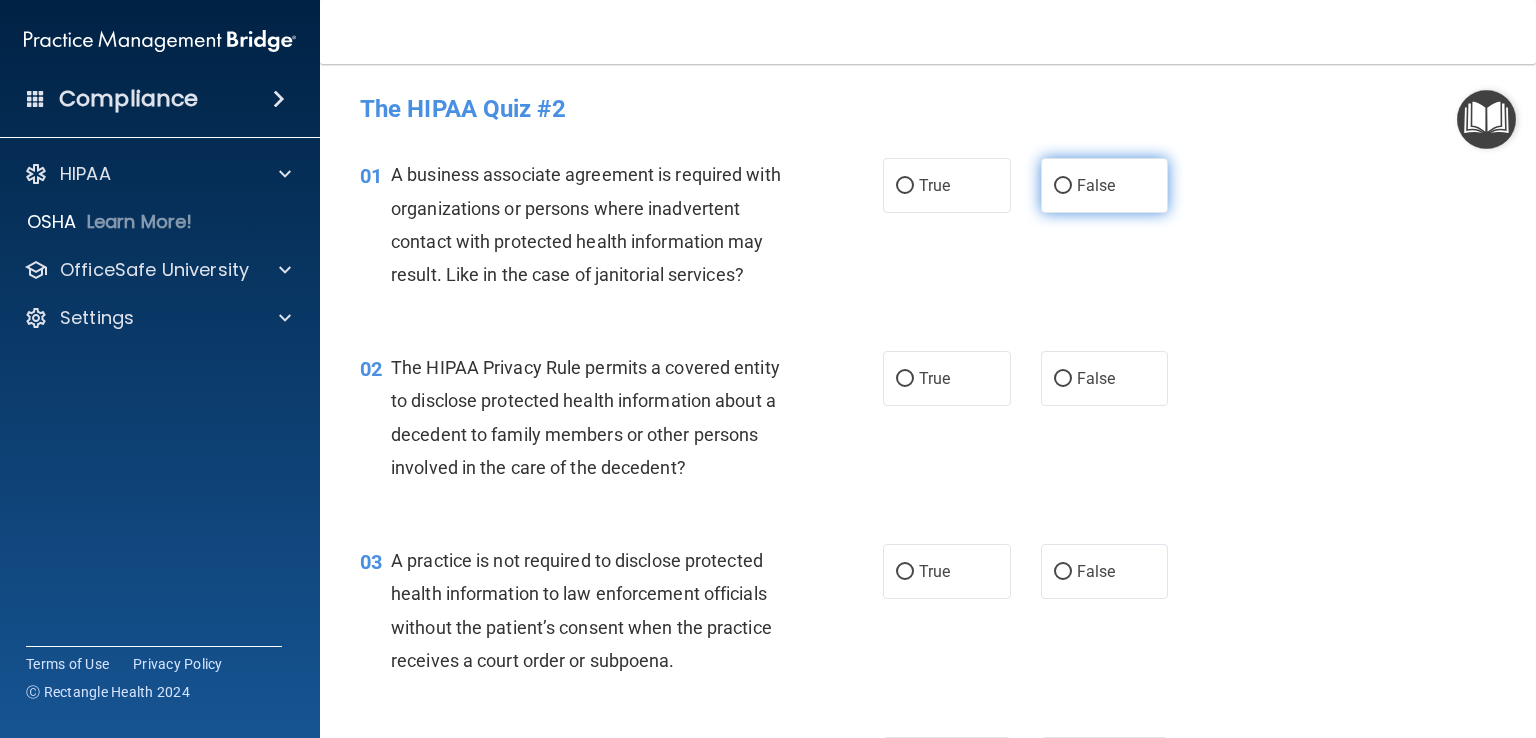 click on "False" at bounding box center [1063, 186] 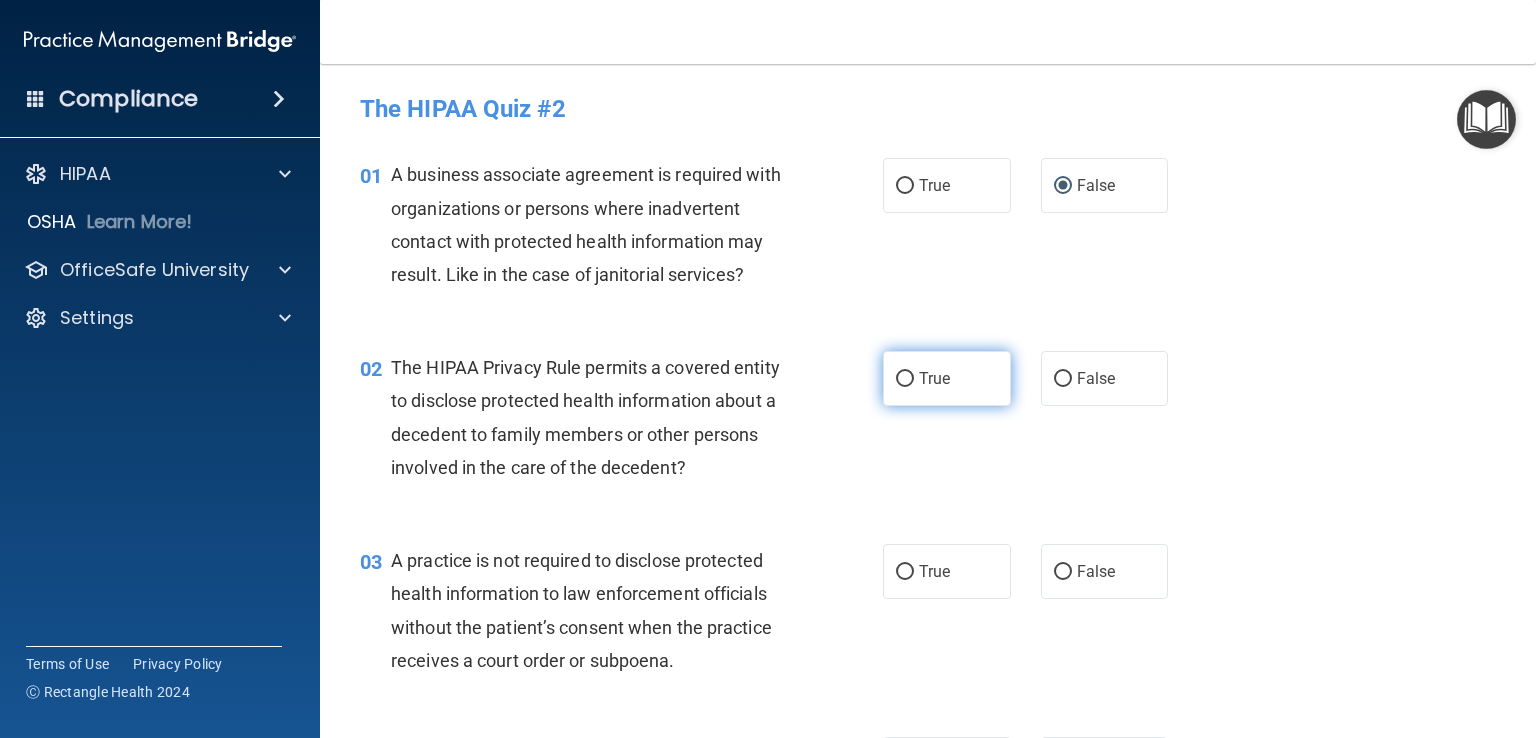 click on "True" at bounding box center [947, 378] 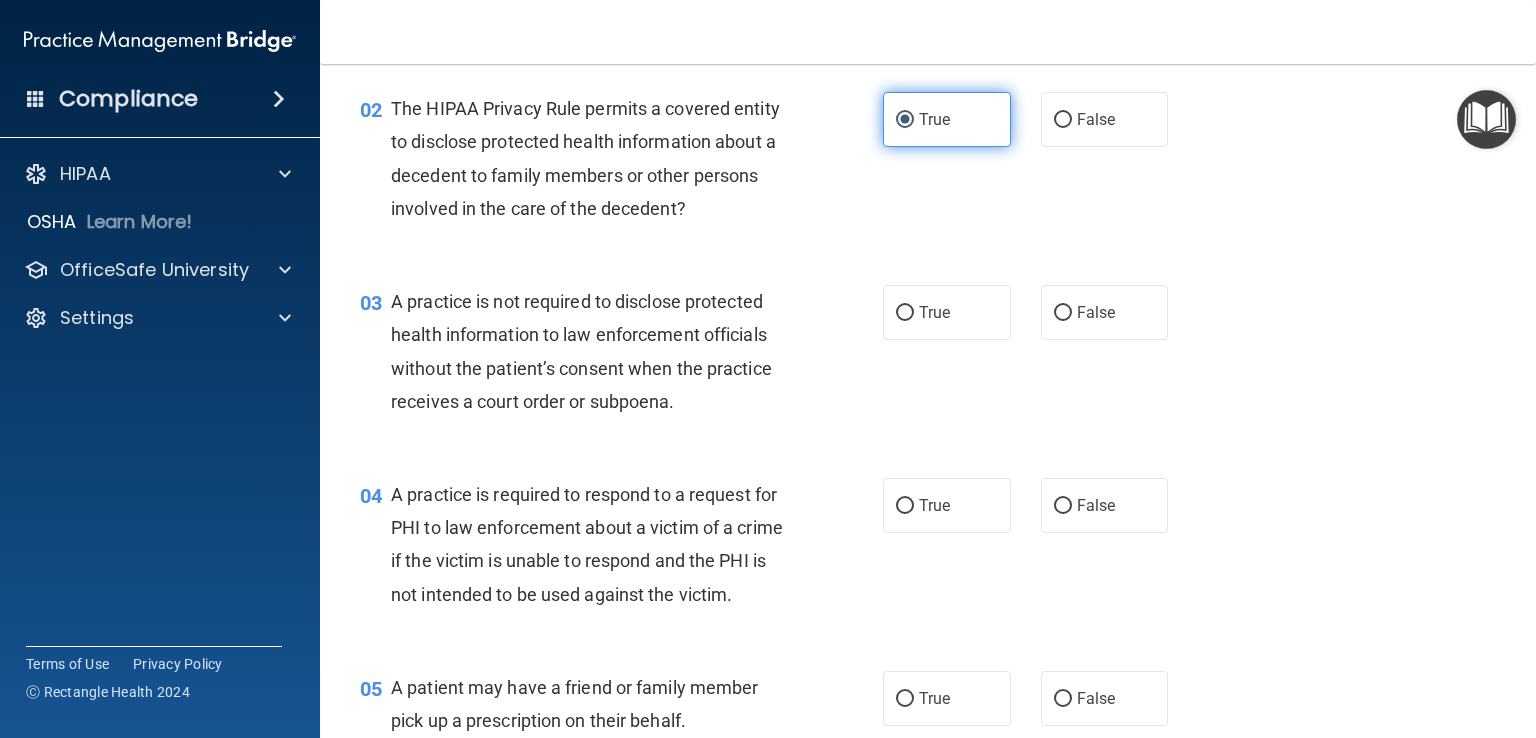 scroll, scrollTop: 260, scrollLeft: 0, axis: vertical 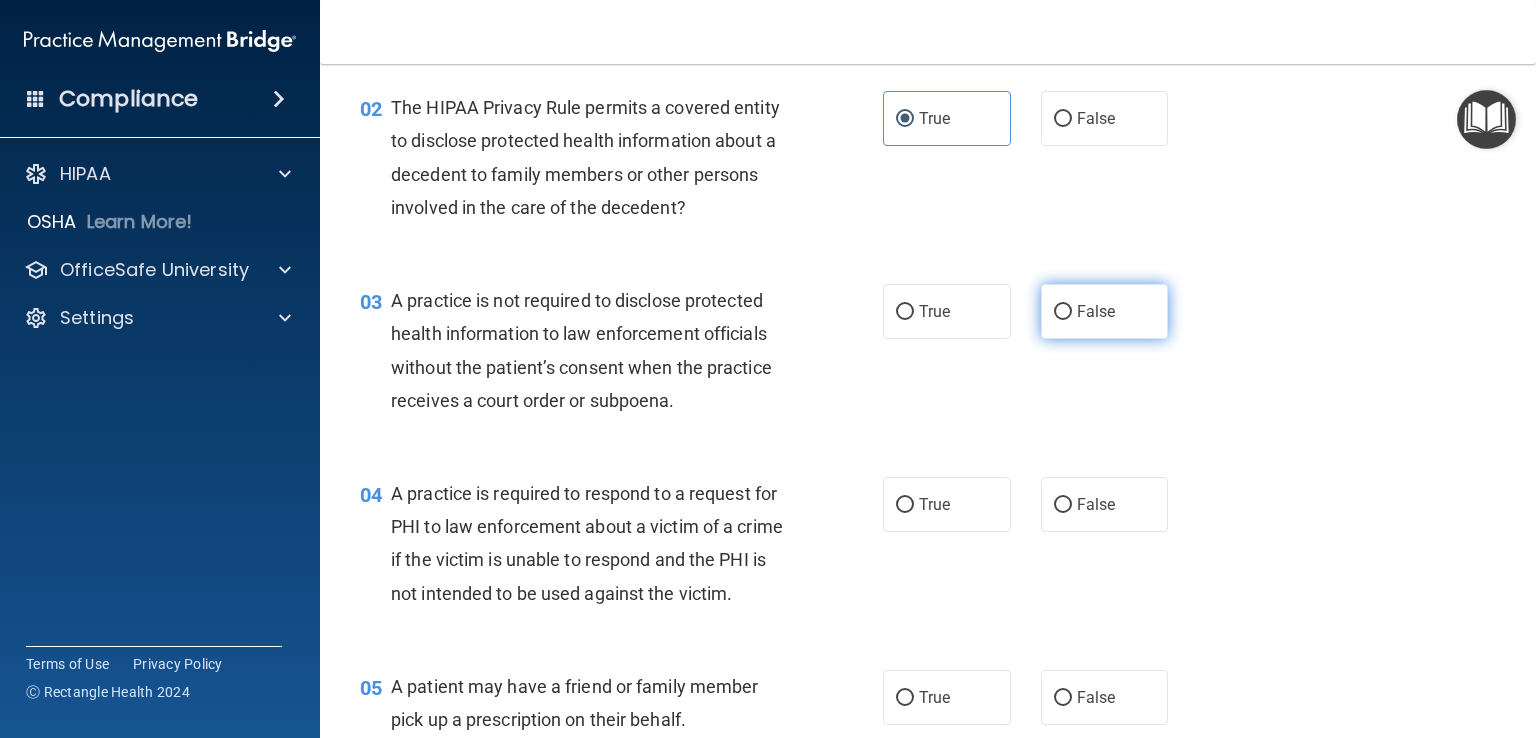 click on "False" at bounding box center (1105, 311) 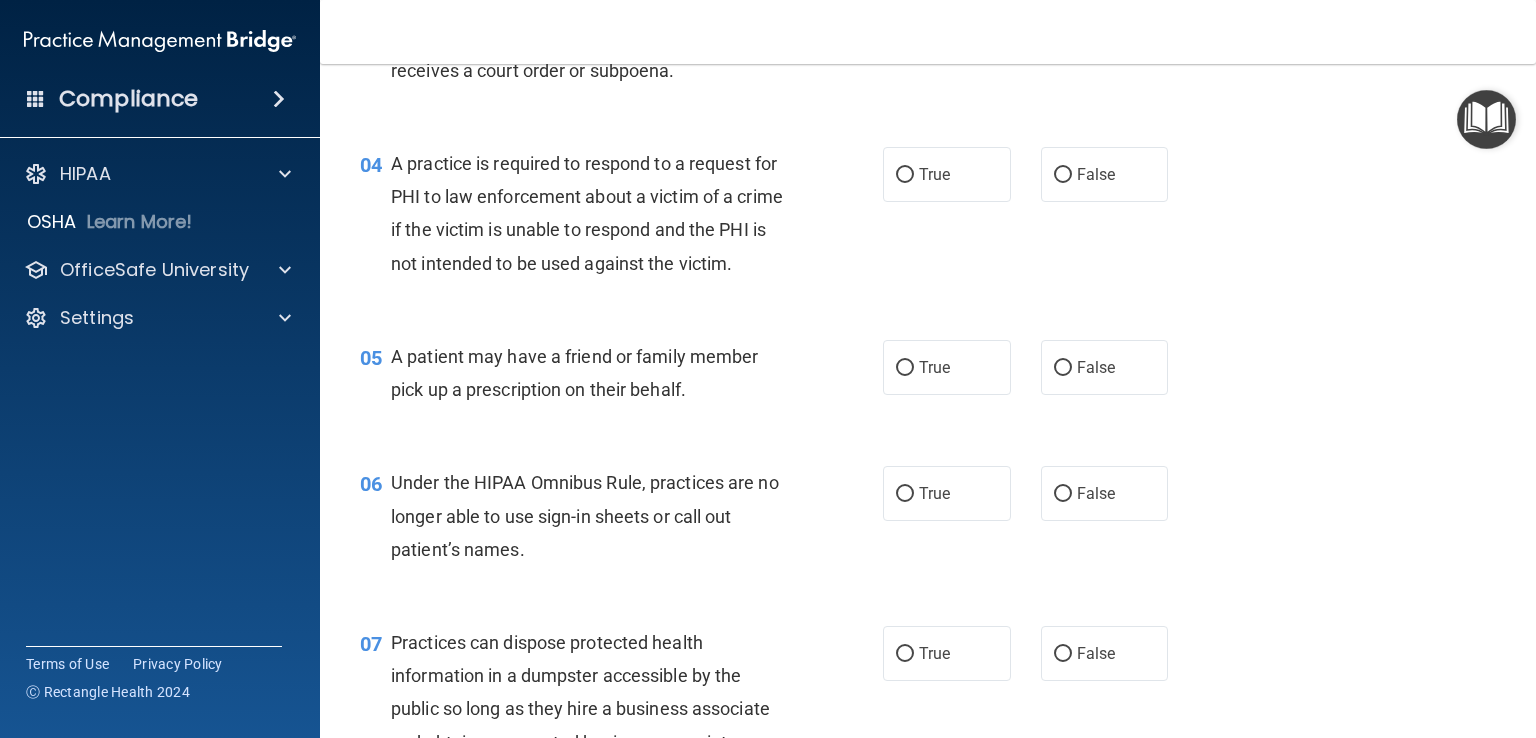 scroll, scrollTop: 626, scrollLeft: 0, axis: vertical 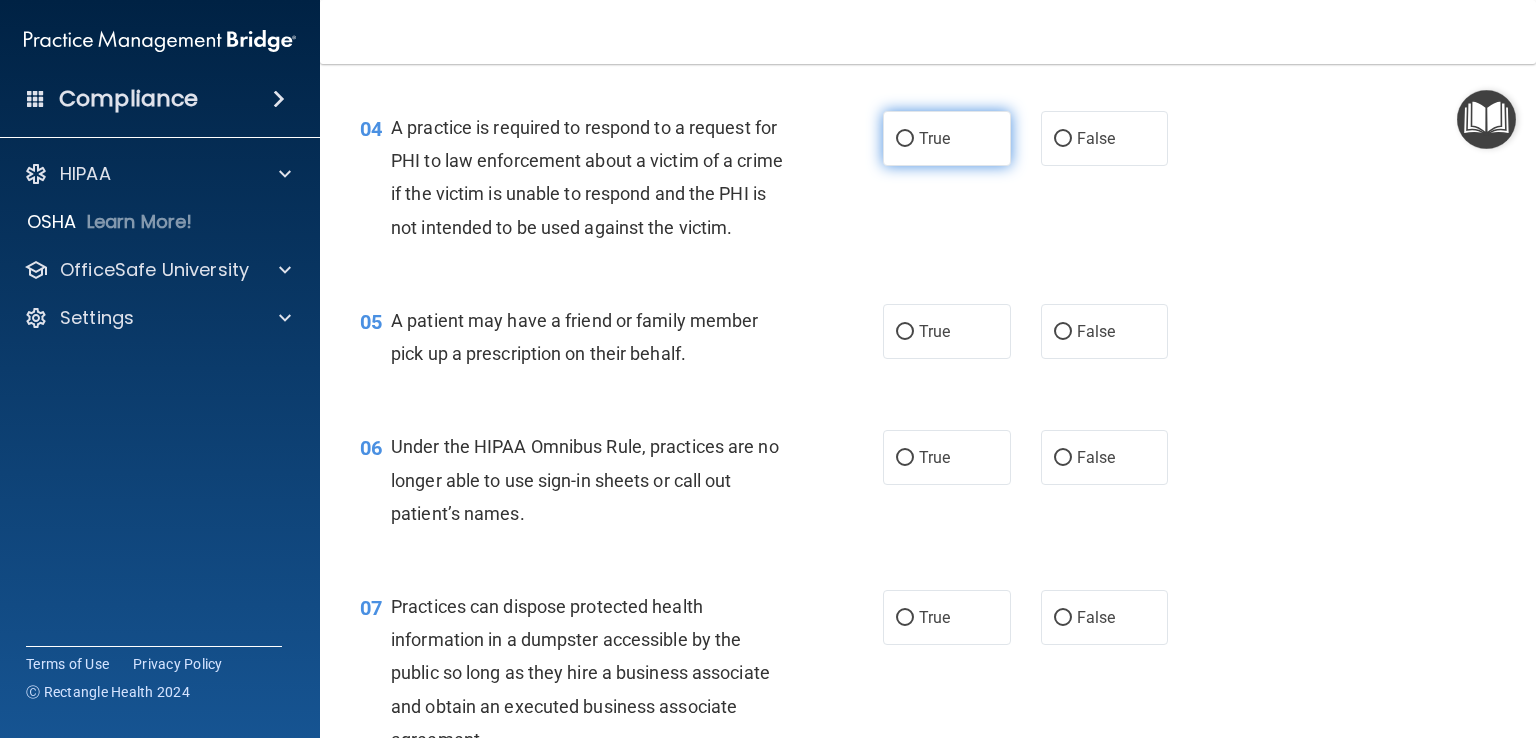 click on "True" at bounding box center [905, 139] 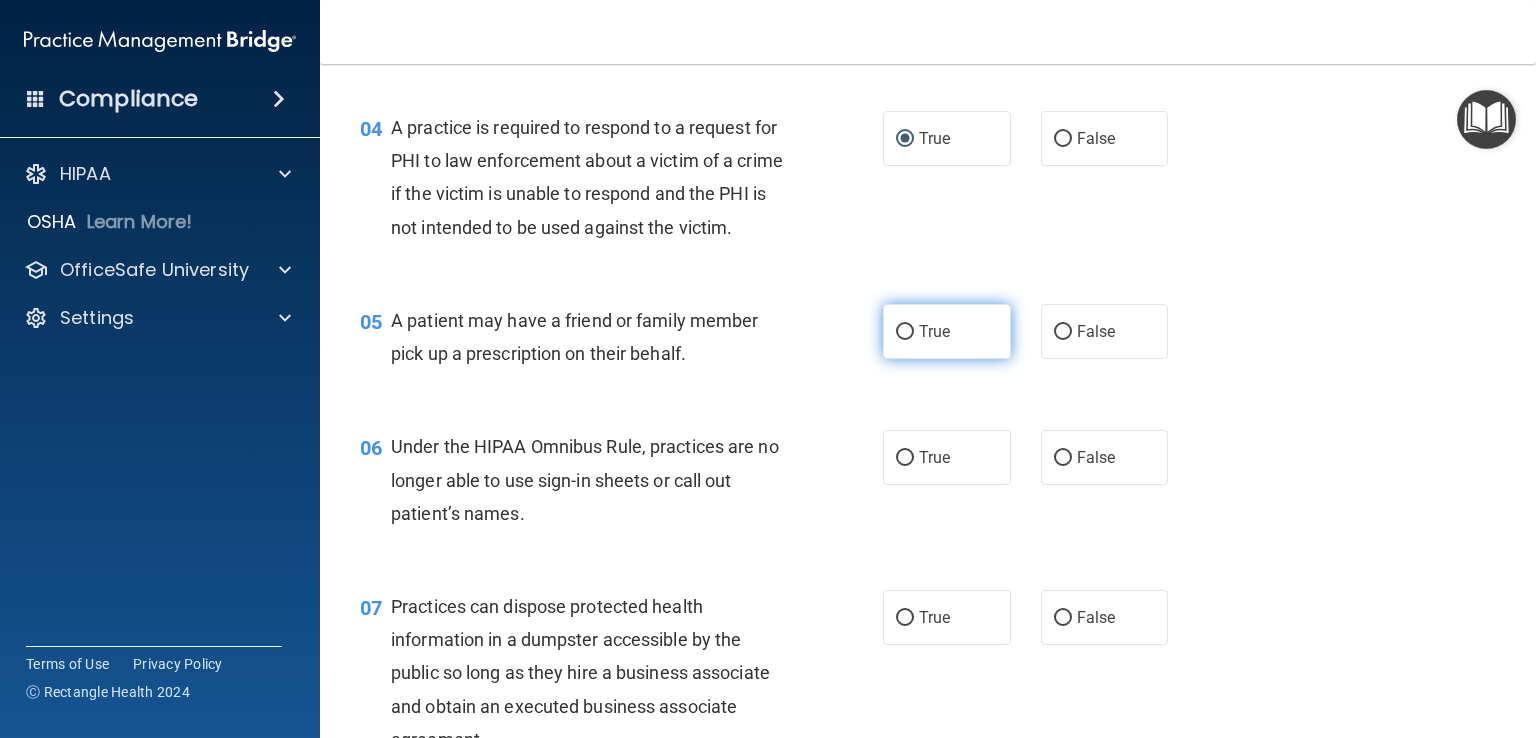 click on "True" at bounding box center (934, 331) 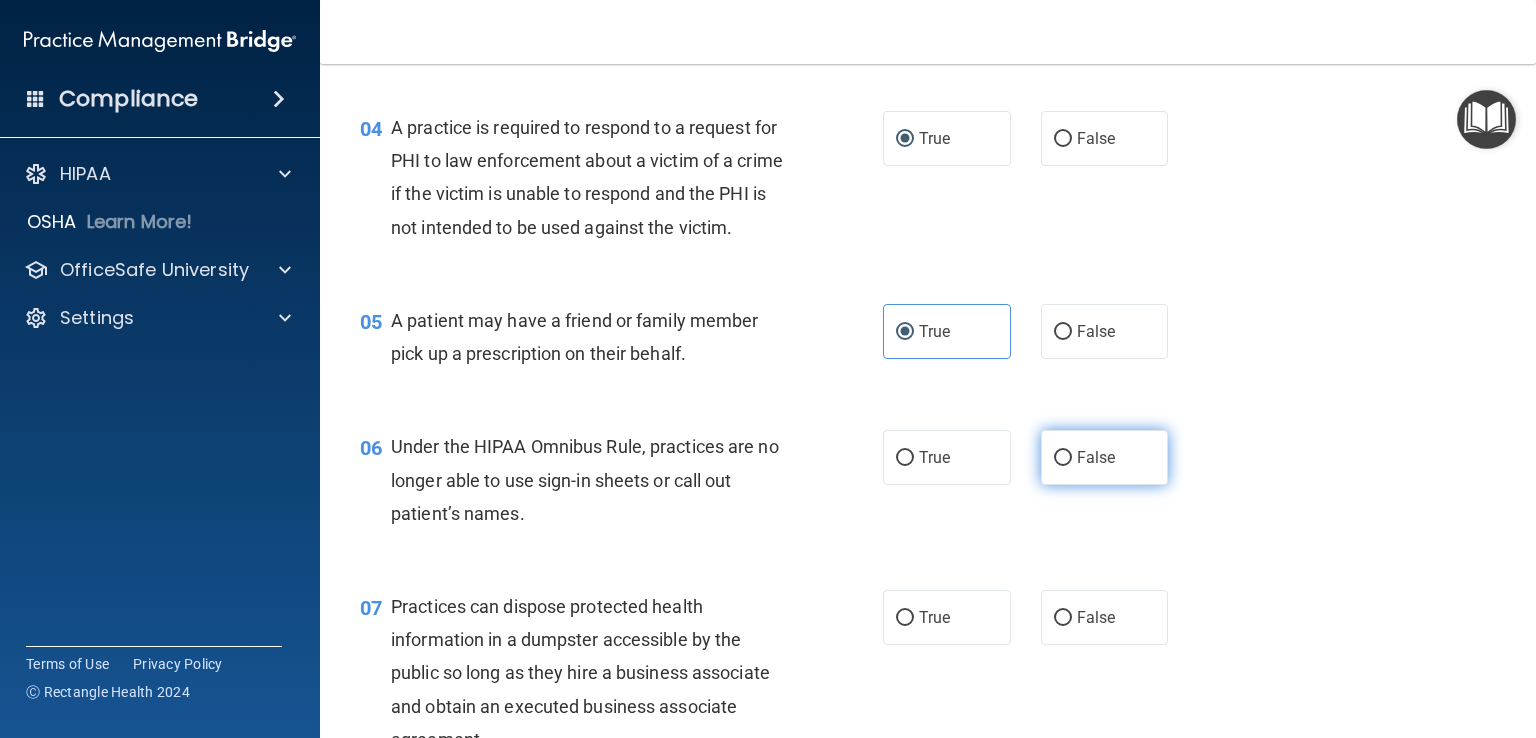 click on "False" at bounding box center (1105, 457) 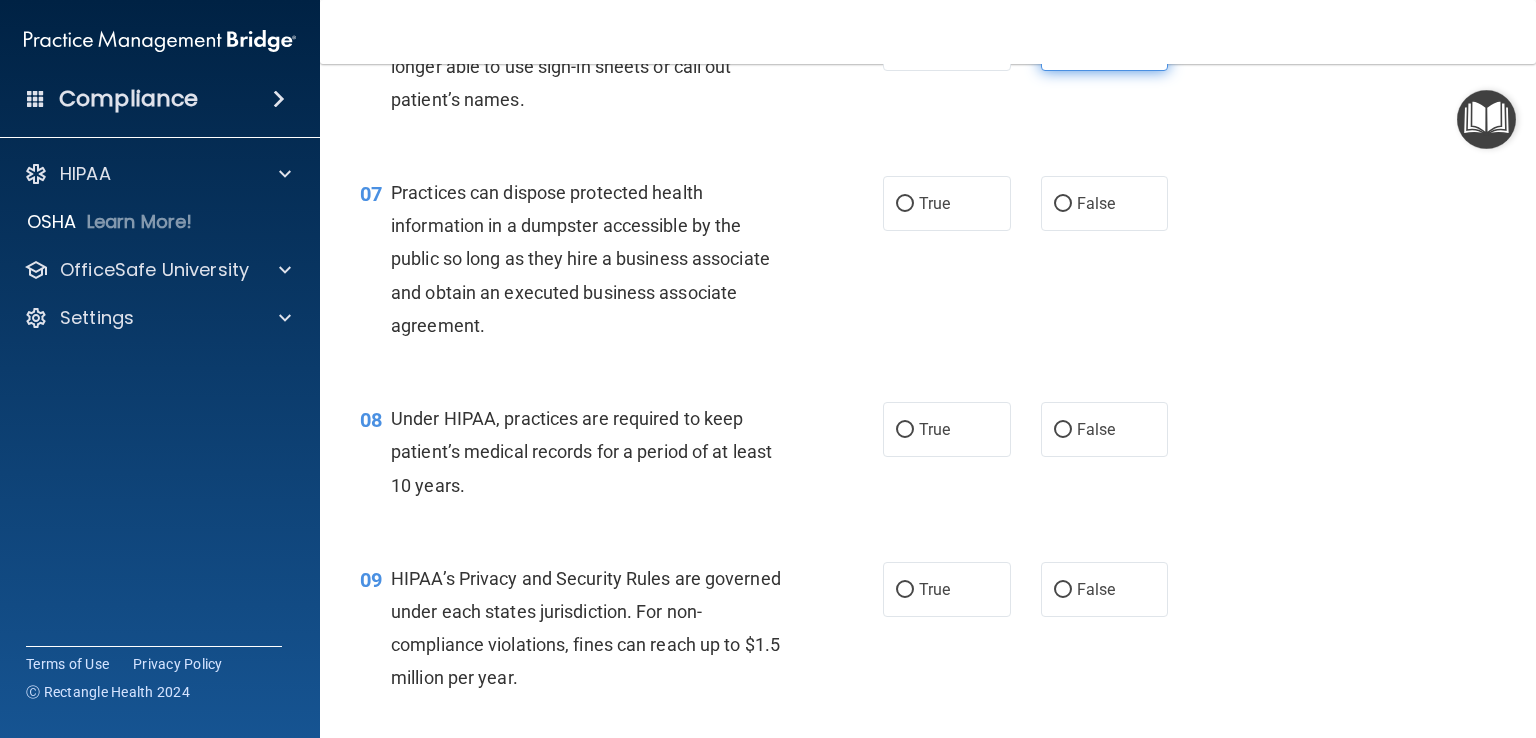 scroll, scrollTop: 1044, scrollLeft: 0, axis: vertical 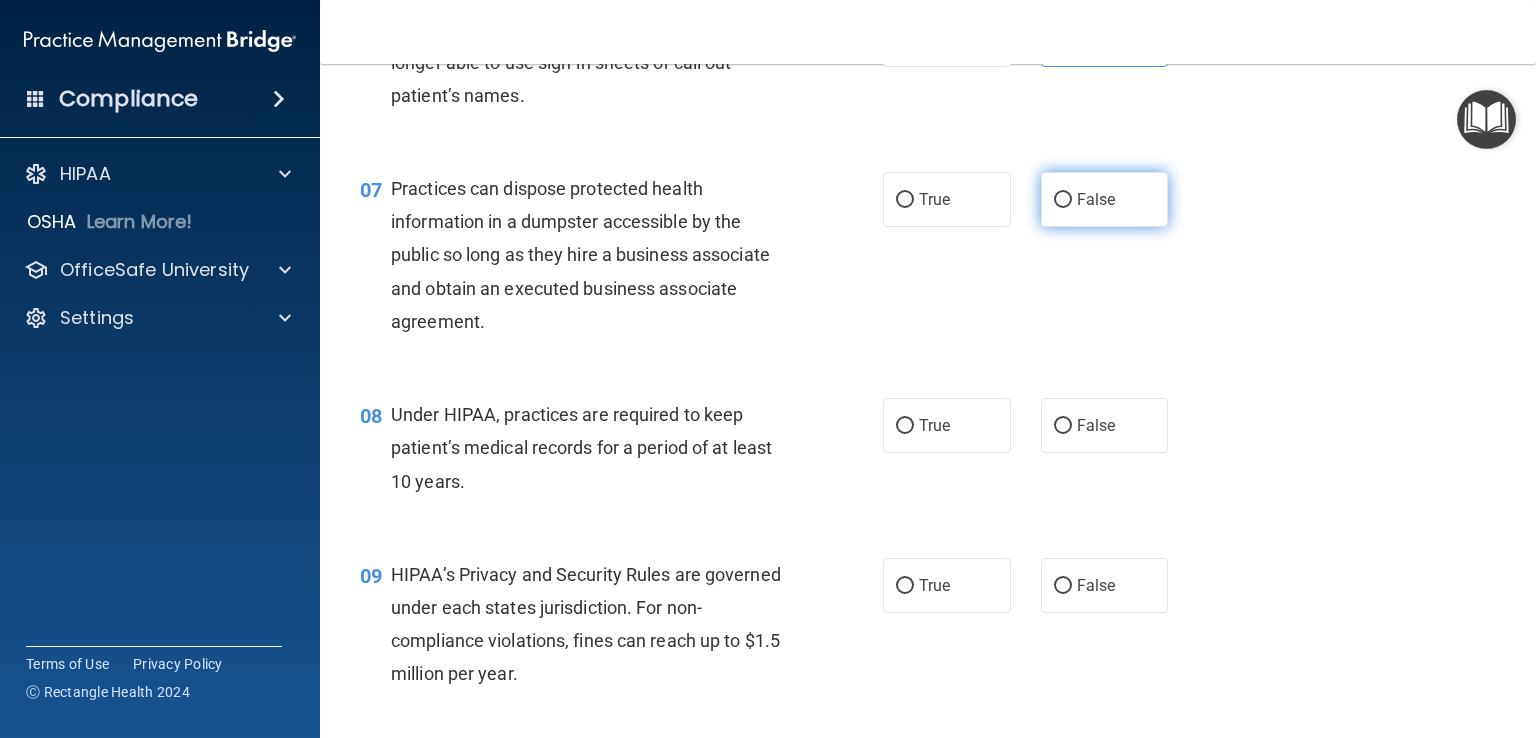 click on "False" at bounding box center [1105, 199] 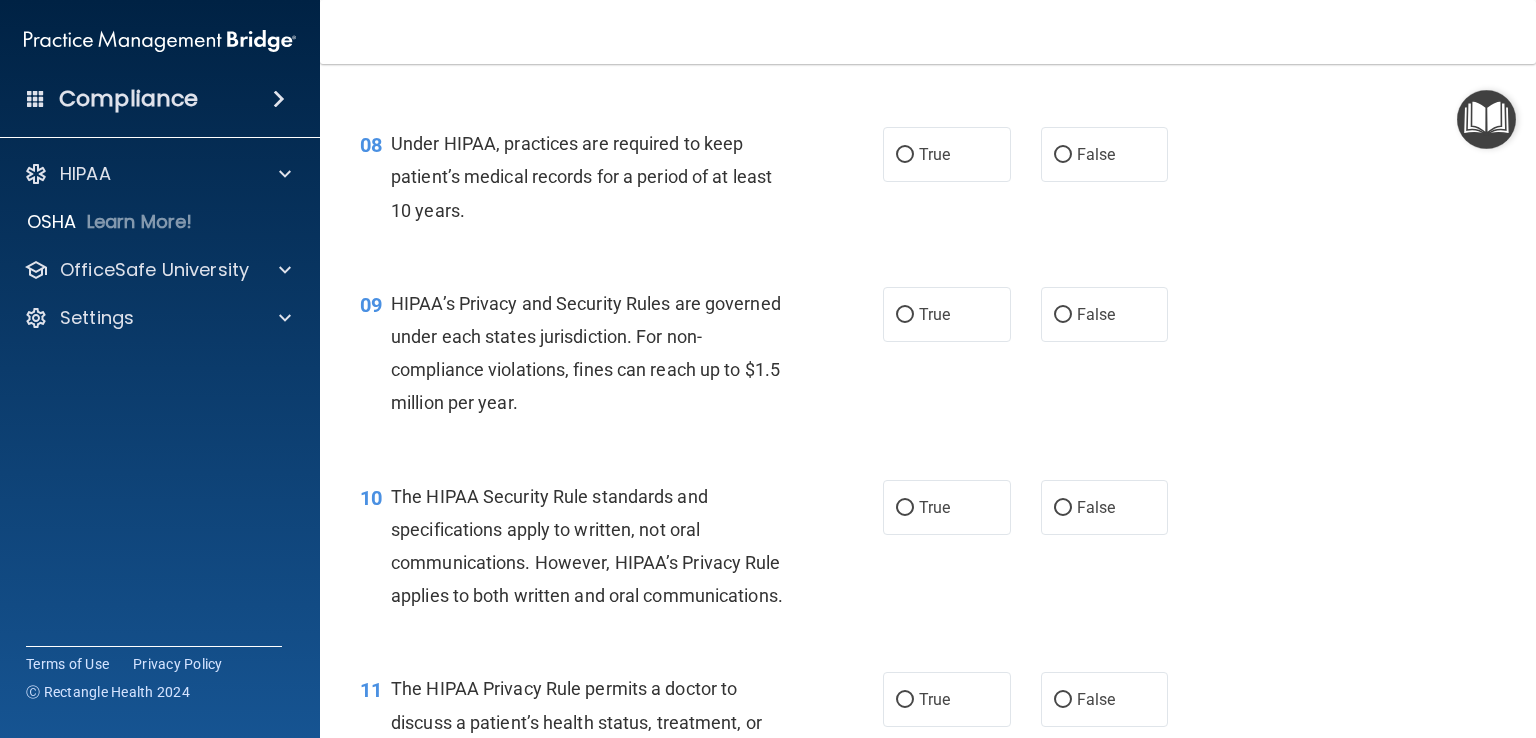 scroll, scrollTop: 1348, scrollLeft: 0, axis: vertical 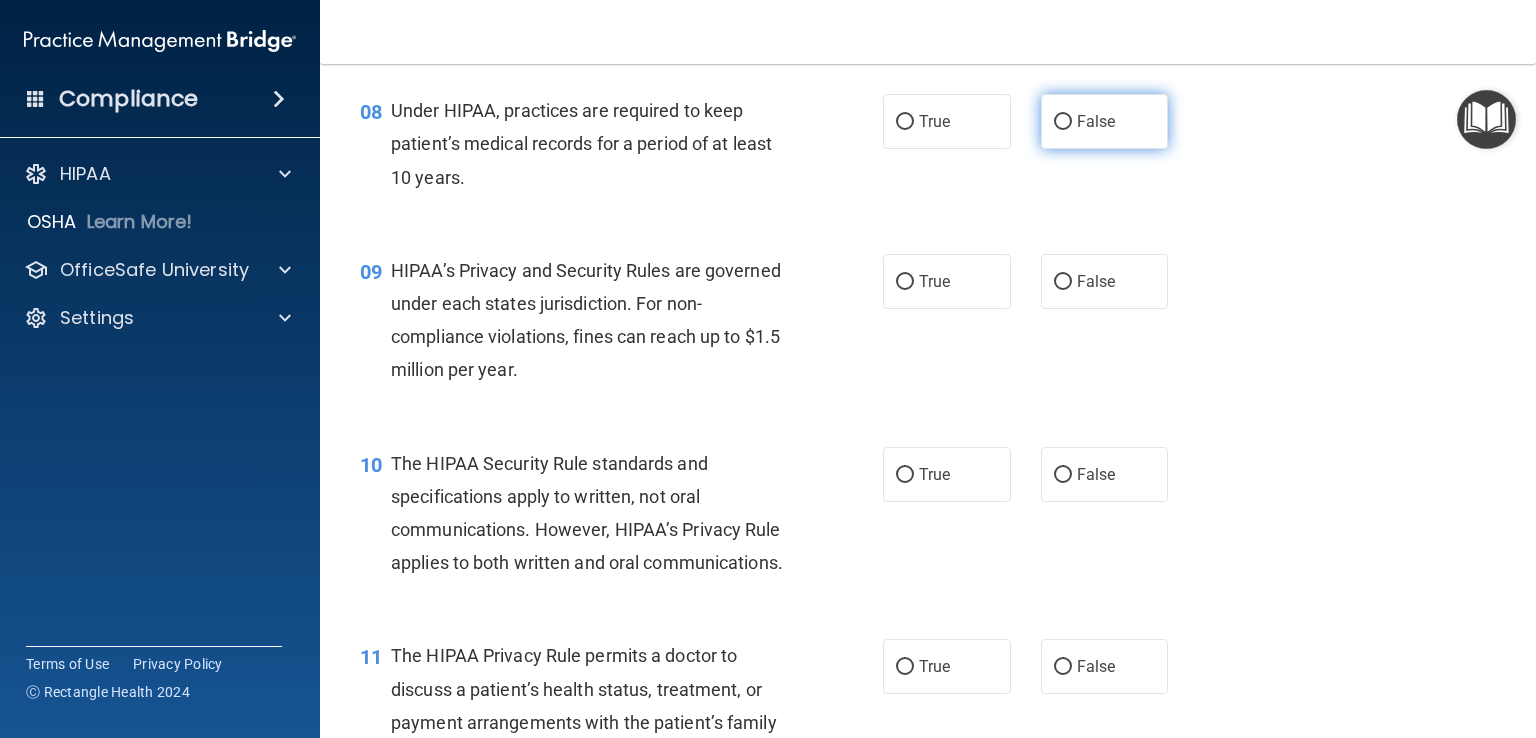 click on "False" at bounding box center (1105, 121) 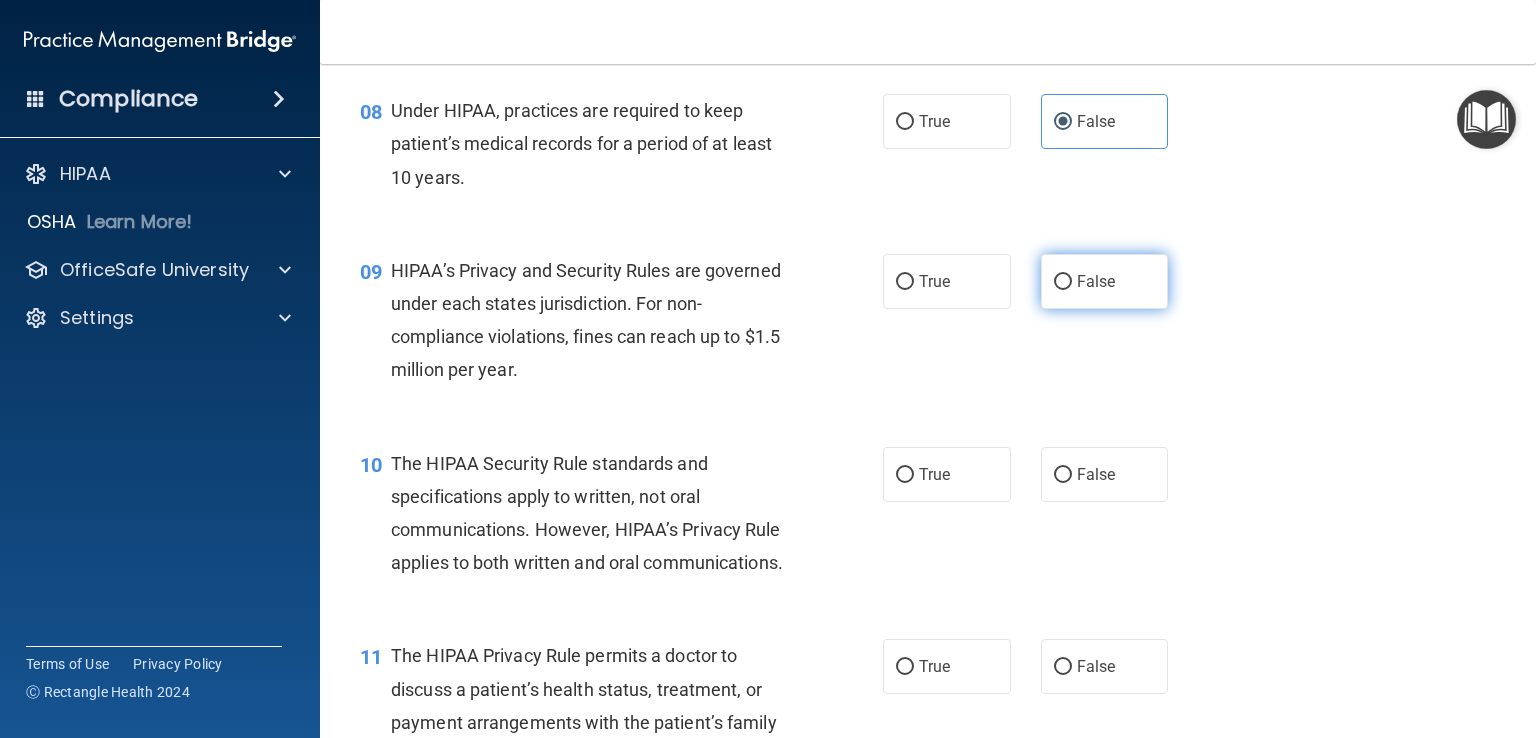 click on "False" at bounding box center [1063, 282] 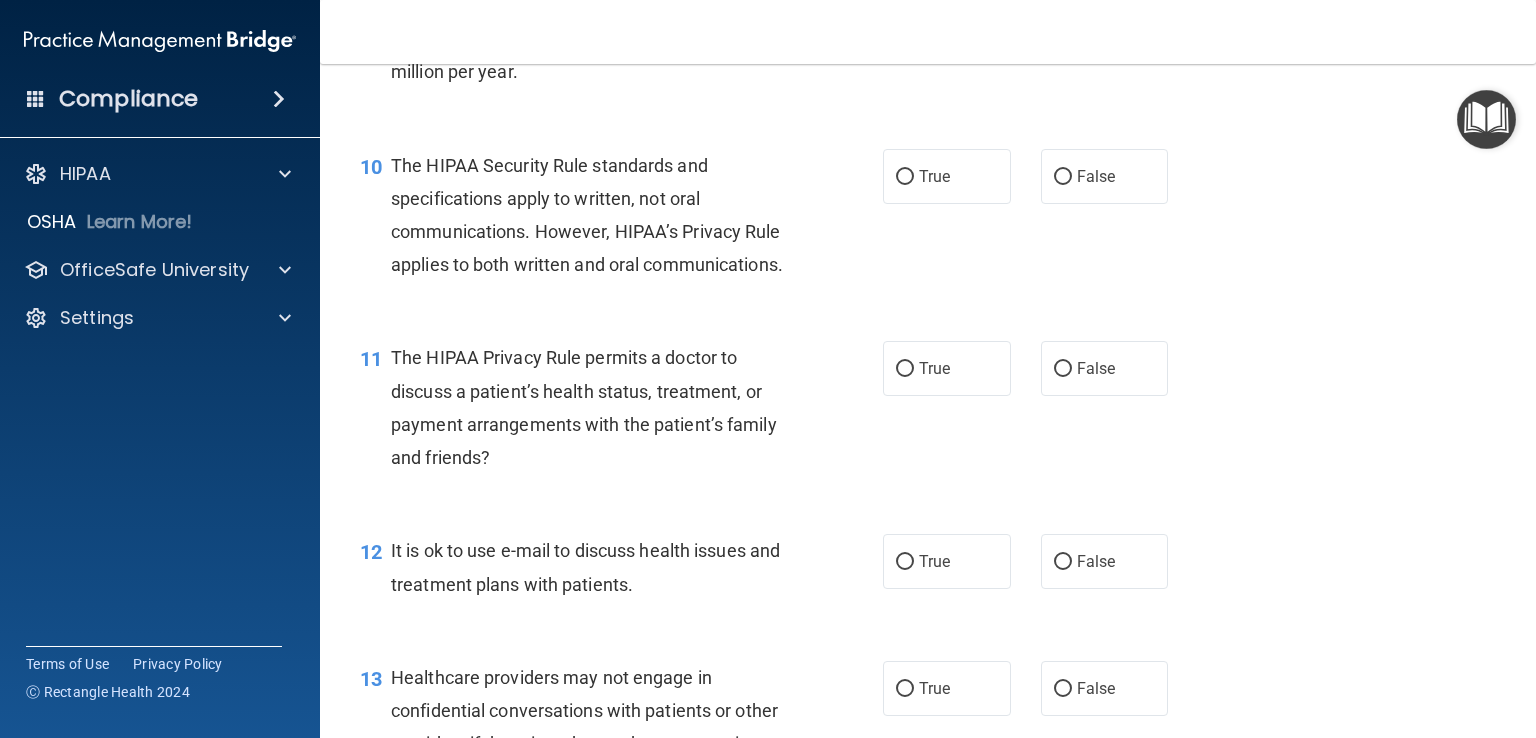 scroll, scrollTop: 1648, scrollLeft: 0, axis: vertical 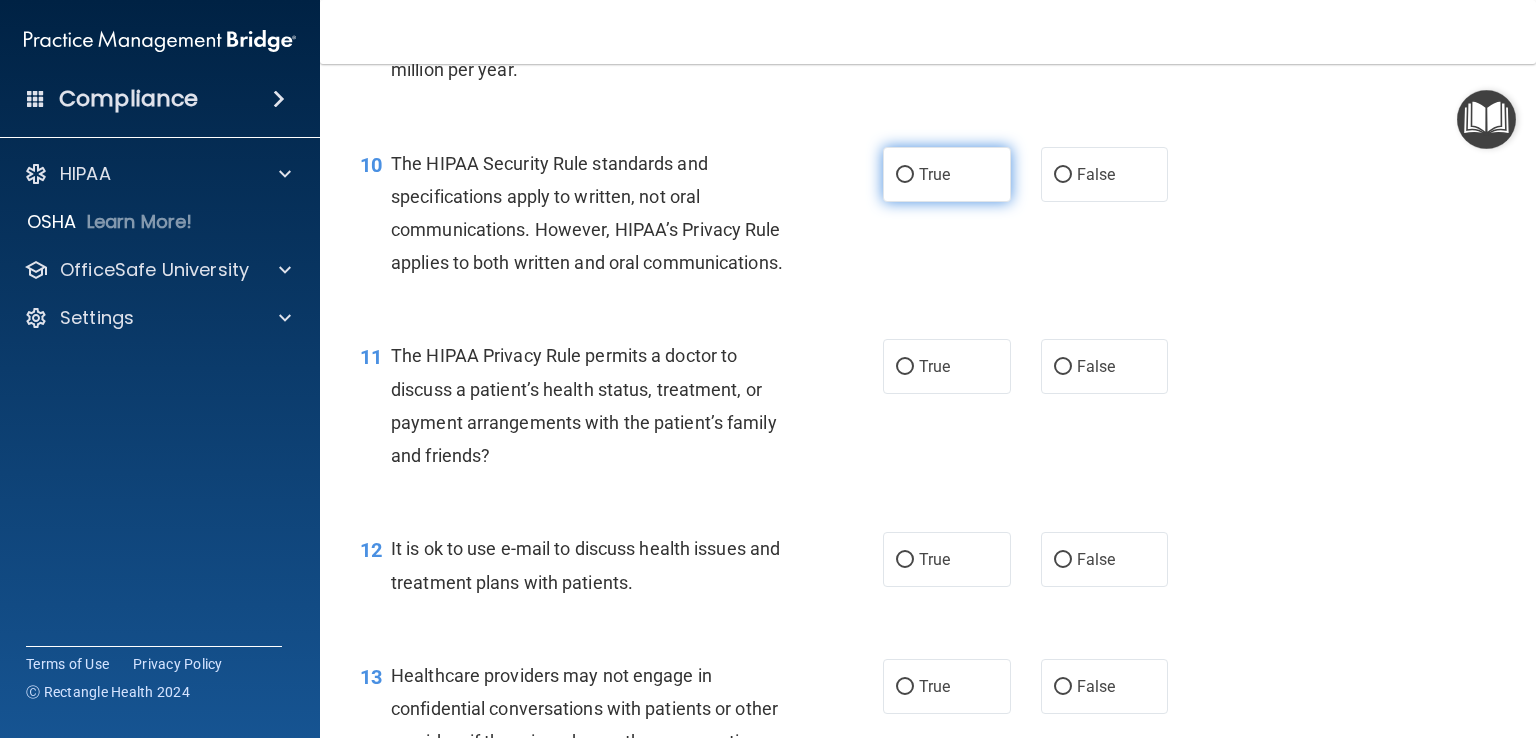 click on "True" at bounding box center [947, 174] 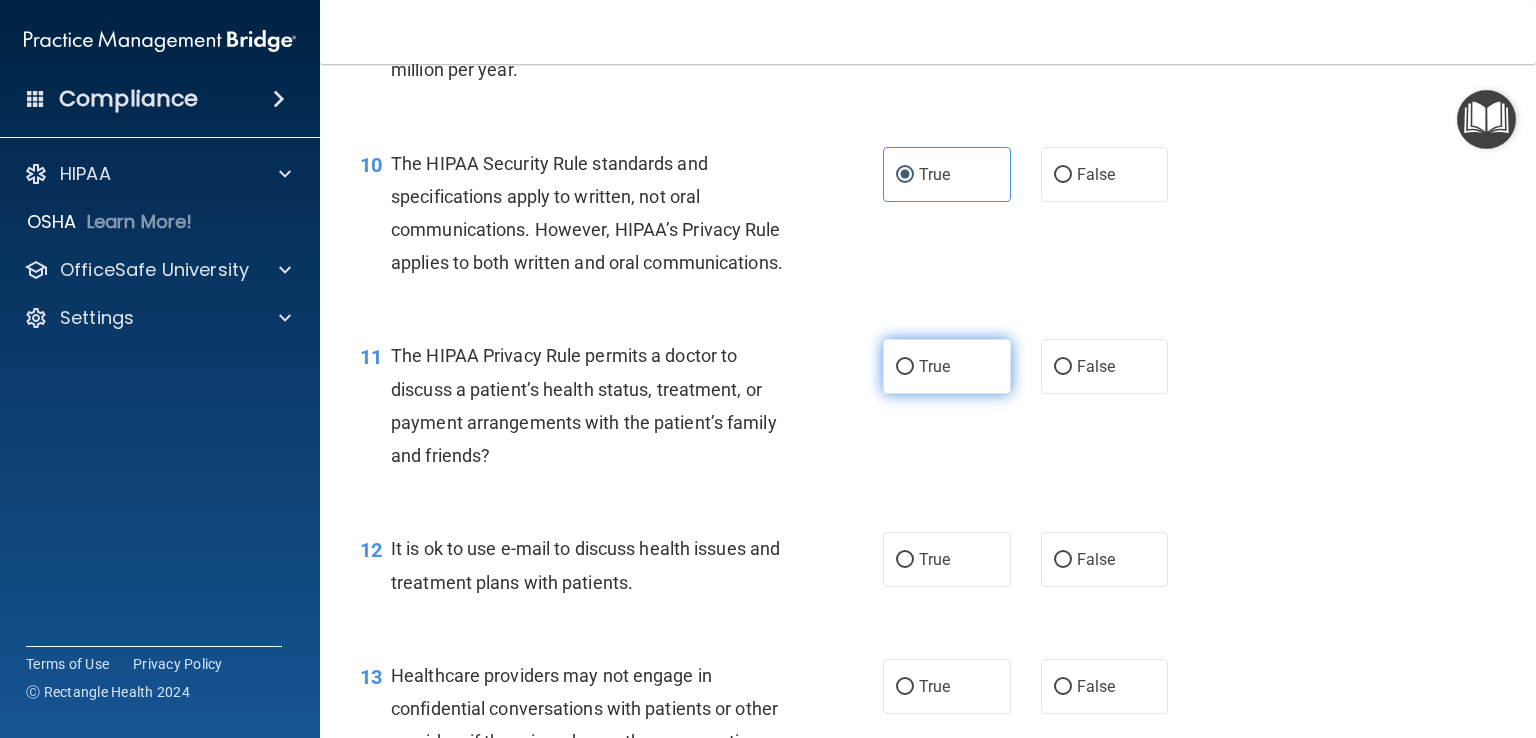 click on "True" at bounding box center [947, 366] 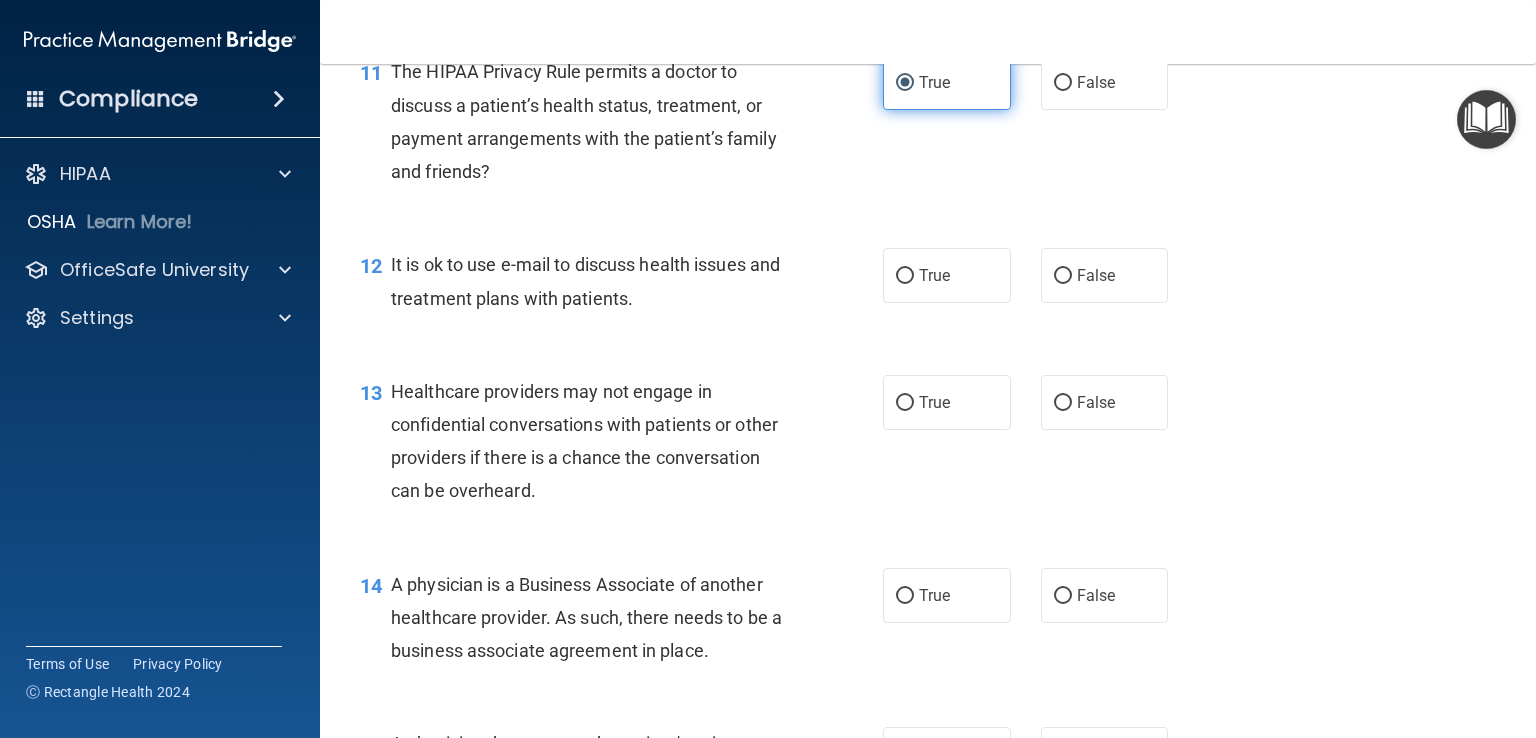 scroll, scrollTop: 1942, scrollLeft: 0, axis: vertical 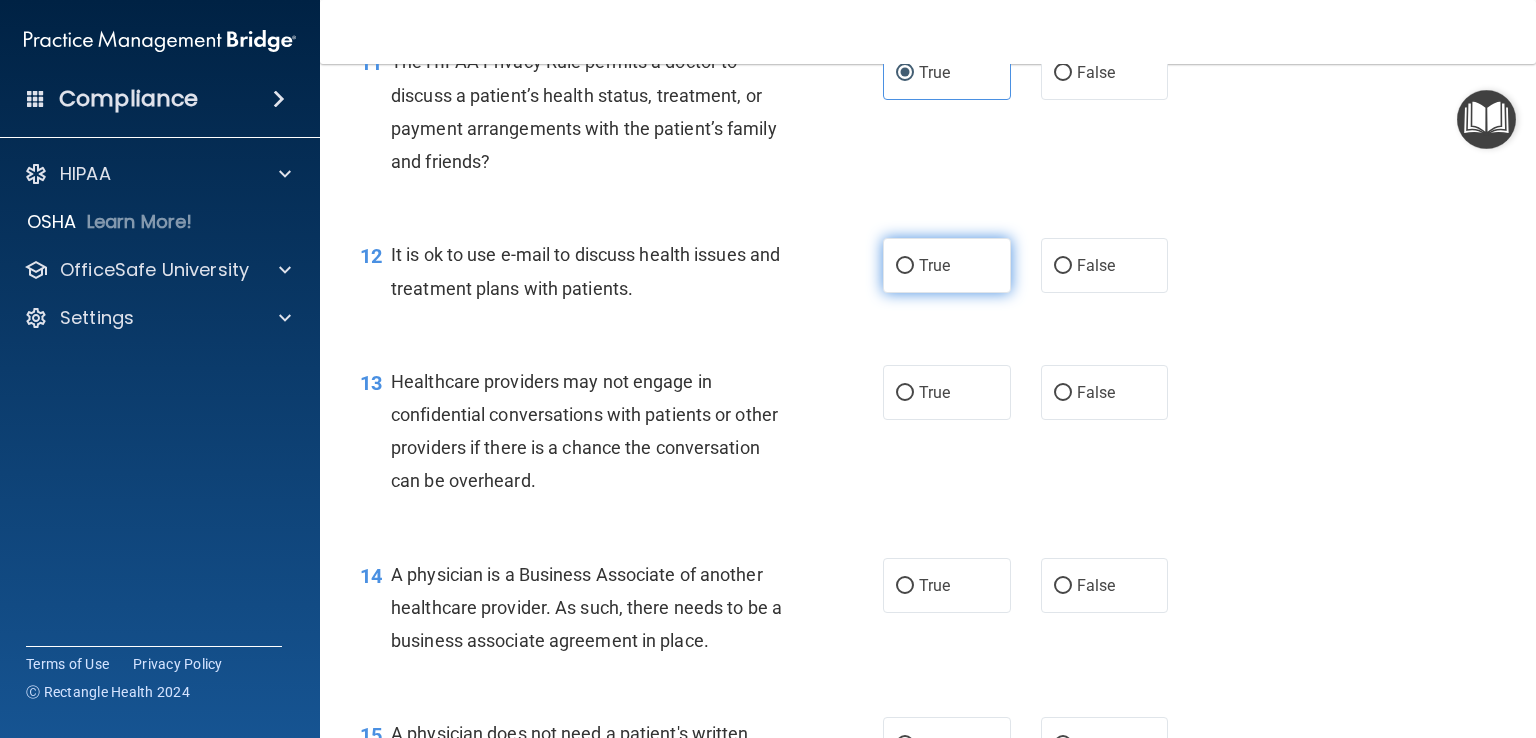 click on "True" at bounding box center (947, 265) 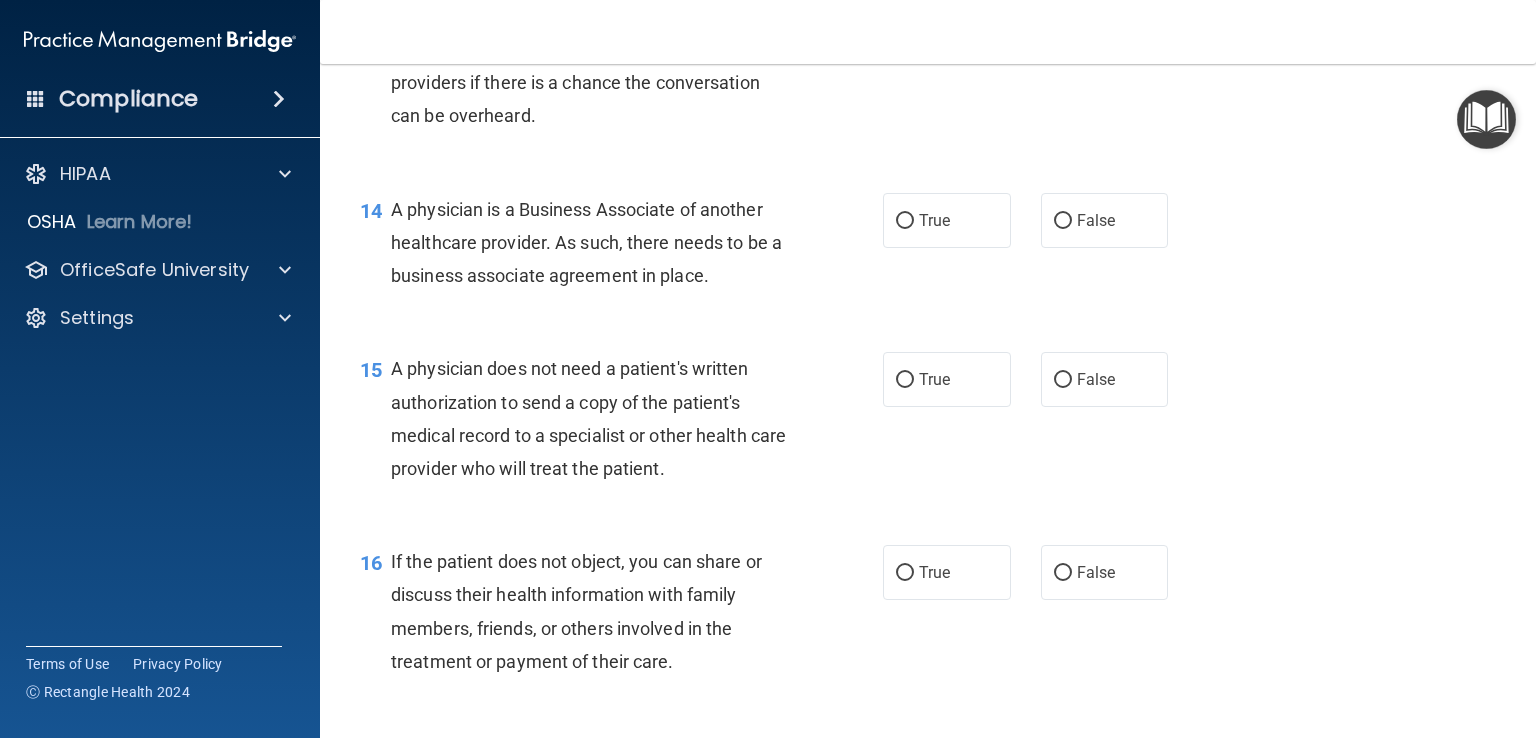 scroll, scrollTop: 2308, scrollLeft: 0, axis: vertical 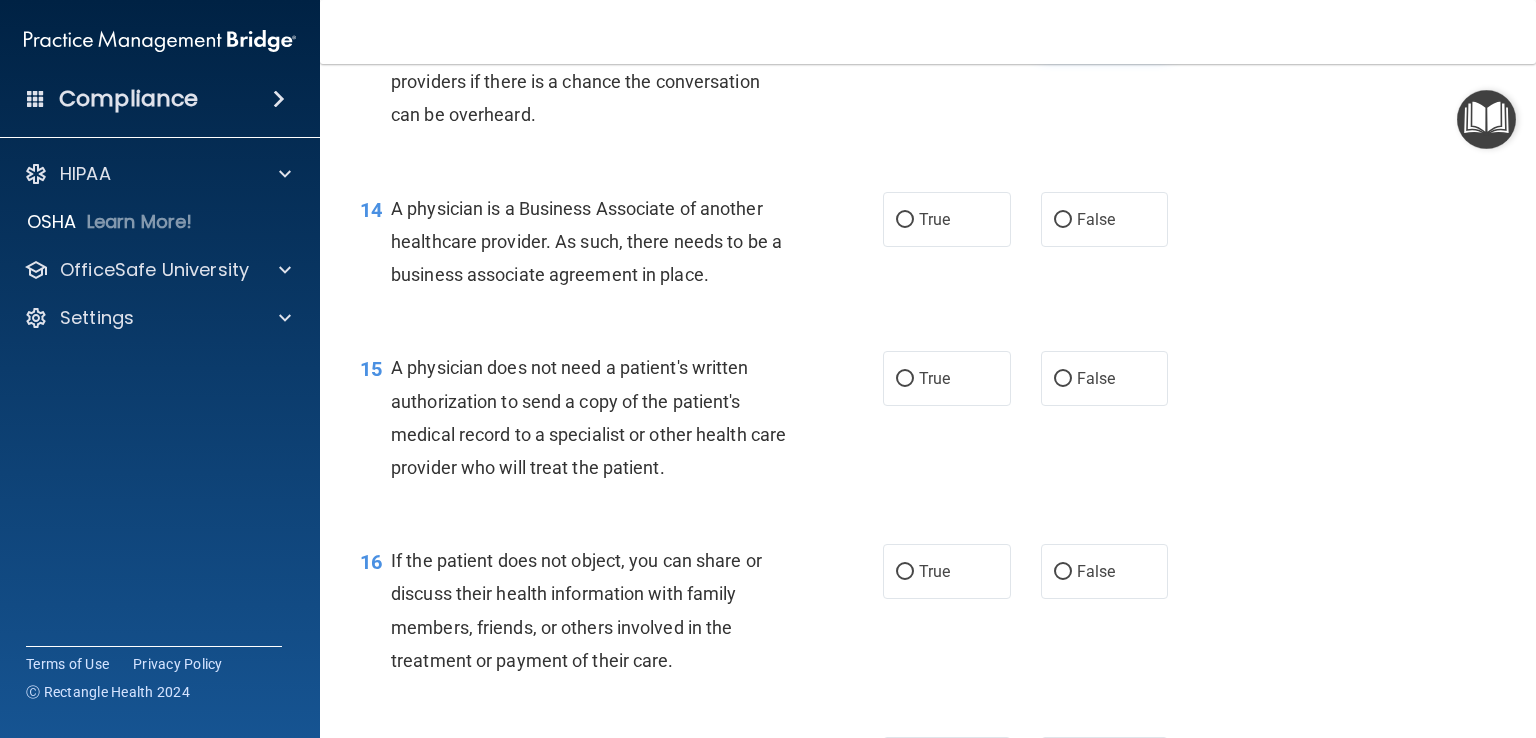 click on "False" at bounding box center (1105, 26) 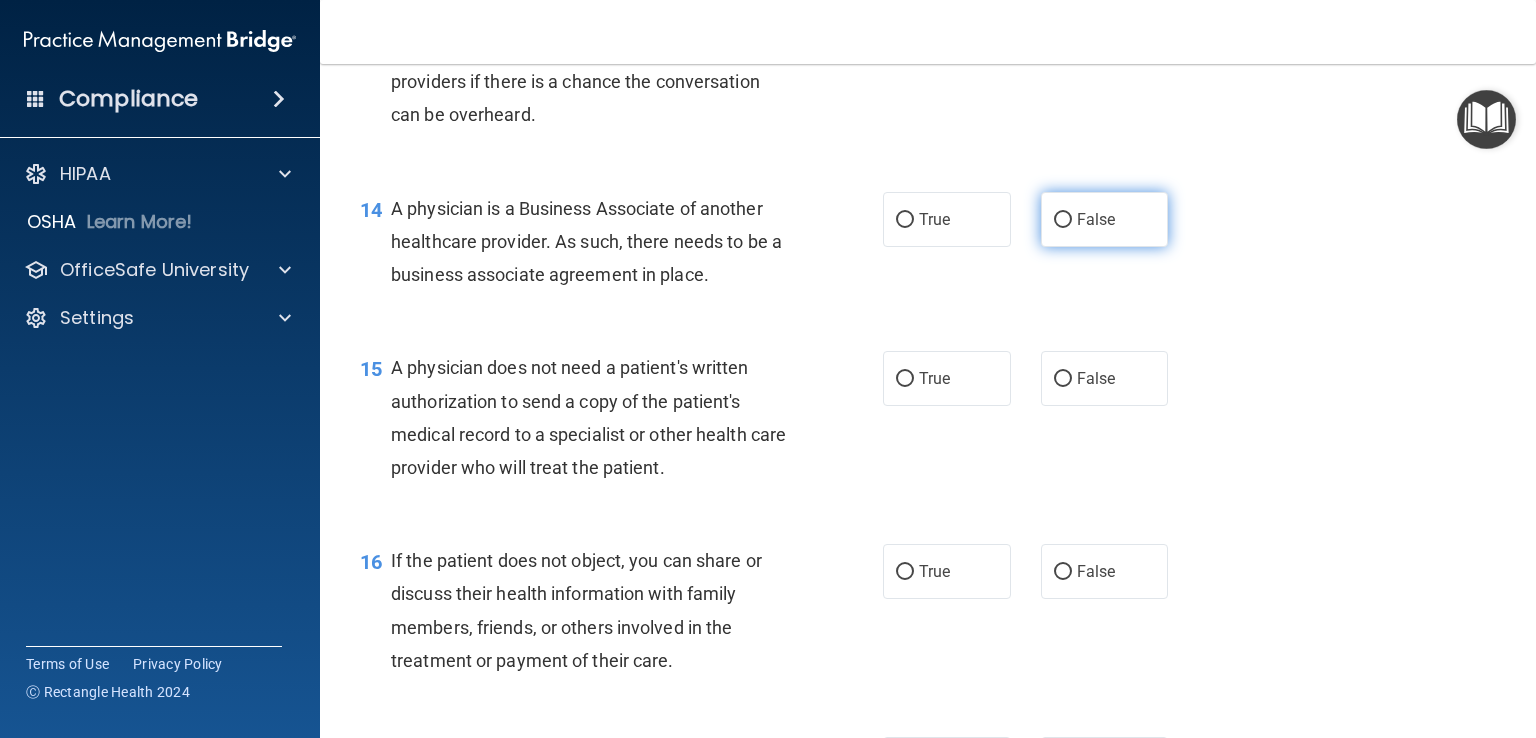 click on "False" at bounding box center [1105, 219] 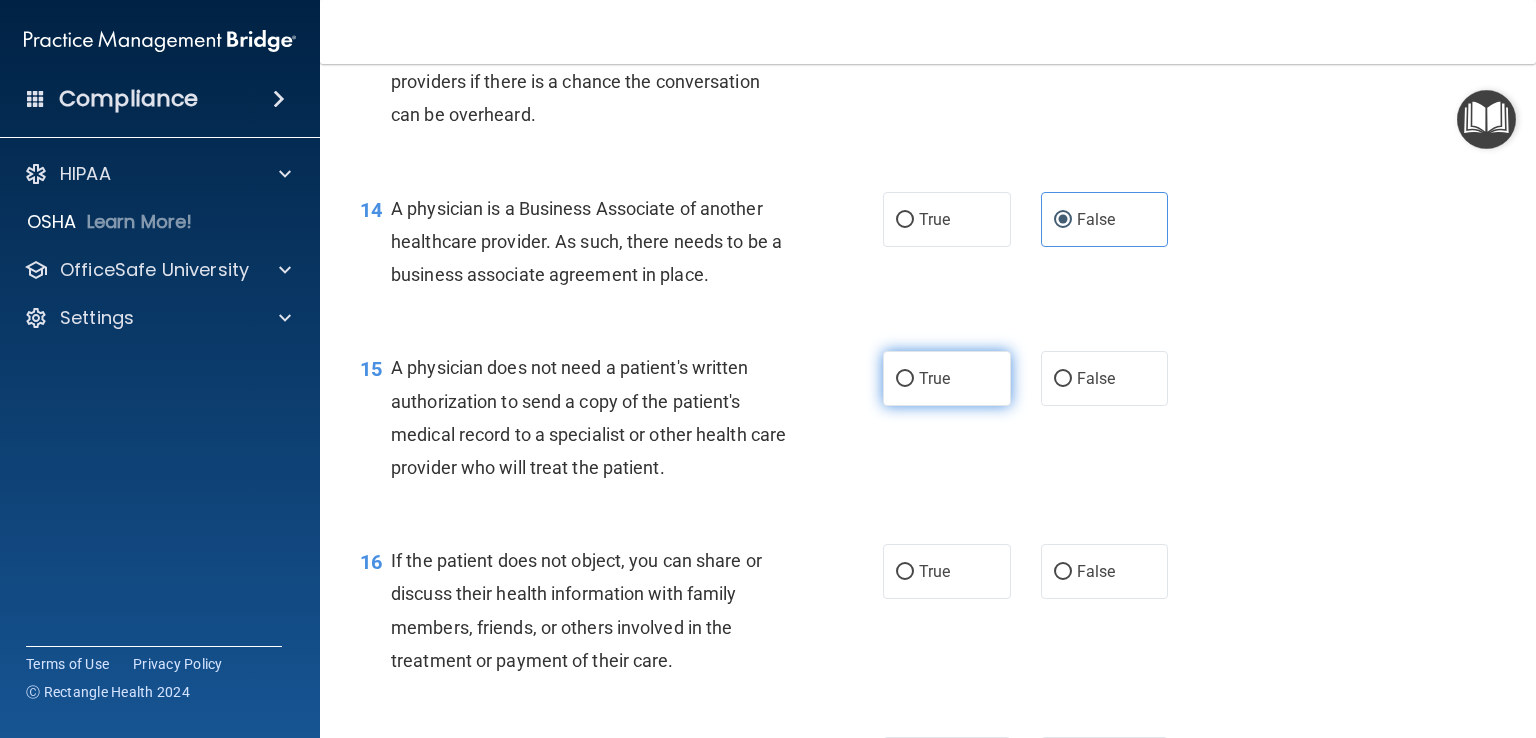 click on "True" at bounding box center [934, 378] 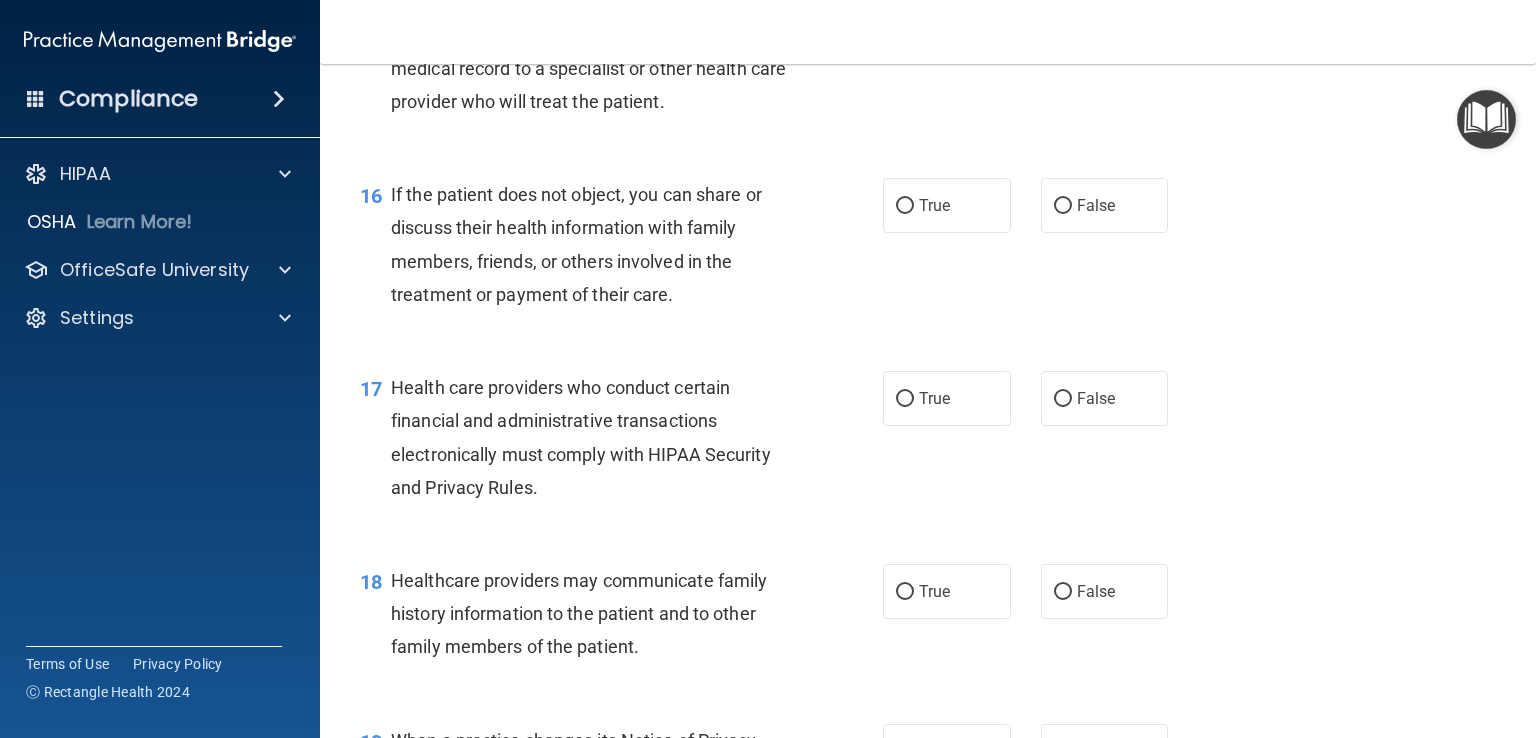 scroll, scrollTop: 2680, scrollLeft: 0, axis: vertical 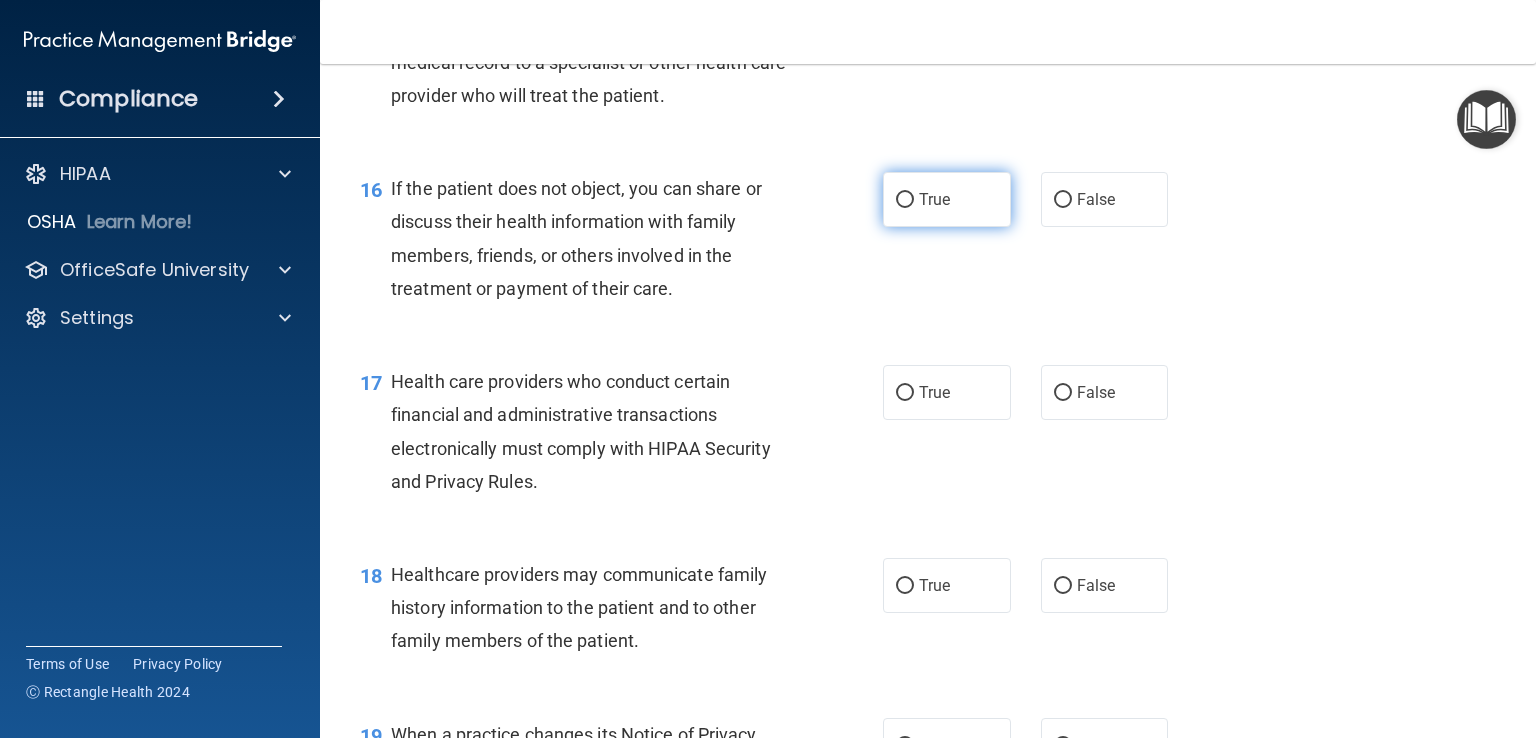 click on "True" at bounding box center [947, 199] 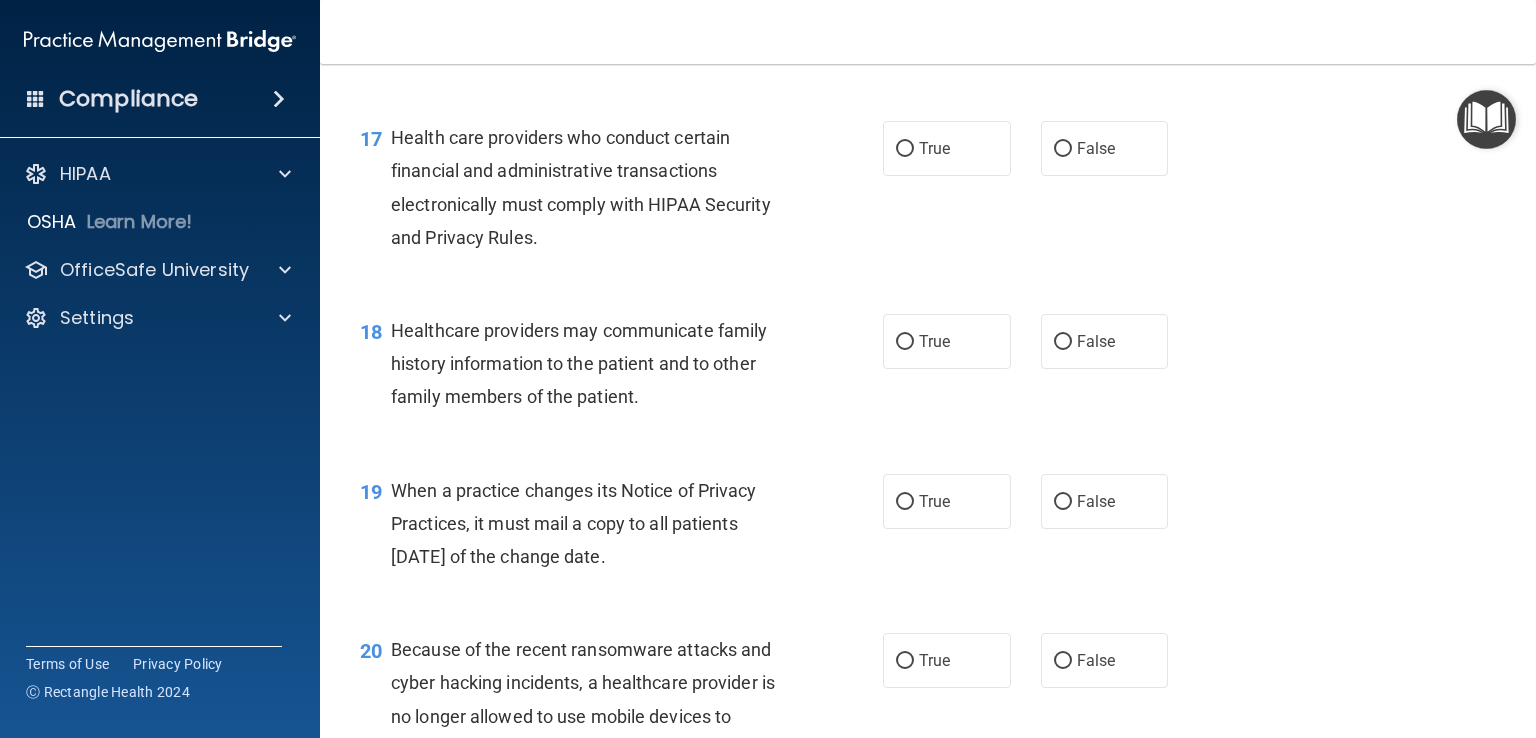 scroll, scrollTop: 2924, scrollLeft: 0, axis: vertical 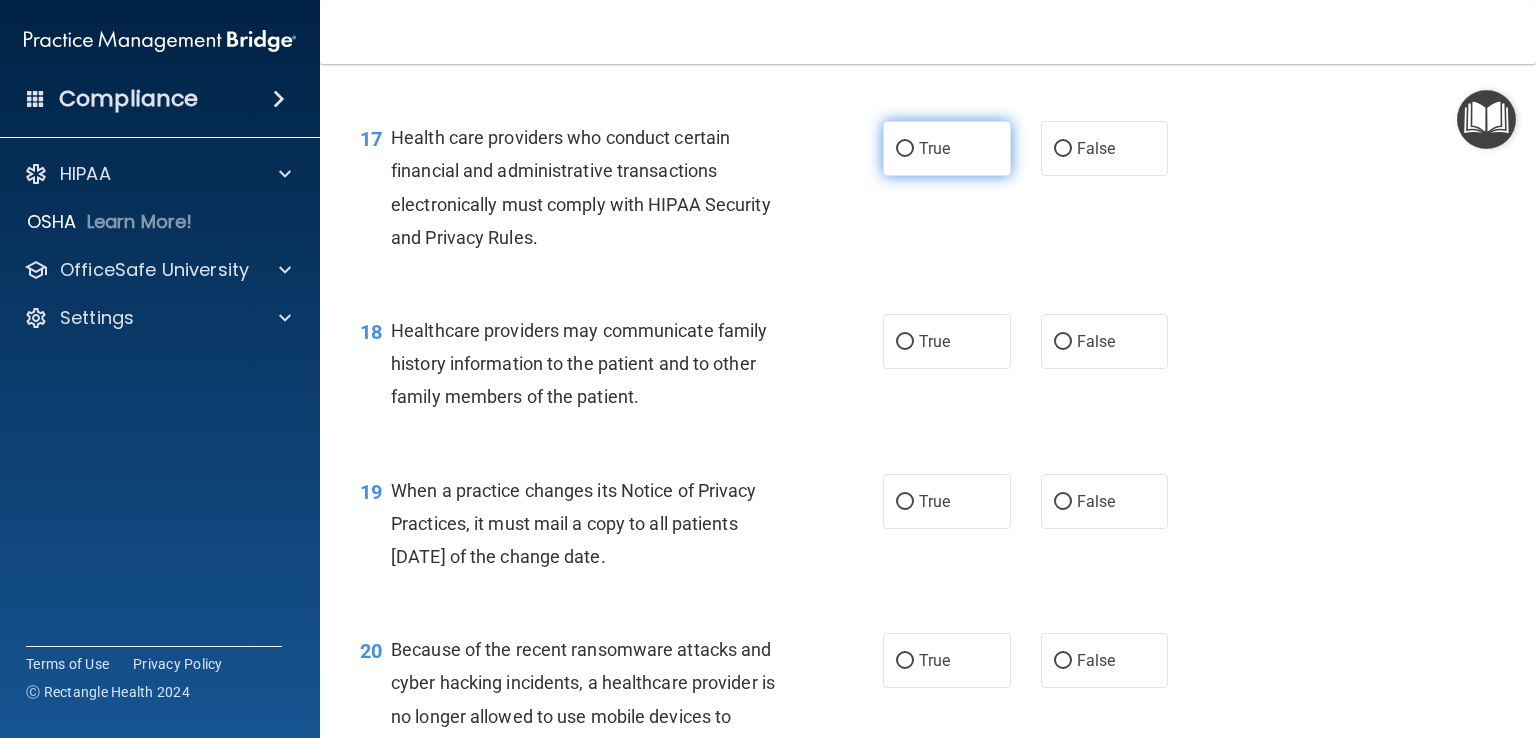click on "True" at bounding box center (947, 148) 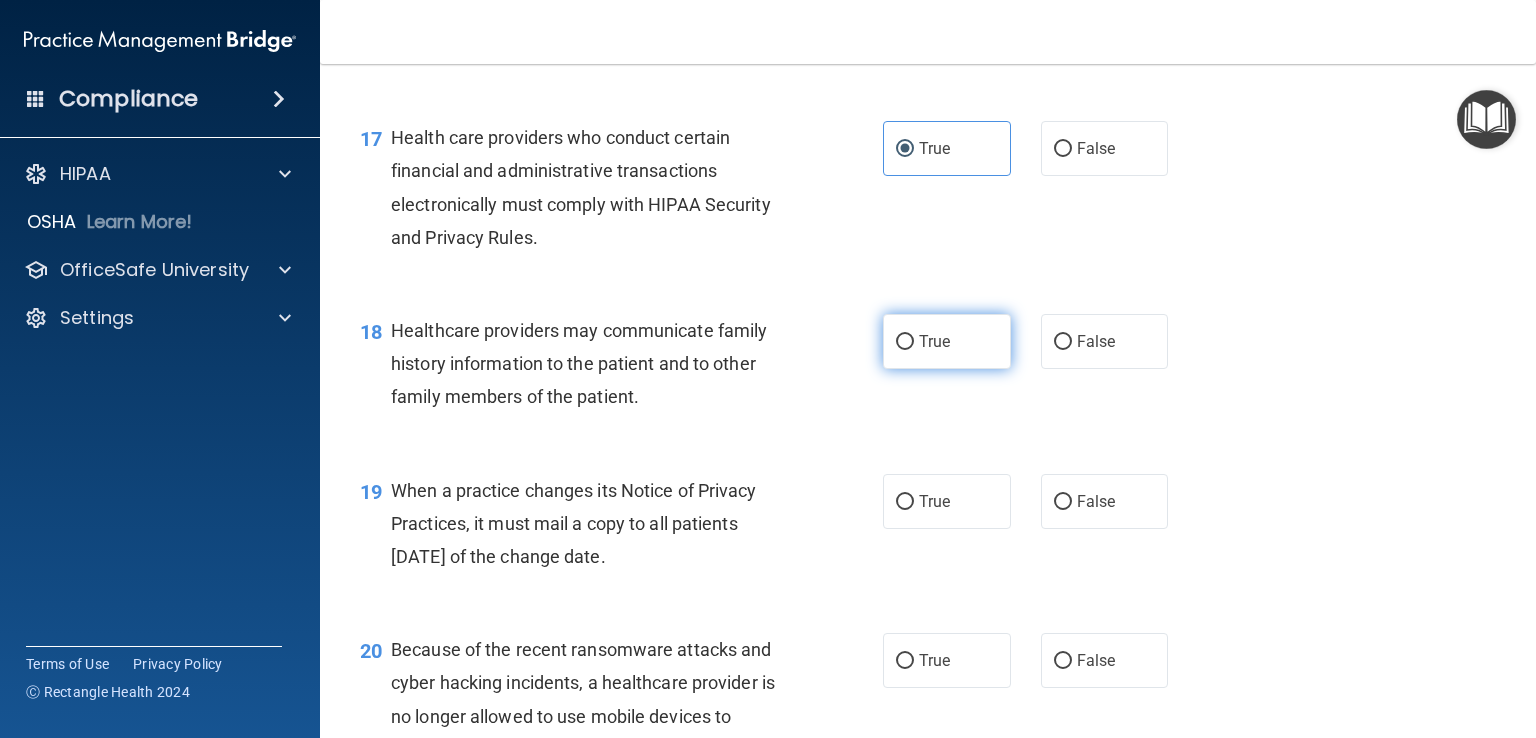 click on "True" at bounding box center (947, 341) 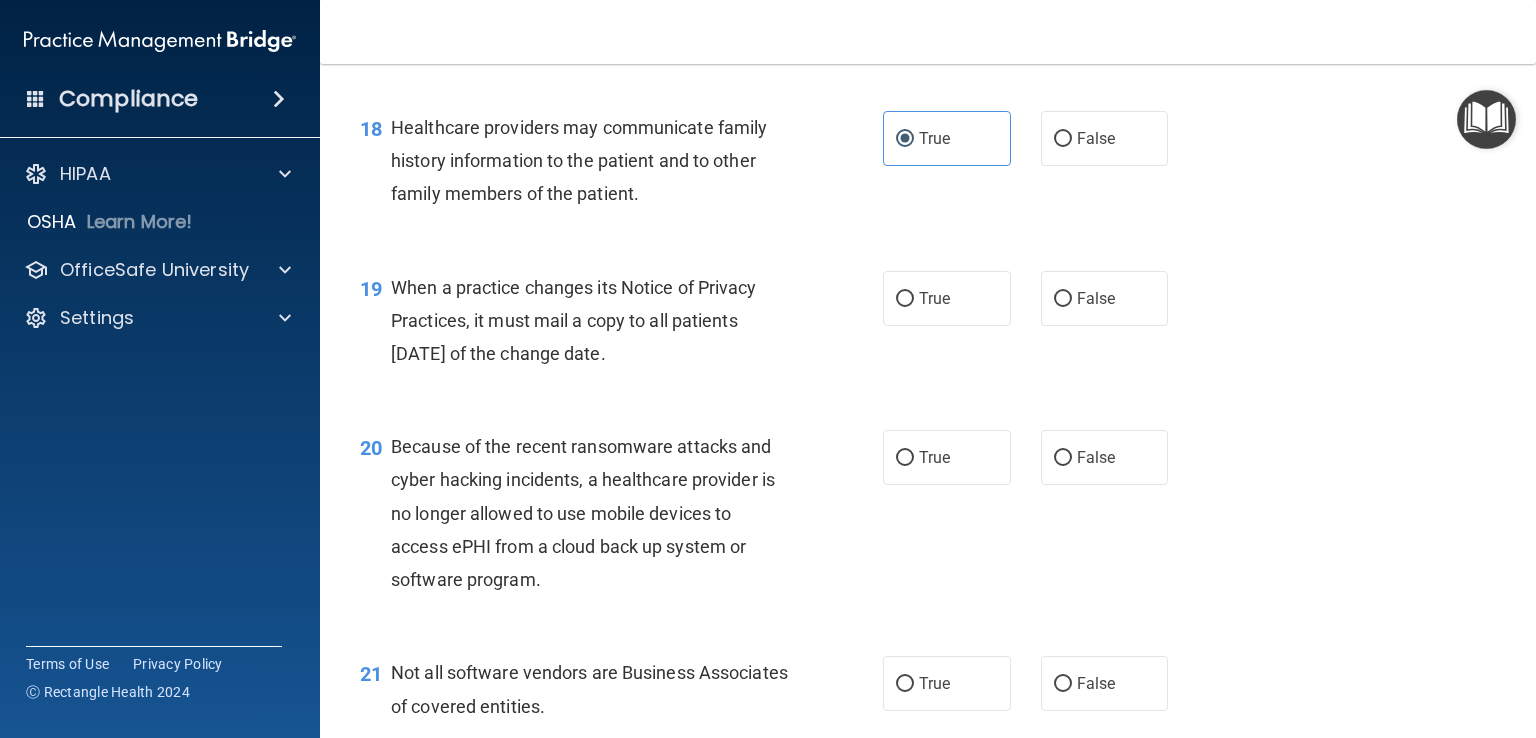 scroll, scrollTop: 3128, scrollLeft: 0, axis: vertical 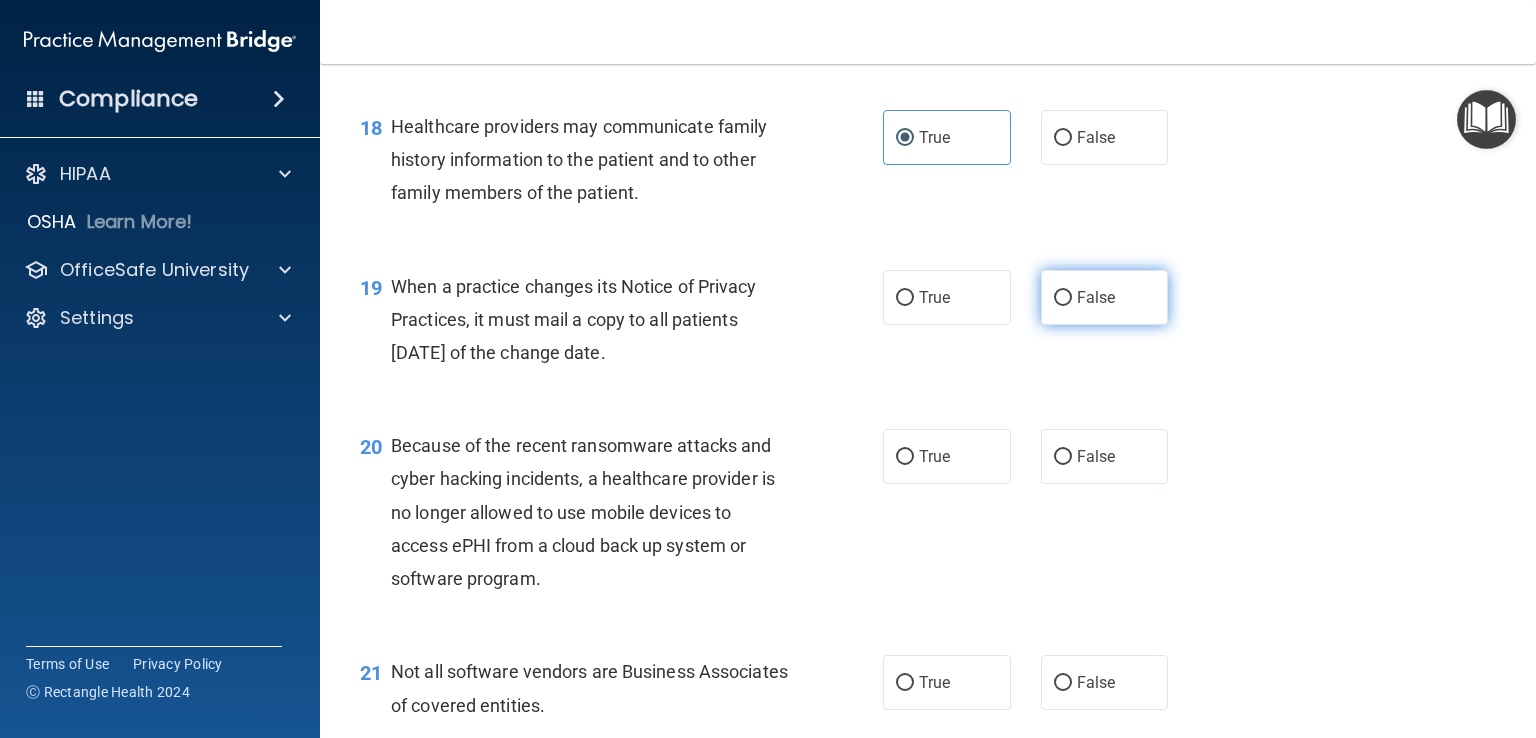 click on "False" at bounding box center [1105, 297] 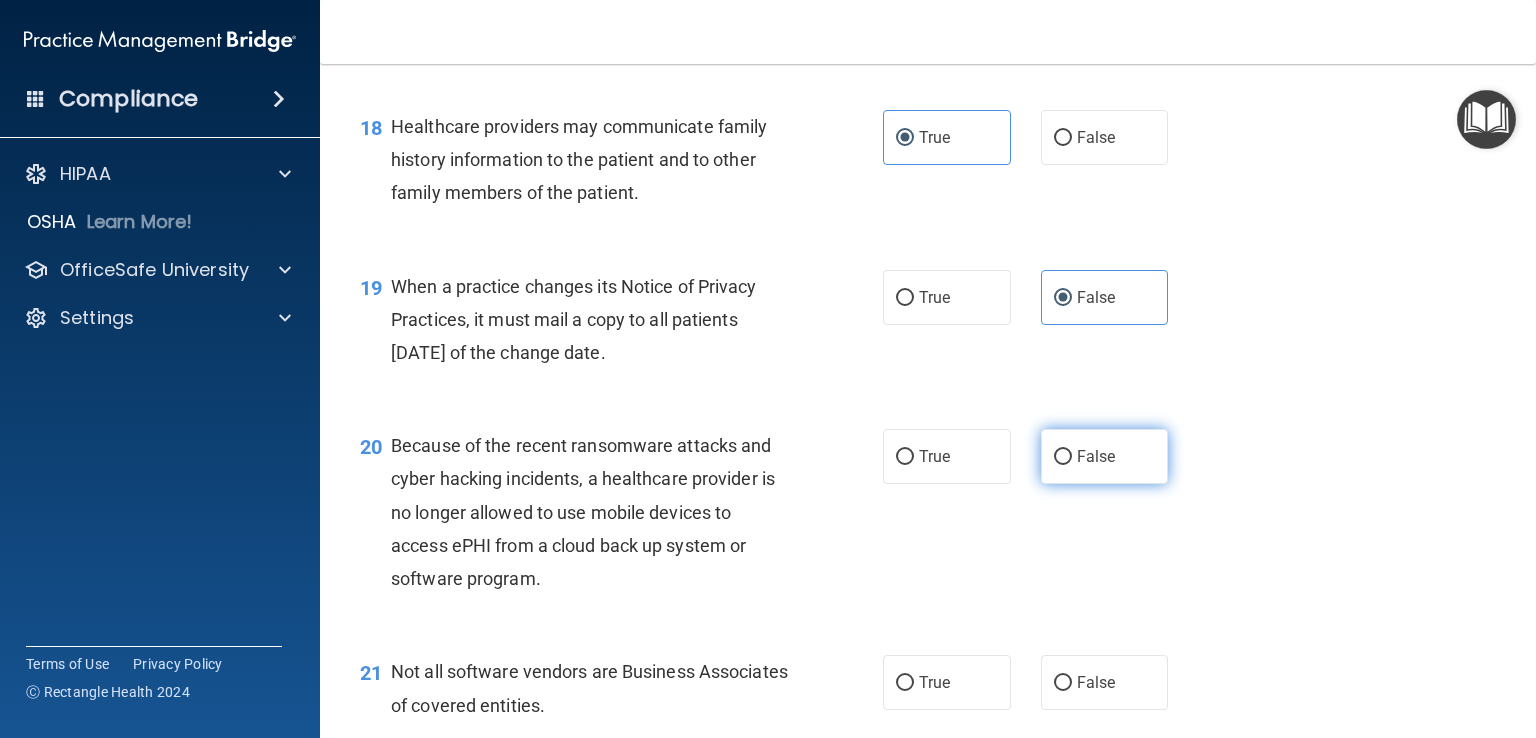 click on "False" at bounding box center [1105, 456] 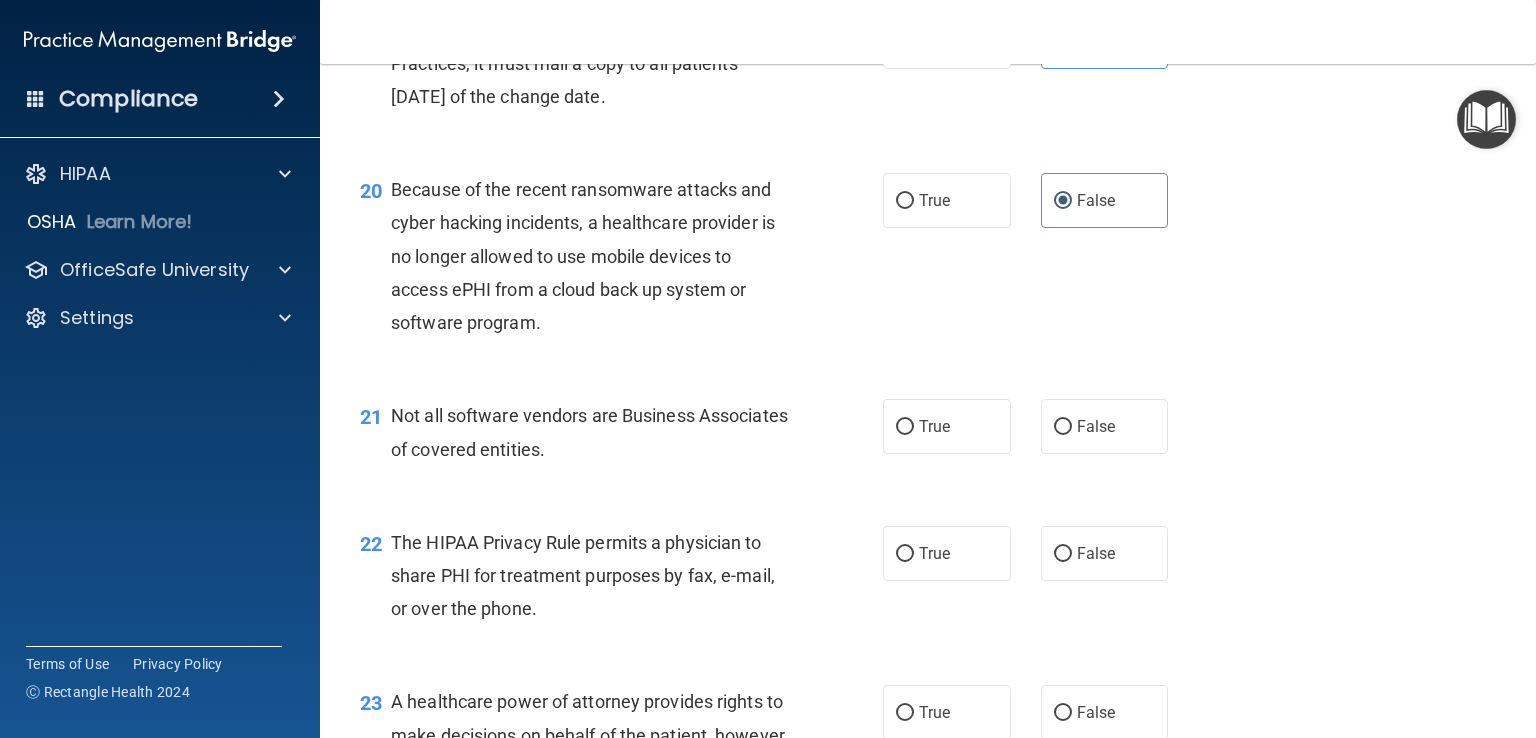 scroll, scrollTop: 3443, scrollLeft: 0, axis: vertical 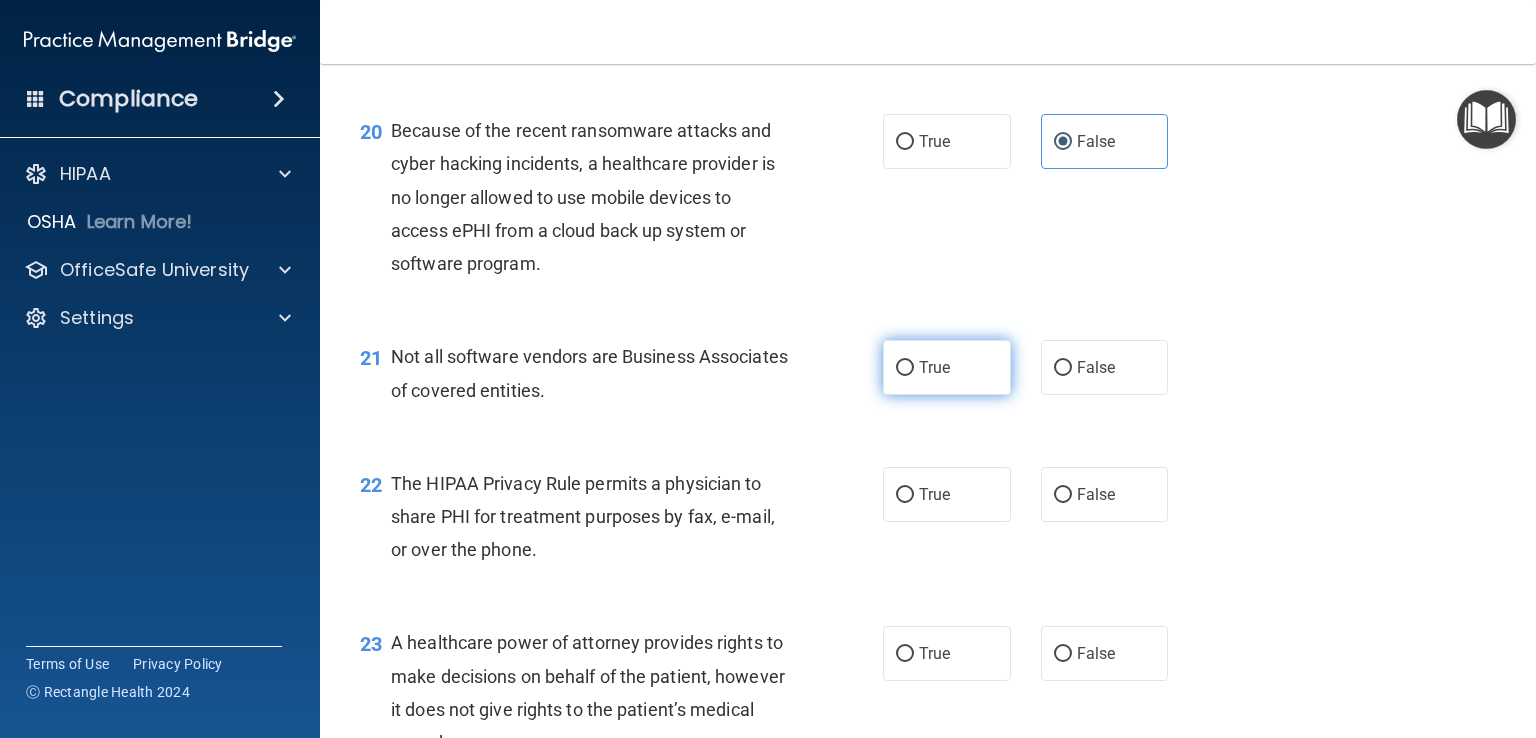 click on "True" at bounding box center (947, 367) 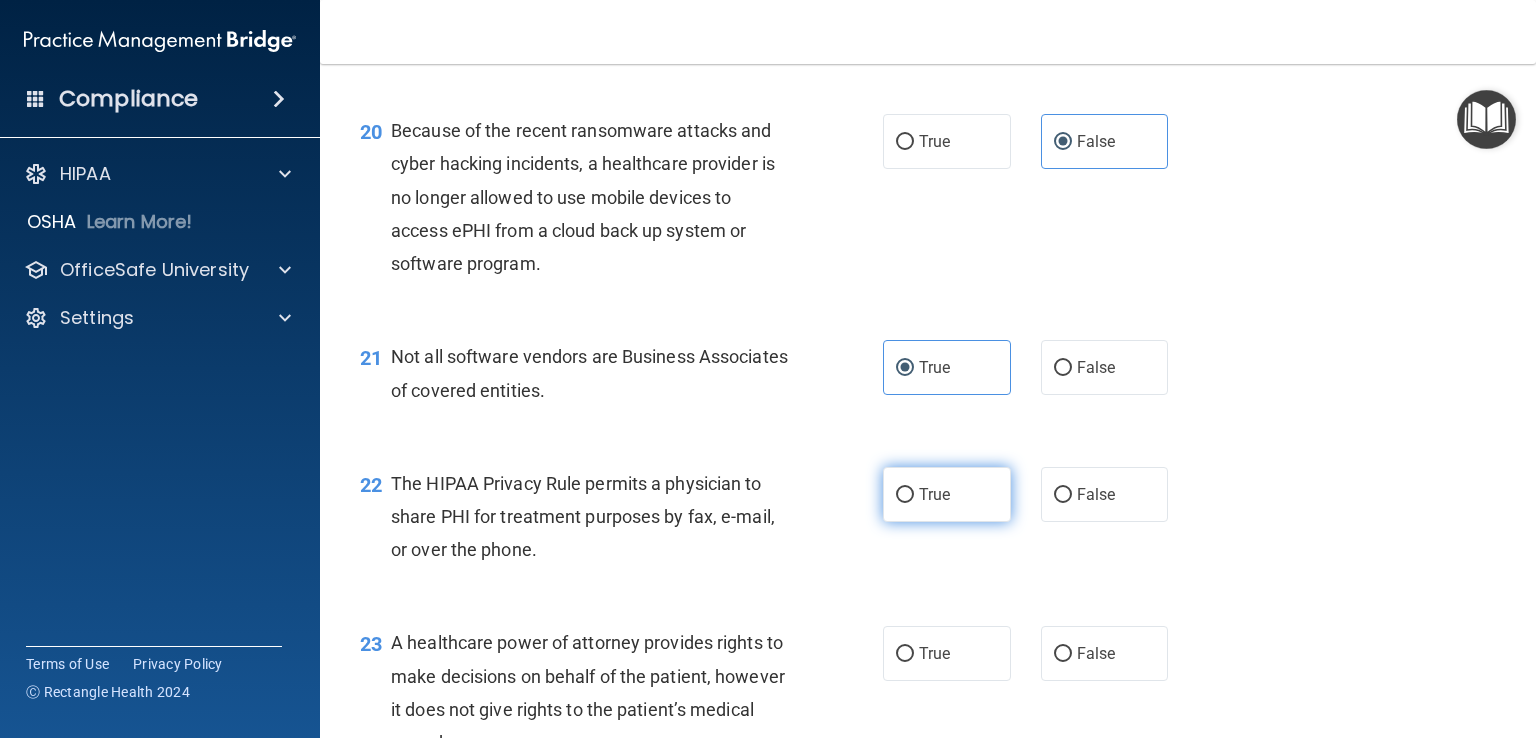 click on "True" at bounding box center (947, 494) 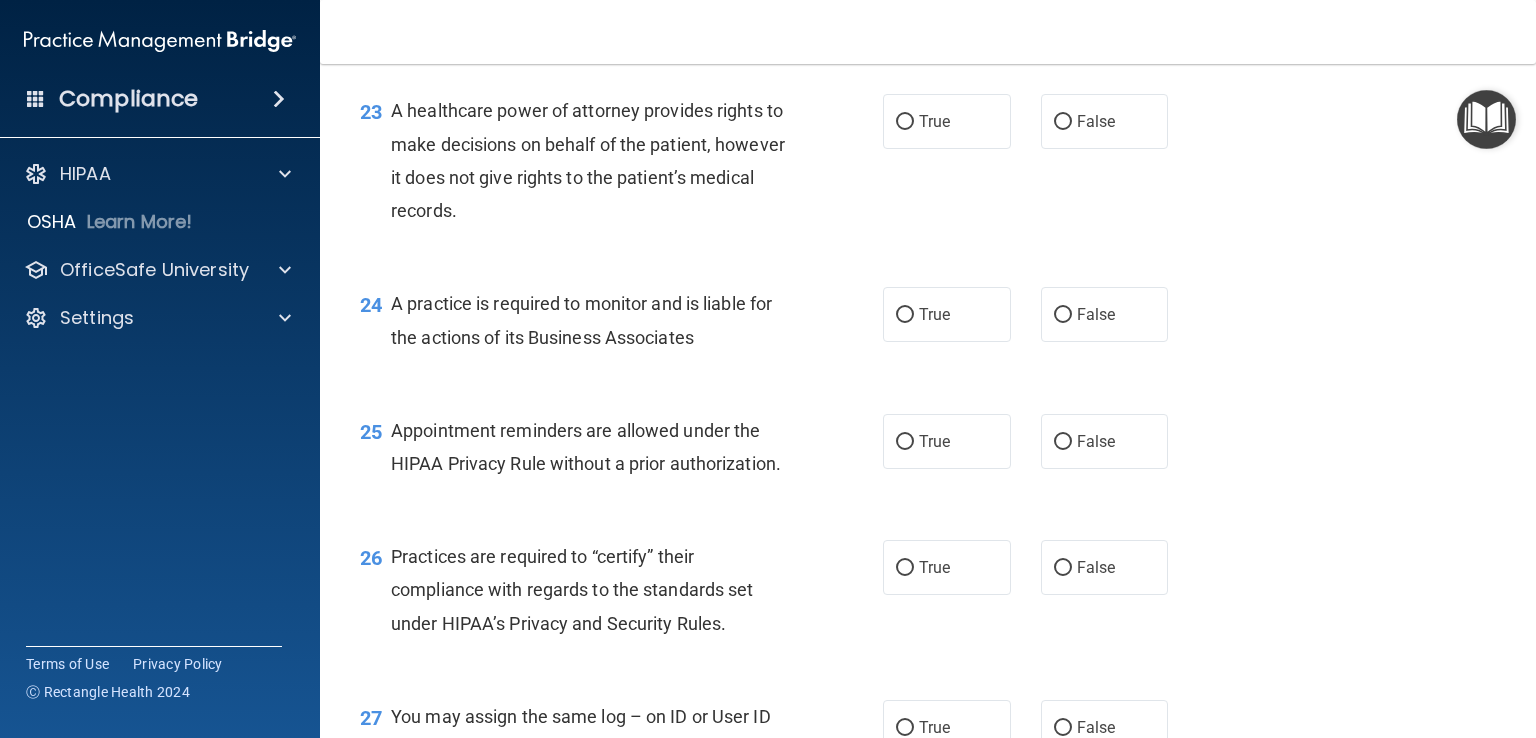 scroll, scrollTop: 3976, scrollLeft: 0, axis: vertical 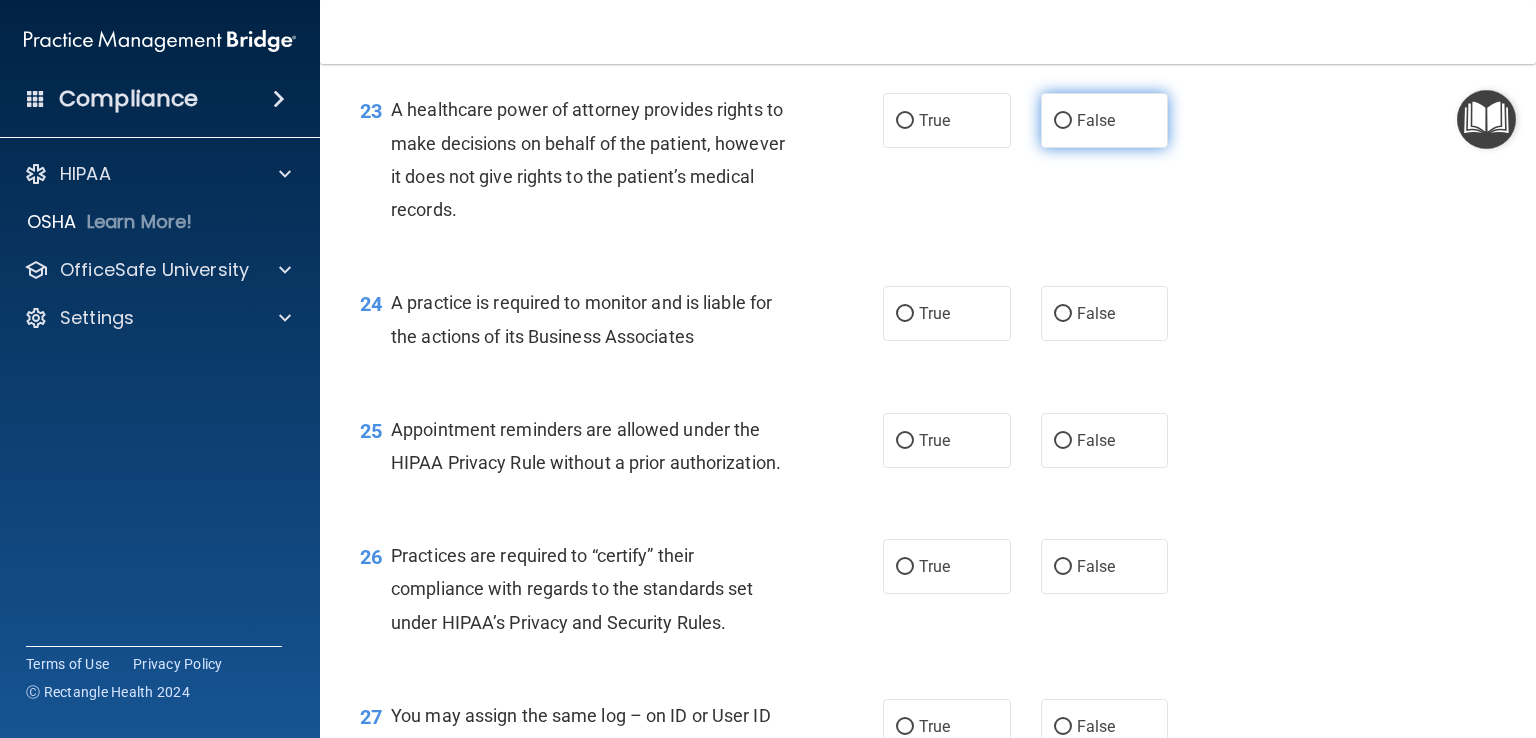 click on "False" at bounding box center (1105, 120) 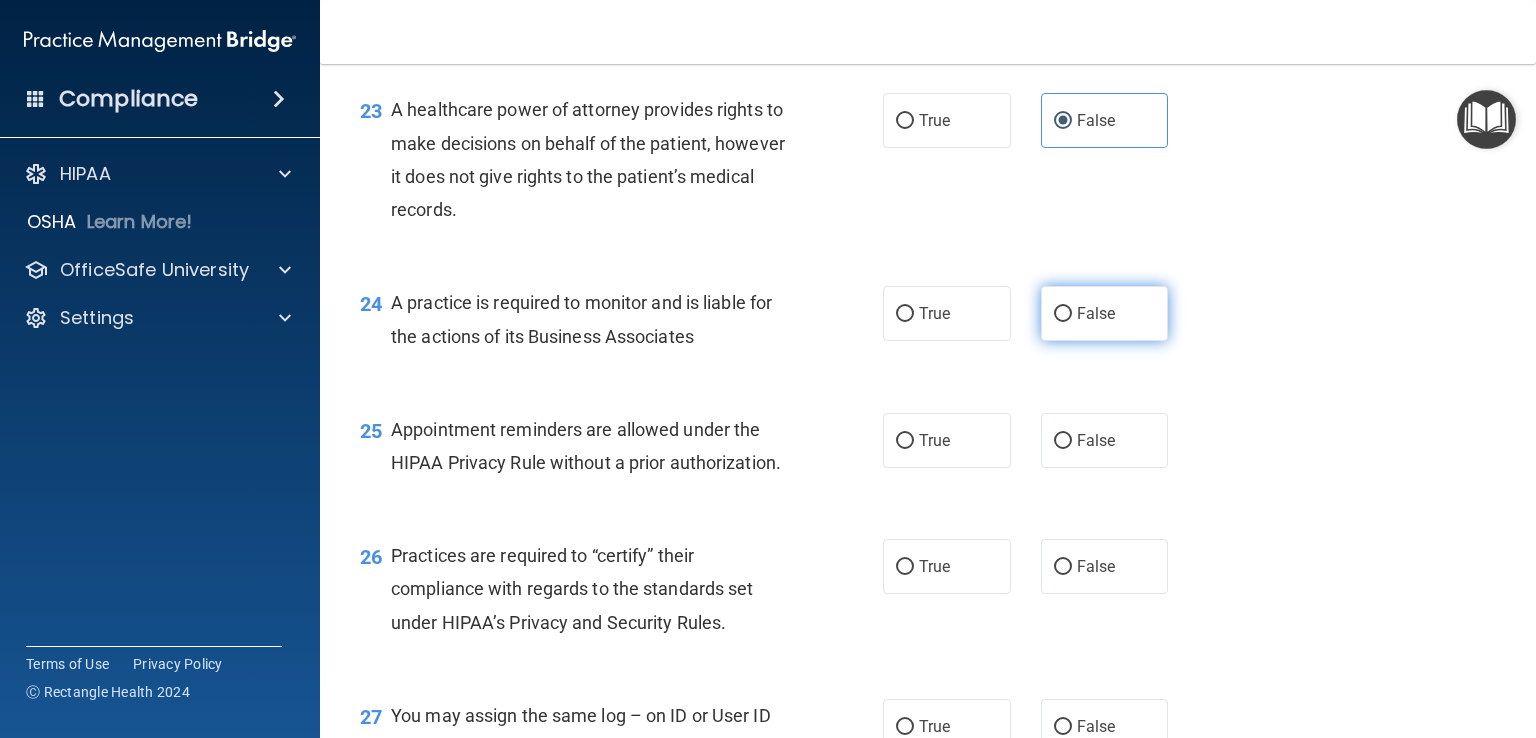 click on "False" at bounding box center [1105, 313] 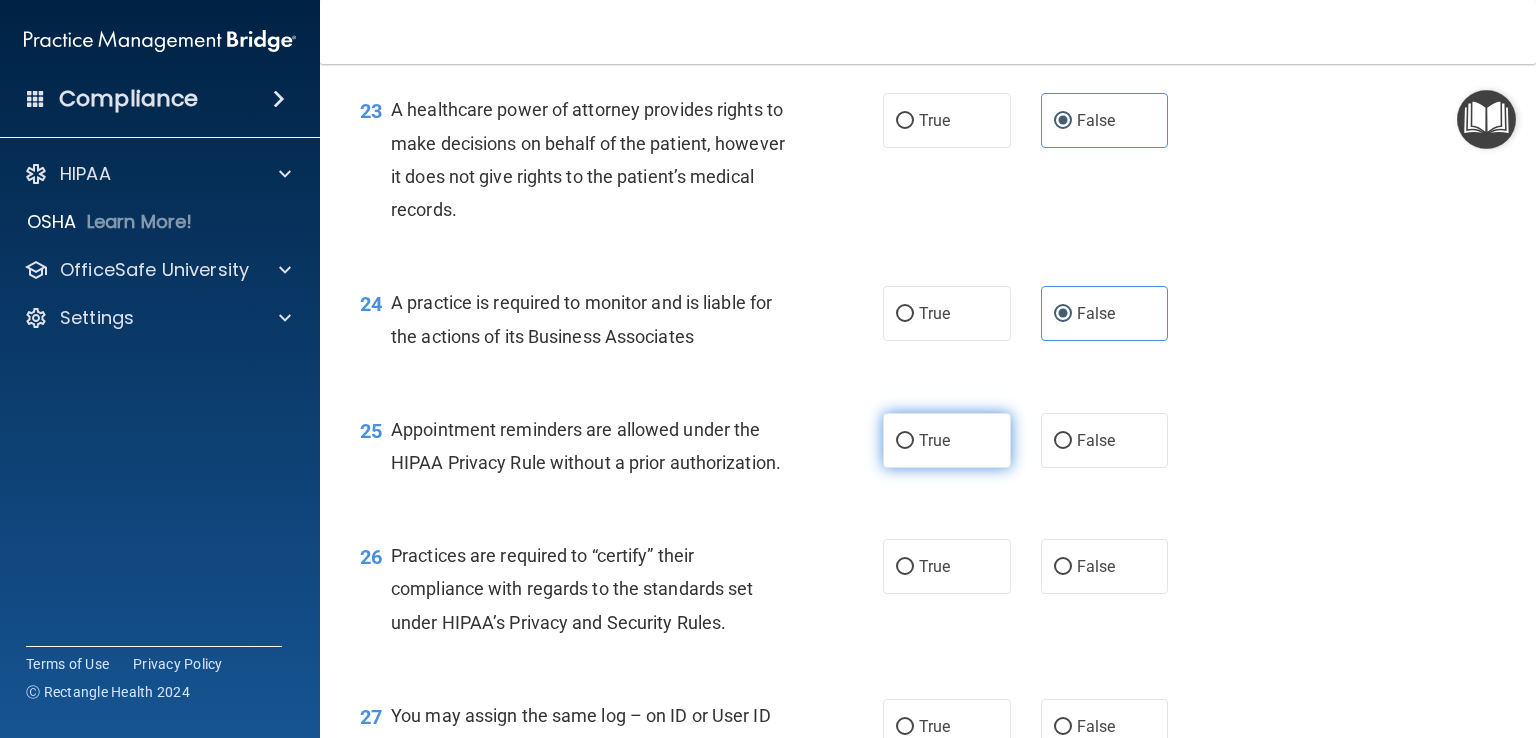 click on "True" at bounding box center (934, 440) 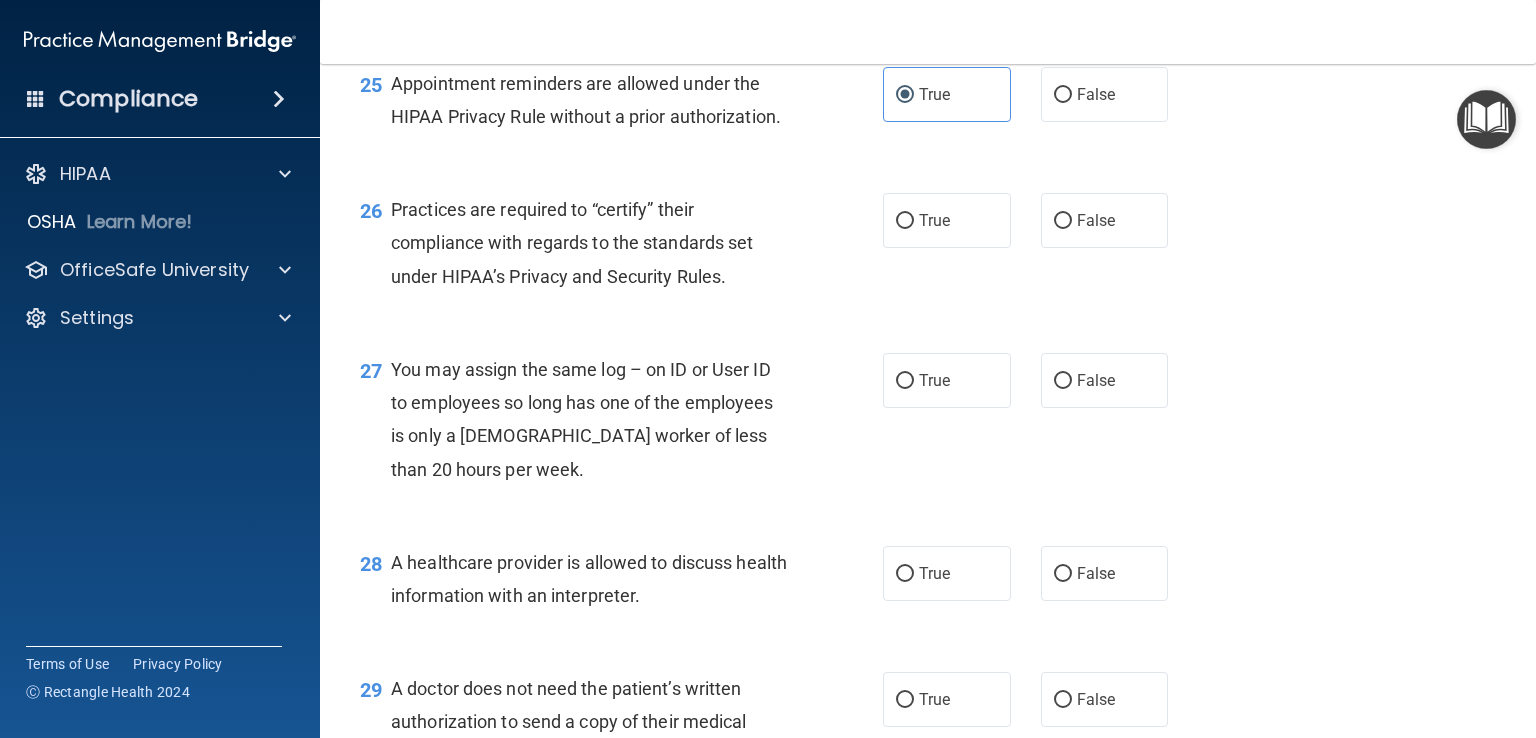 scroll, scrollTop: 4323, scrollLeft: 0, axis: vertical 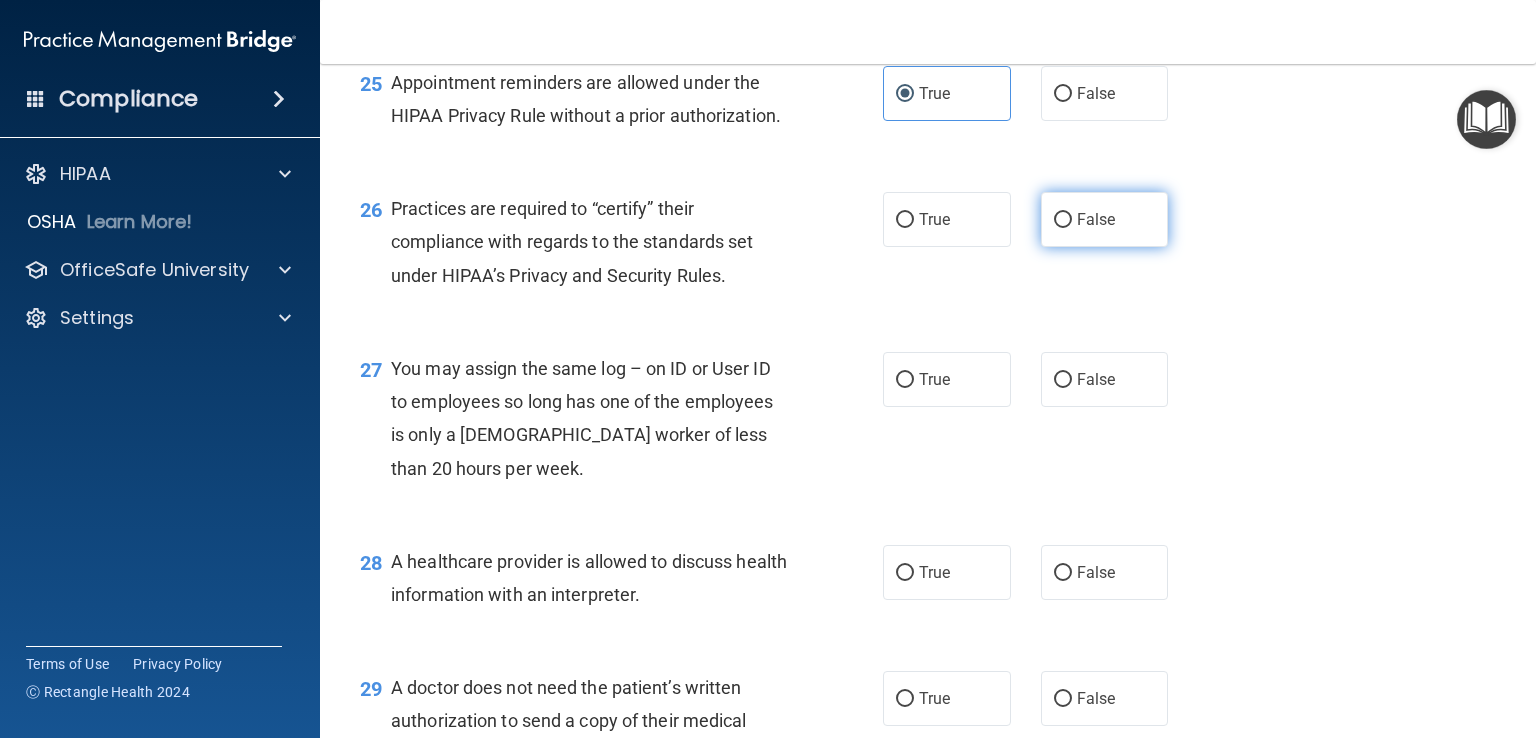 click on "False" at bounding box center [1105, 219] 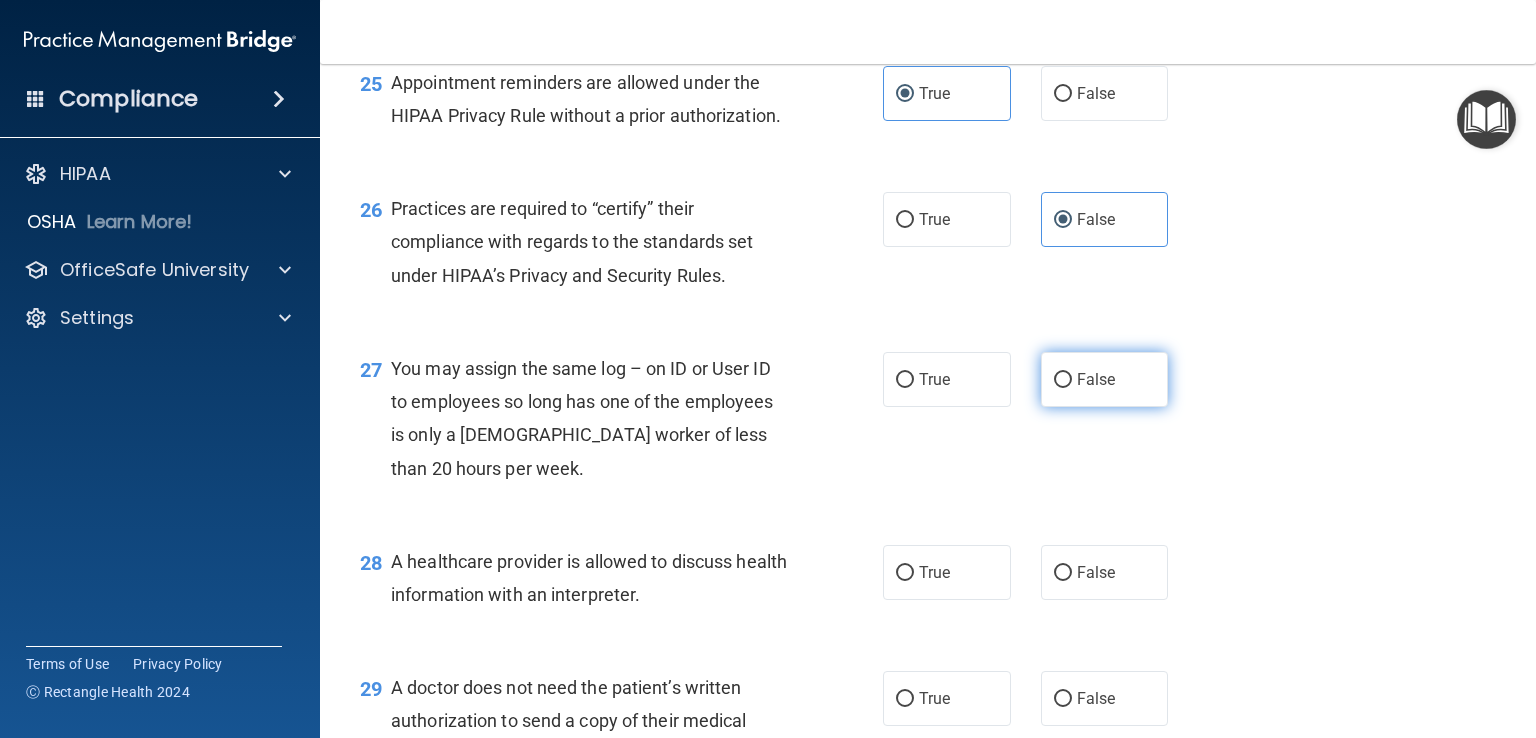 click on "False" at bounding box center [1096, 379] 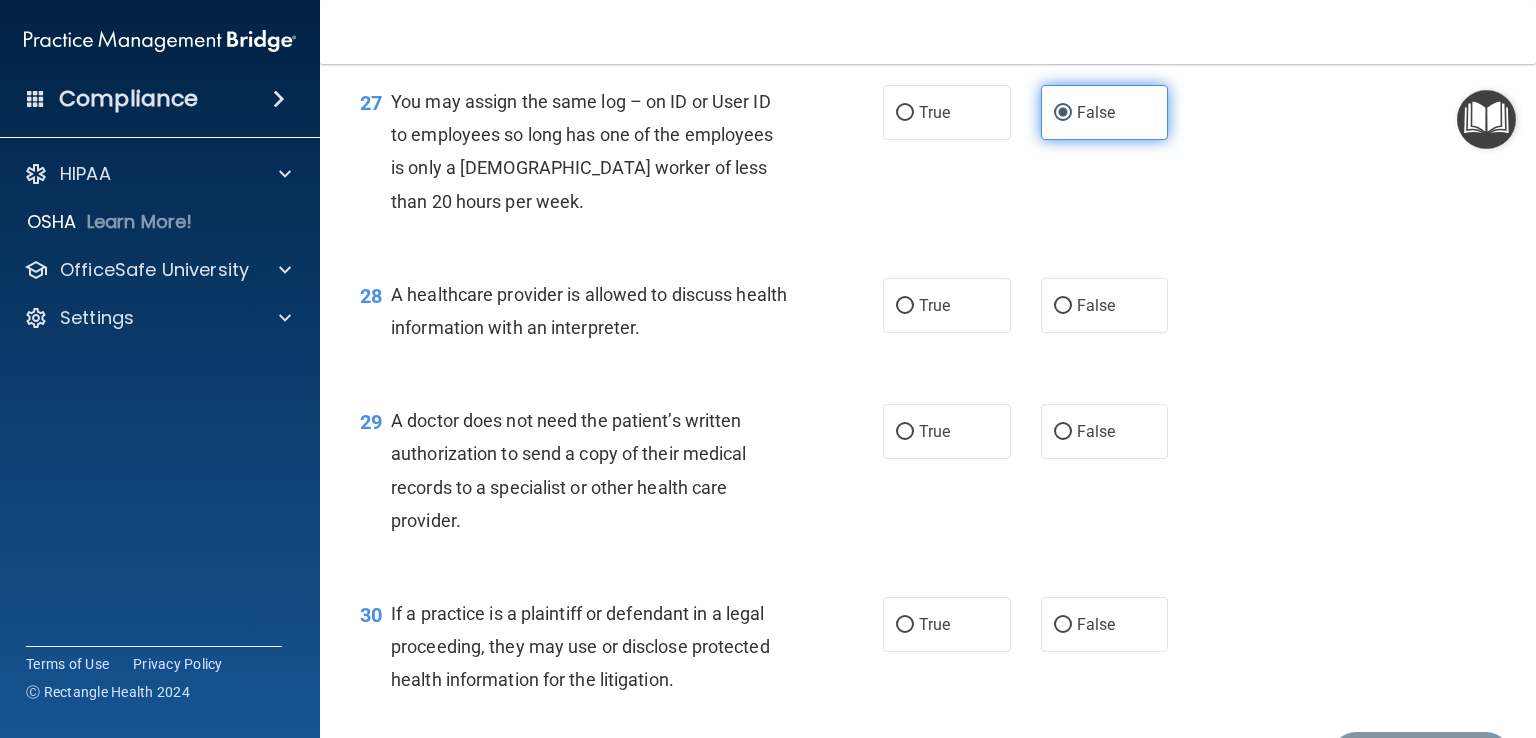 scroll, scrollTop: 4591, scrollLeft: 0, axis: vertical 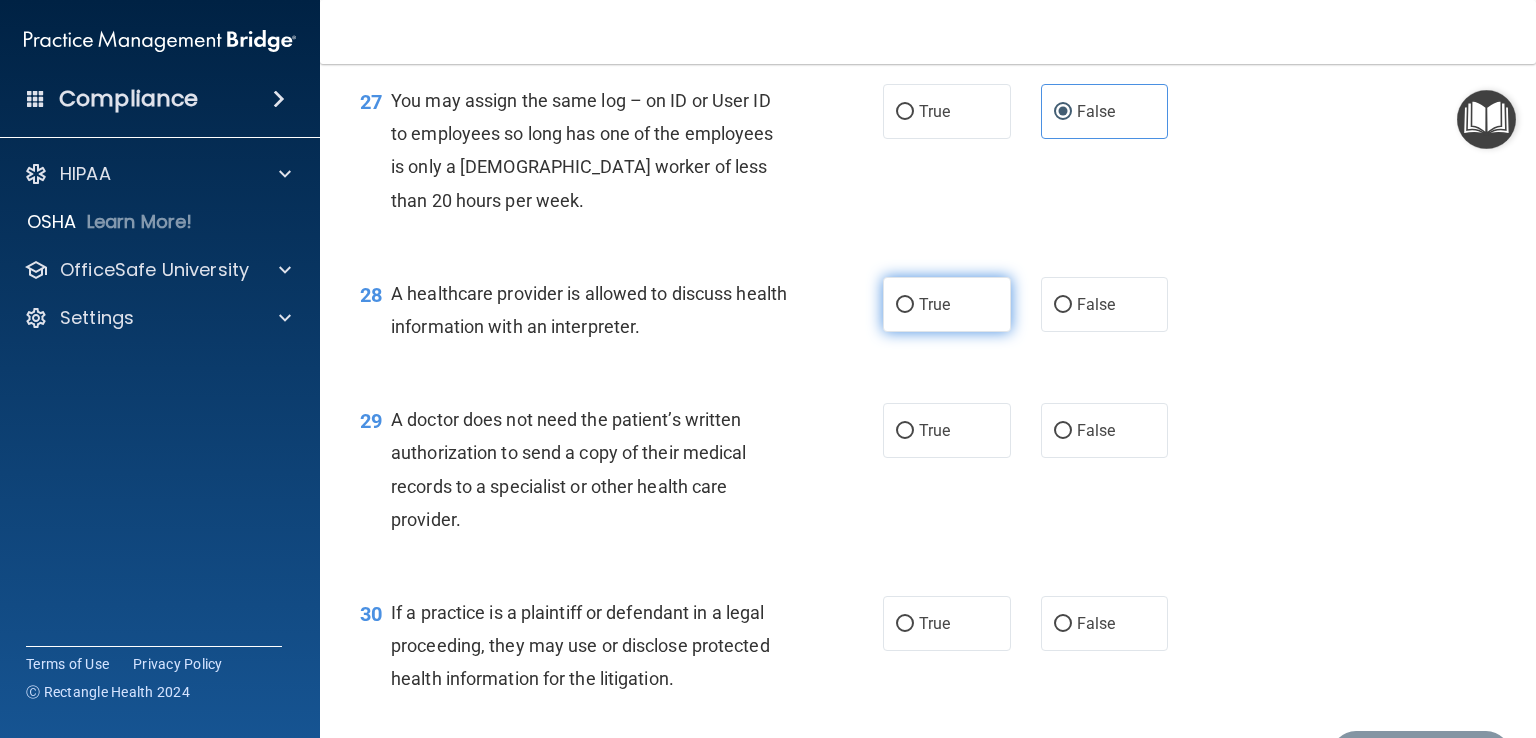 click on "True" at bounding box center [947, 304] 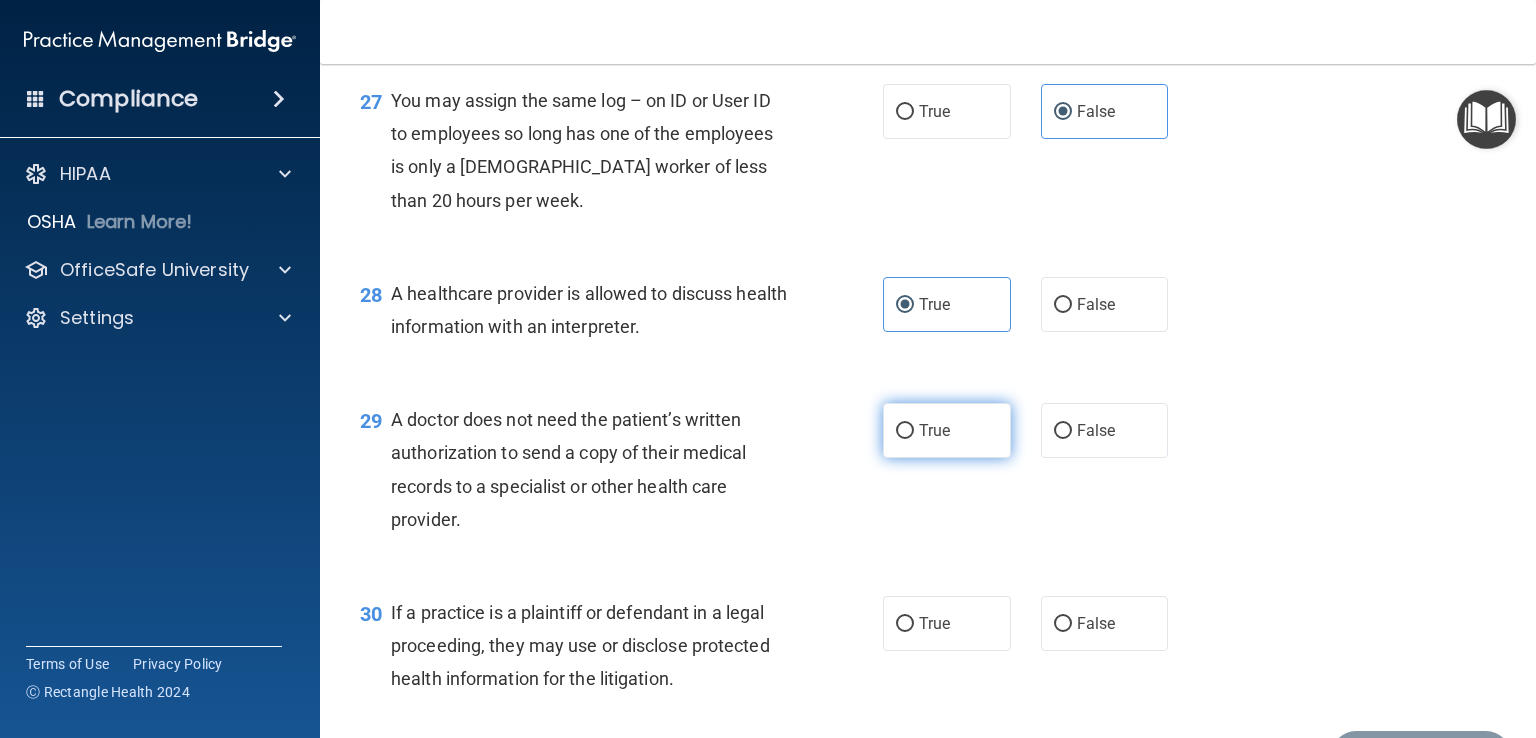 click on "True" at bounding box center [947, 430] 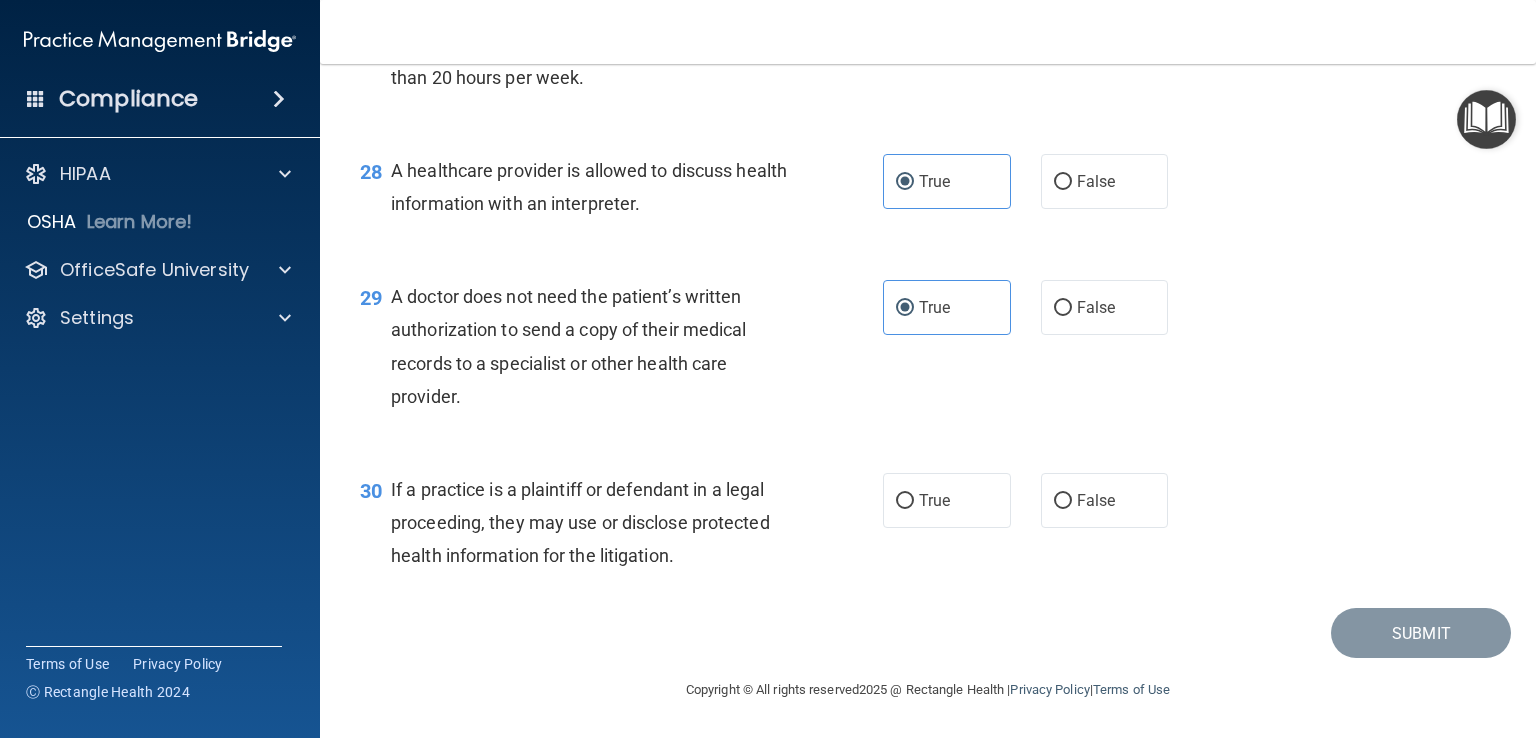 scroll, scrollTop: 4781, scrollLeft: 0, axis: vertical 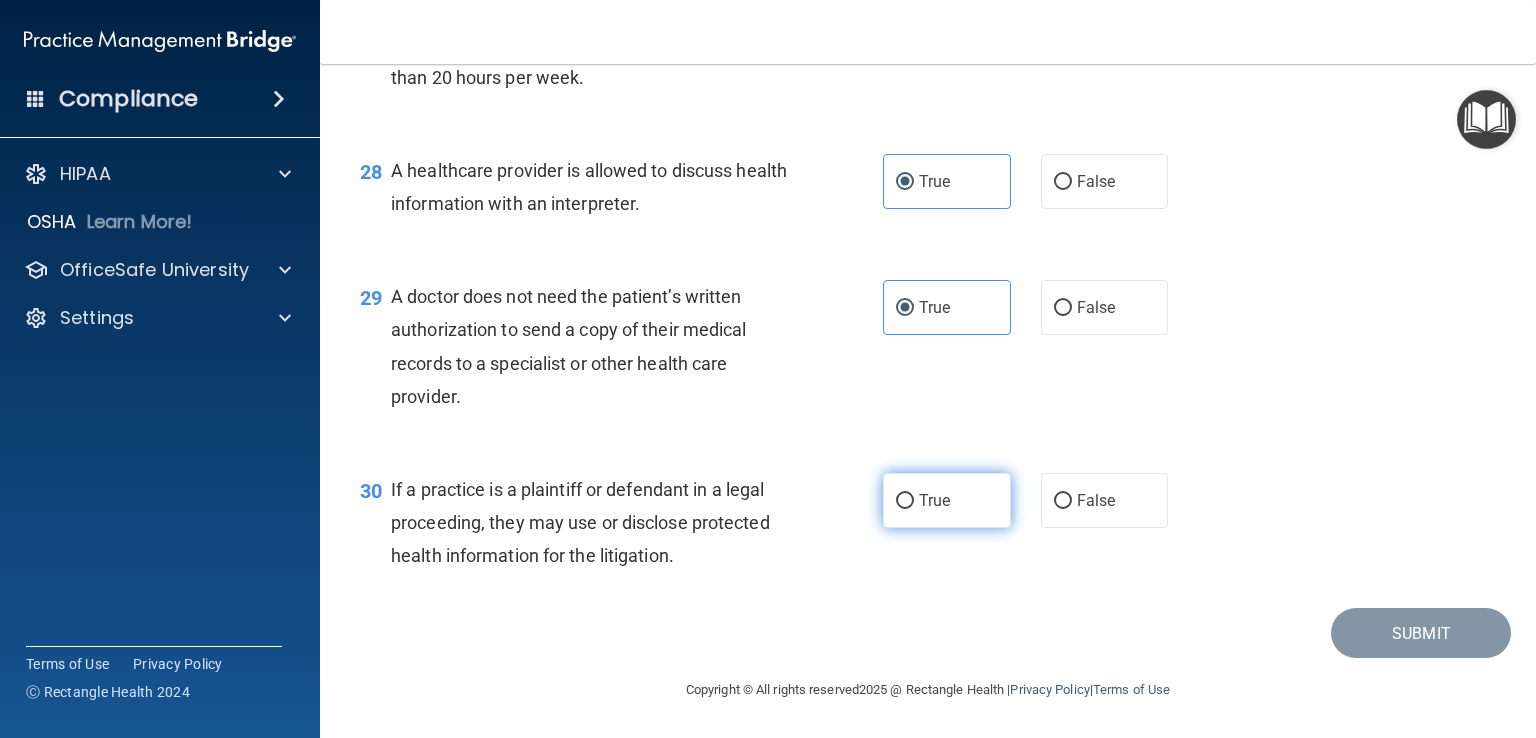 click on "True" at bounding box center [947, 500] 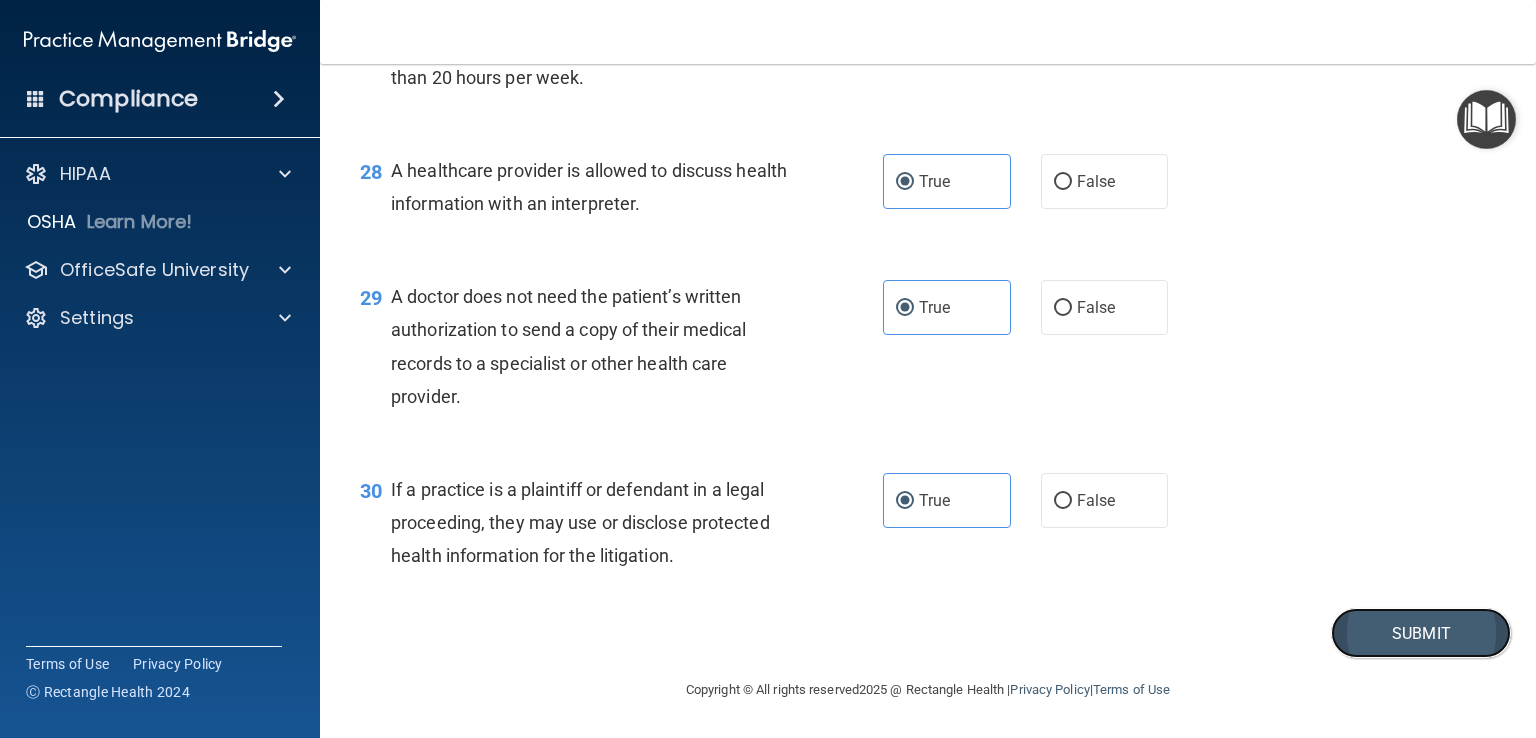 click on "Submit" at bounding box center (1421, 633) 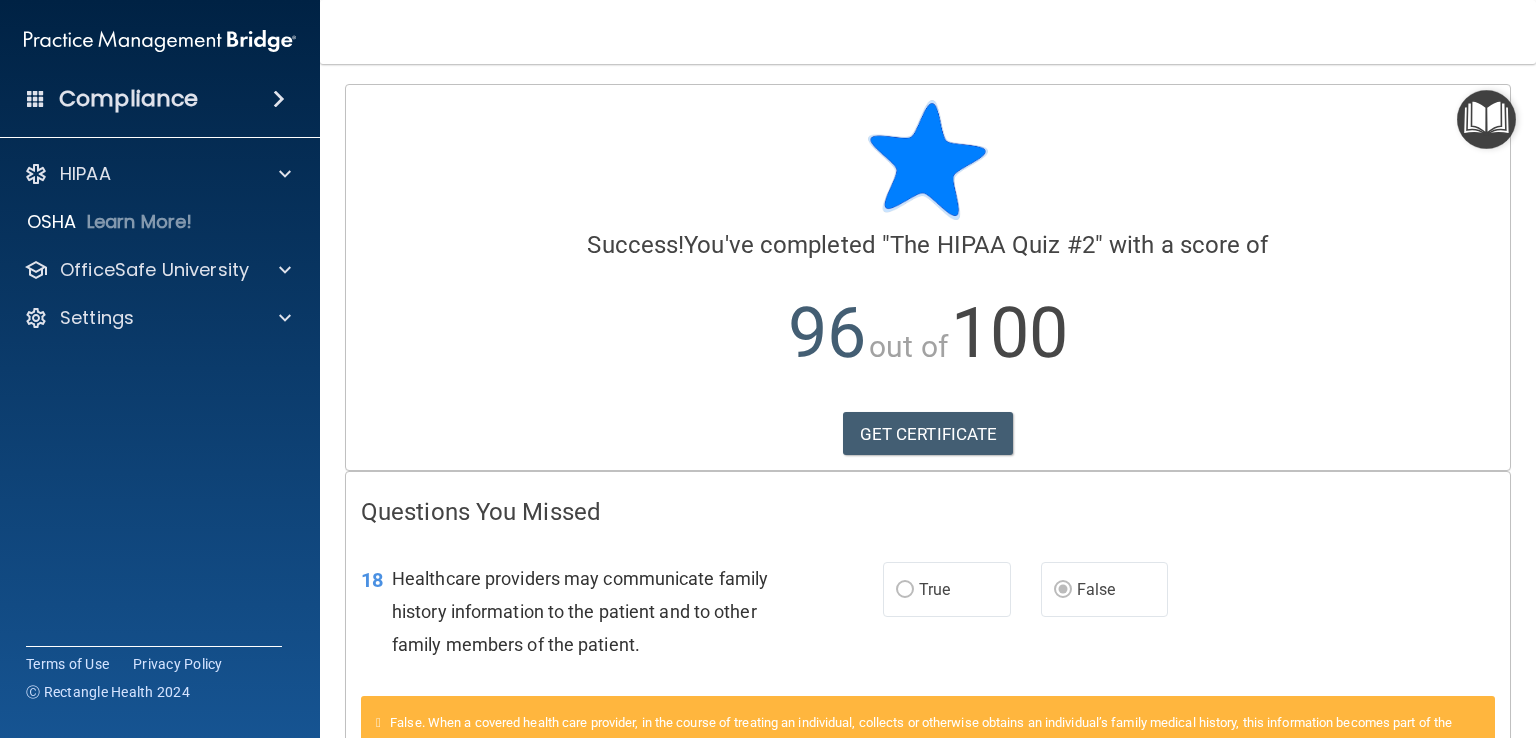scroll, scrollTop: 154, scrollLeft: 0, axis: vertical 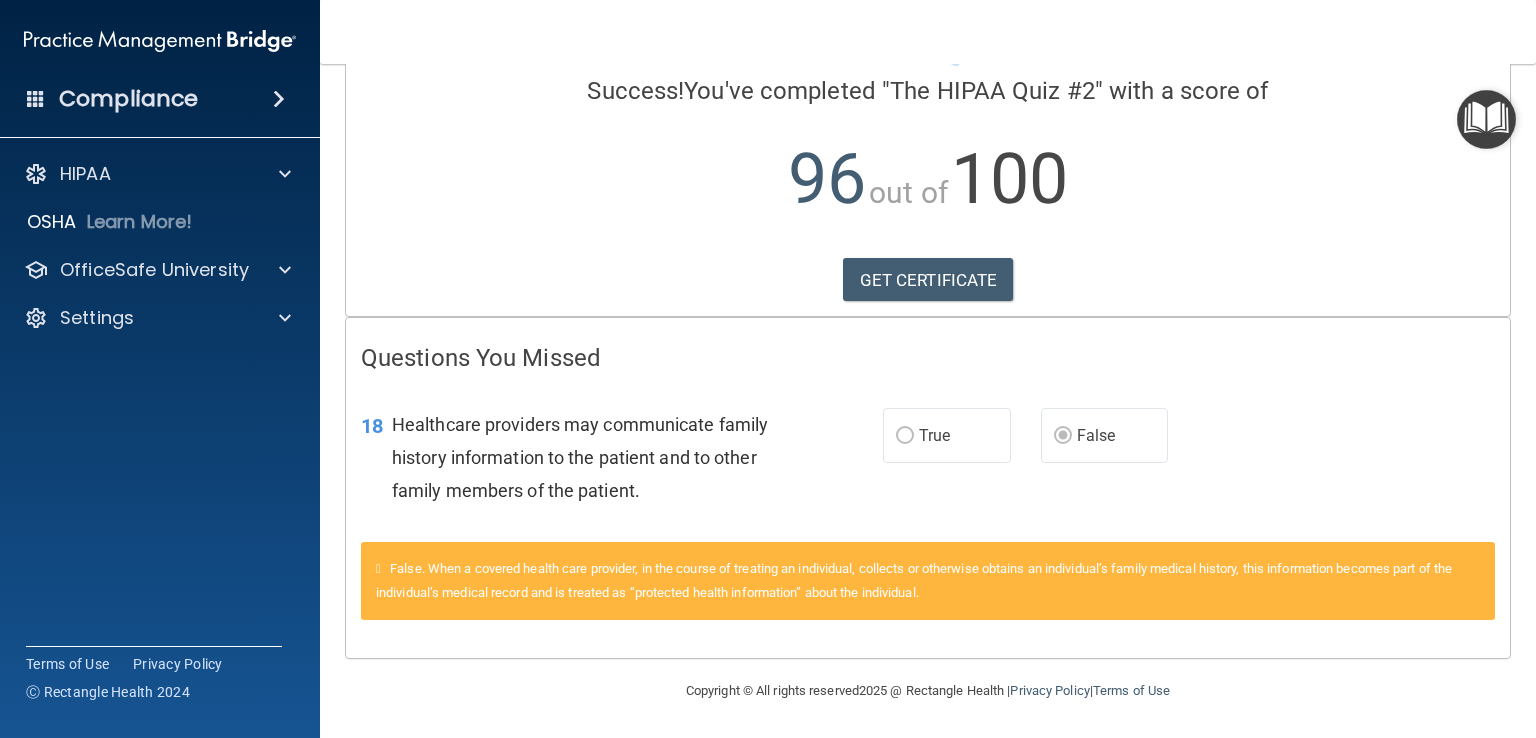 click on "HIPAA
Documents and Policies                 Report an Incident               Business Associates               Emergency Planning               Resources                 HIPAA Risk Assessment
OSHA   Learn More!
PCI
PCI Compliance                Merchant Savings Calculator
OfficeSafe University
HIPAA Training                   OSHA Training                   Continuing Education
Settings
My Account               My Users               Services                 Sign Out" at bounding box center (160, 250) 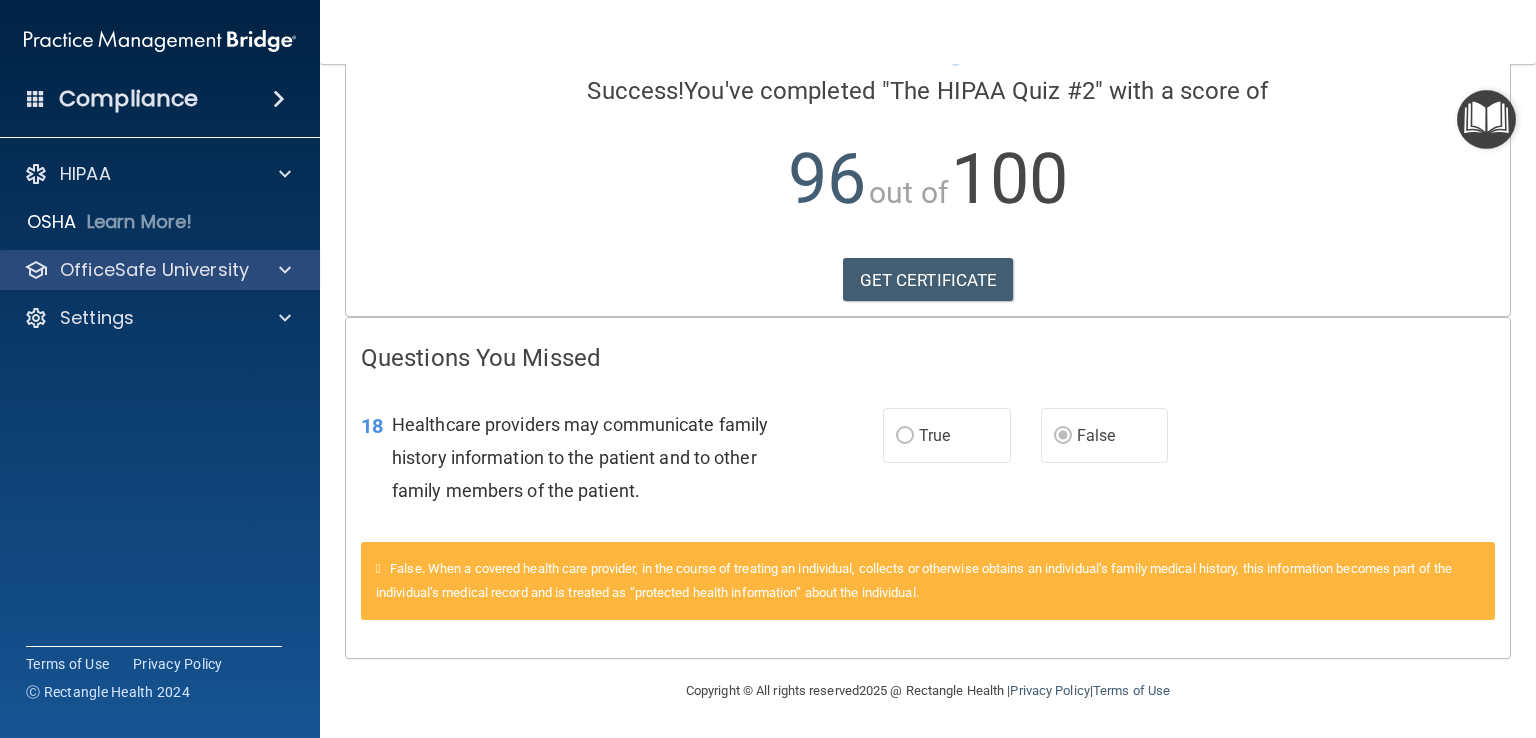 click on "OfficeSafe University" at bounding box center (160, 270) 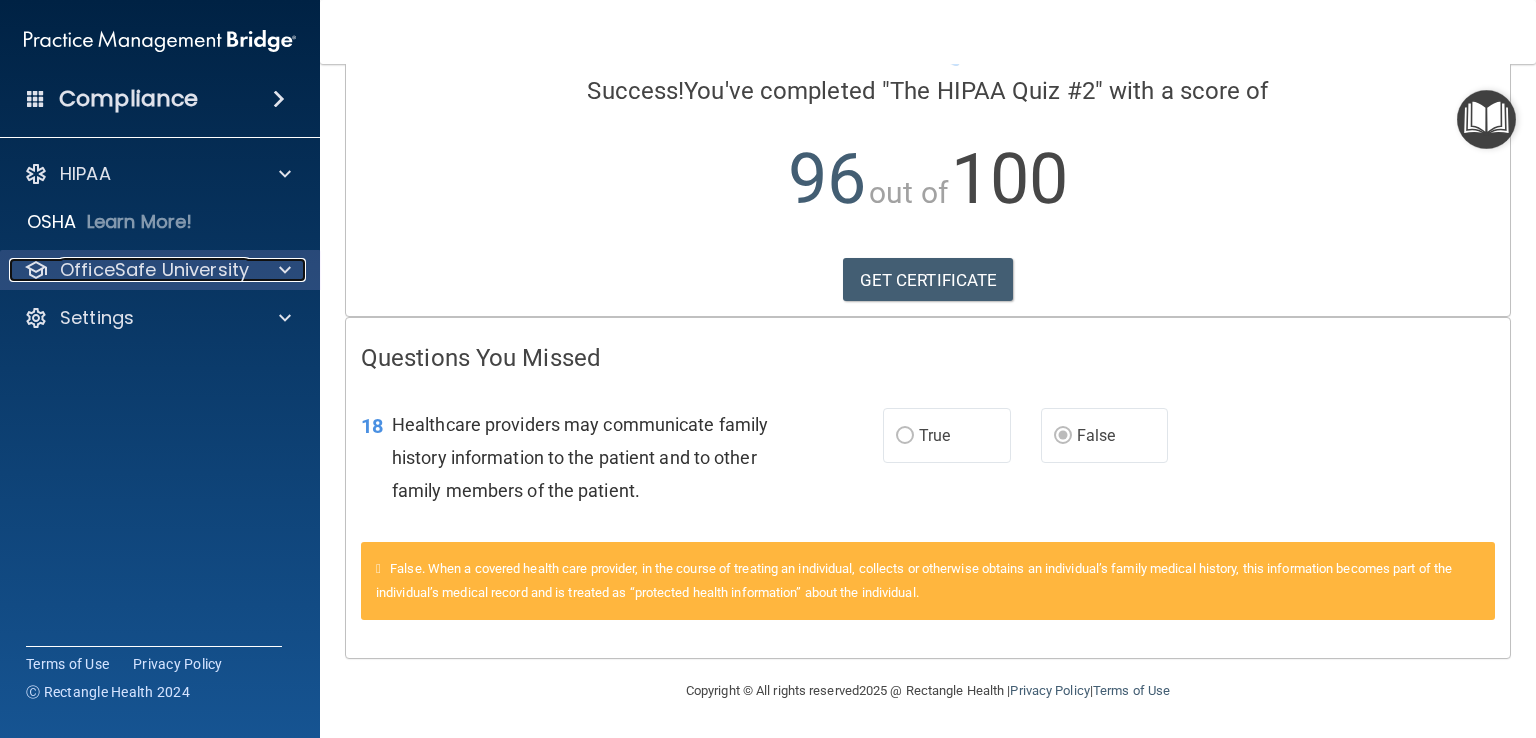 click at bounding box center [285, 270] 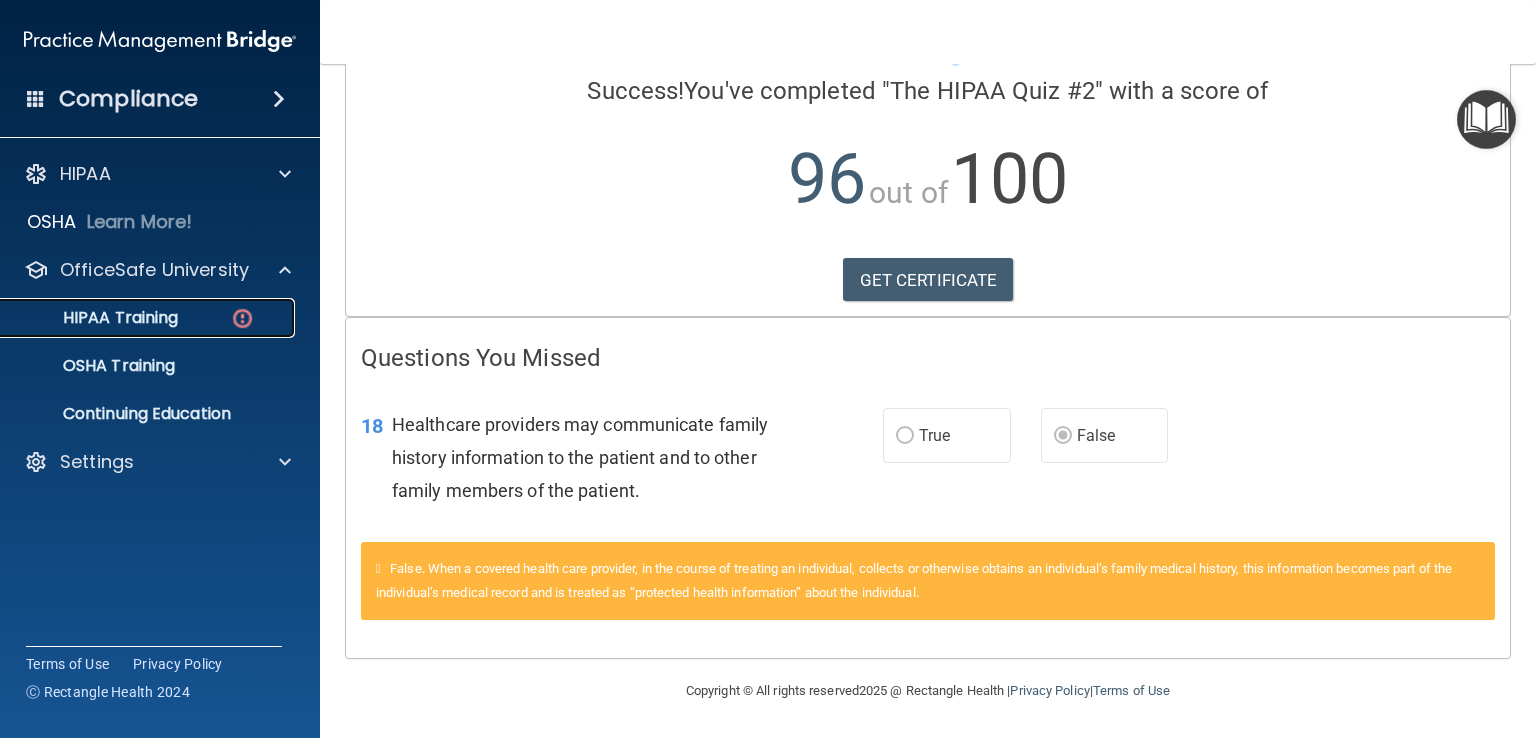 click on "HIPAA Training" at bounding box center [149, 318] 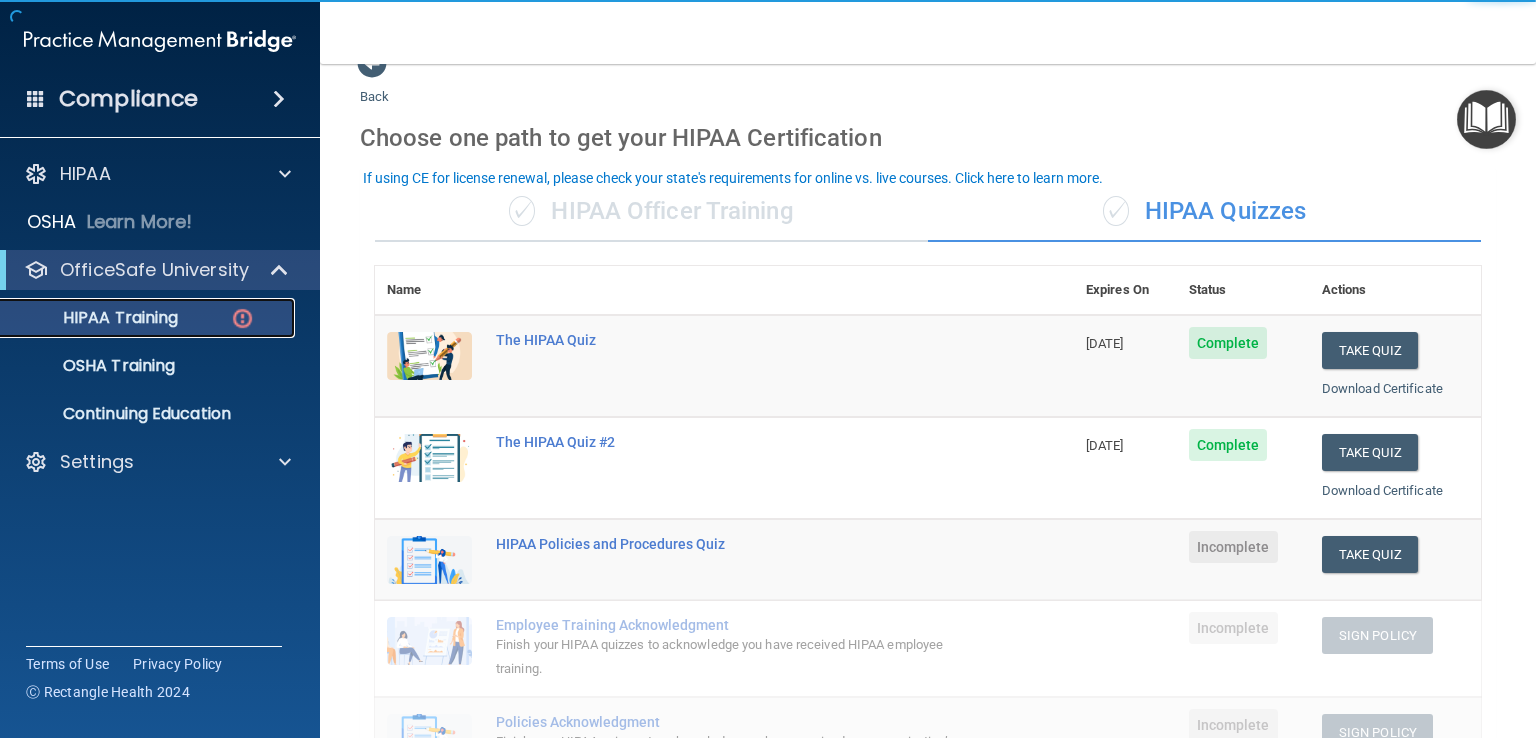 scroll, scrollTop: 0, scrollLeft: 0, axis: both 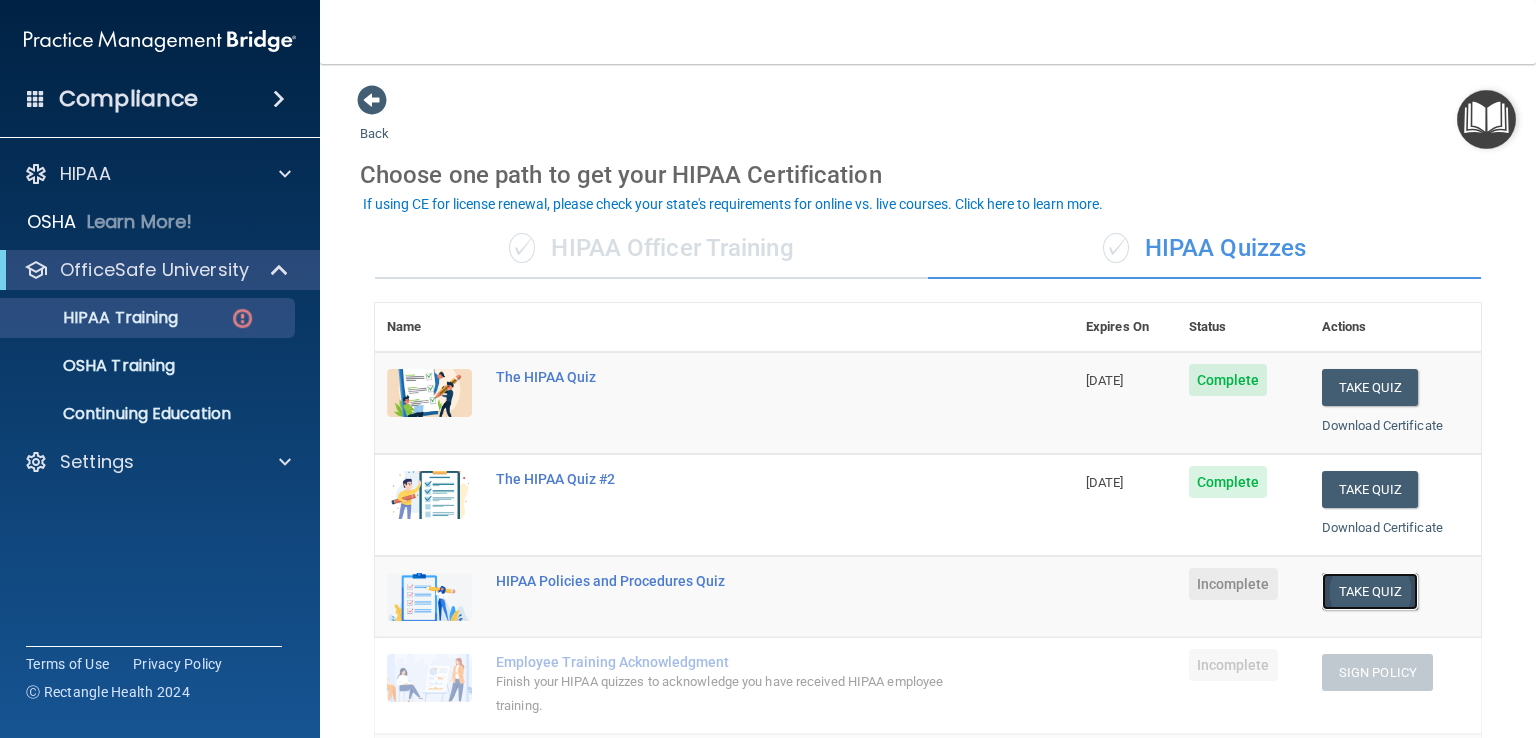 click on "Take Quiz" at bounding box center (1370, 591) 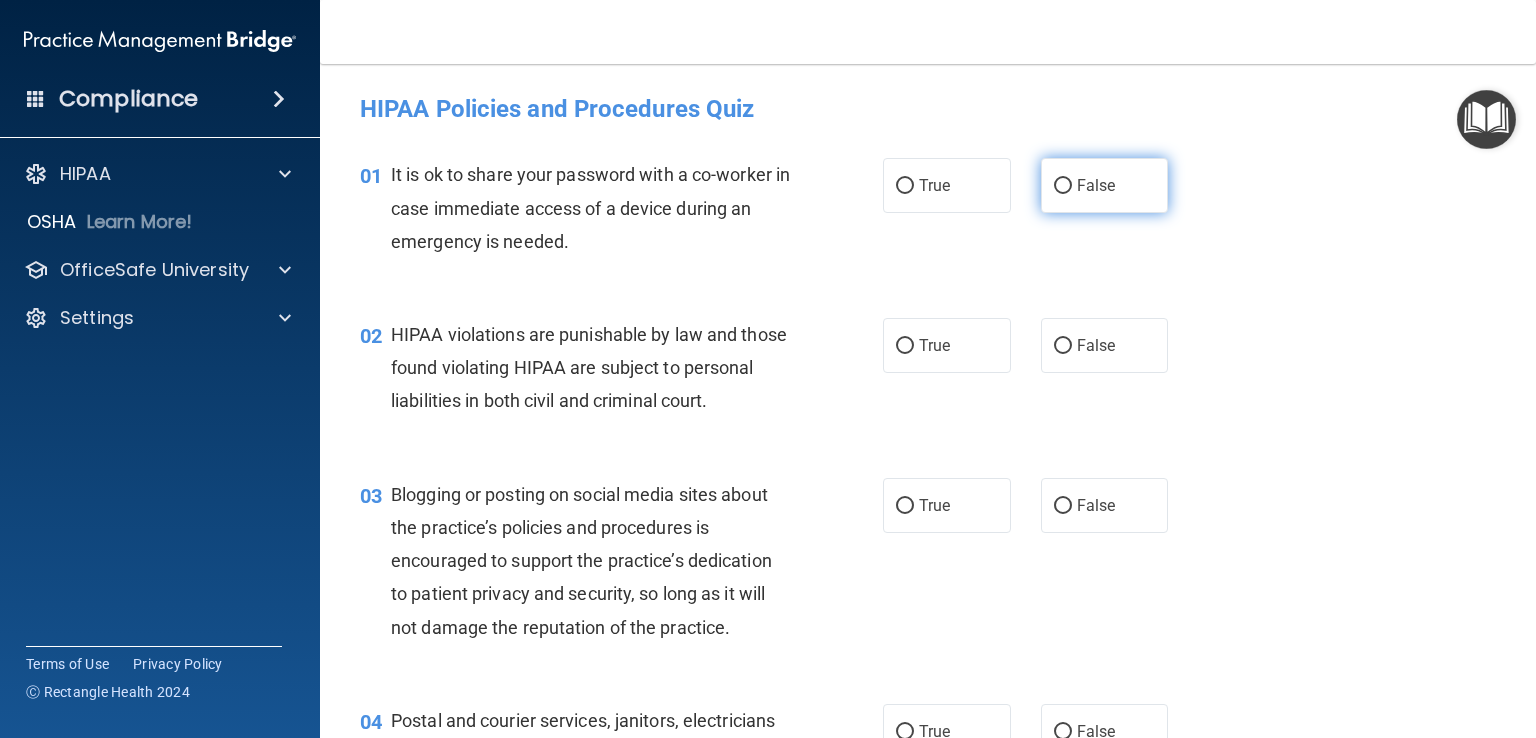 click on "False" at bounding box center [1105, 185] 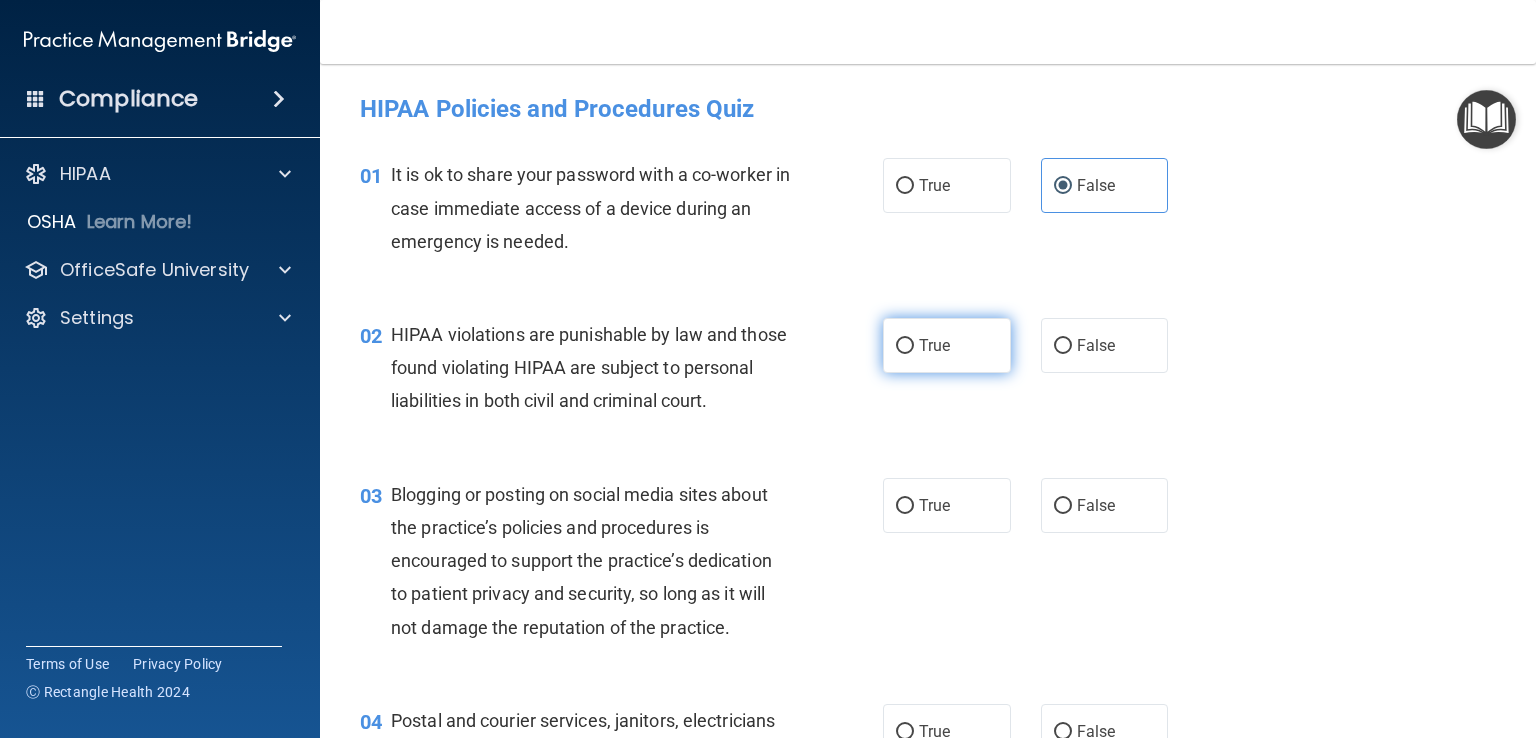 click on "True" at bounding box center (947, 345) 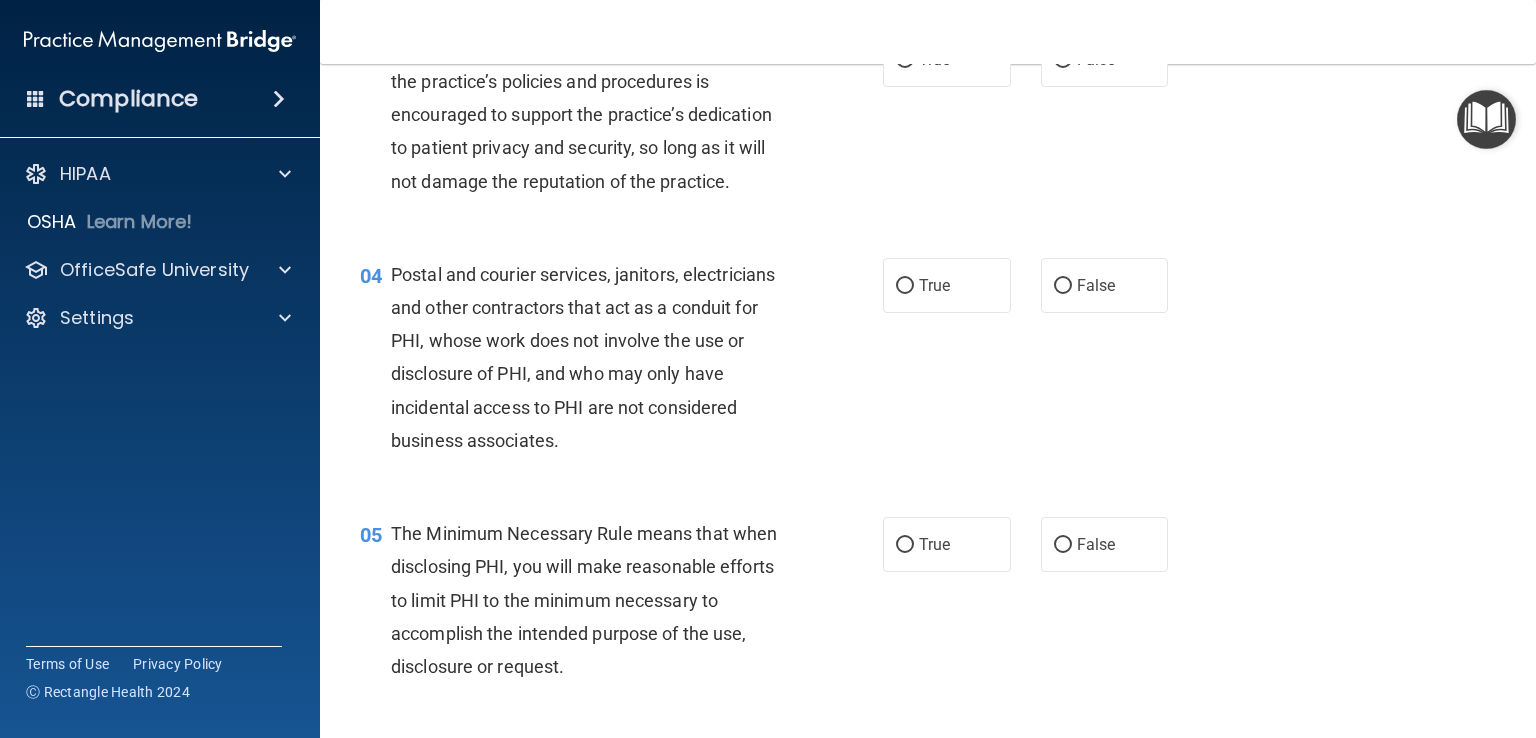 scroll, scrollTop: 447, scrollLeft: 0, axis: vertical 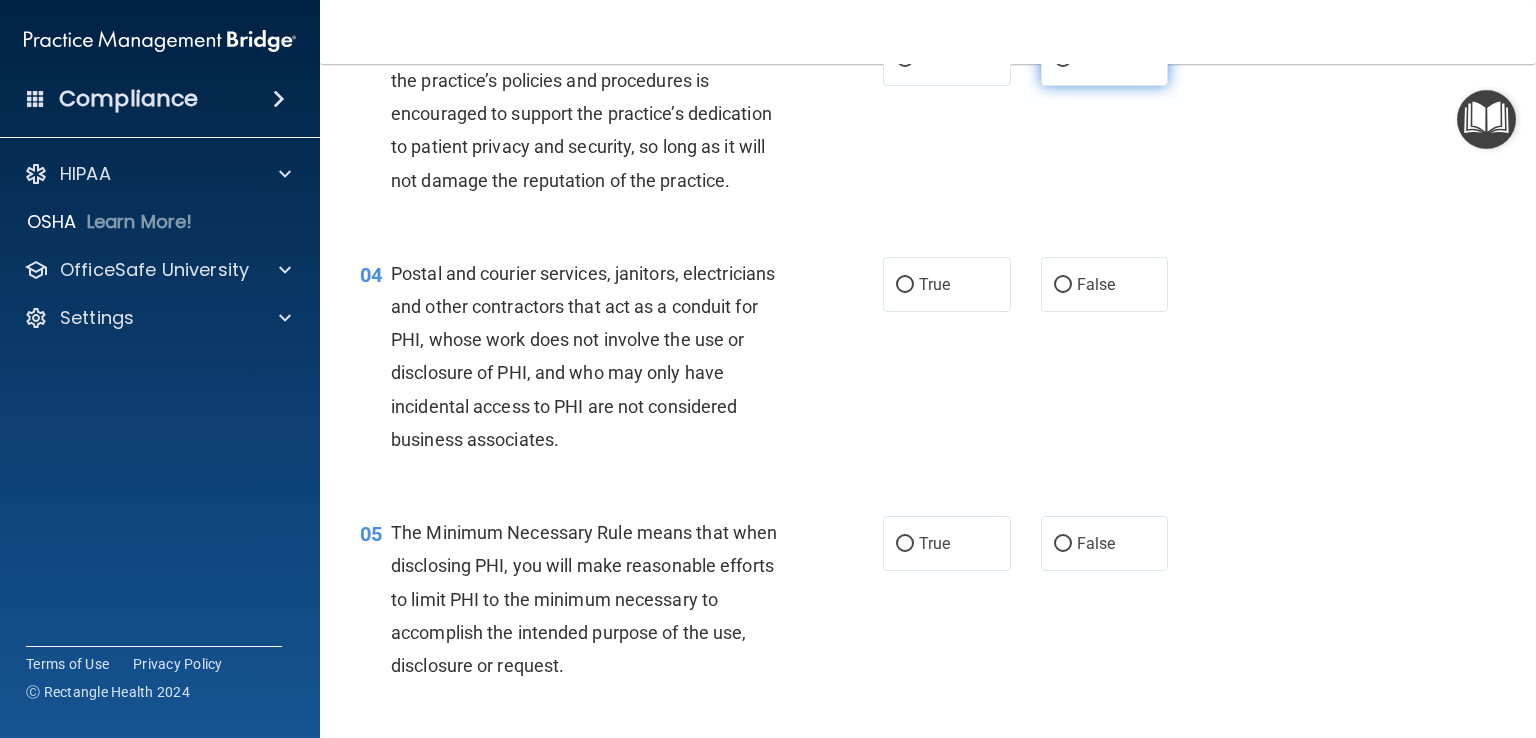 click on "False" at bounding box center [1105, 58] 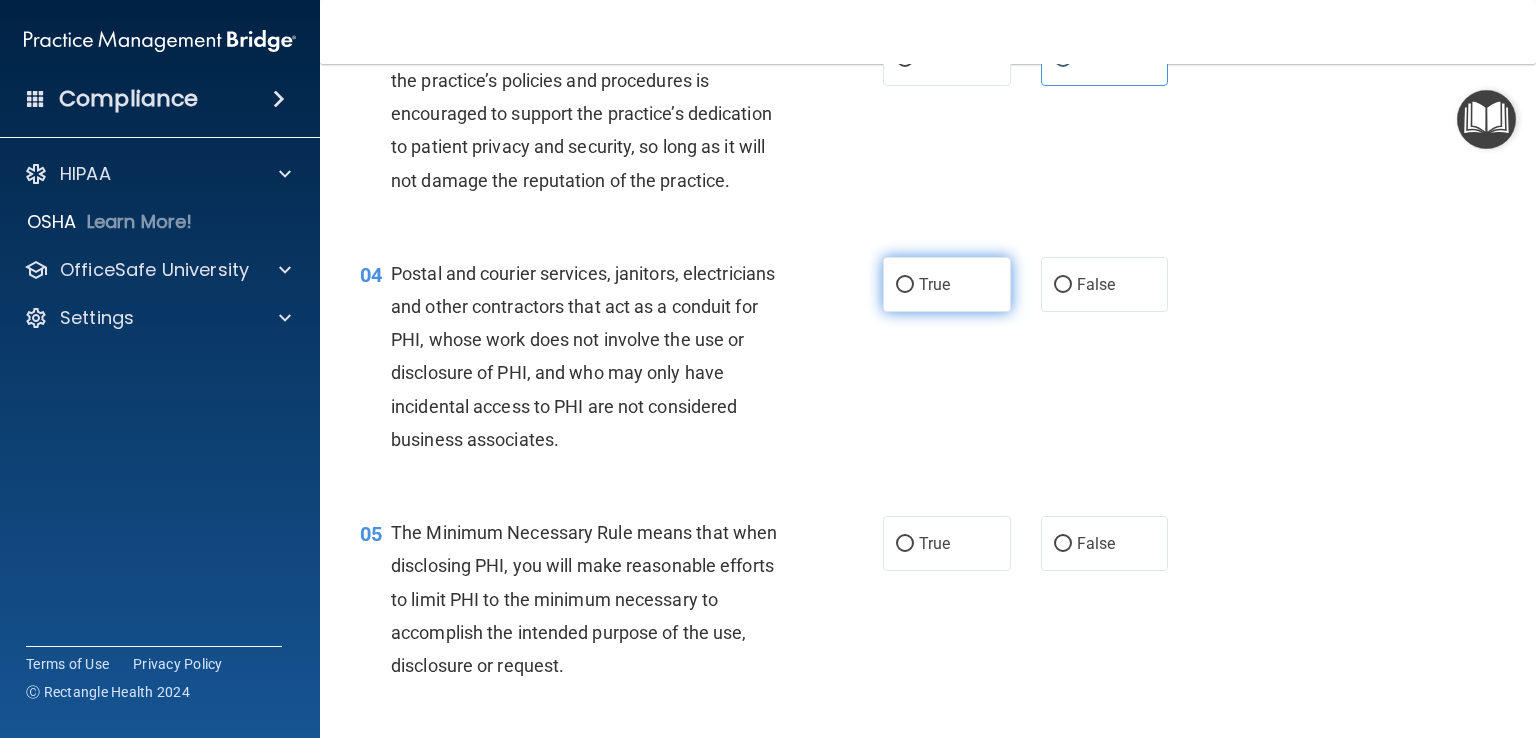 click on "True" at bounding box center (947, 284) 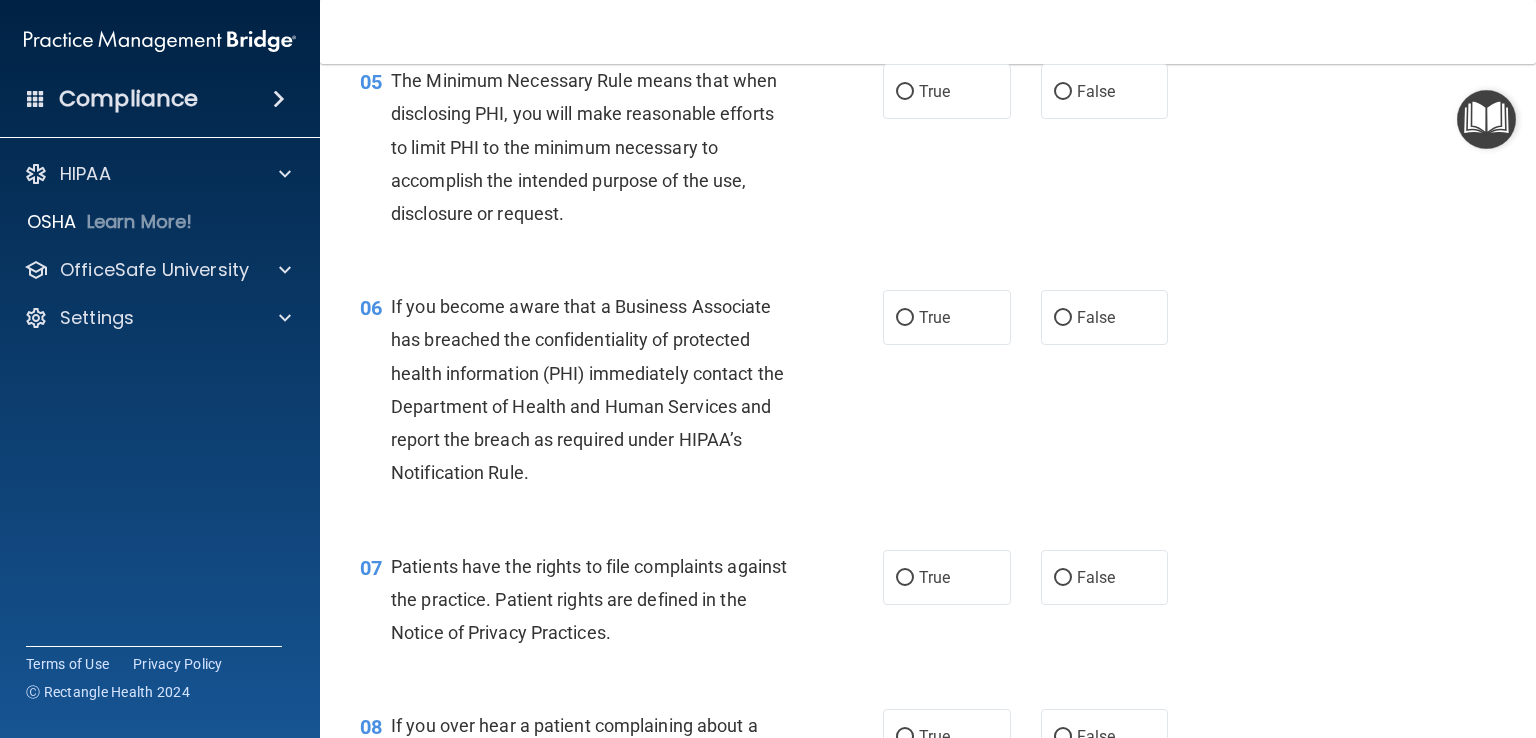 scroll, scrollTop: 900, scrollLeft: 0, axis: vertical 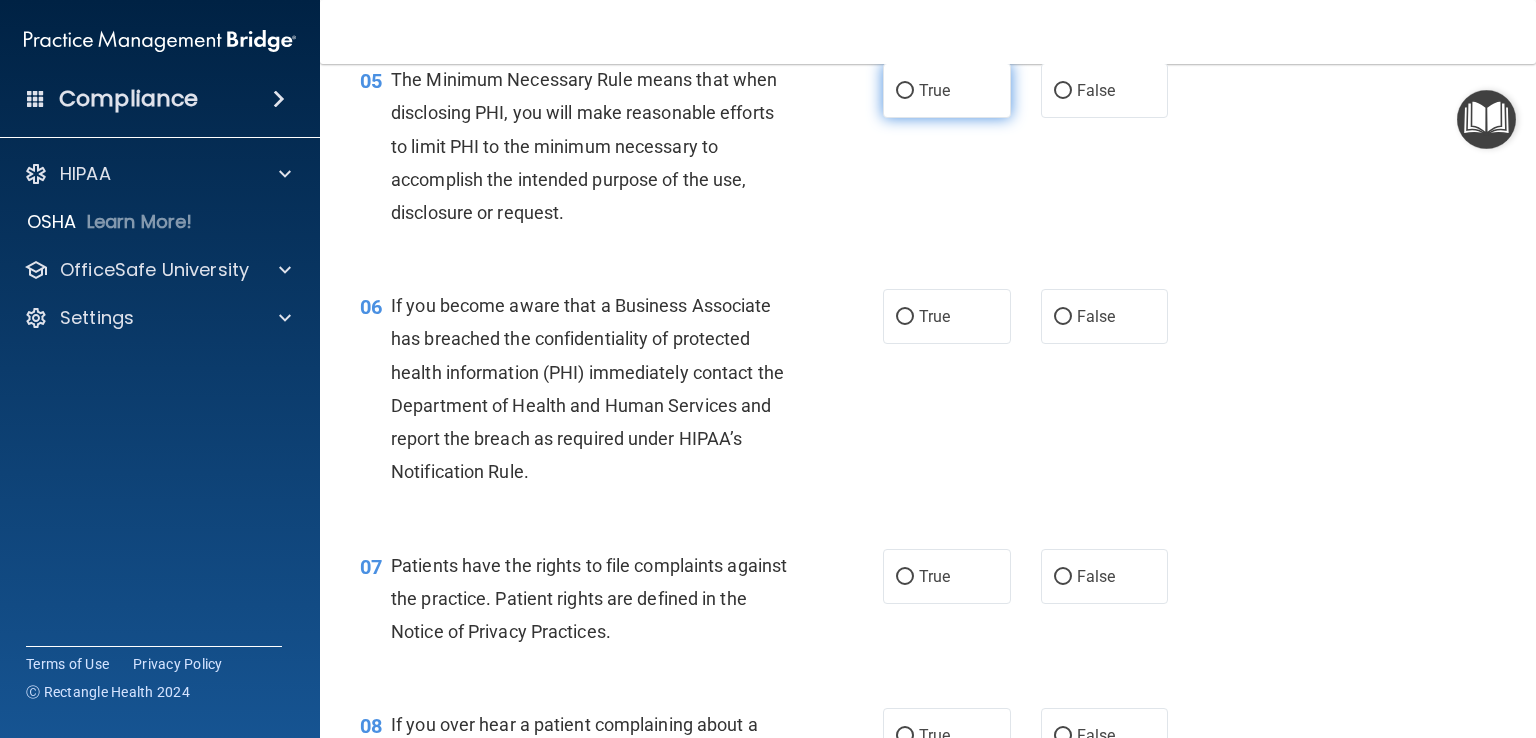 click on "True" at bounding box center [934, 90] 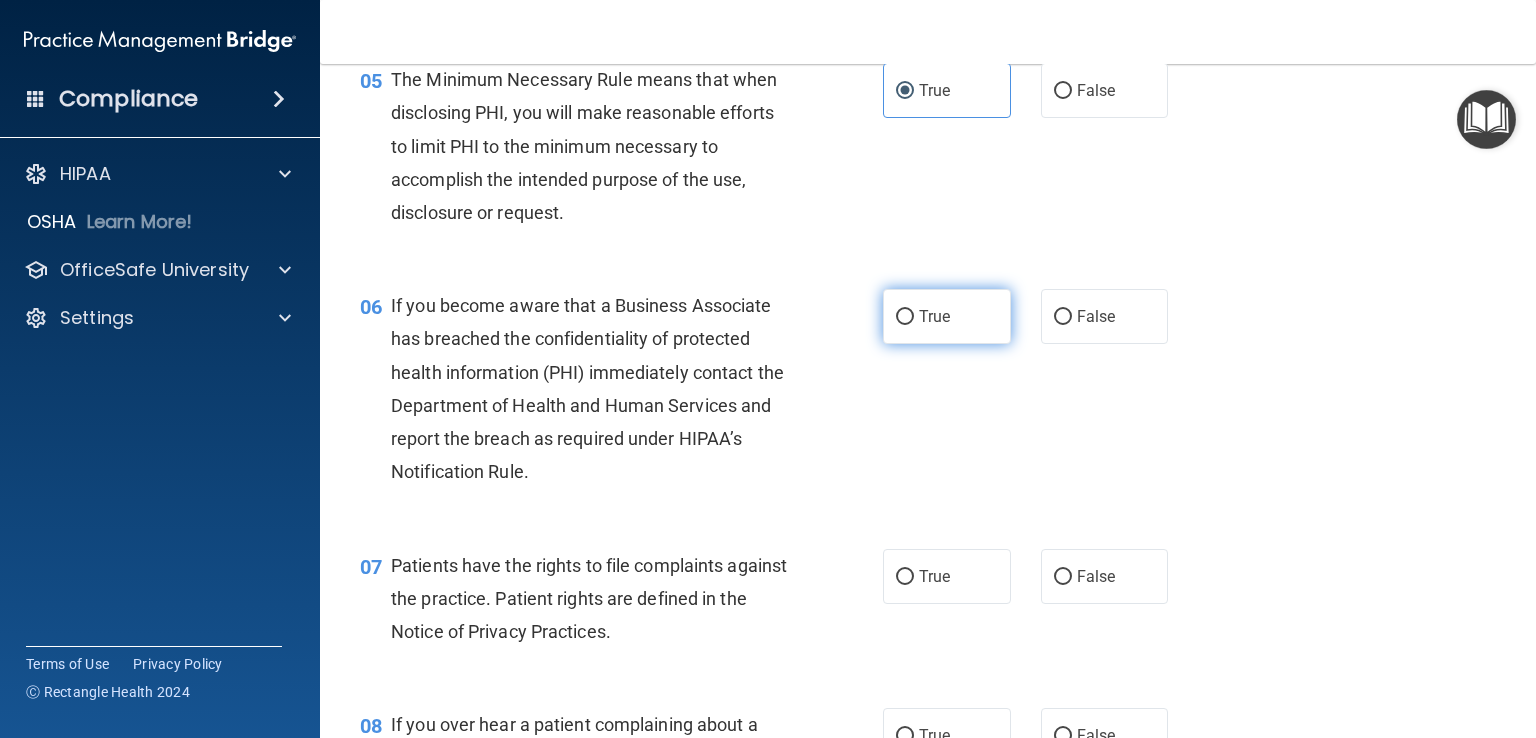 click on "True" at bounding box center (947, 316) 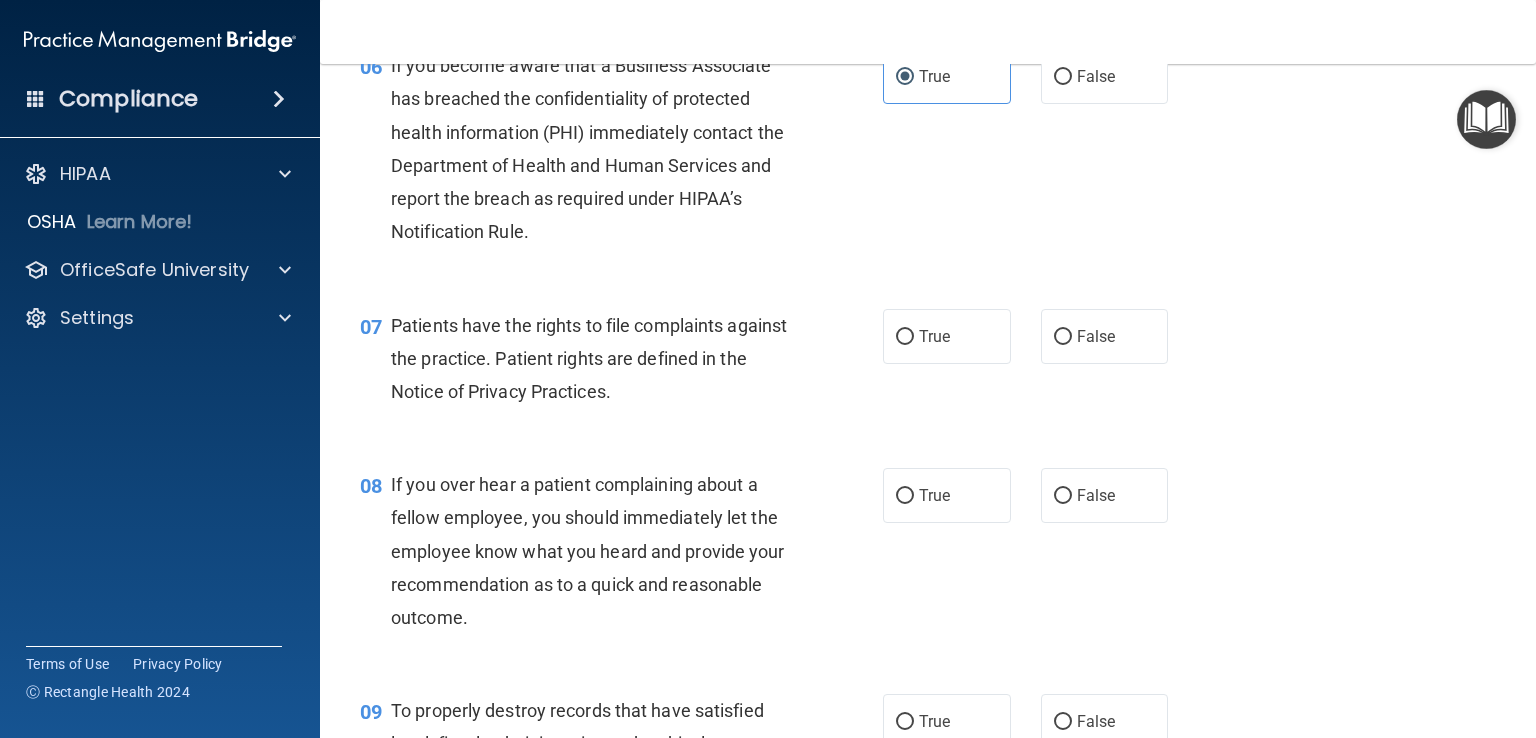 scroll, scrollTop: 1150, scrollLeft: 0, axis: vertical 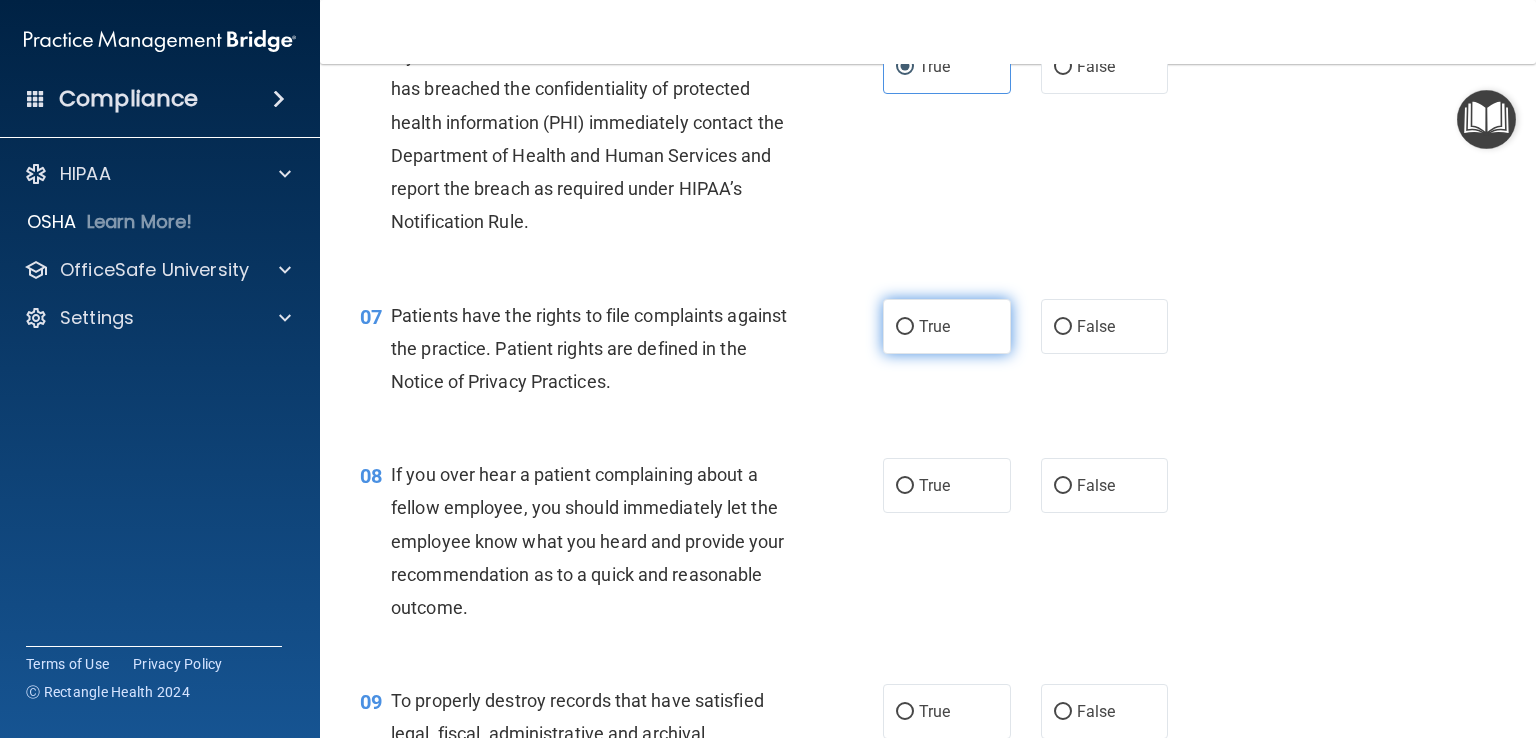 click on "True" at bounding box center [947, 326] 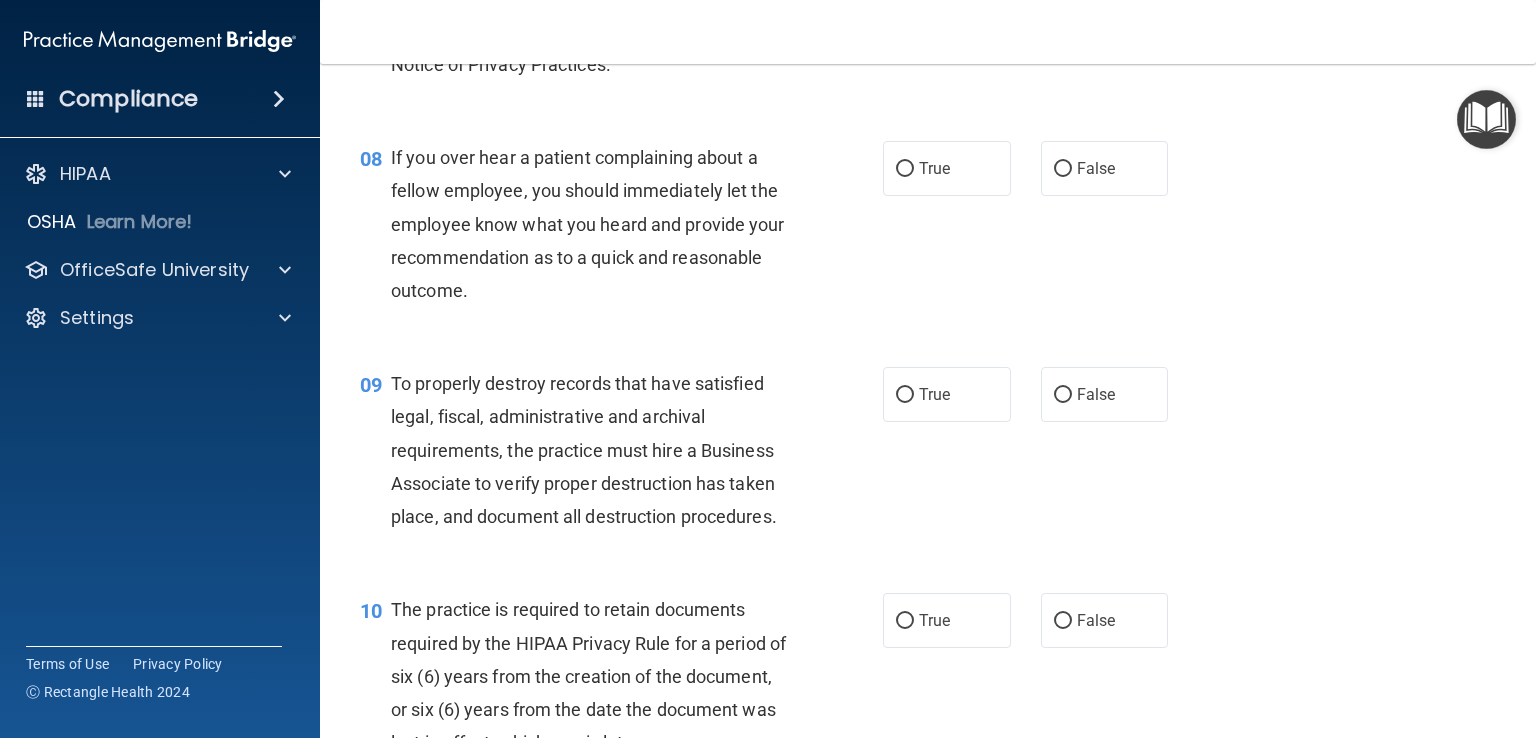 scroll, scrollTop: 1470, scrollLeft: 0, axis: vertical 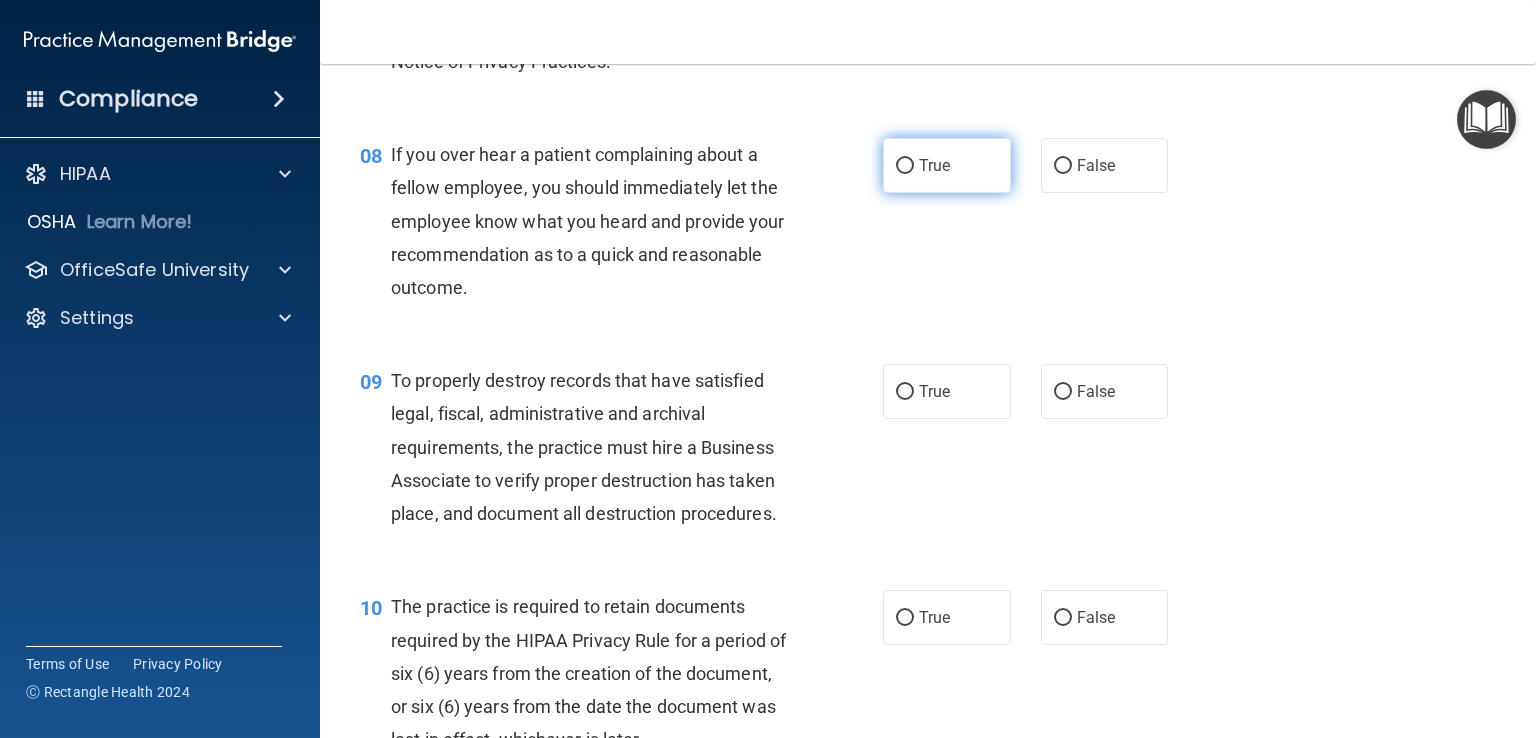 click on "True" at bounding box center (947, 165) 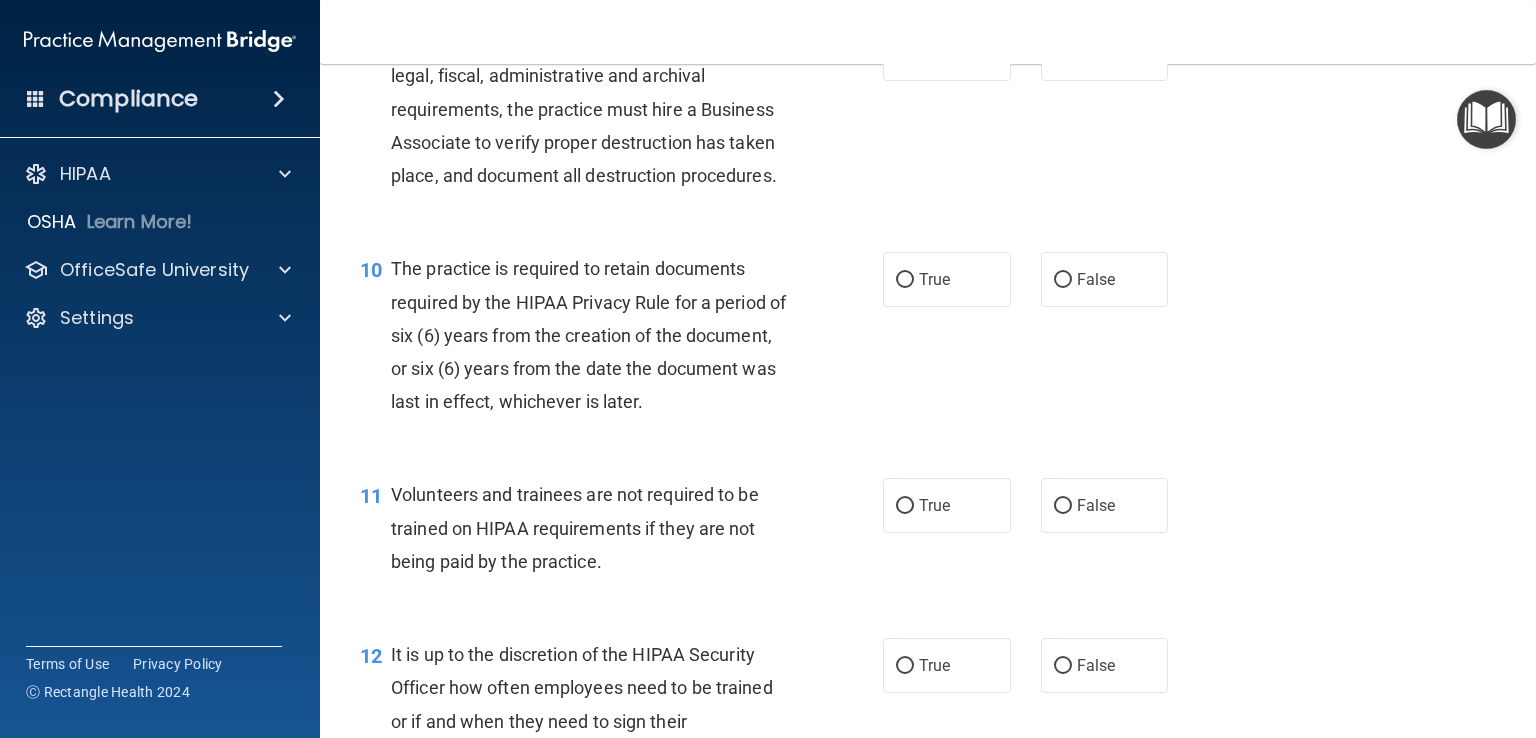 scroll, scrollTop: 1808, scrollLeft: 0, axis: vertical 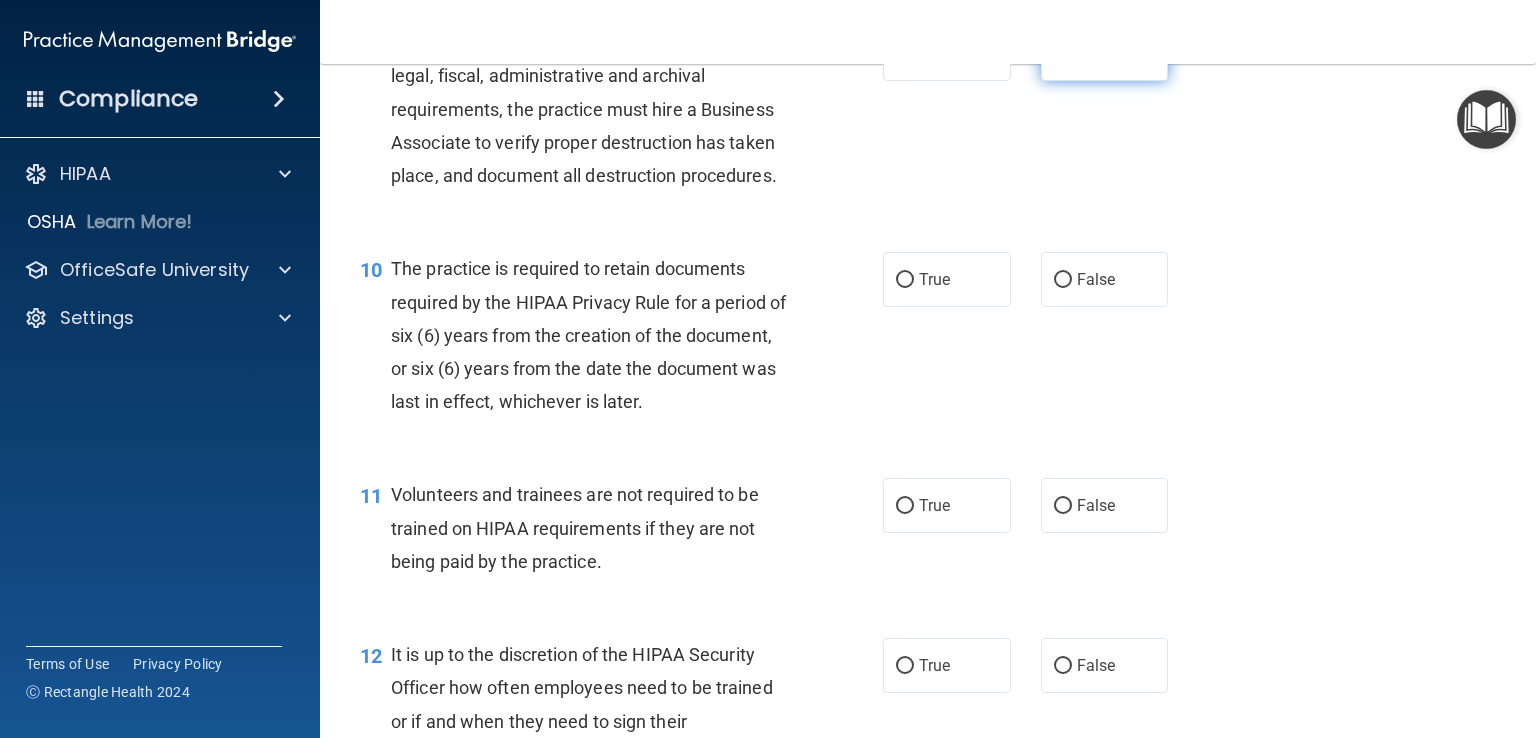 click on "False" at bounding box center (1105, 53) 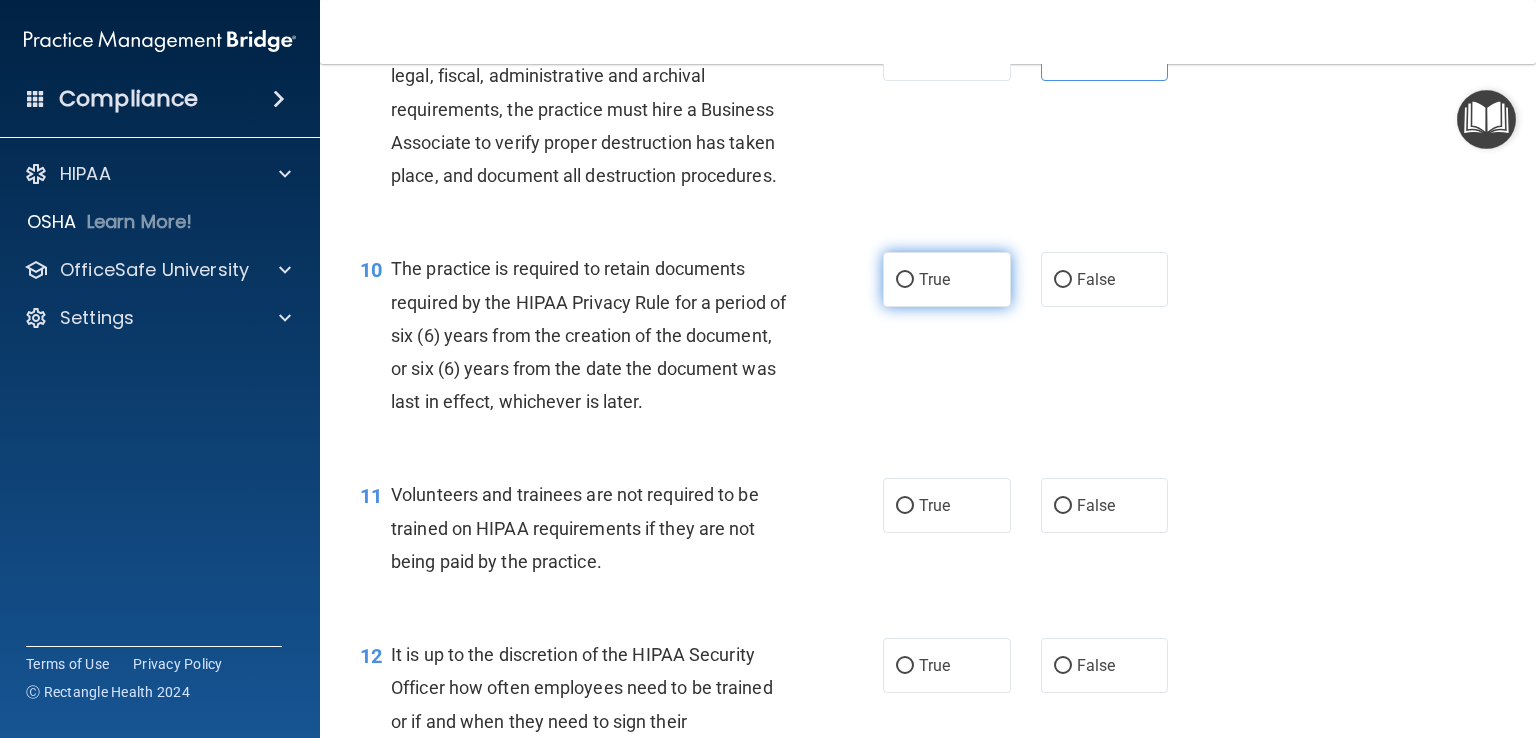 click on "True" at bounding box center [947, 279] 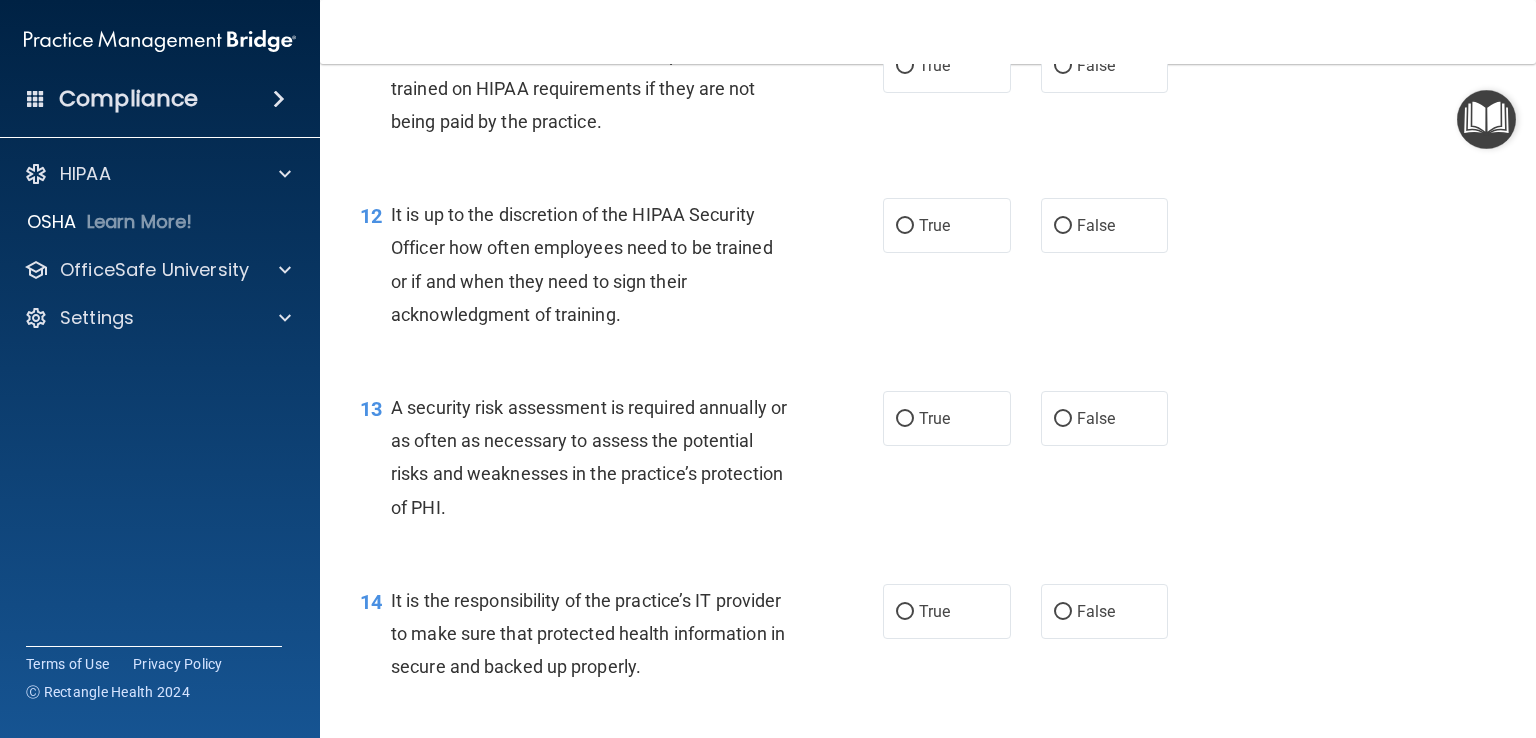 scroll, scrollTop: 2248, scrollLeft: 0, axis: vertical 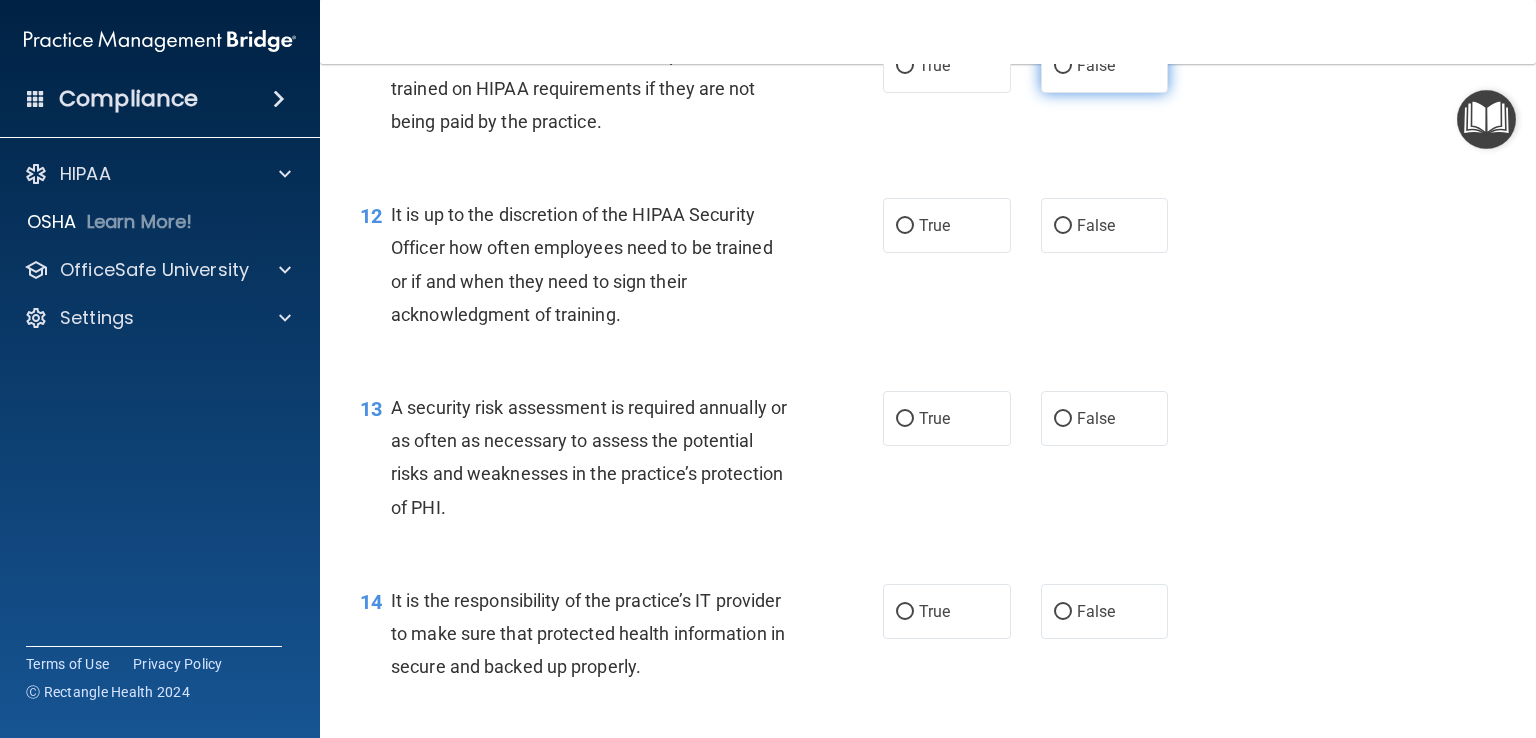 click on "False" at bounding box center [1105, 65] 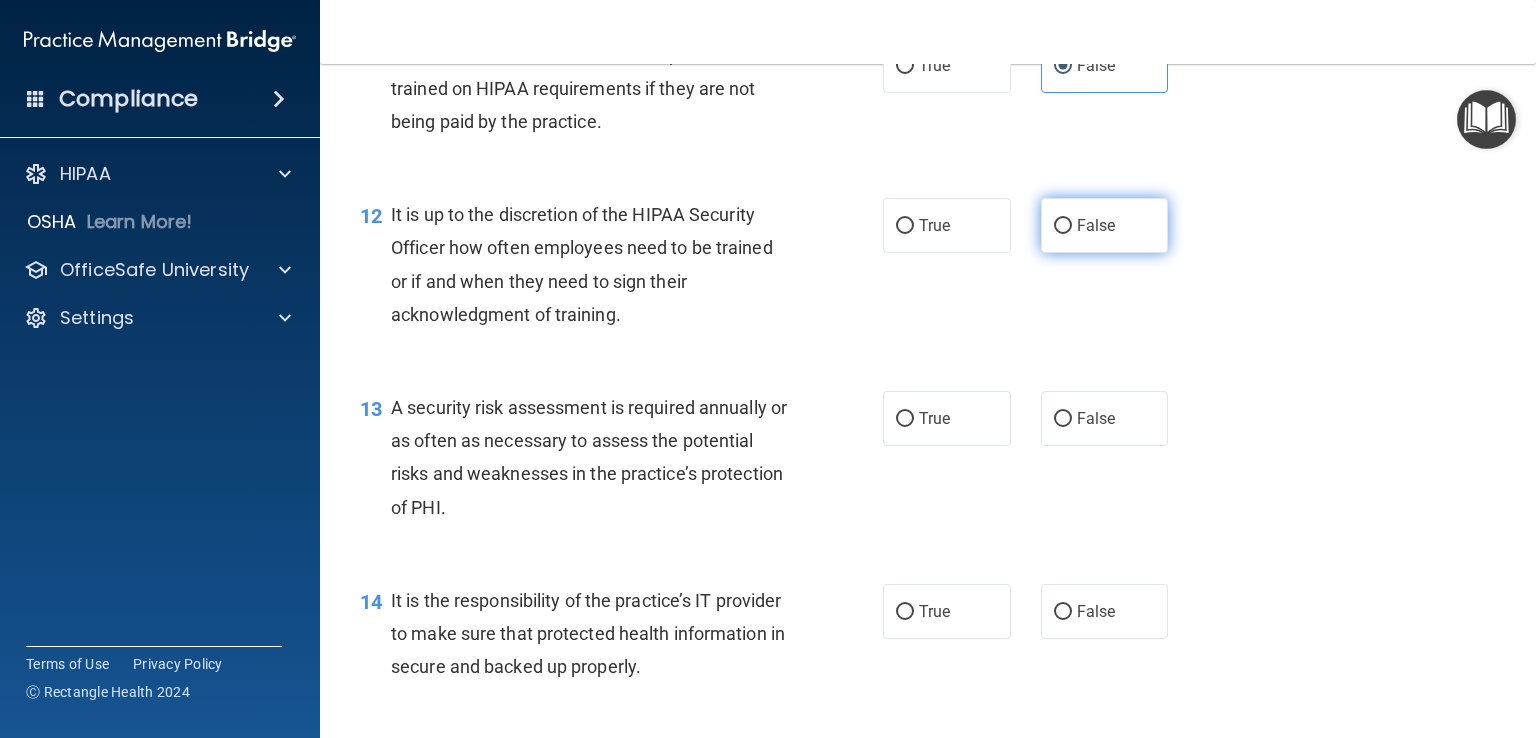 click on "False" at bounding box center [1105, 225] 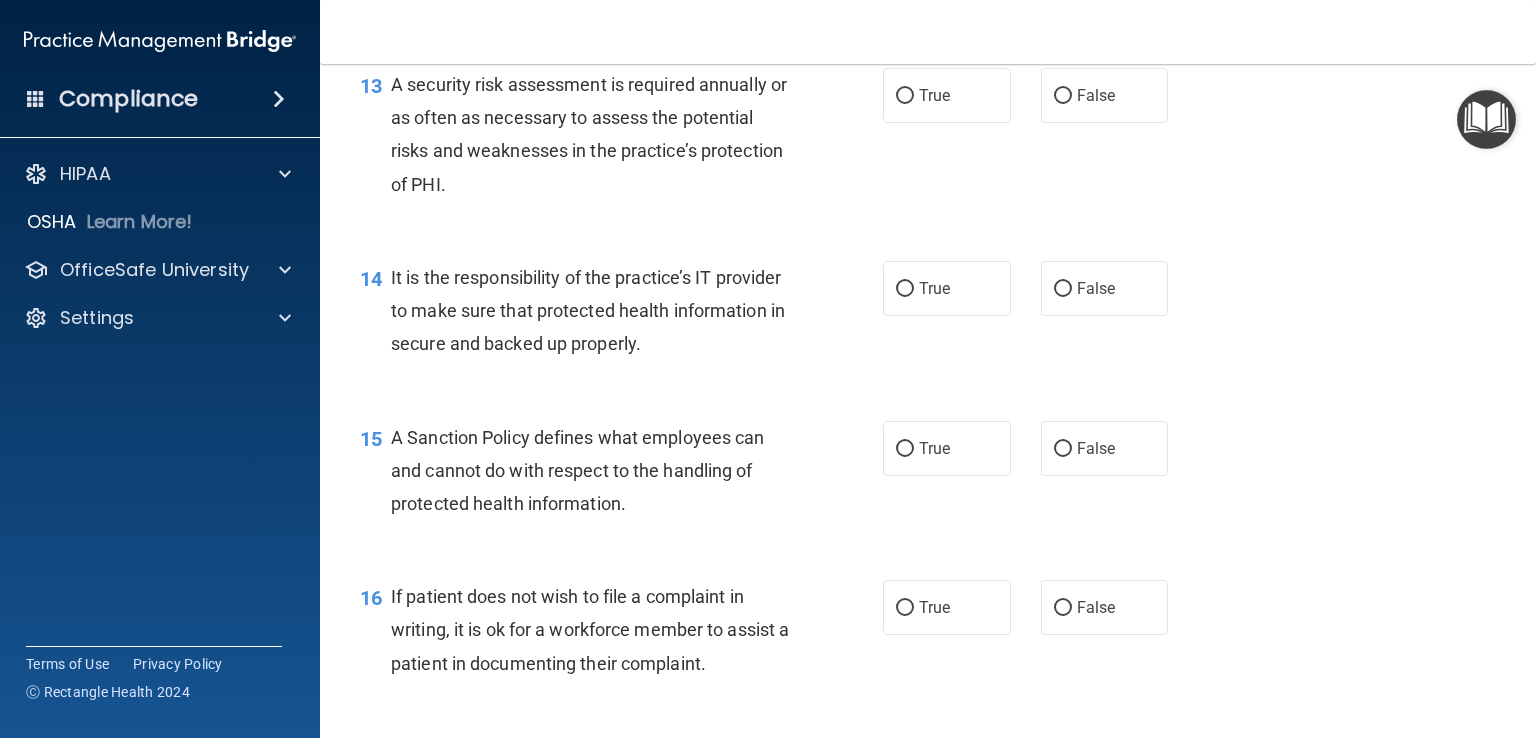 scroll, scrollTop: 2582, scrollLeft: 0, axis: vertical 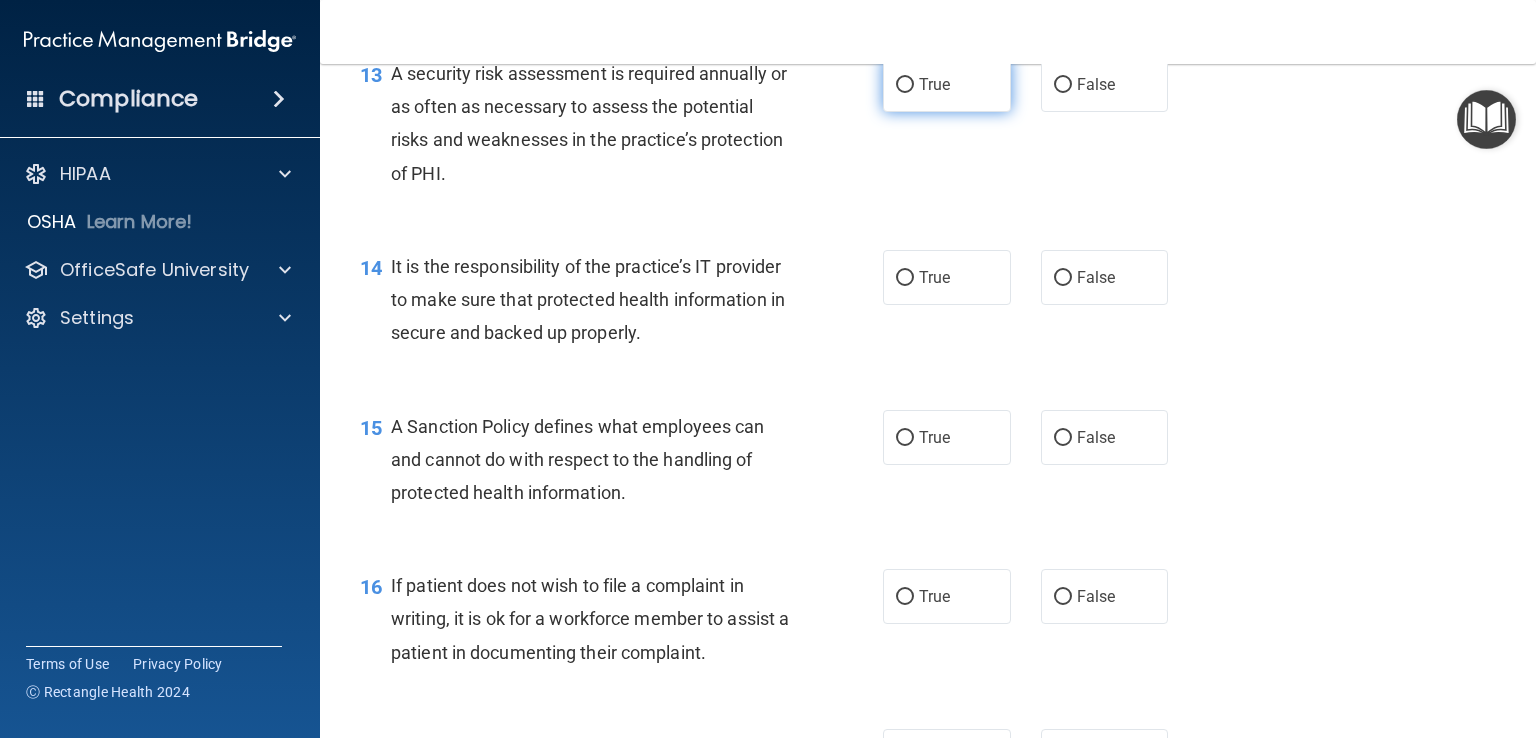 click on "True" at bounding box center (947, 84) 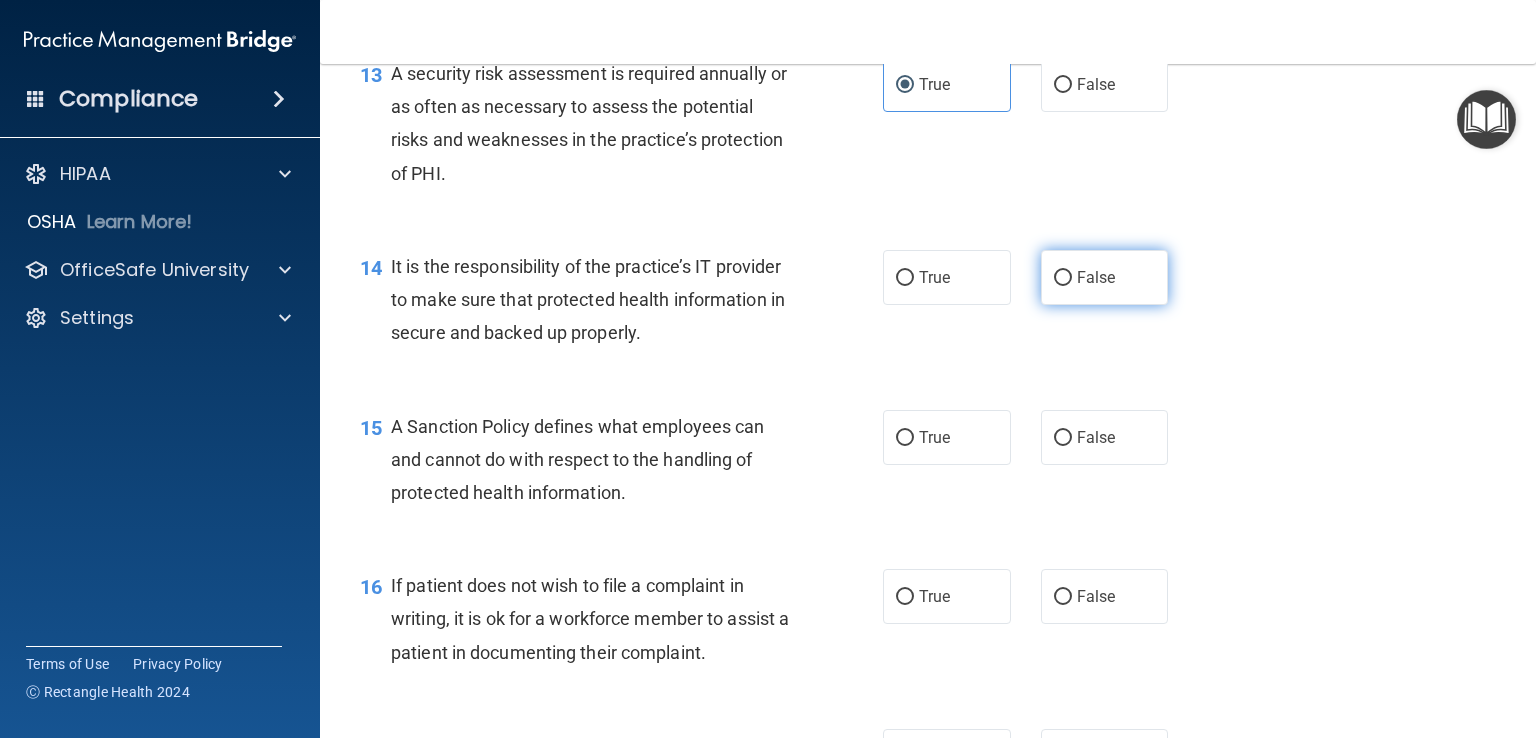 click on "False" at bounding box center [1105, 277] 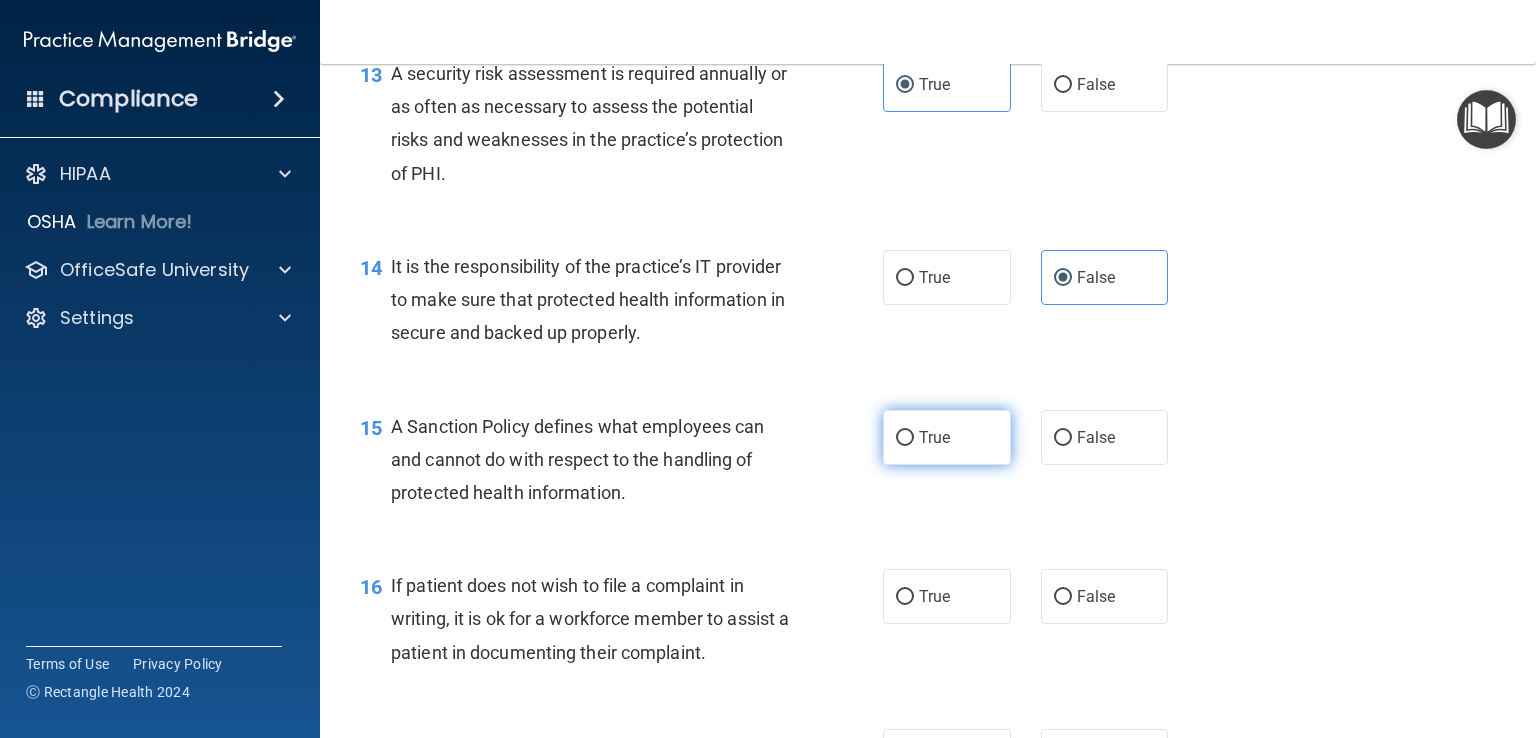 click on "True" at bounding box center [934, 437] 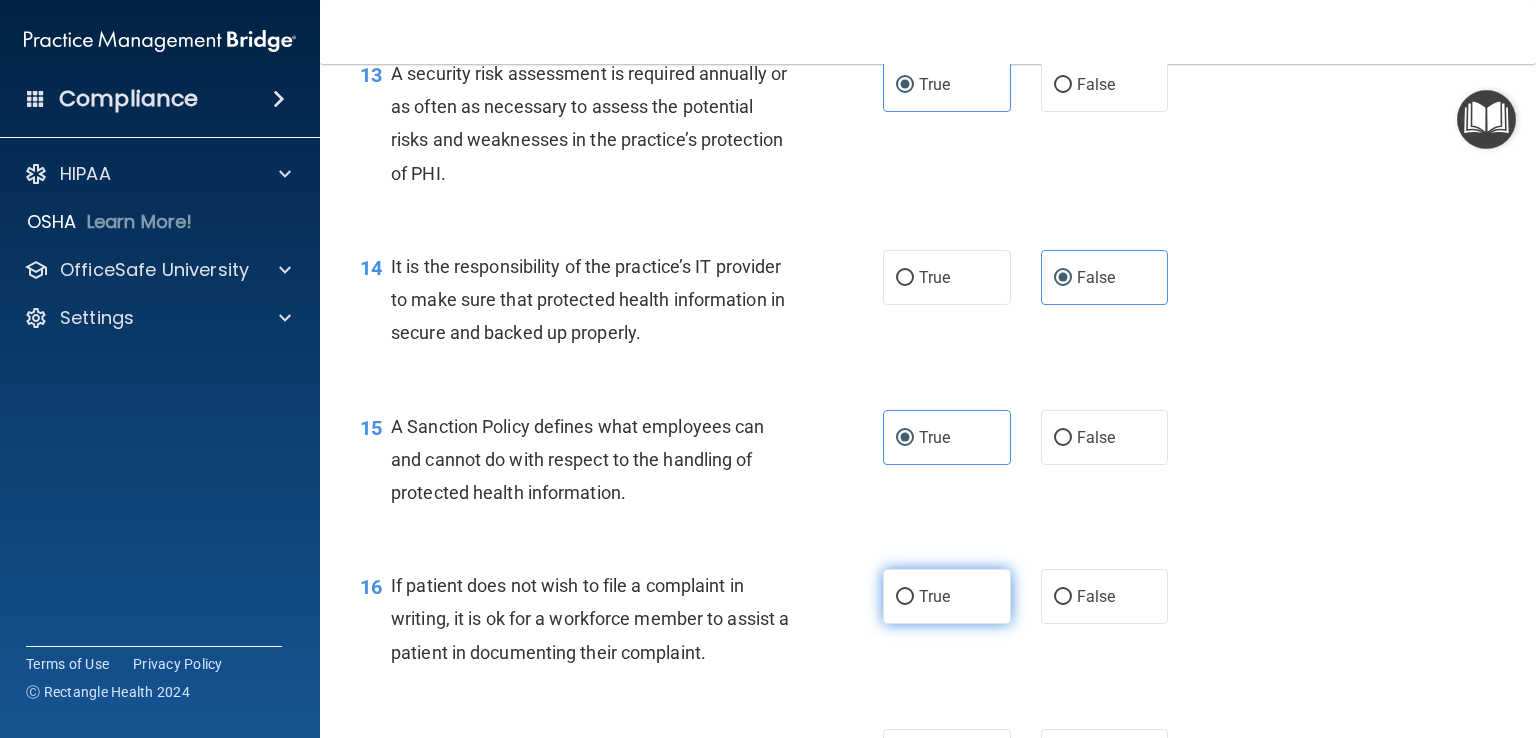 click on "True" at bounding box center [934, 596] 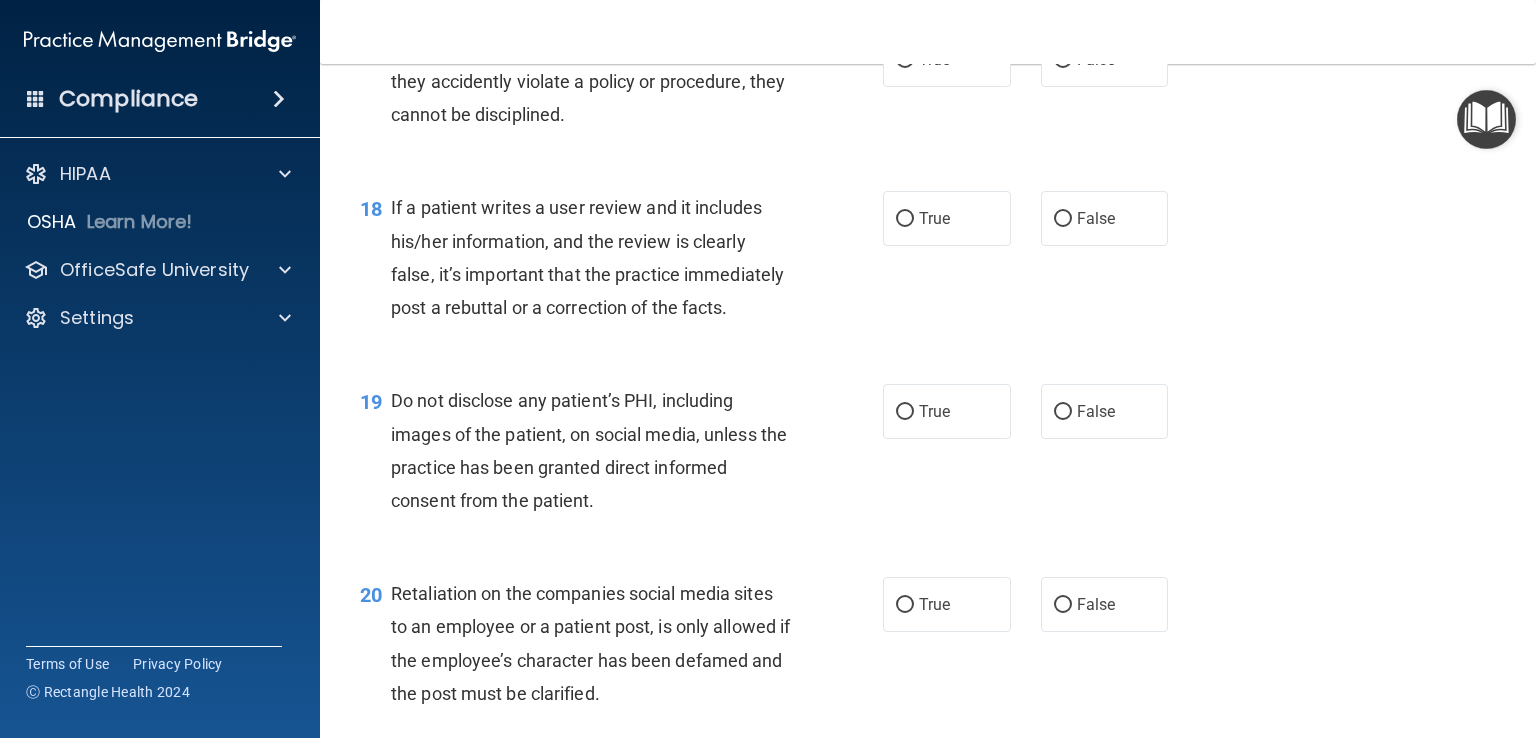 scroll, scrollTop: 3278, scrollLeft: 0, axis: vertical 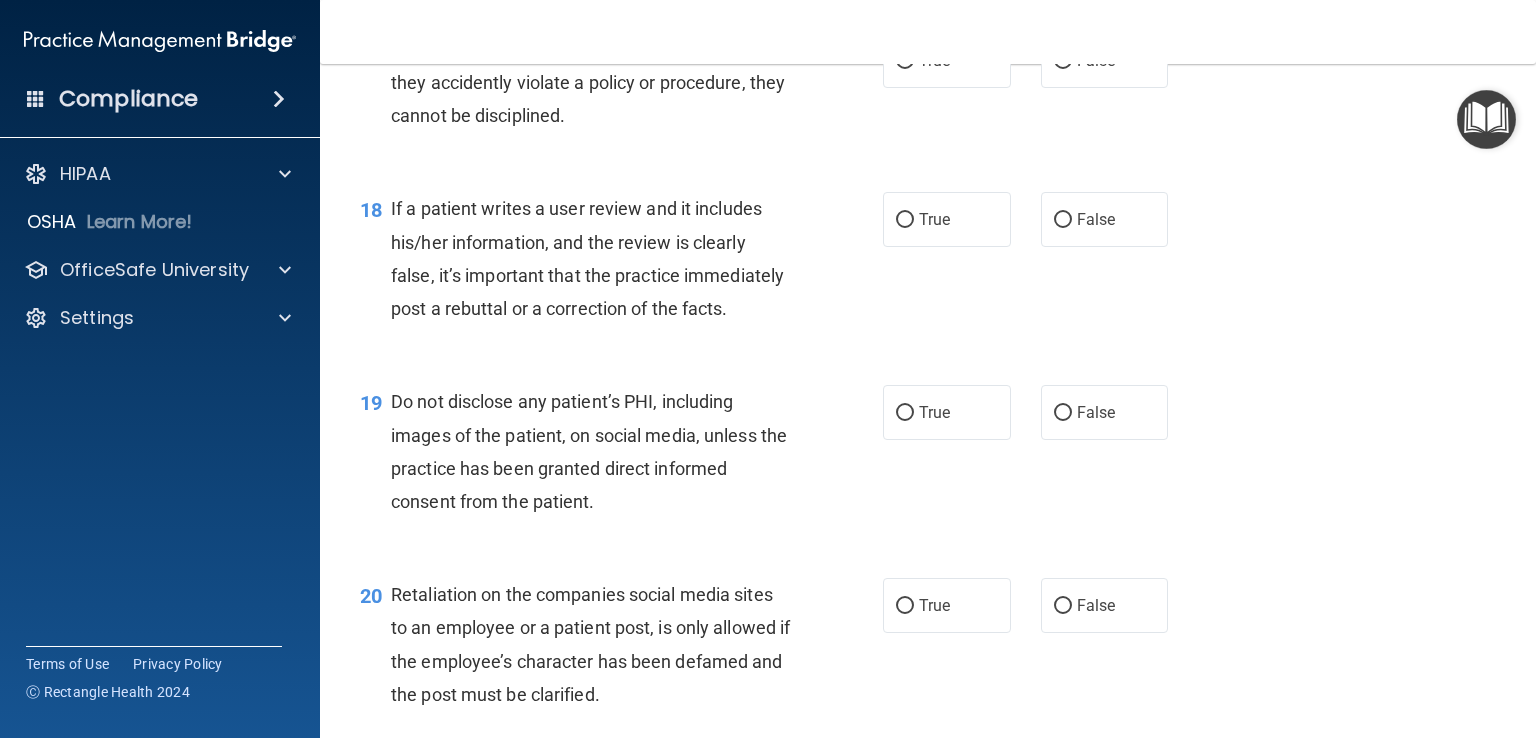 click on "17       If employees are not trained on HIPAA laws and they accidently violate a policy or procedure, they cannot be disciplined.                 True           False" at bounding box center (928, 88) 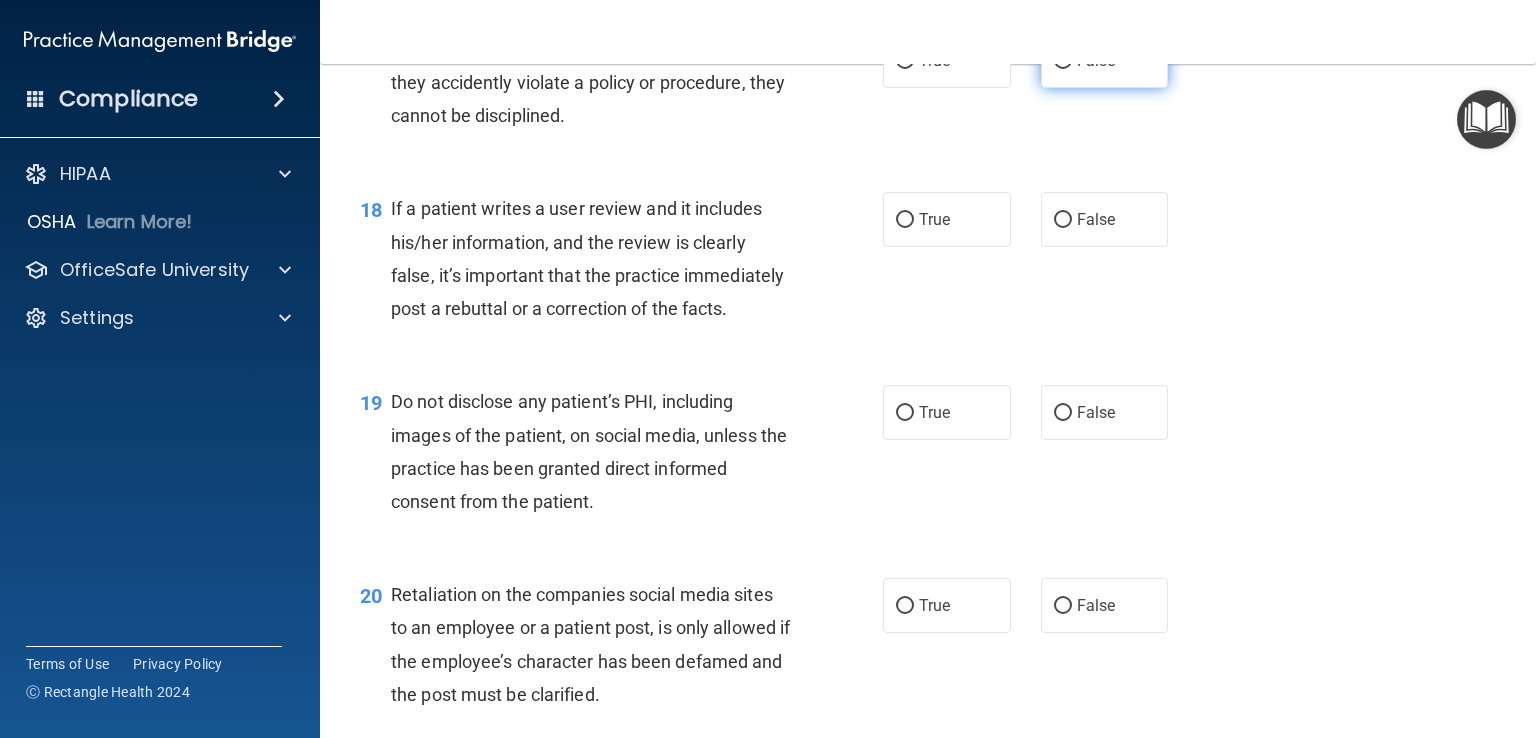 click on "False" at bounding box center [1105, 60] 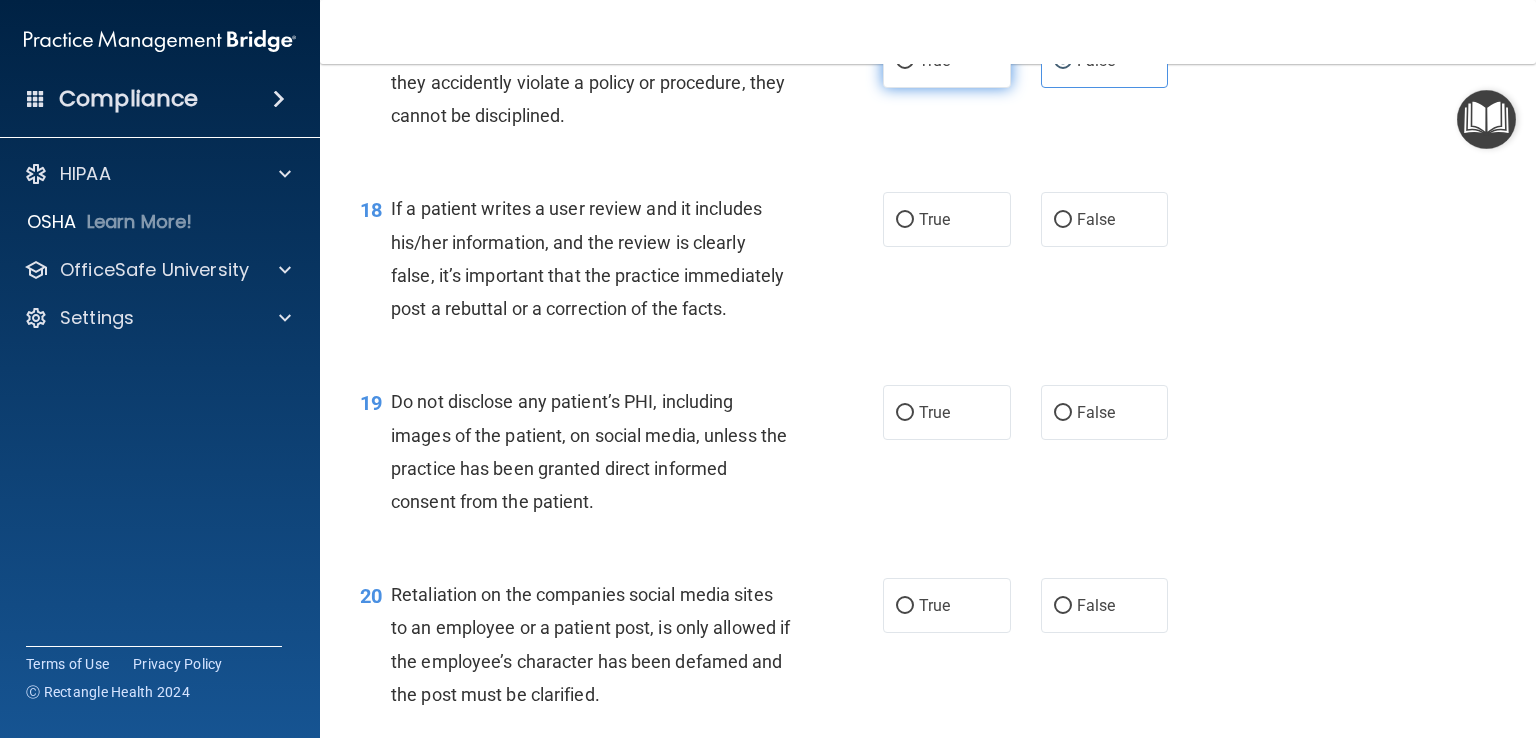 click on "True" at bounding box center [947, 60] 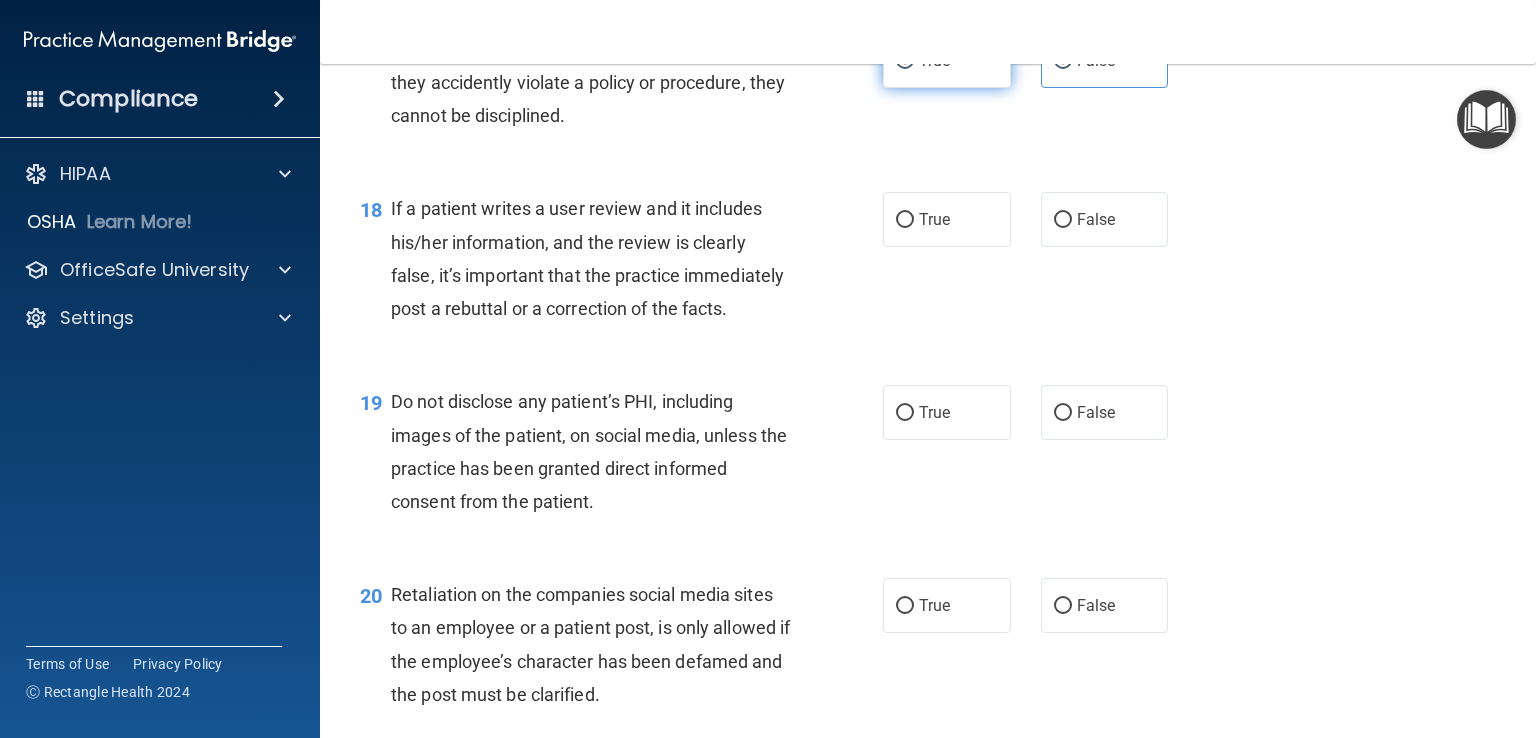 radio on "false" 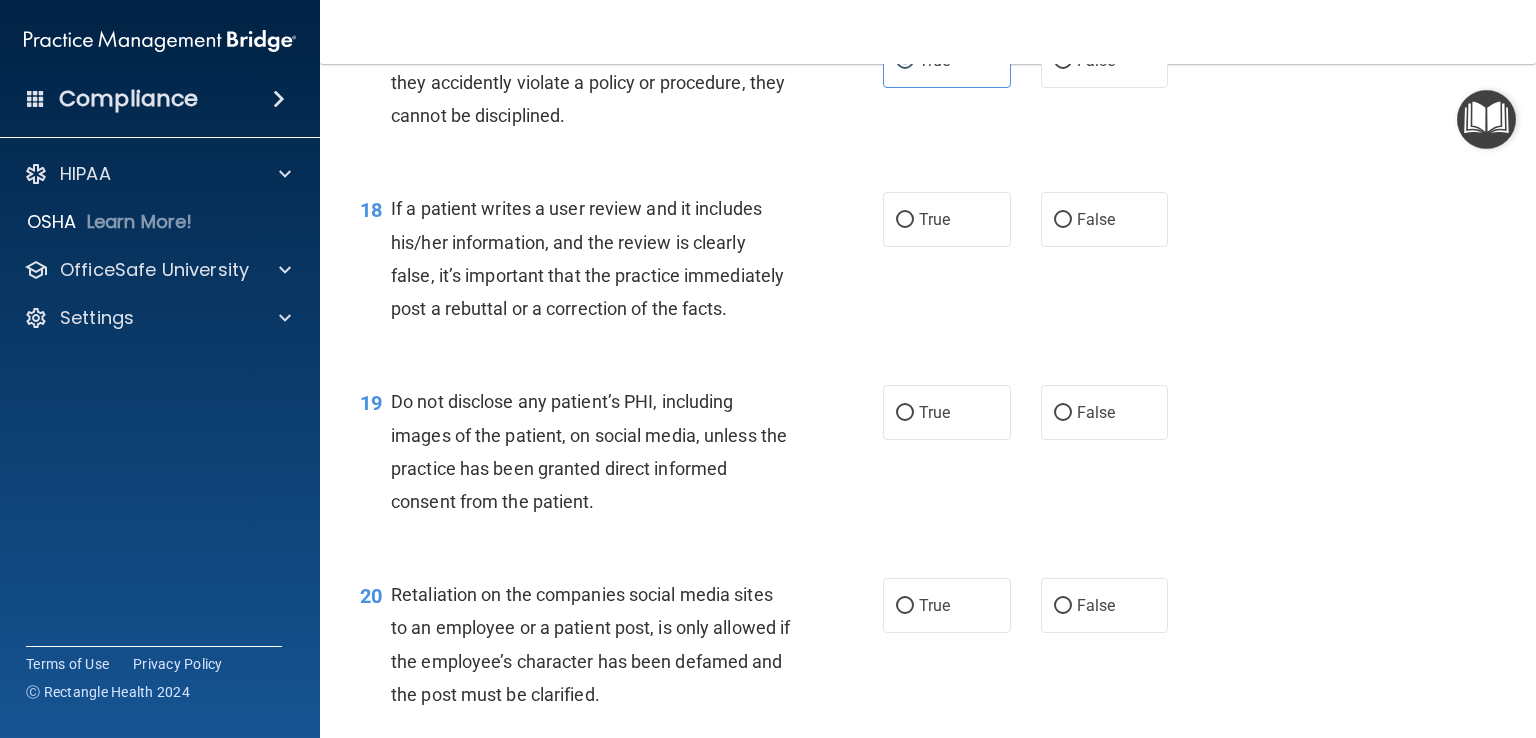 click on "18       If a patient writes a user review and it includes his/her information, and the review is clearly false, it’s important that the practice immediately post a rebuttal or a correction of the facts.                 True           False" at bounding box center [928, 263] 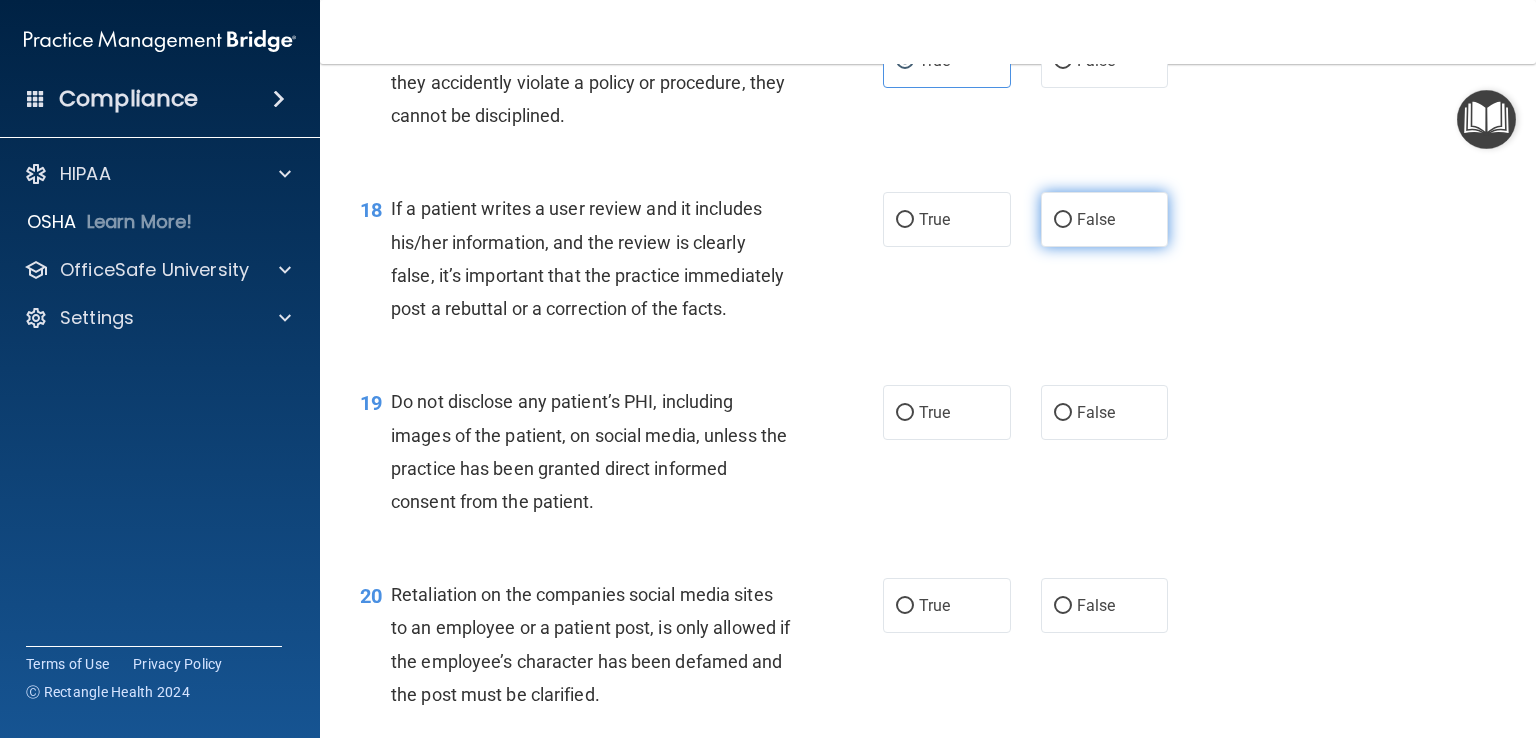 click on "False" at bounding box center [1105, 219] 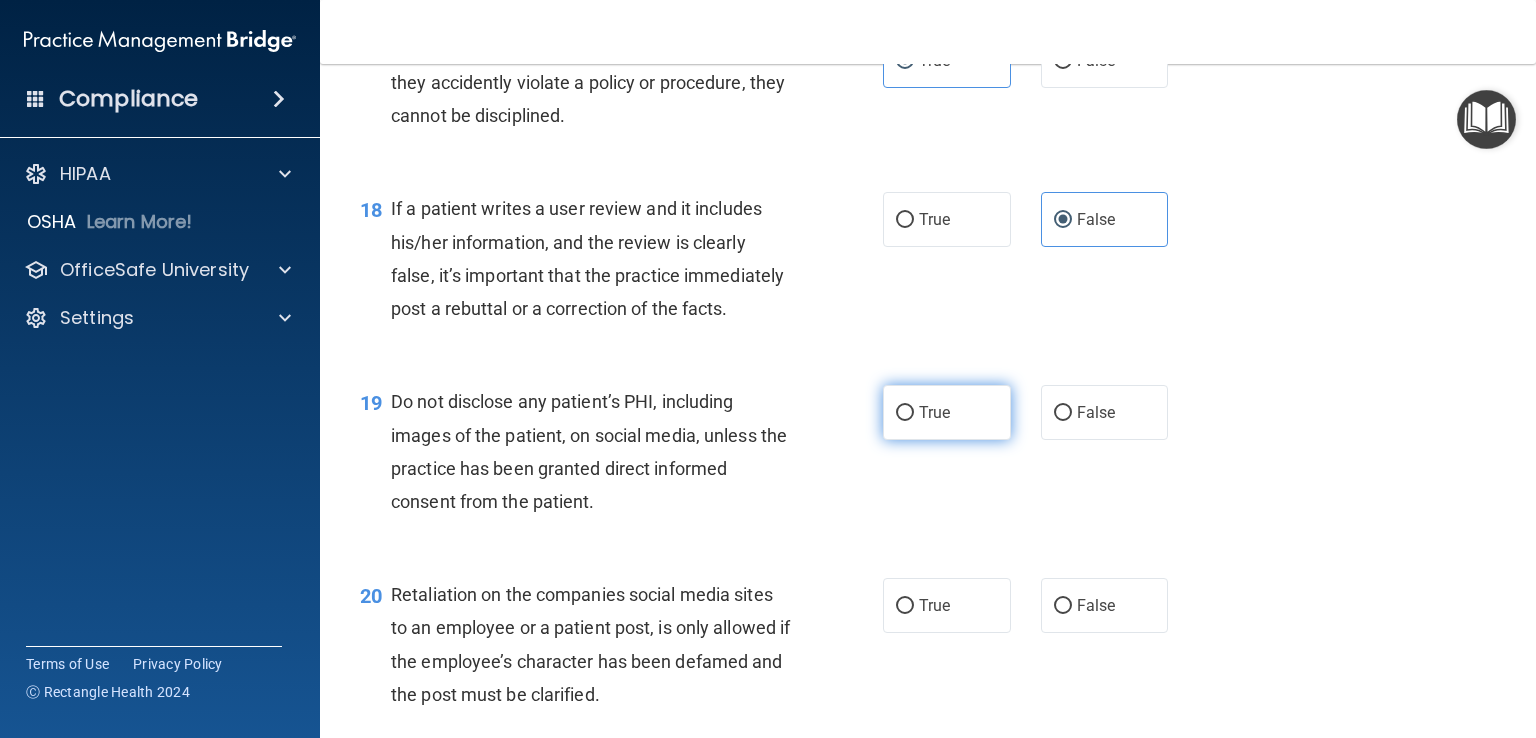 click on "True" at bounding box center (947, 412) 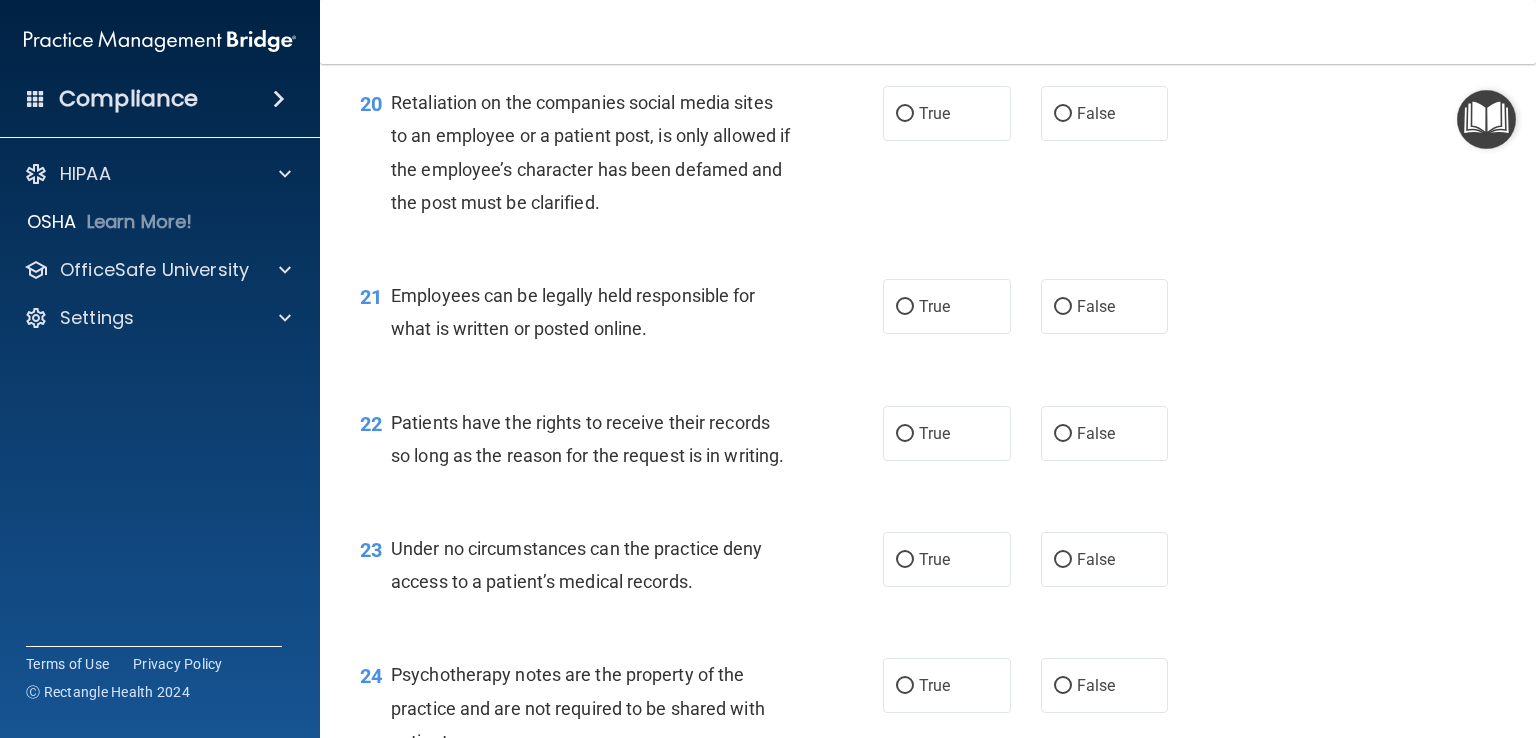 scroll, scrollTop: 3774, scrollLeft: 0, axis: vertical 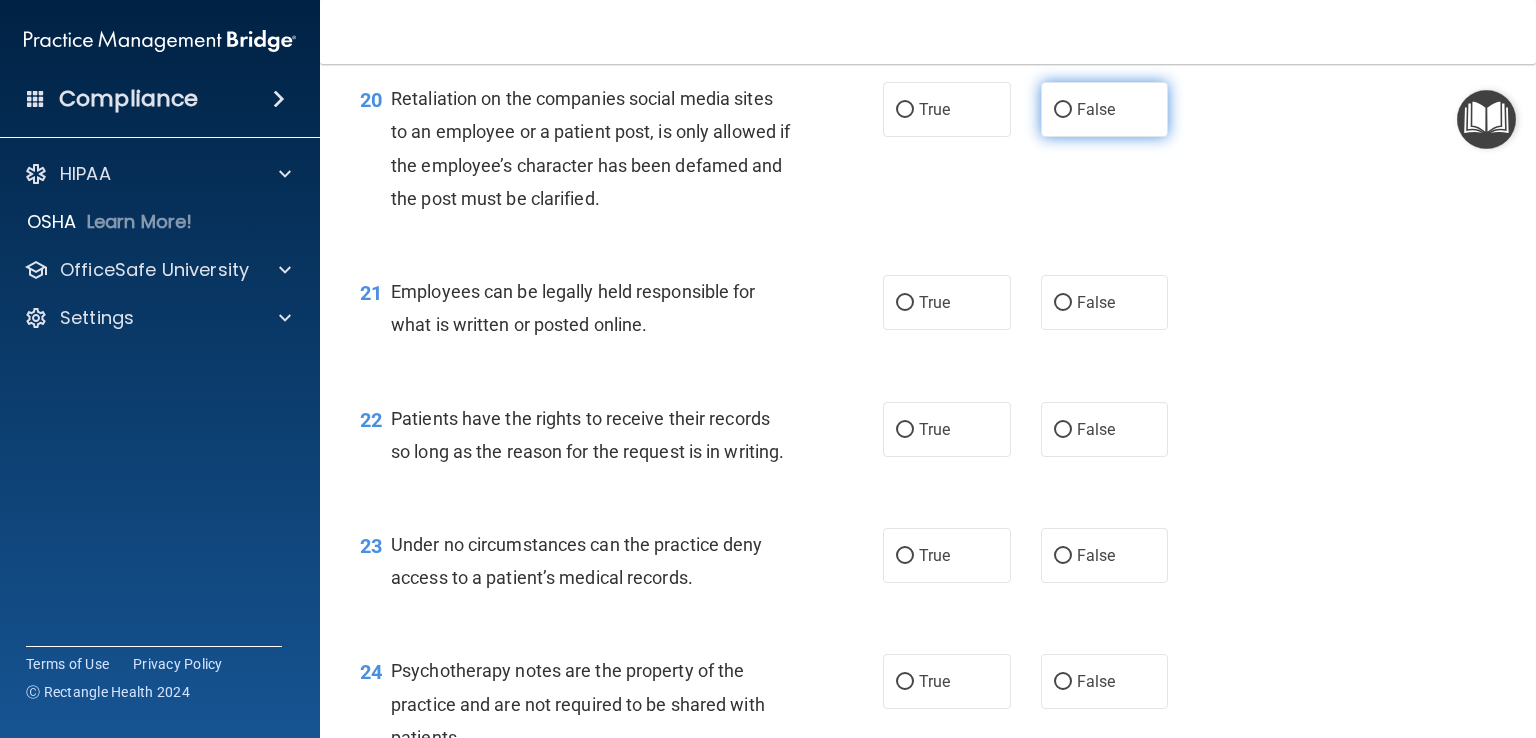 click on "False" at bounding box center (1105, 109) 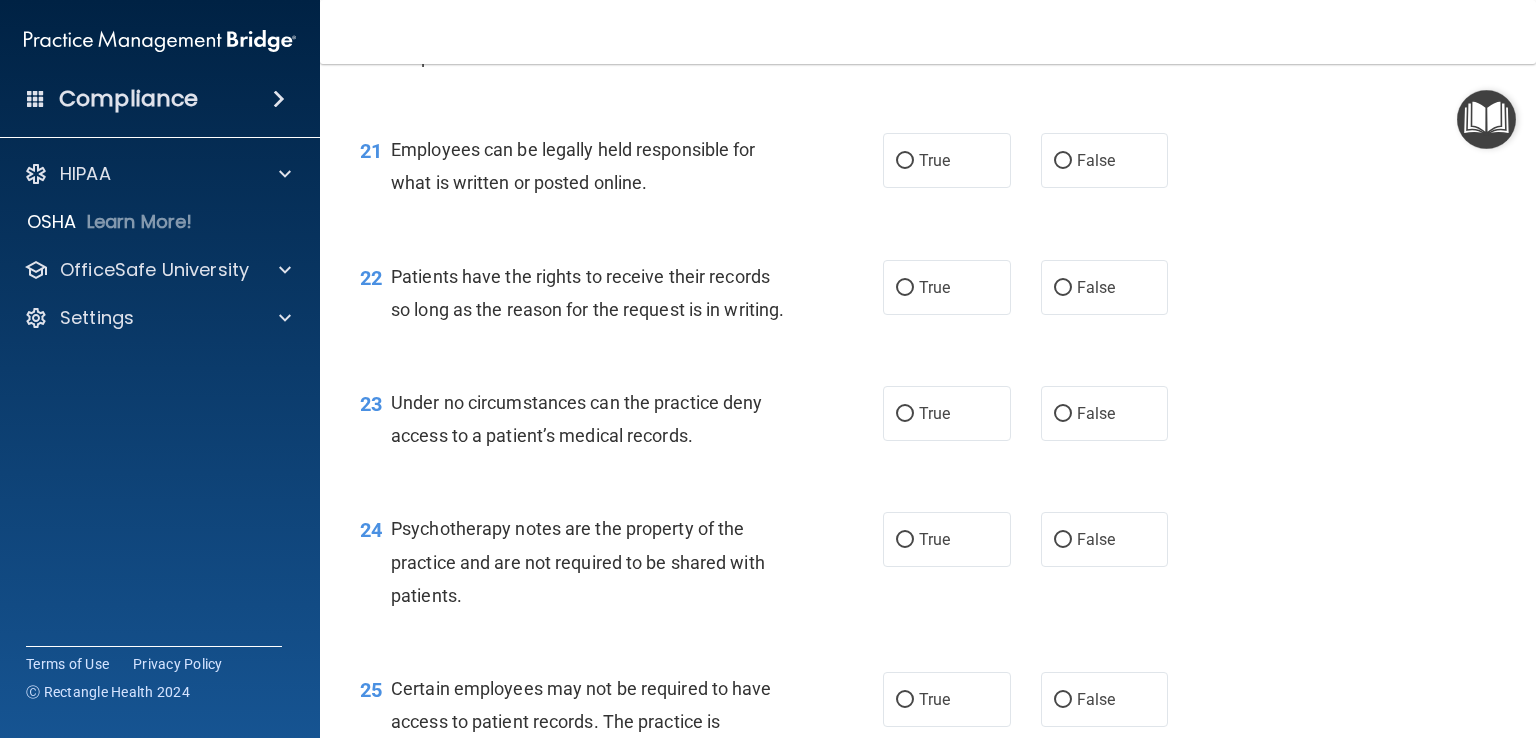scroll, scrollTop: 3926, scrollLeft: 0, axis: vertical 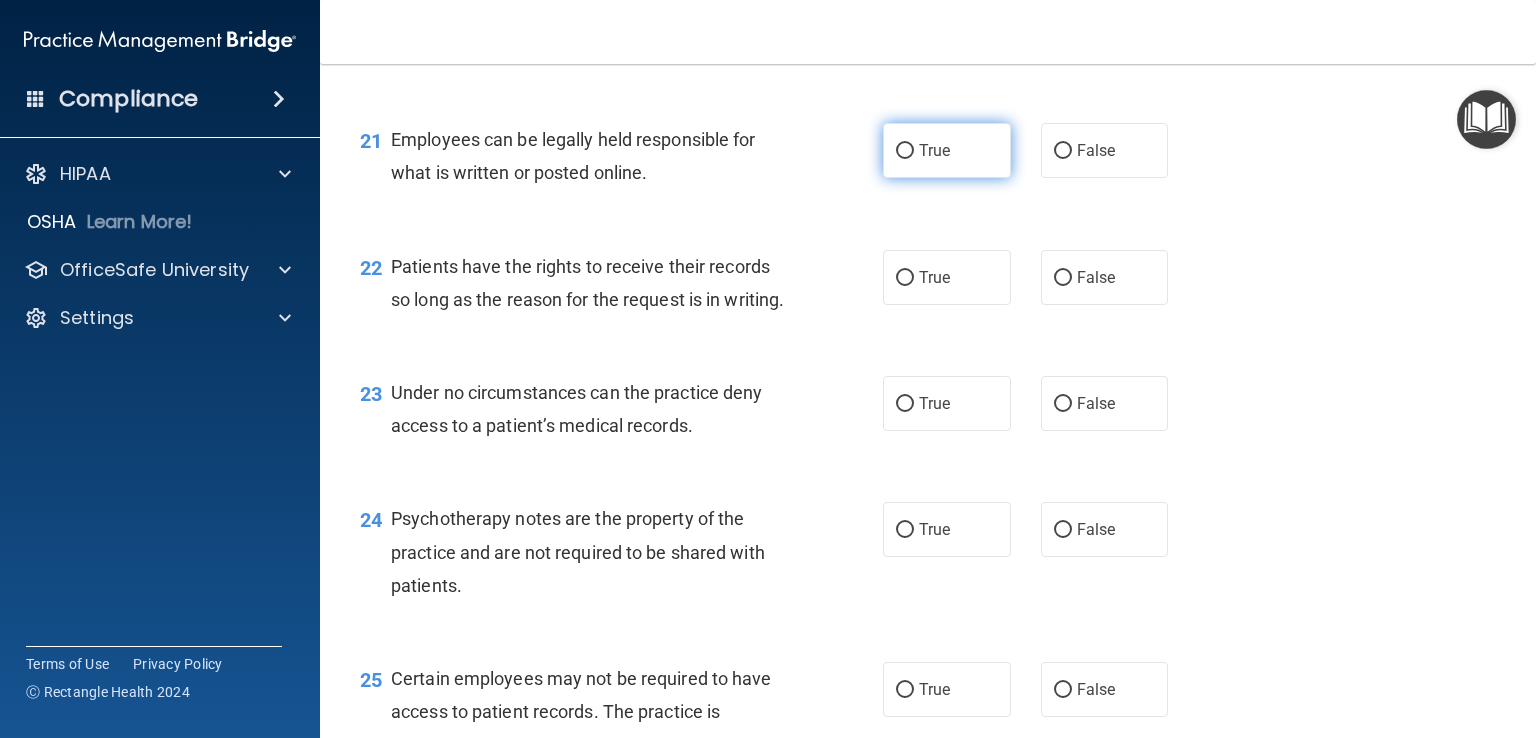 click on "True" at bounding box center [947, 150] 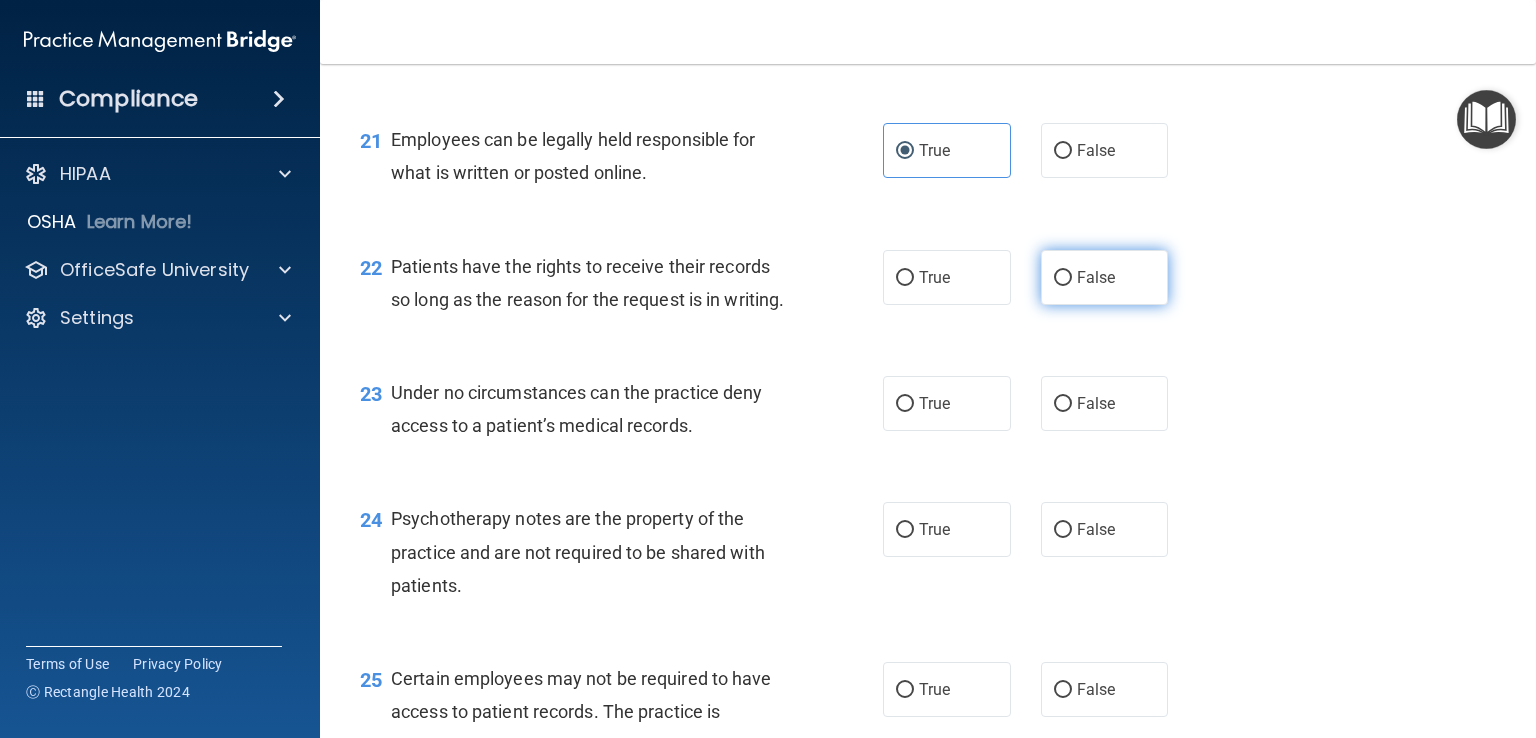 click on "False" at bounding box center (1105, 277) 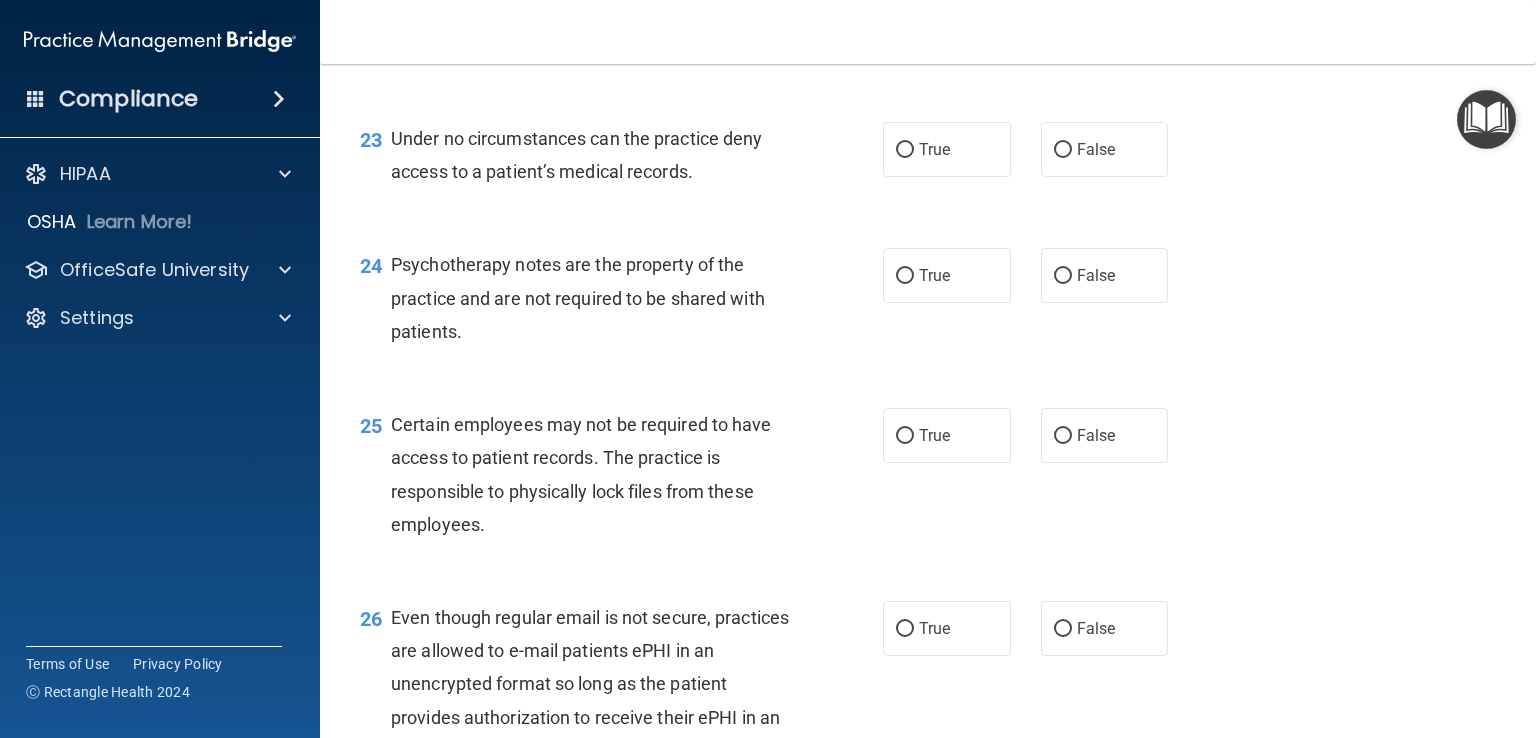 scroll, scrollTop: 4192, scrollLeft: 0, axis: vertical 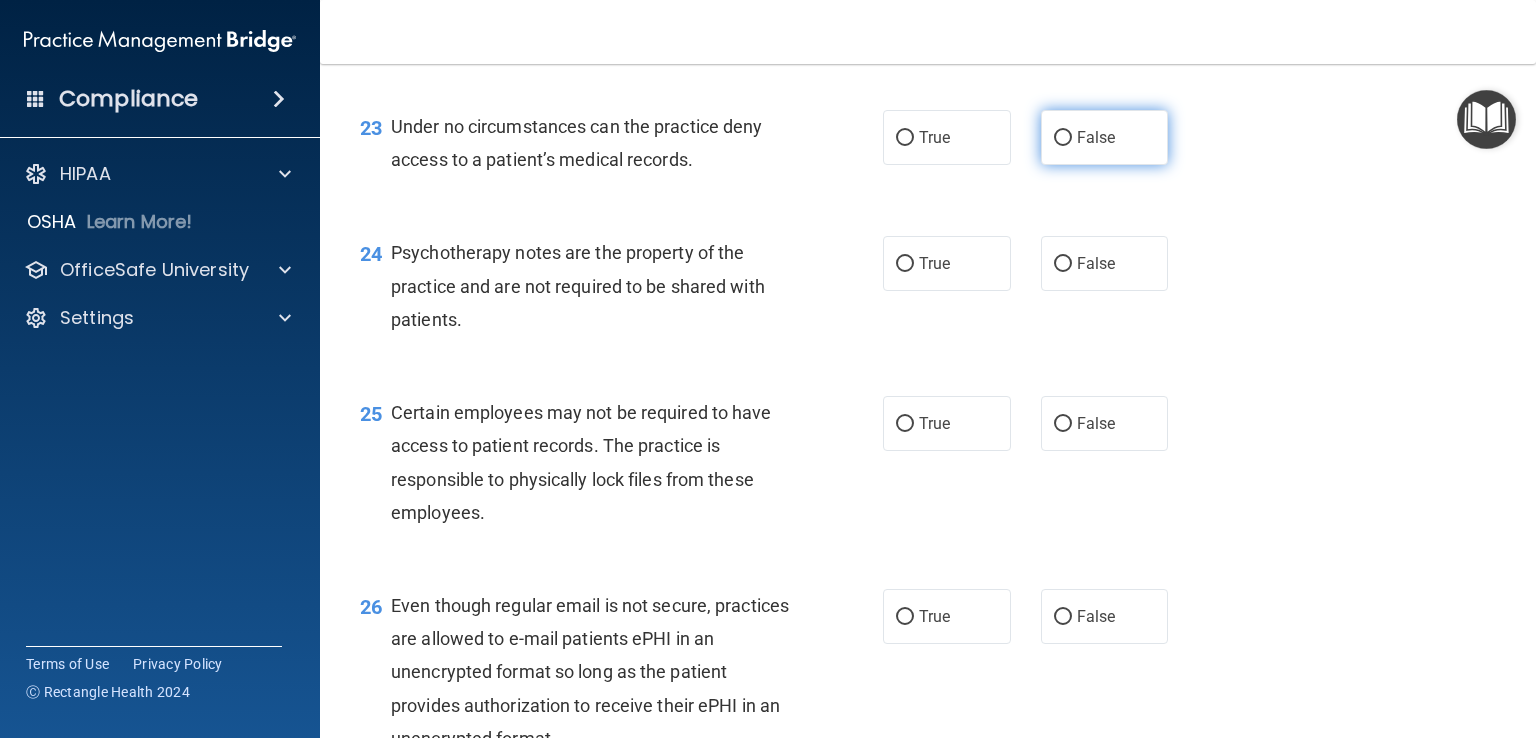 click on "False" at bounding box center [1105, 137] 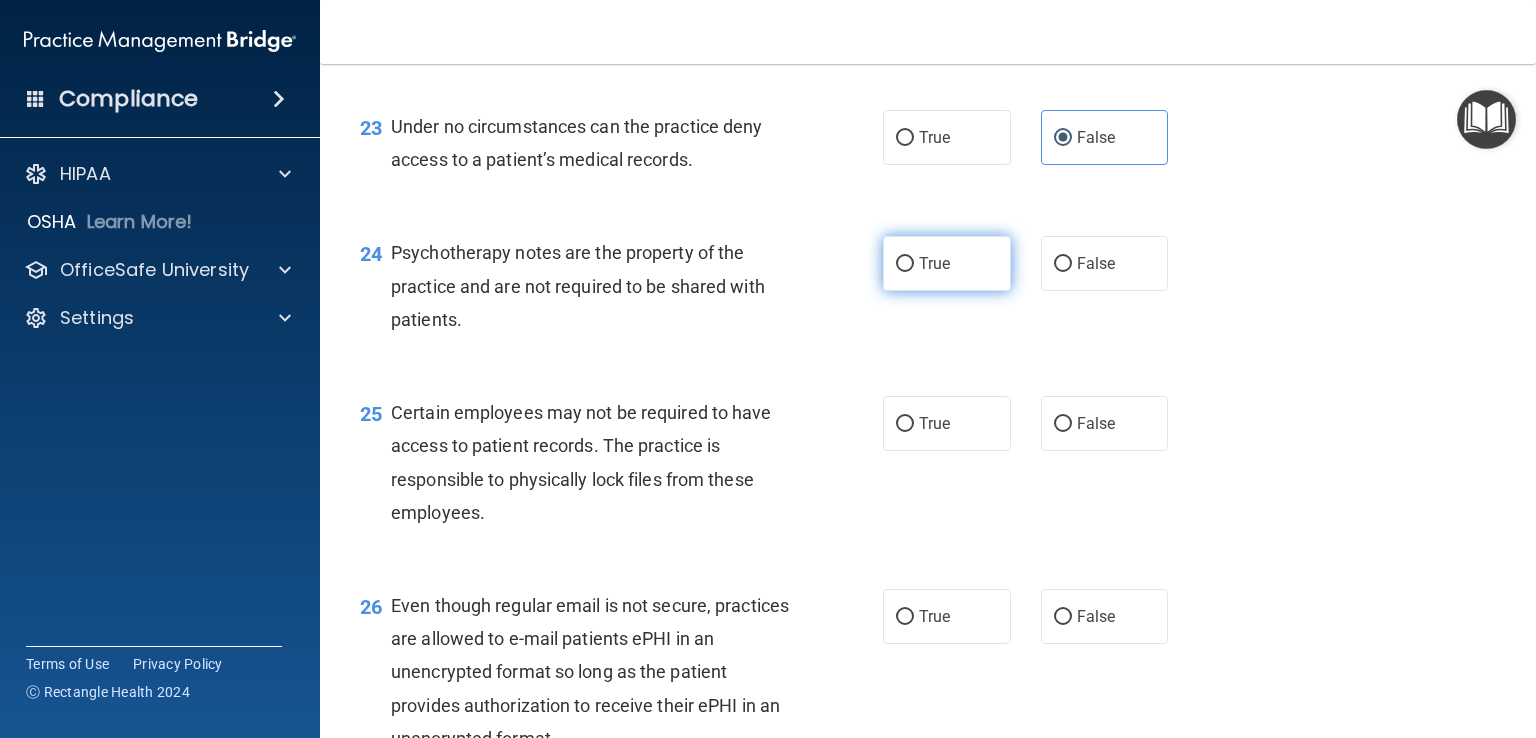 click on "True" at bounding box center (934, 263) 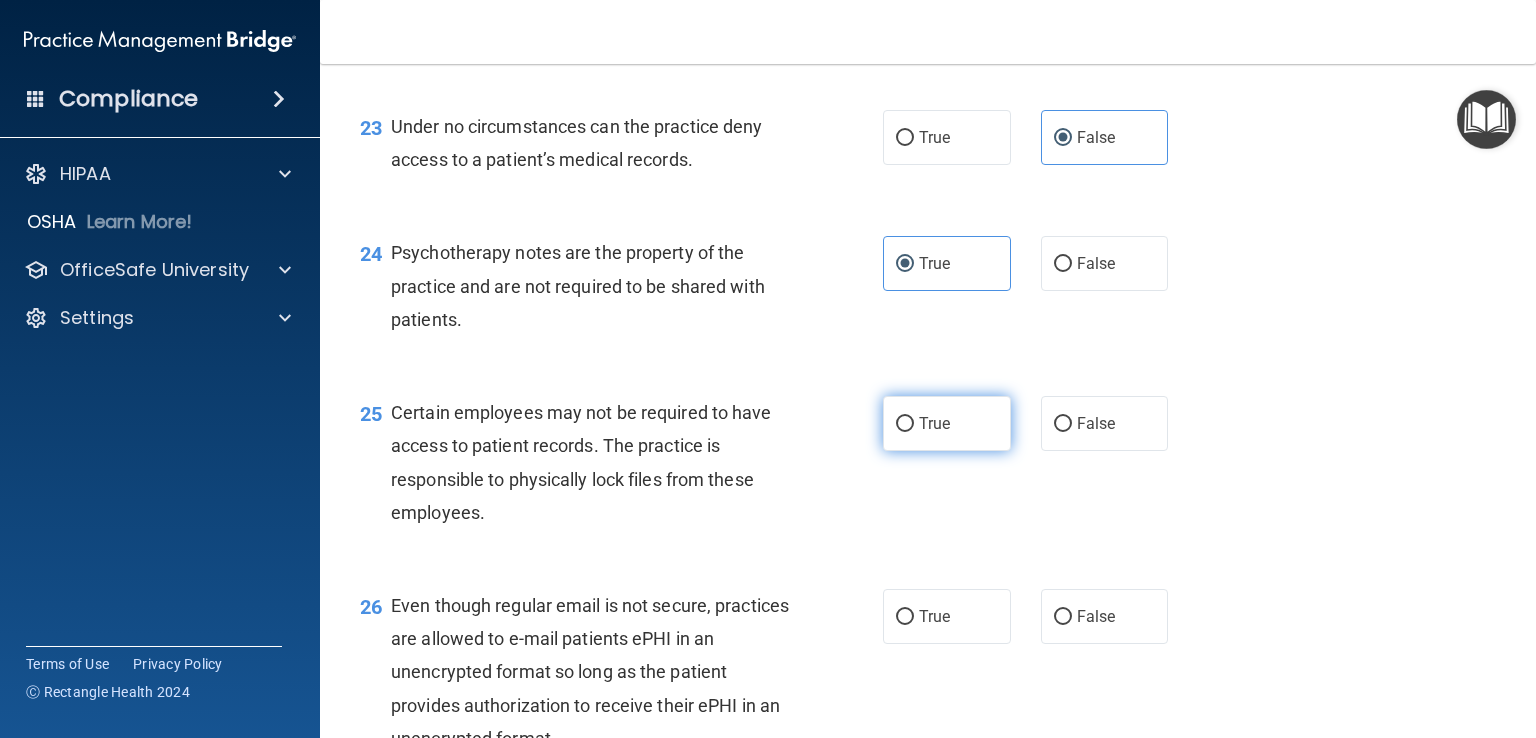 click on "True" at bounding box center (947, 423) 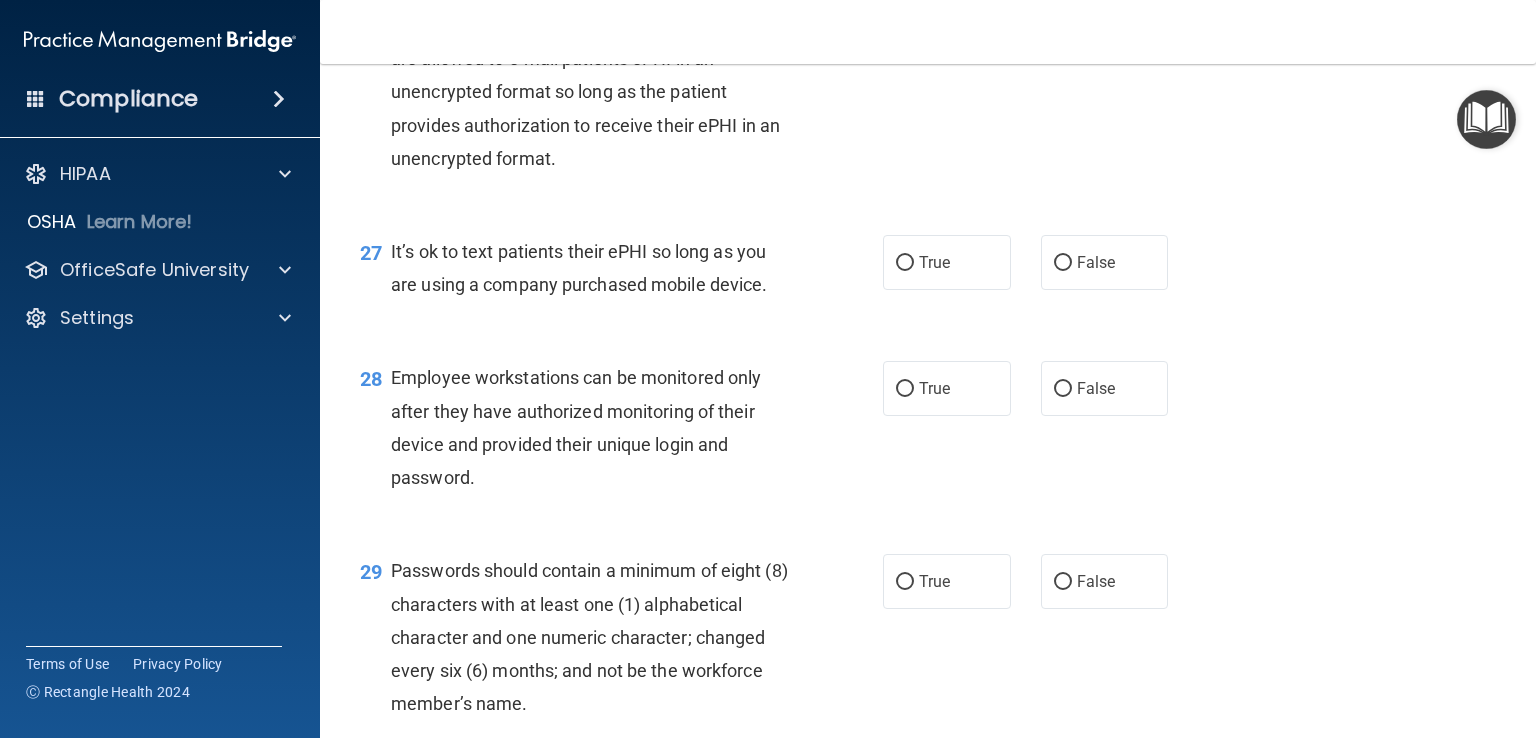 scroll, scrollTop: 4774, scrollLeft: 0, axis: vertical 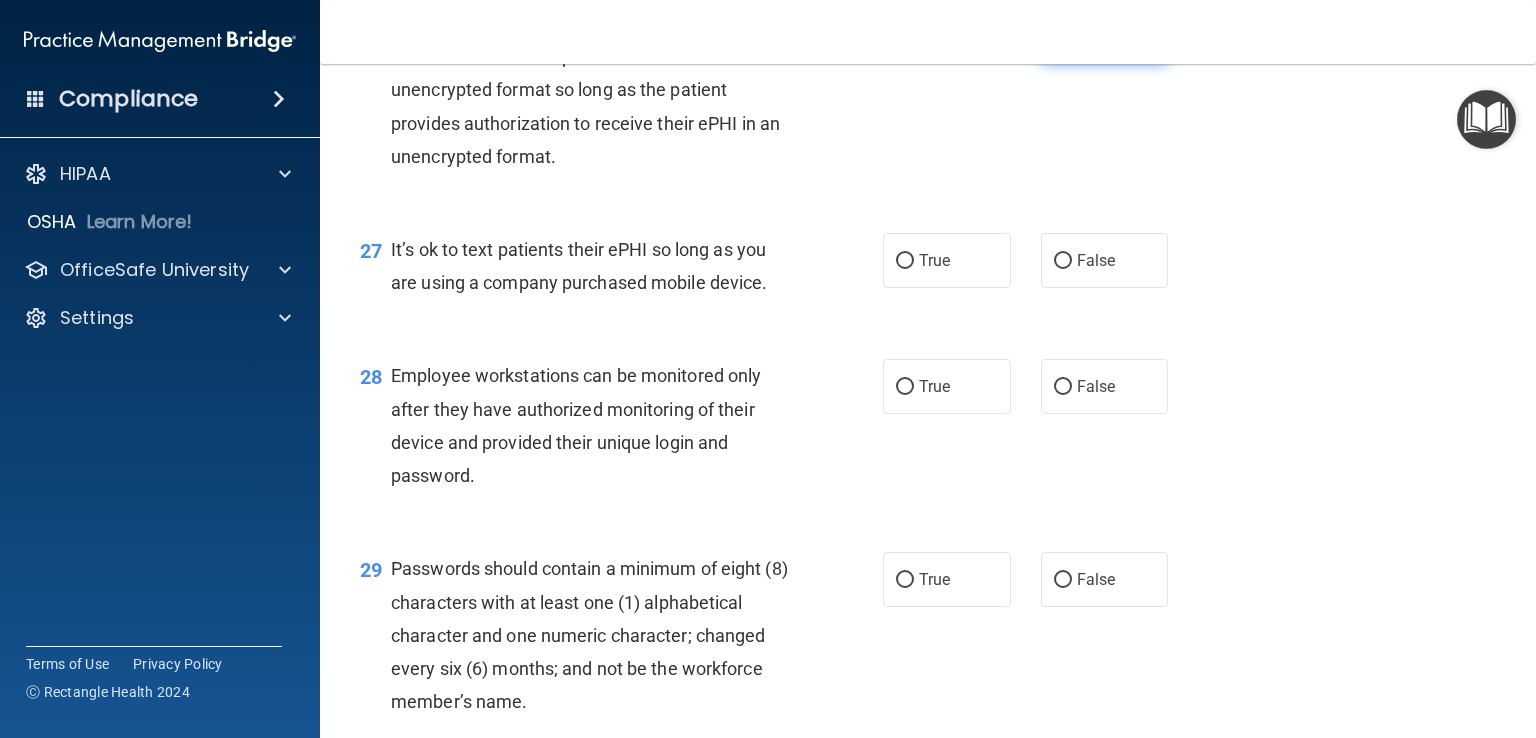 click on "False" at bounding box center [1105, 34] 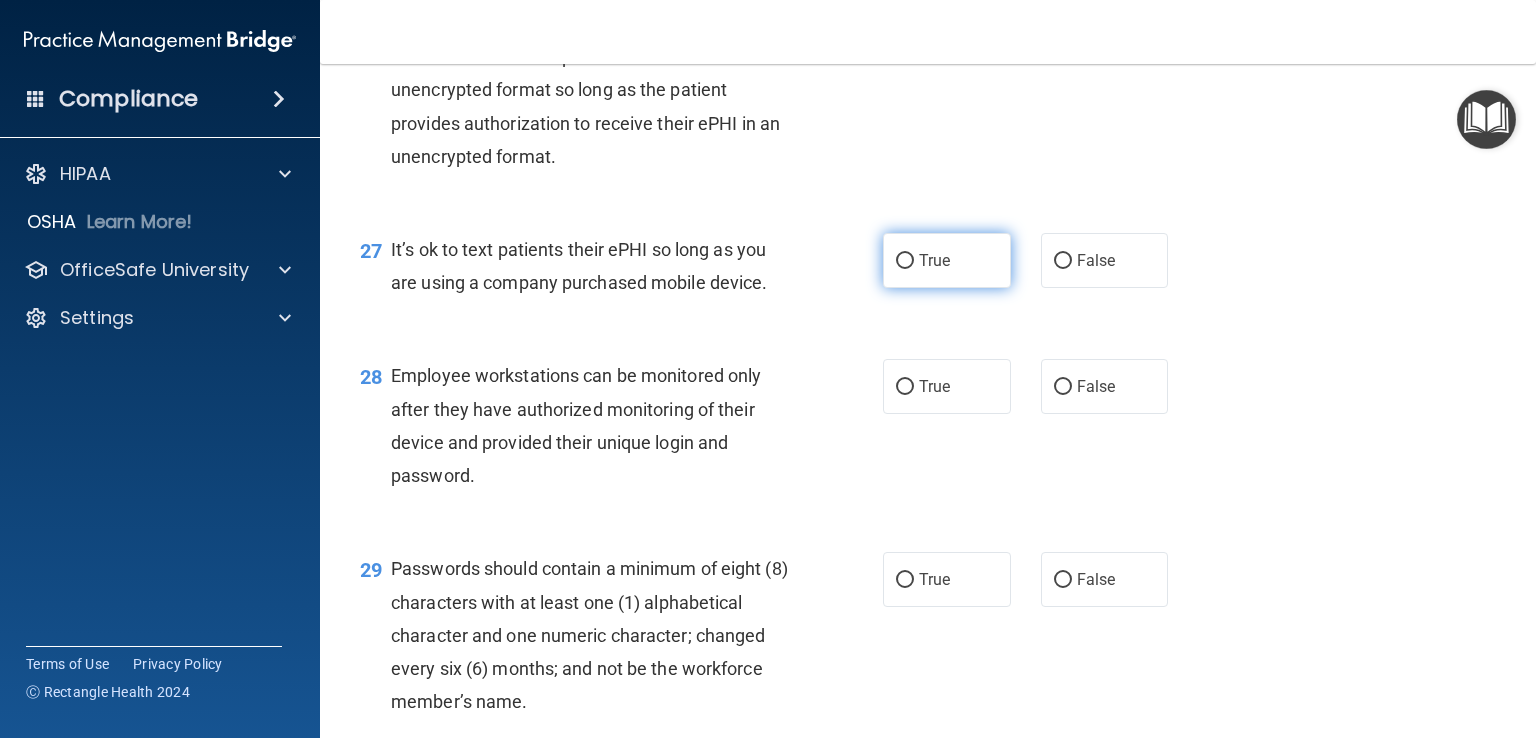 click on "True" at bounding box center (947, 260) 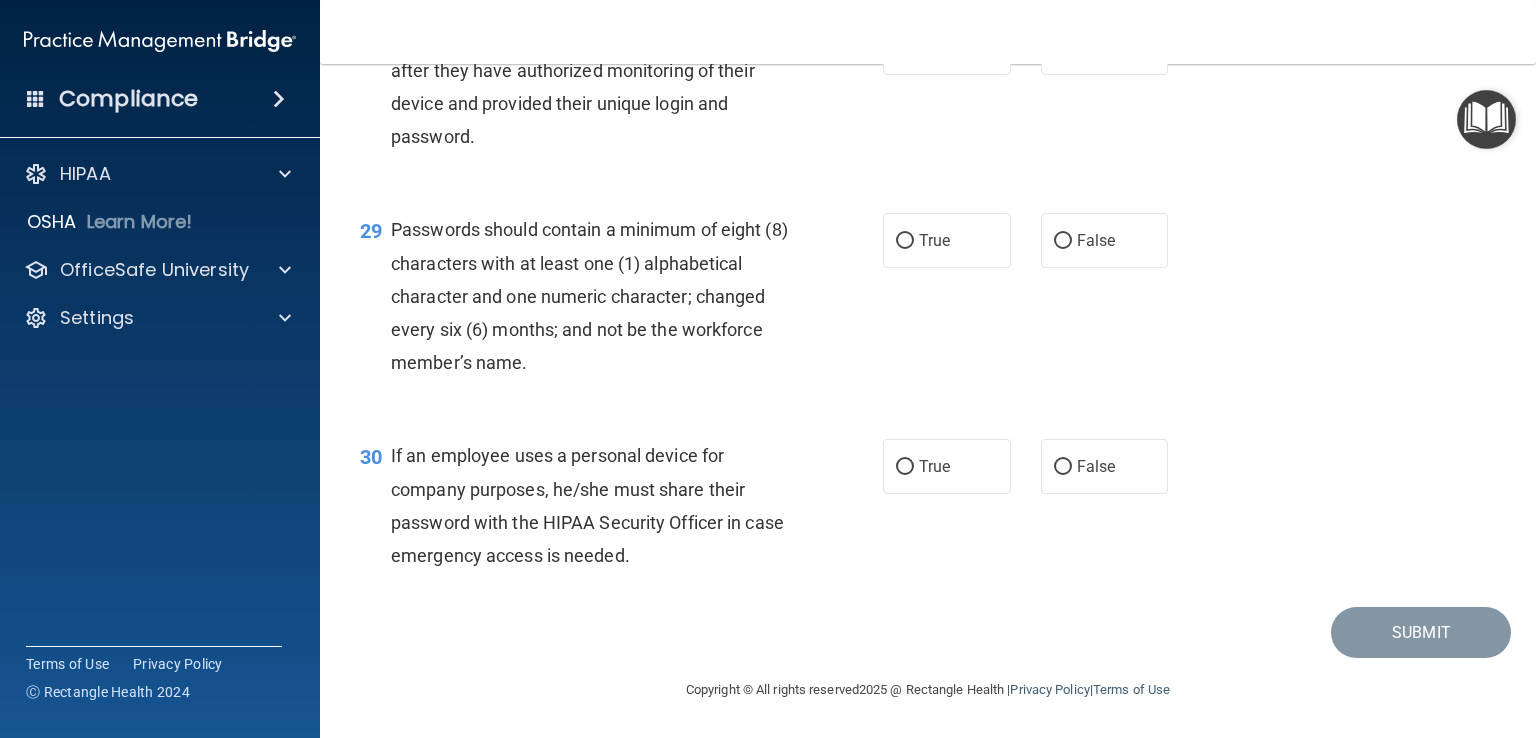 scroll, scrollTop: 5120, scrollLeft: 0, axis: vertical 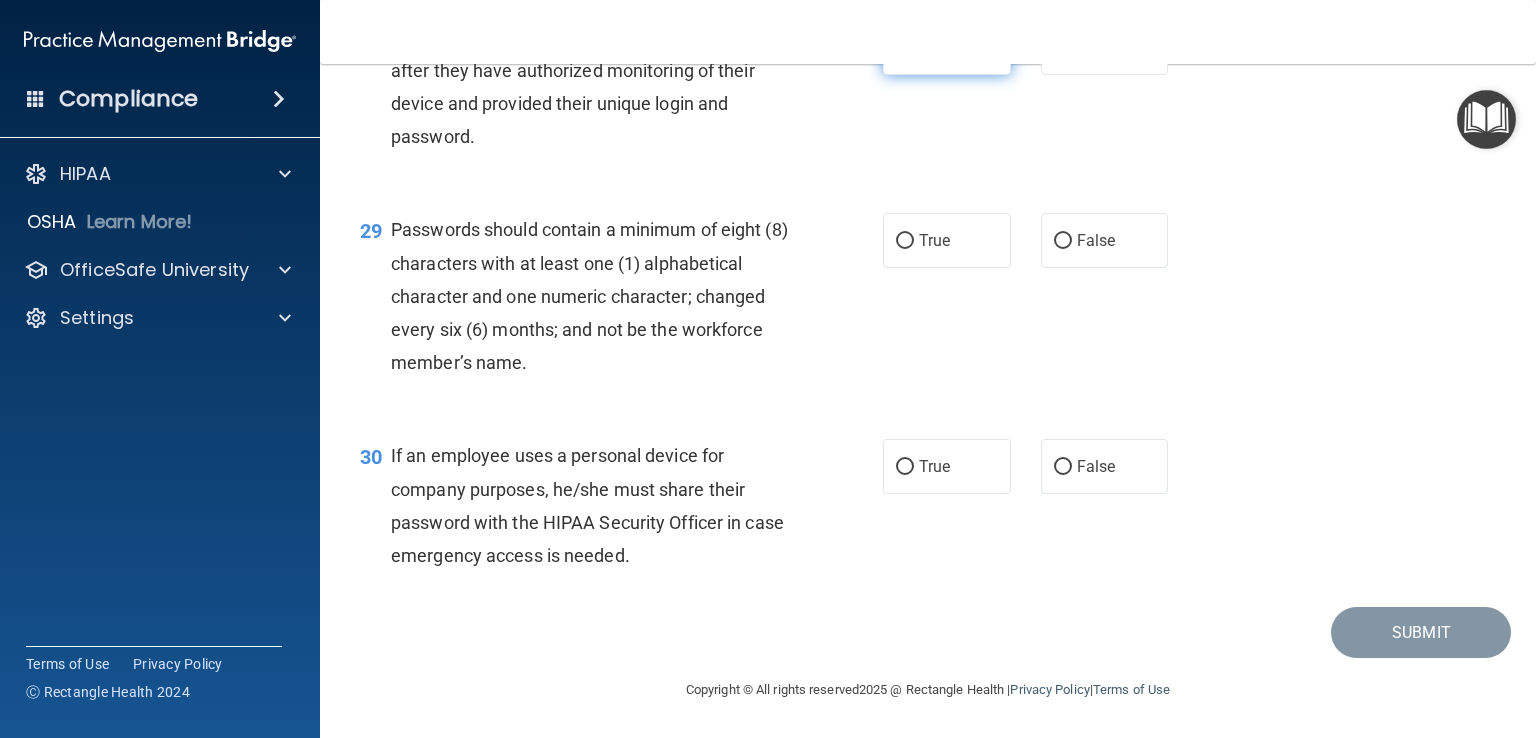 click on "True" at bounding box center [947, 47] 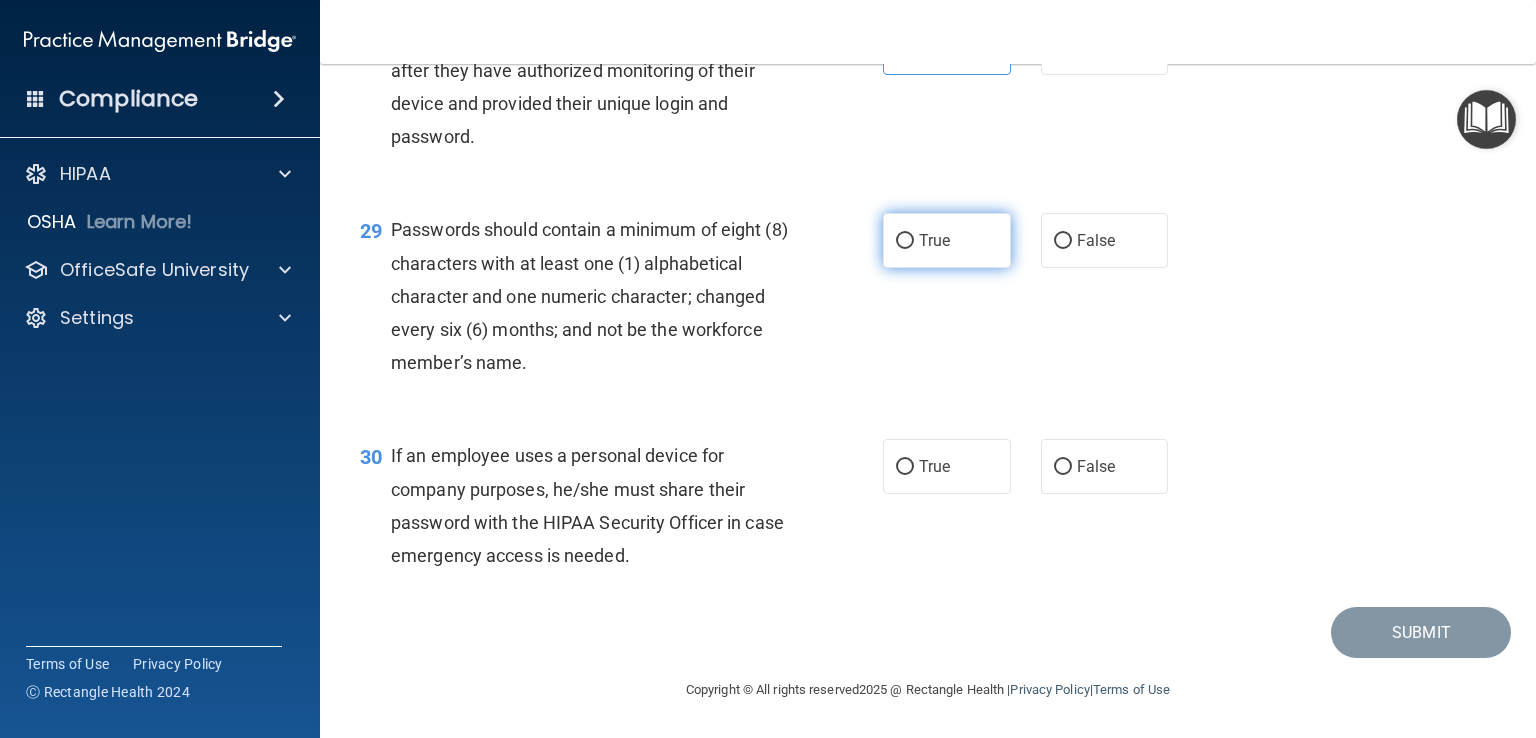 click on "True" at bounding box center (947, 240) 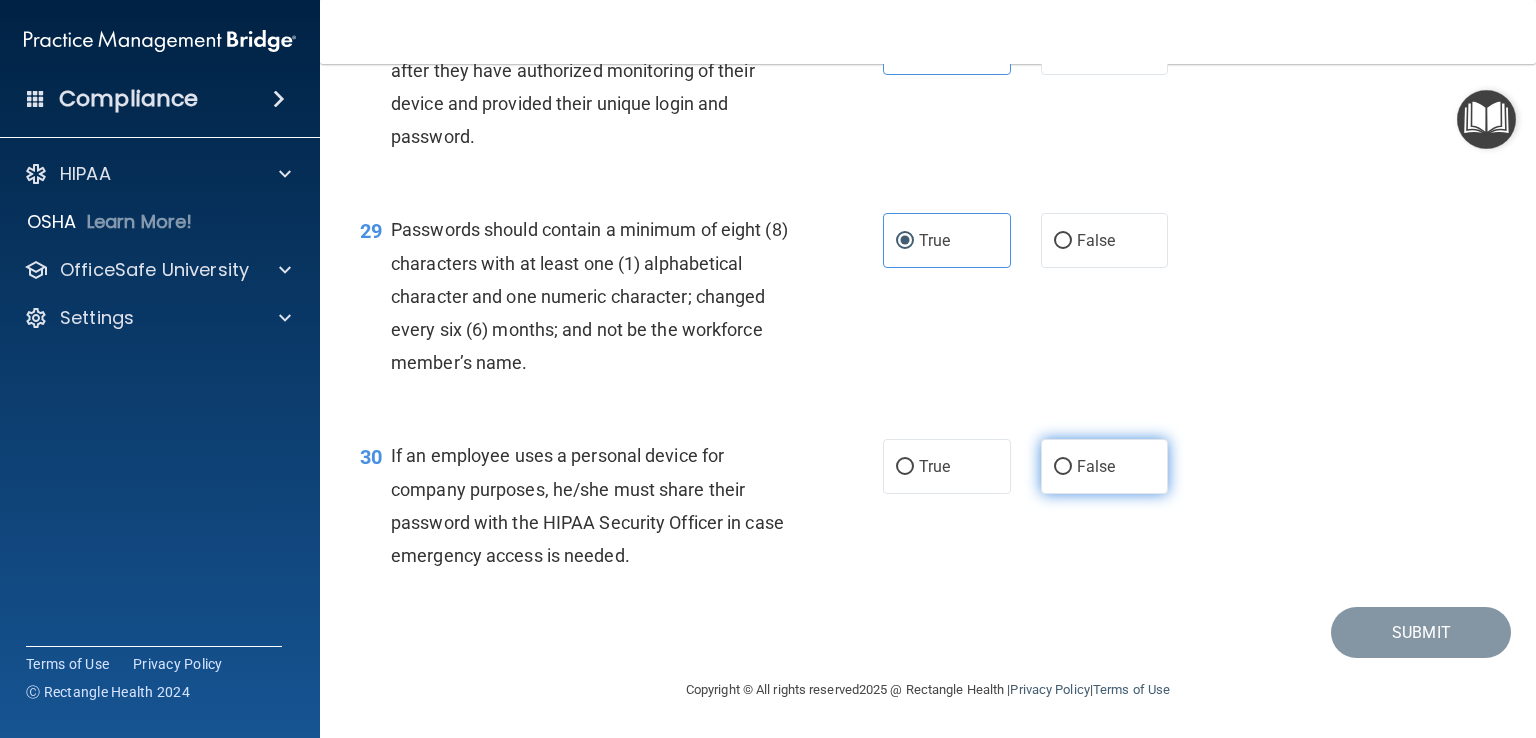 click on "False" at bounding box center (1105, 466) 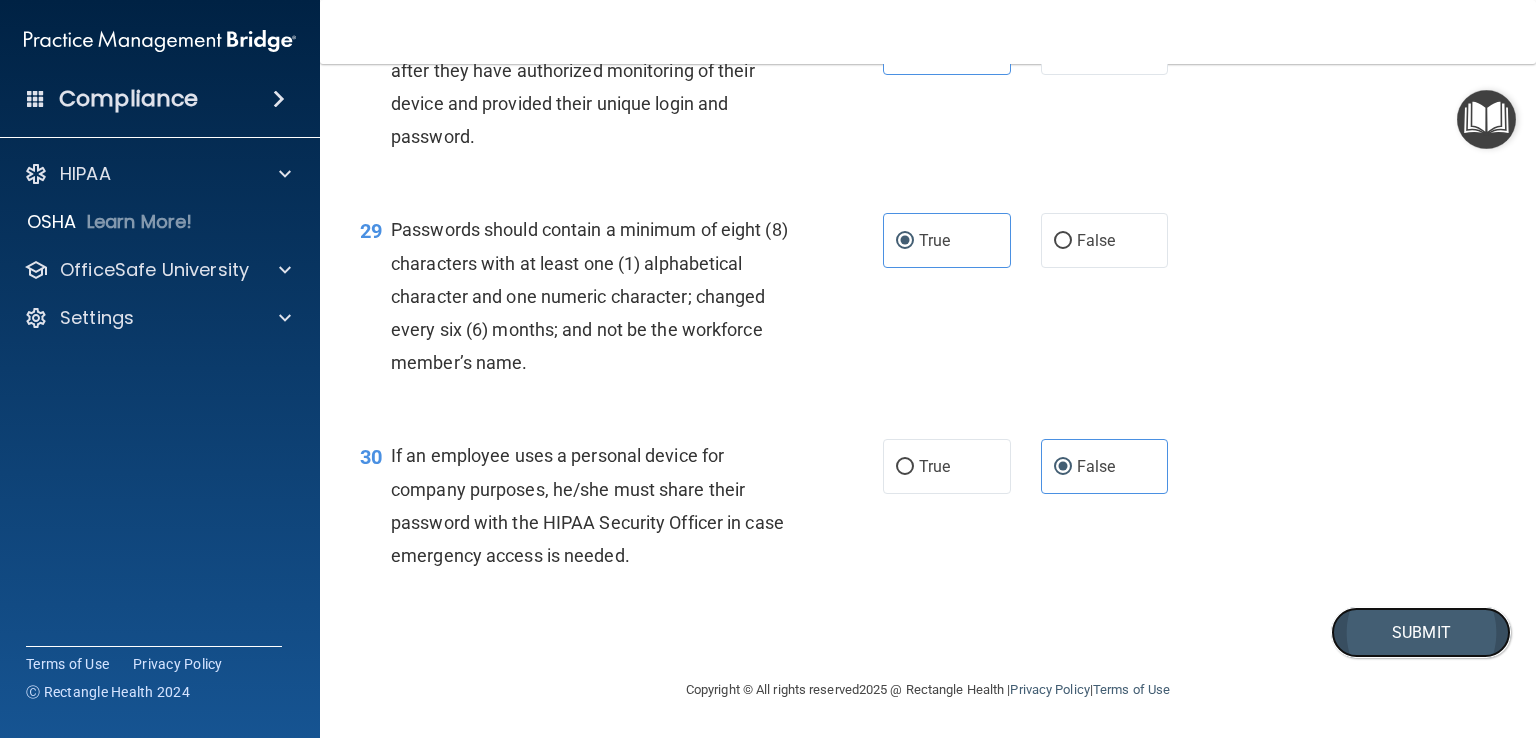 click on "Submit" at bounding box center [1421, 632] 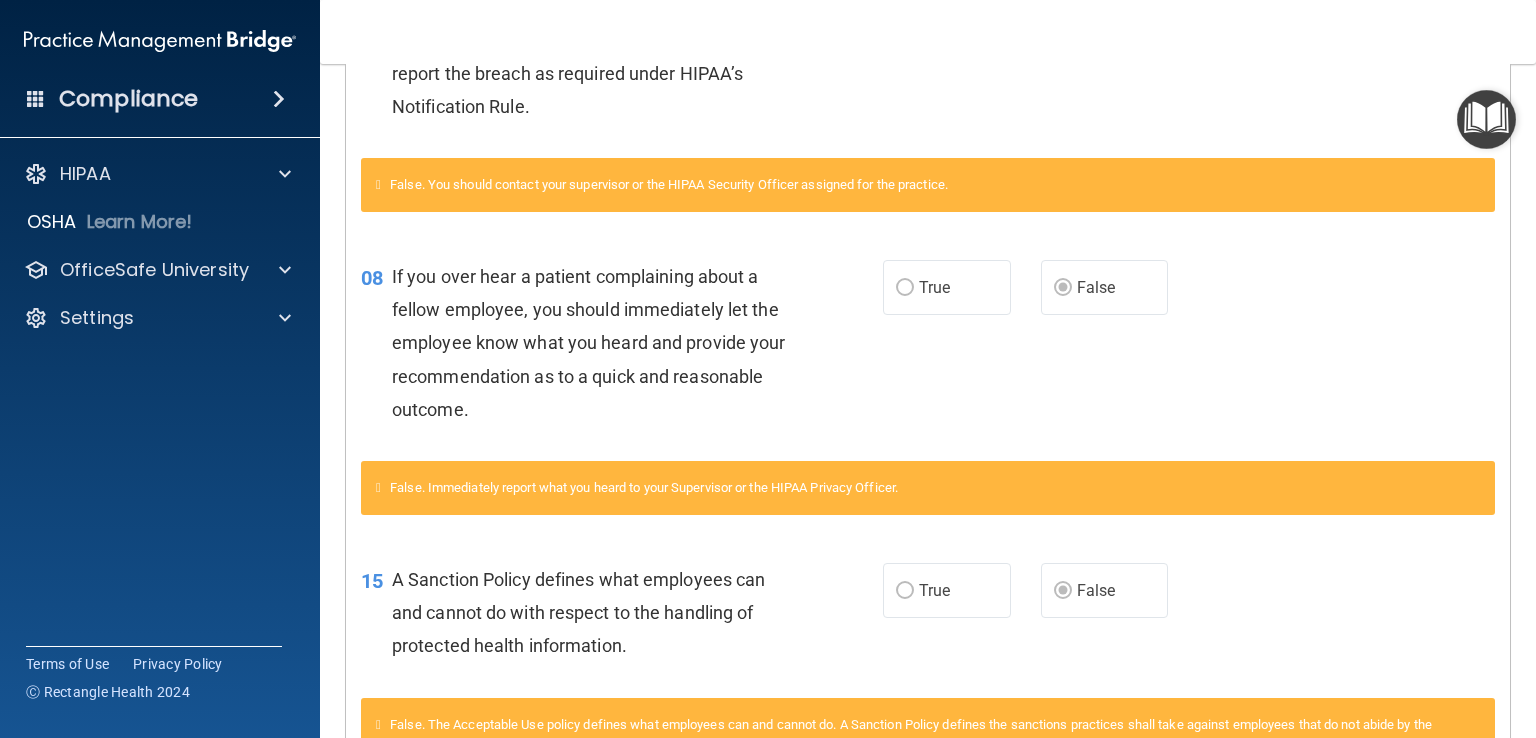 scroll, scrollTop: 0, scrollLeft: 0, axis: both 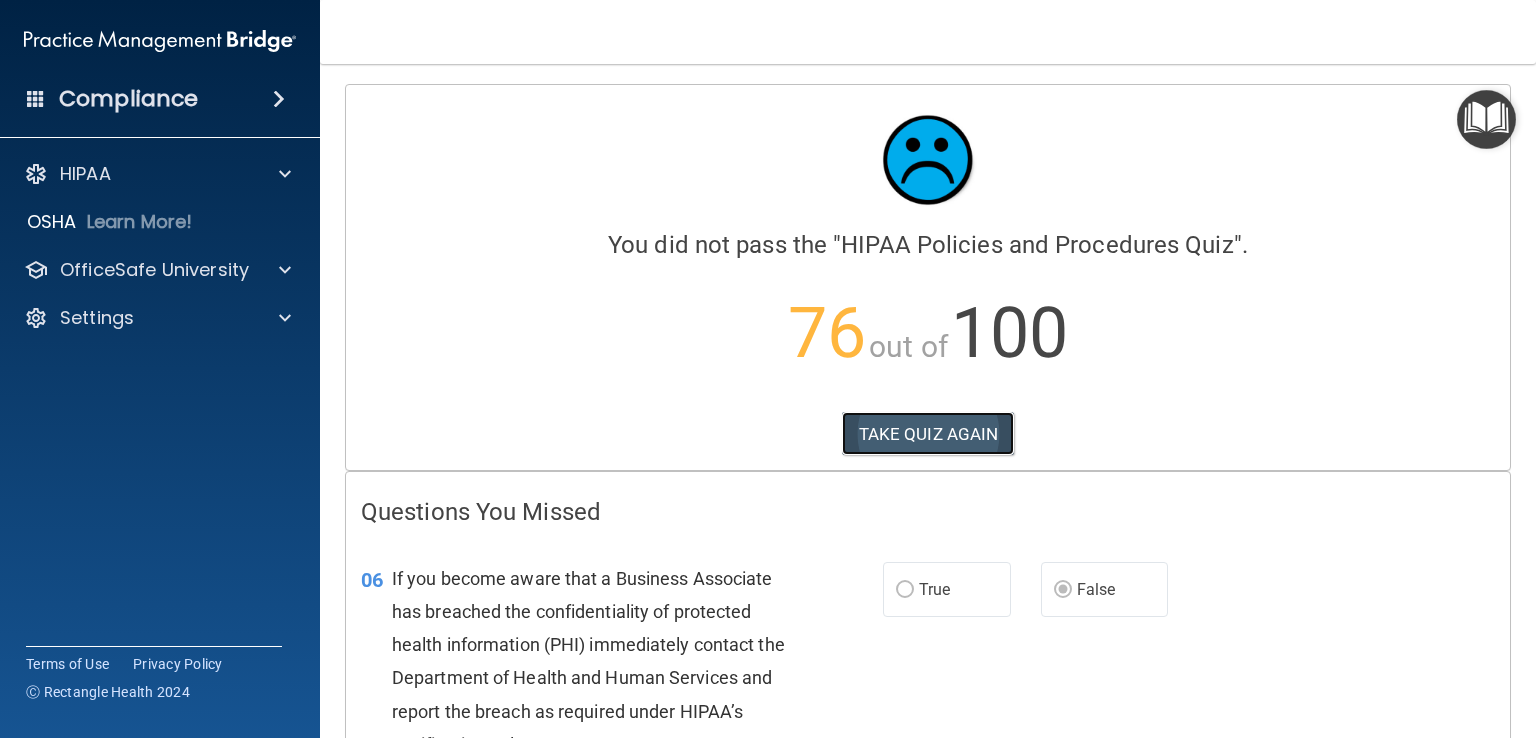 click on "TAKE QUIZ AGAIN" at bounding box center [928, 434] 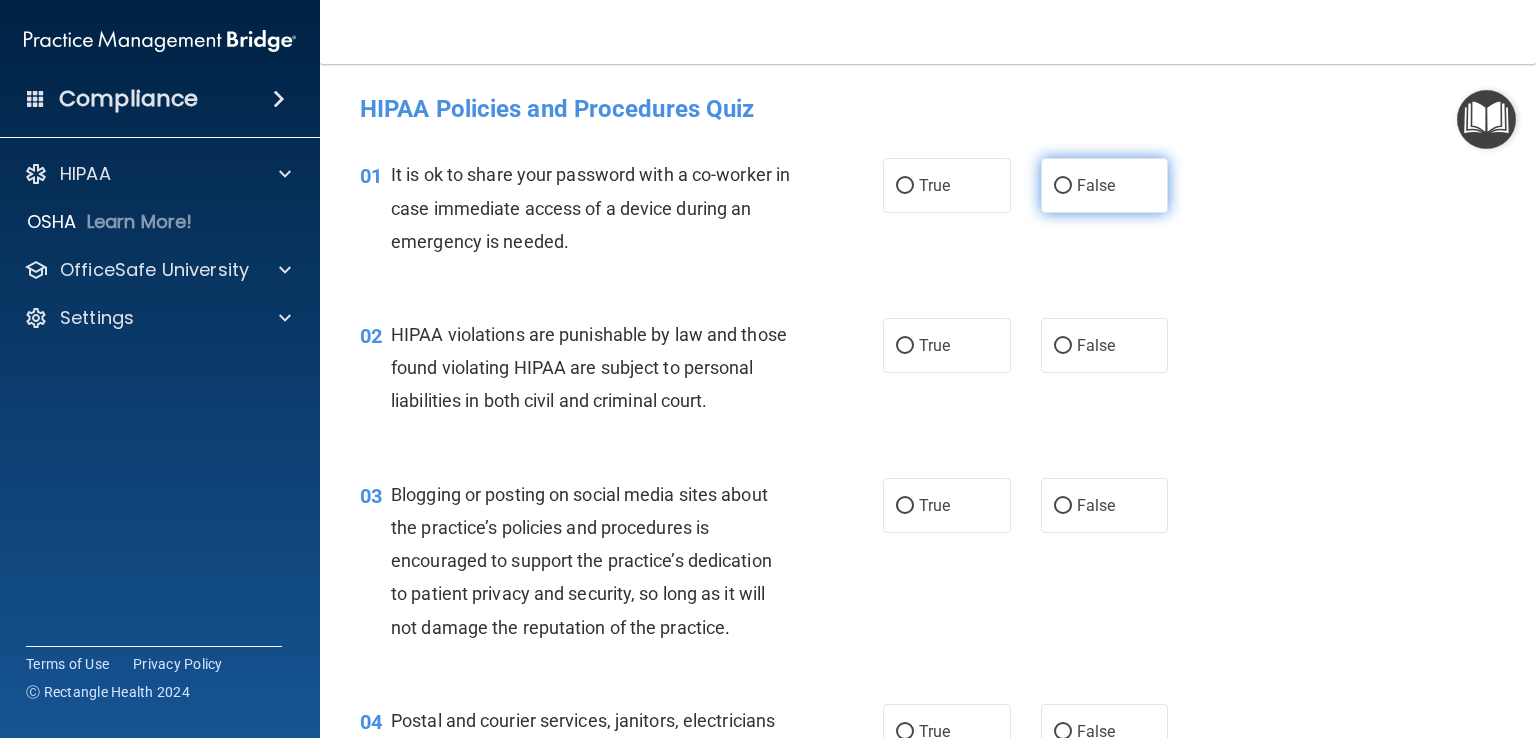 click on "False" at bounding box center (1096, 185) 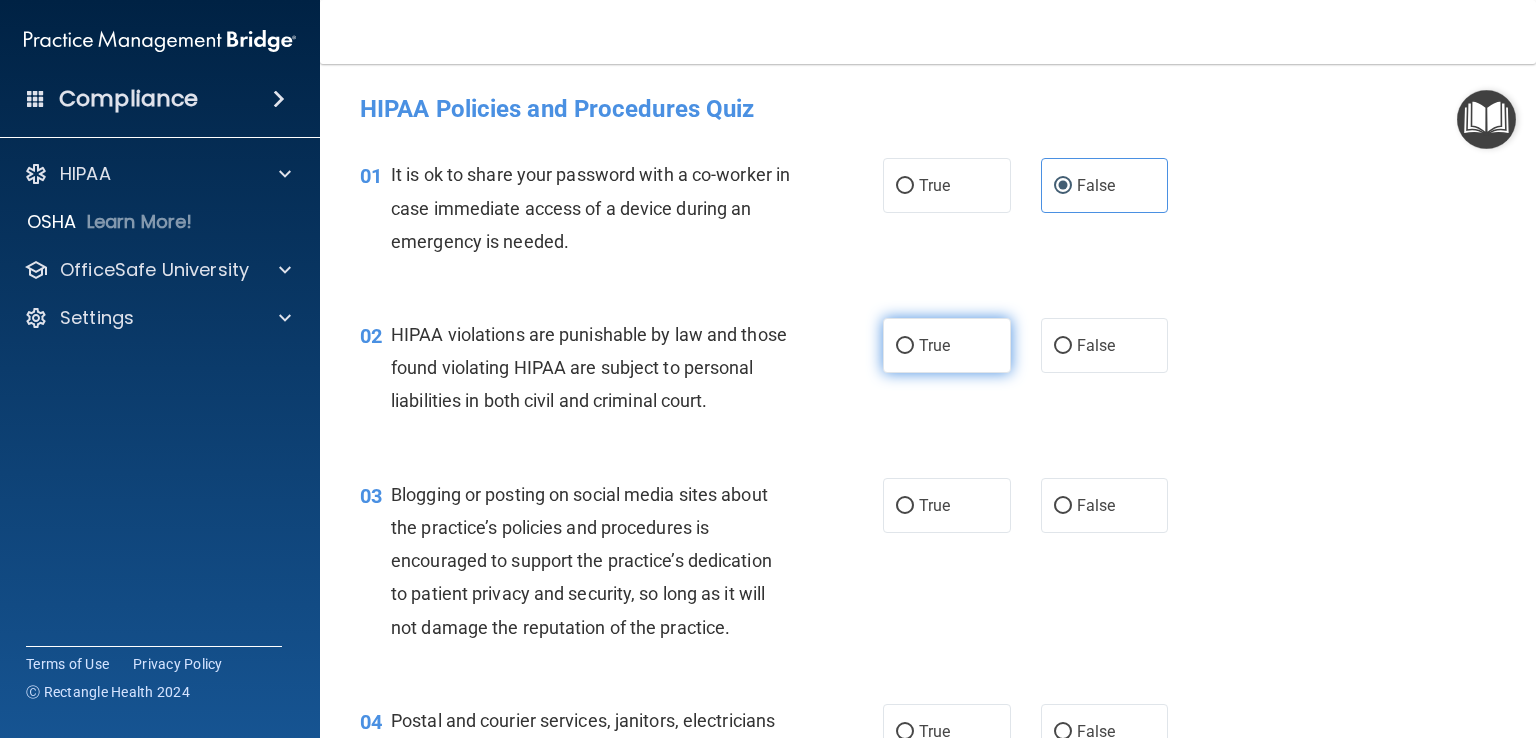 click on "True" at bounding box center [947, 345] 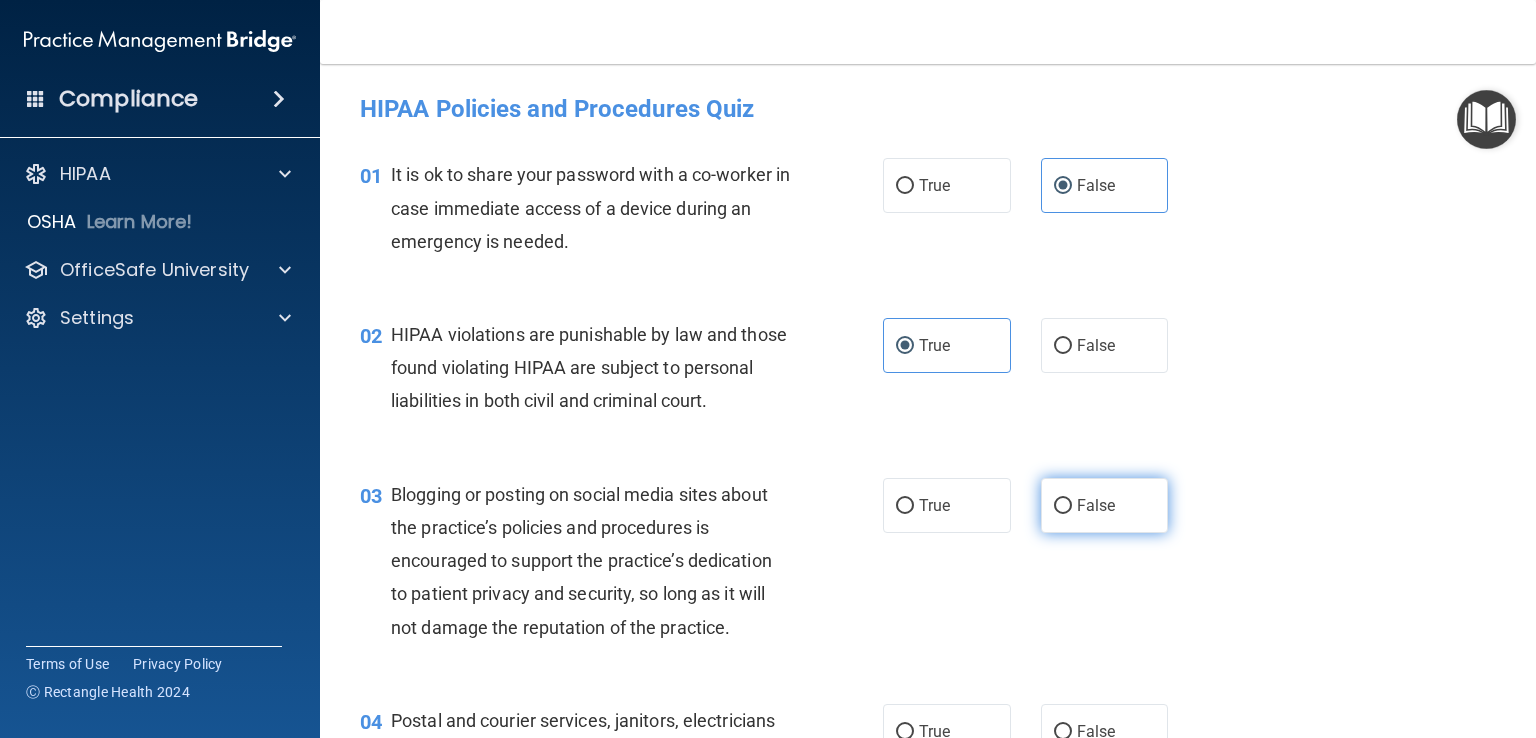 click on "False" at bounding box center [1096, 505] 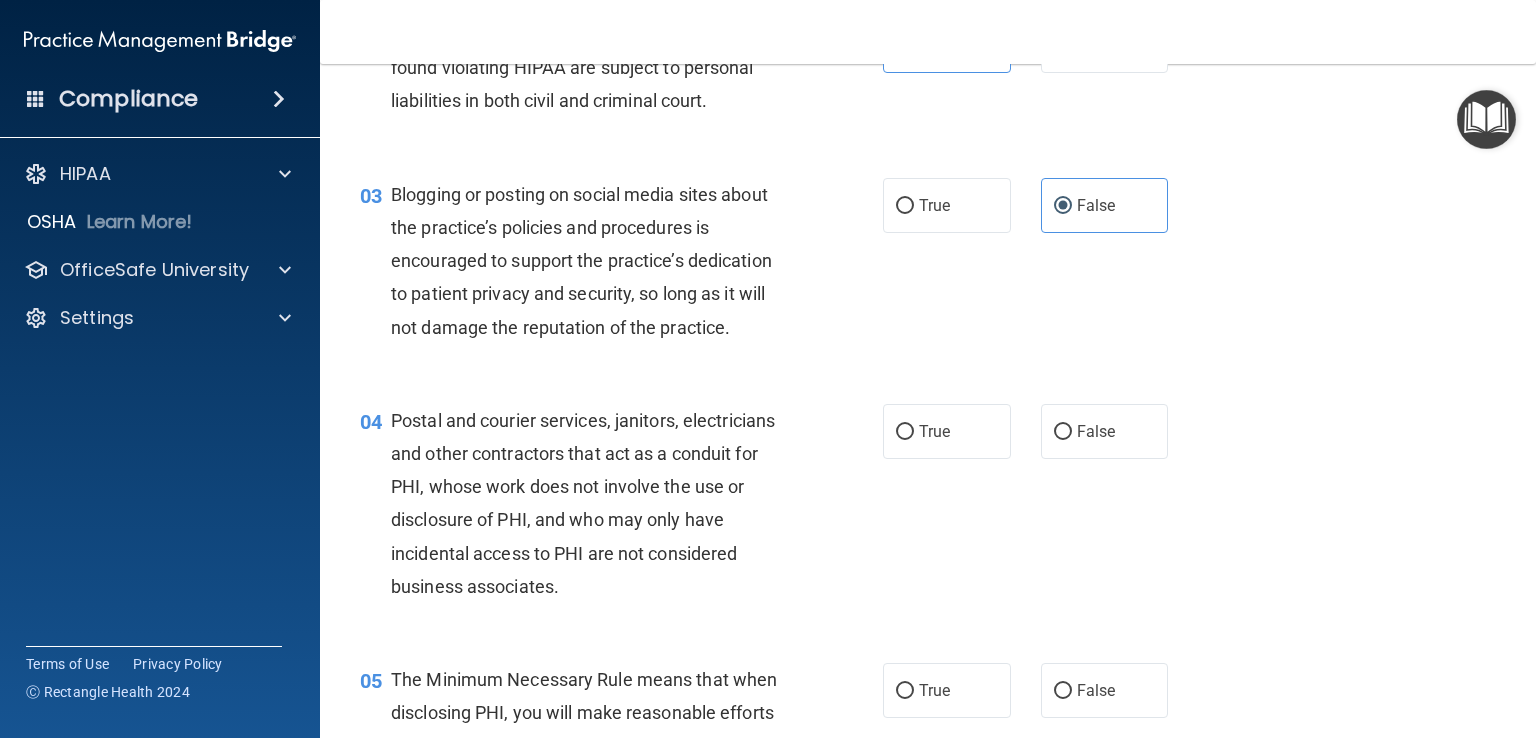 scroll, scrollTop: 302, scrollLeft: 0, axis: vertical 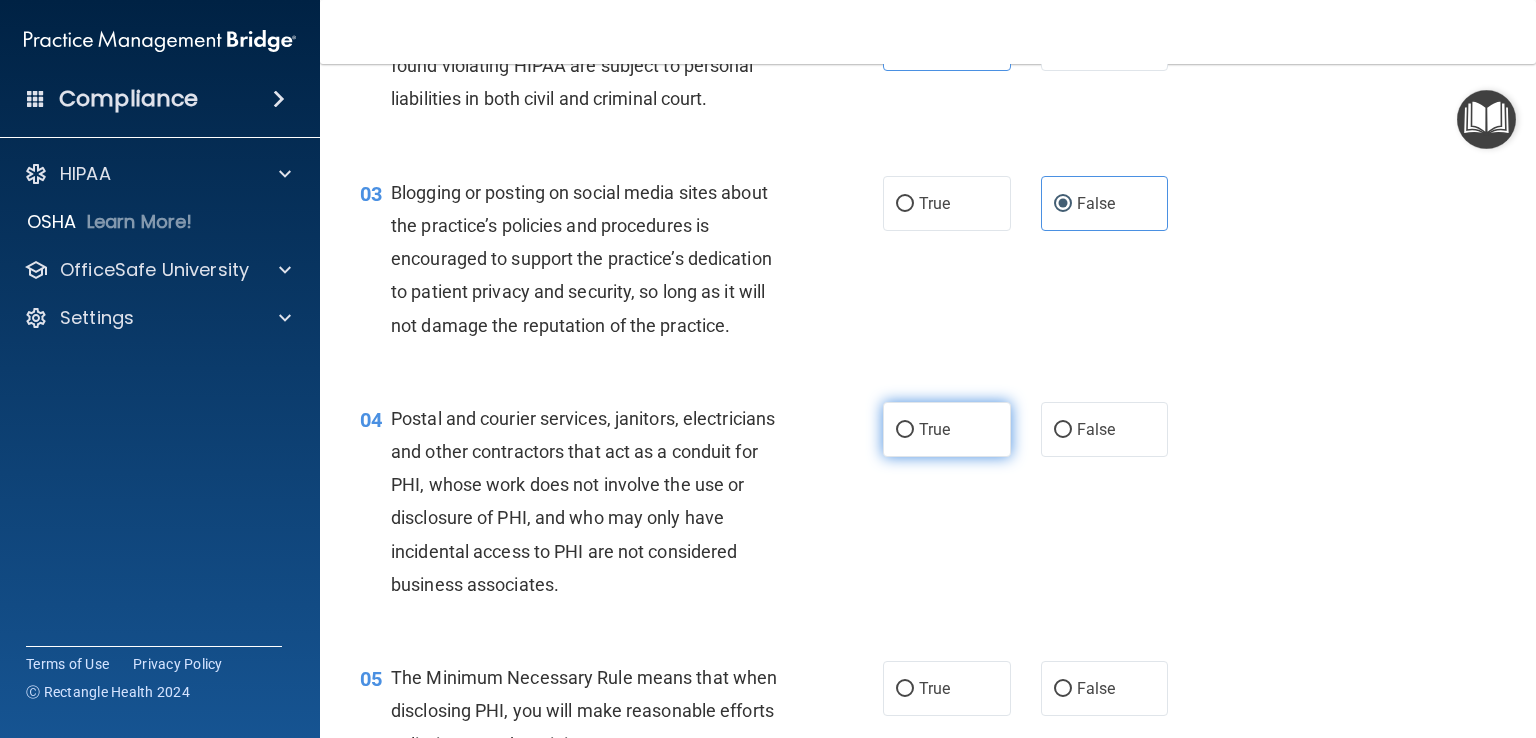 click on "True" at bounding box center [934, 429] 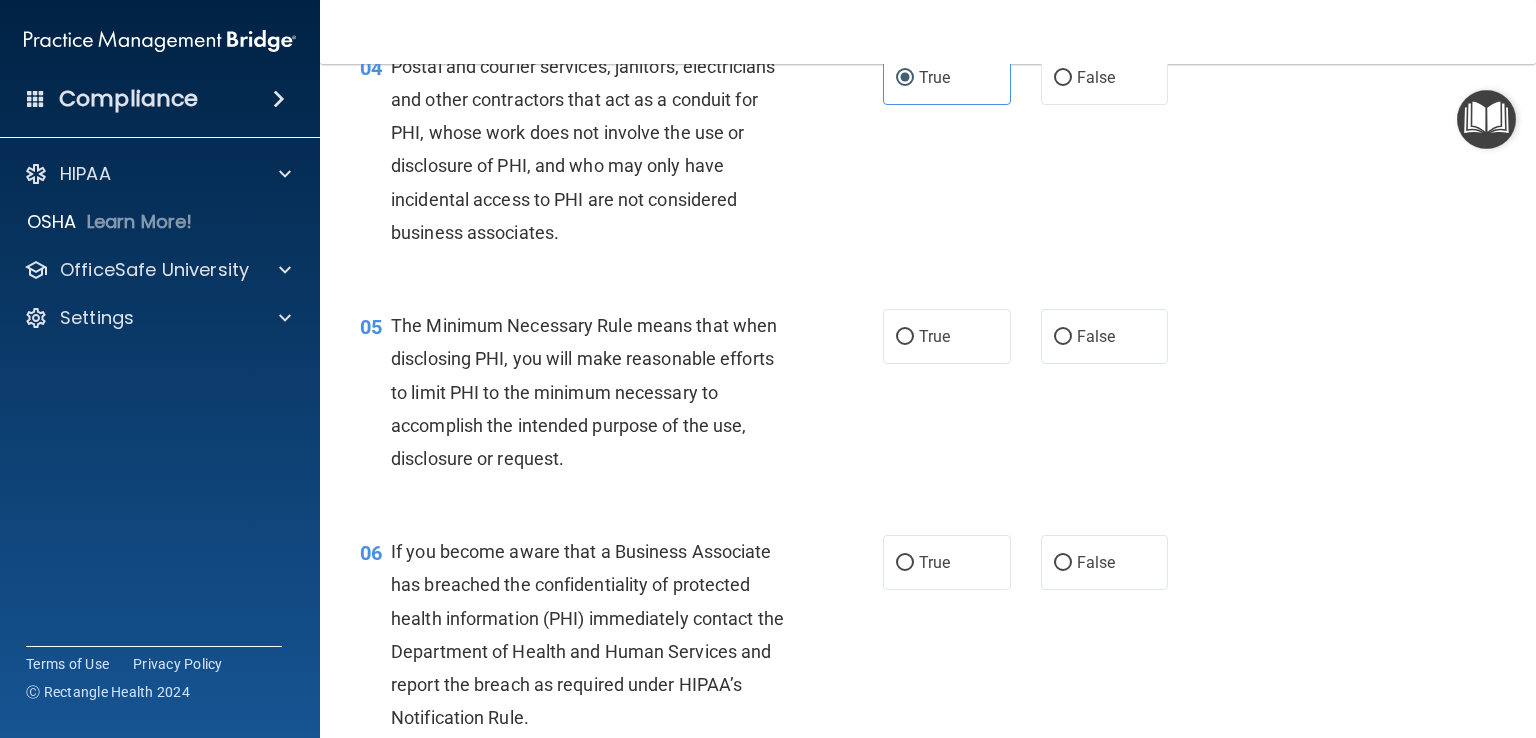 scroll, scrollTop: 655, scrollLeft: 0, axis: vertical 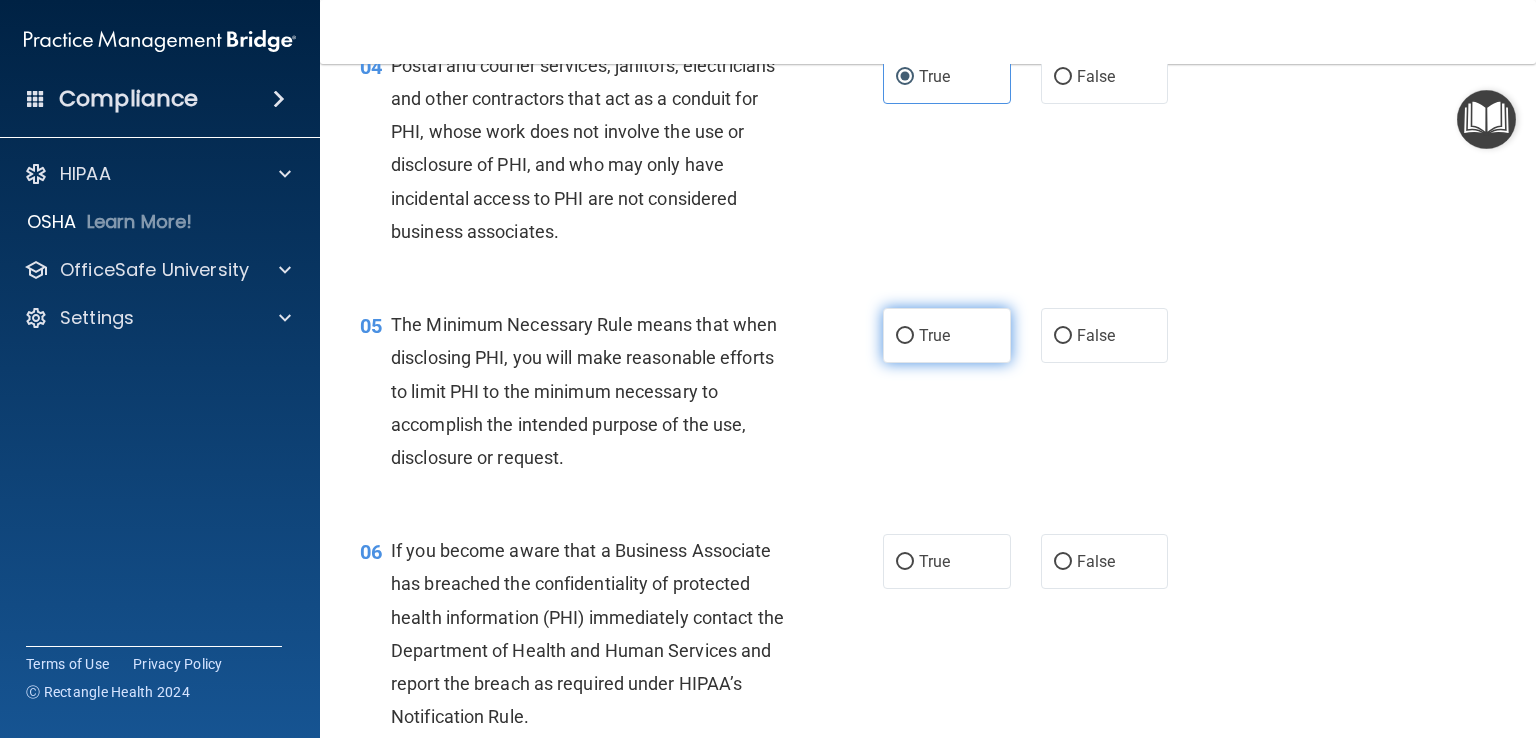 click on "True" at bounding box center (947, 335) 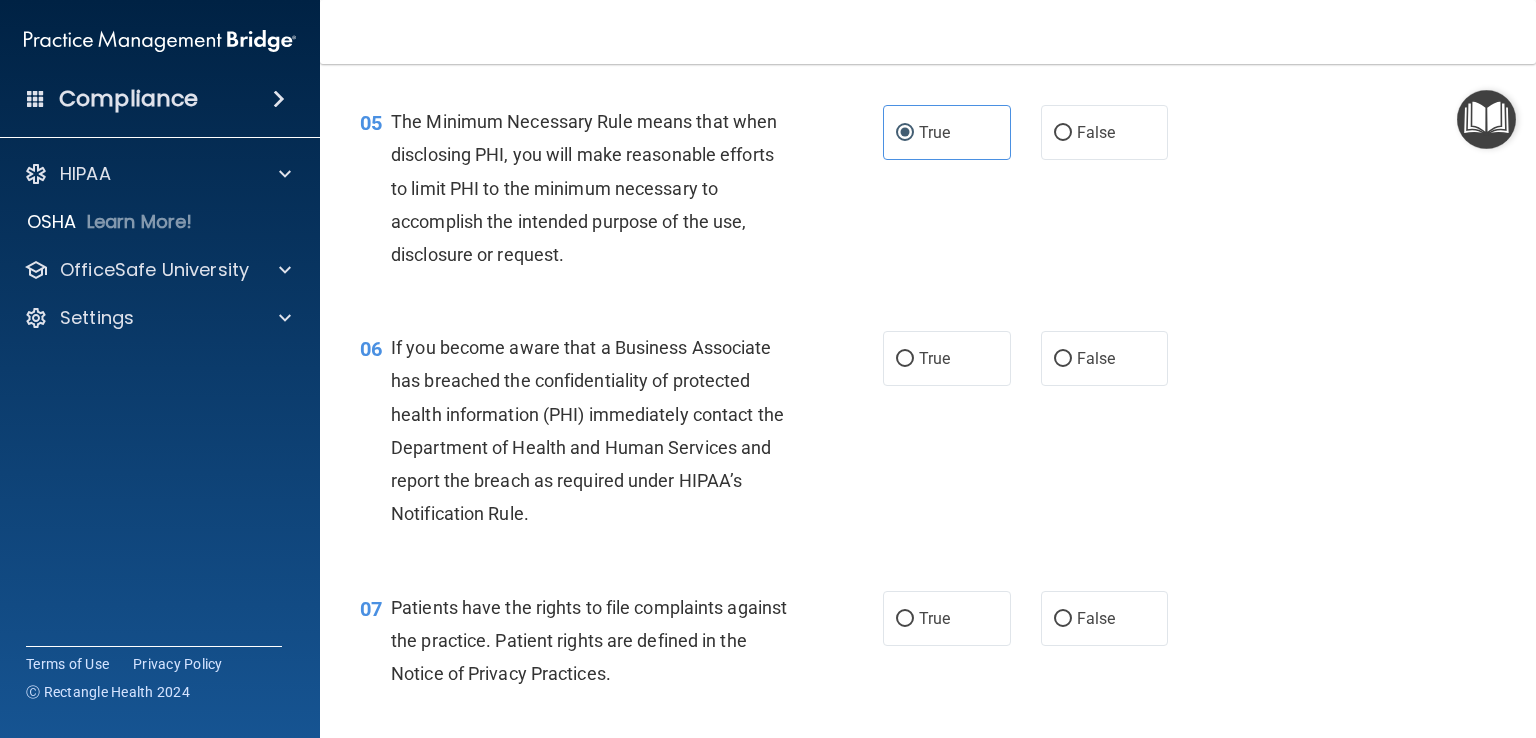 scroll, scrollTop: 859, scrollLeft: 0, axis: vertical 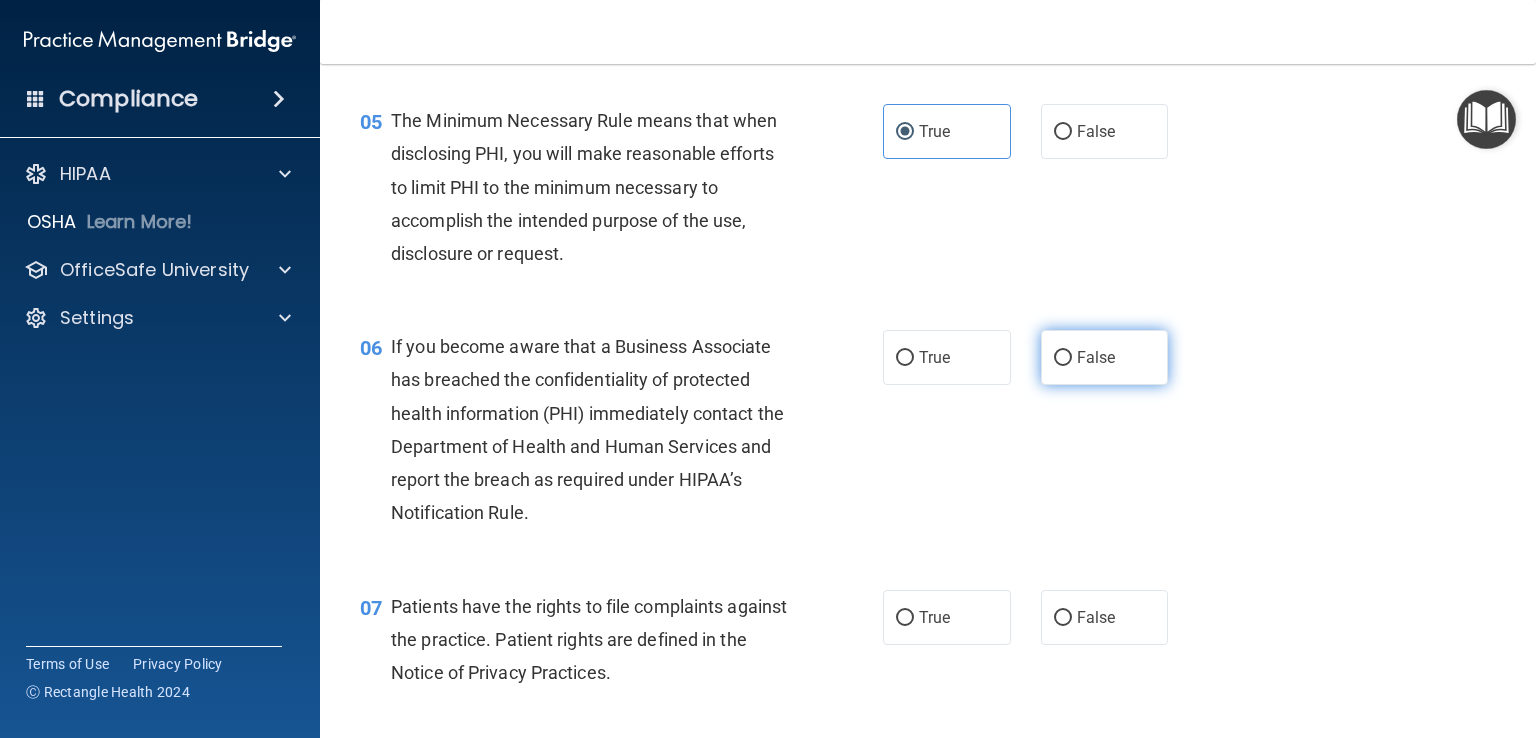 click on "False" at bounding box center [1096, 357] 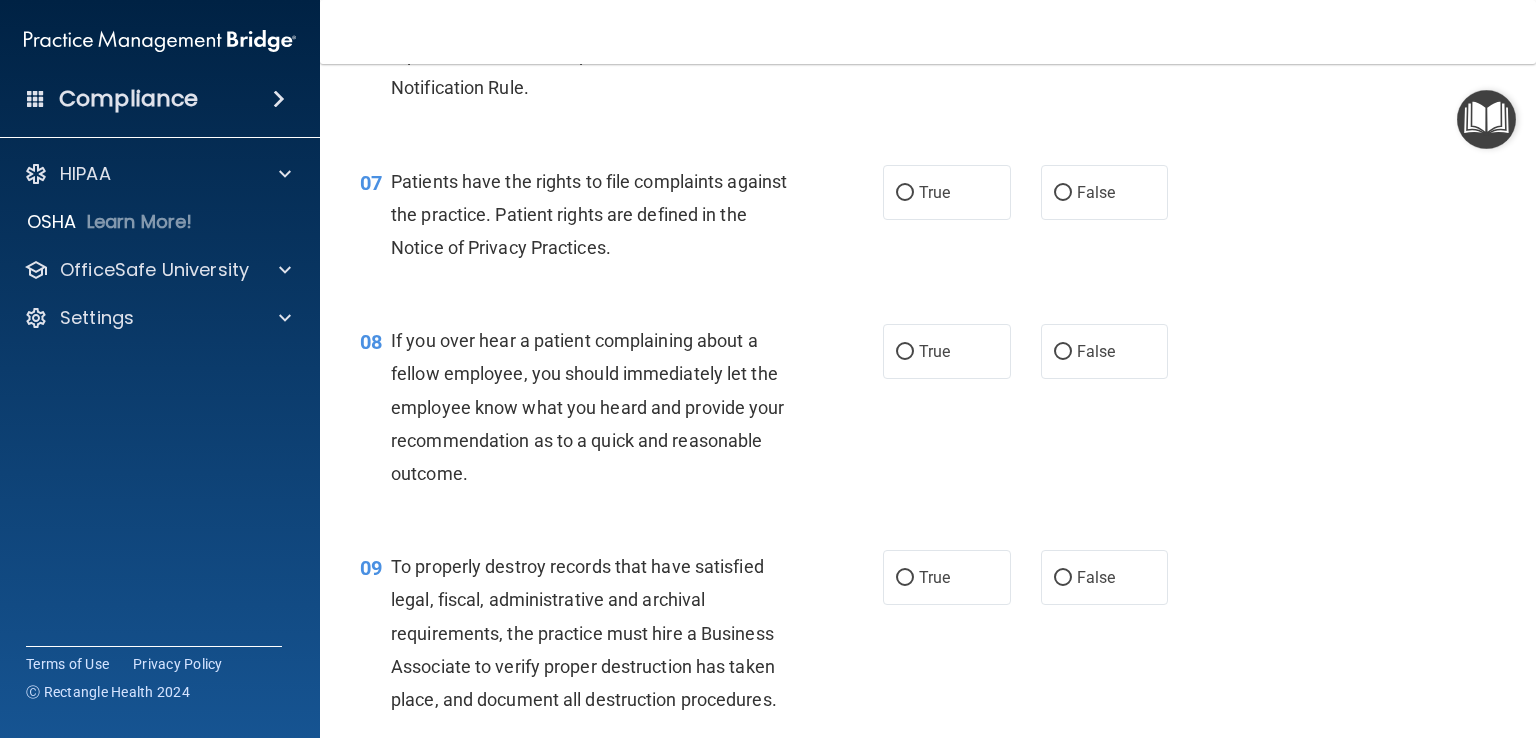 scroll, scrollTop: 1288, scrollLeft: 0, axis: vertical 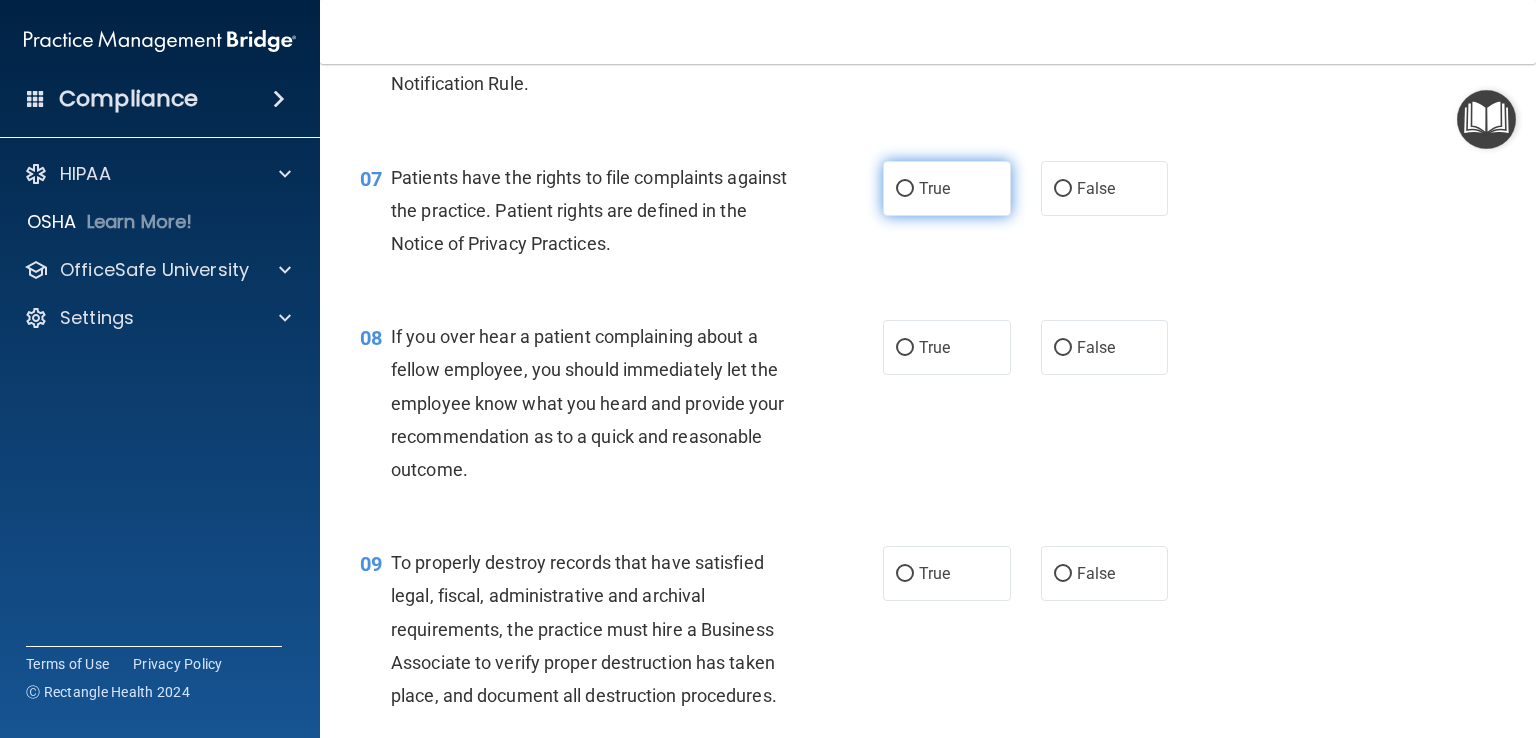 click on "True" at bounding box center (947, 188) 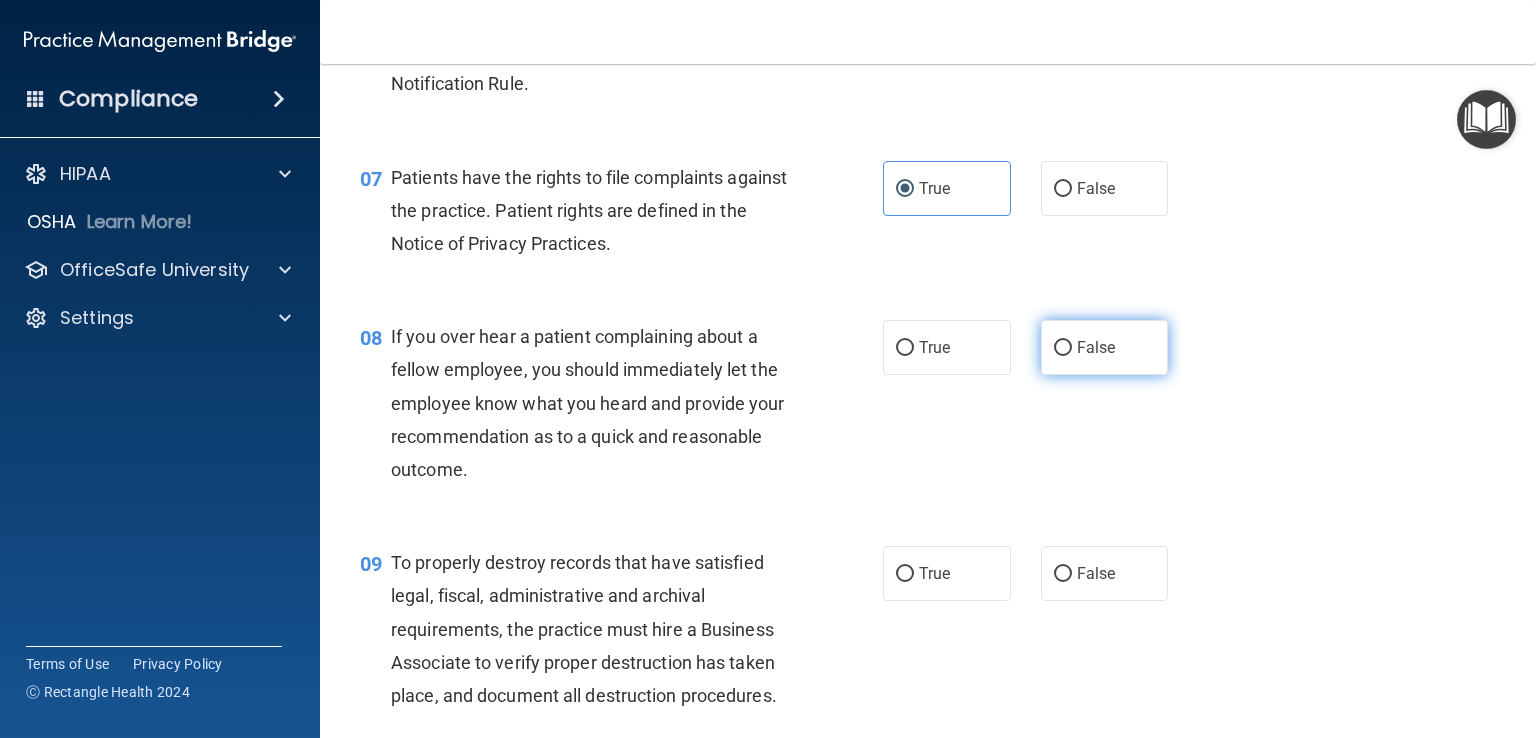 click on "False" at bounding box center [1105, 347] 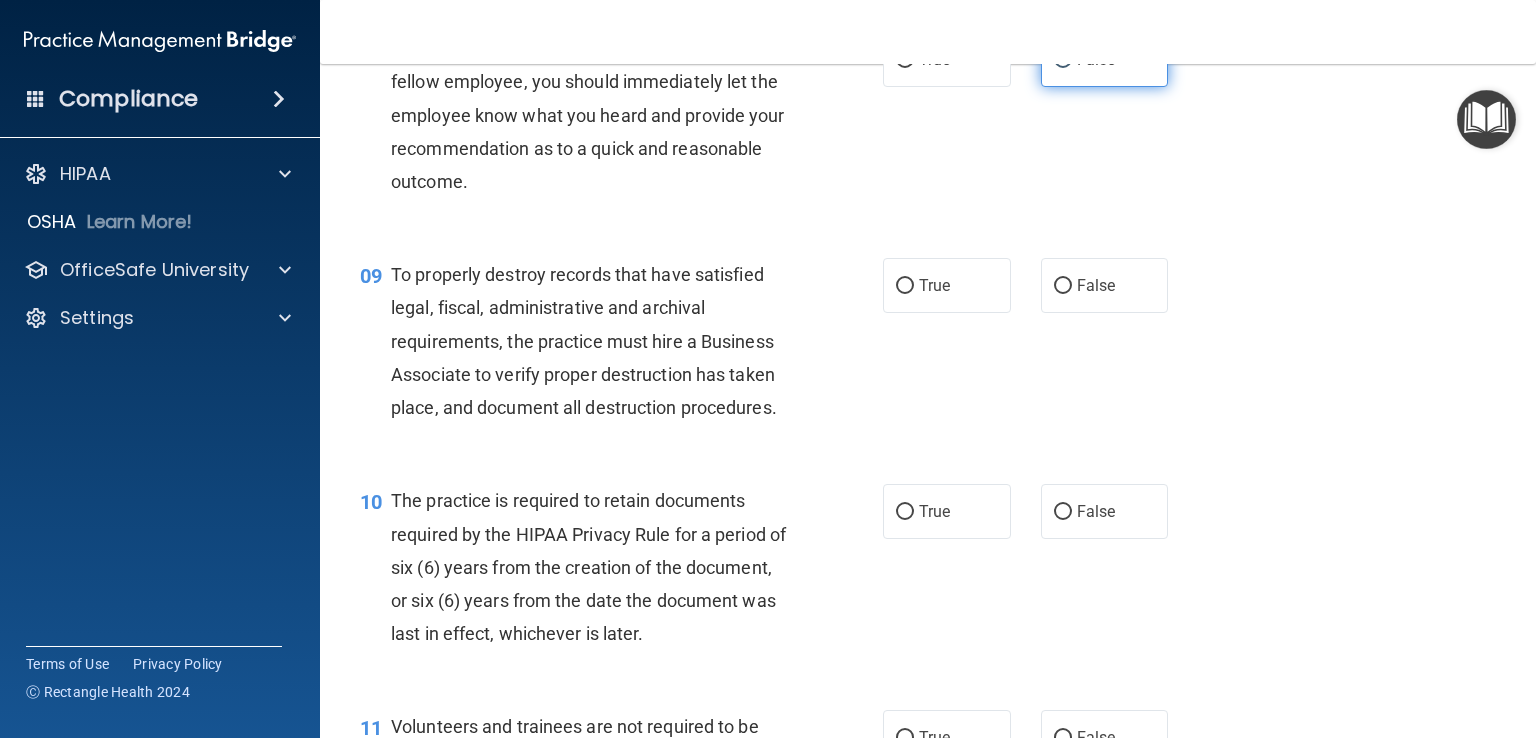 scroll, scrollTop: 1576, scrollLeft: 0, axis: vertical 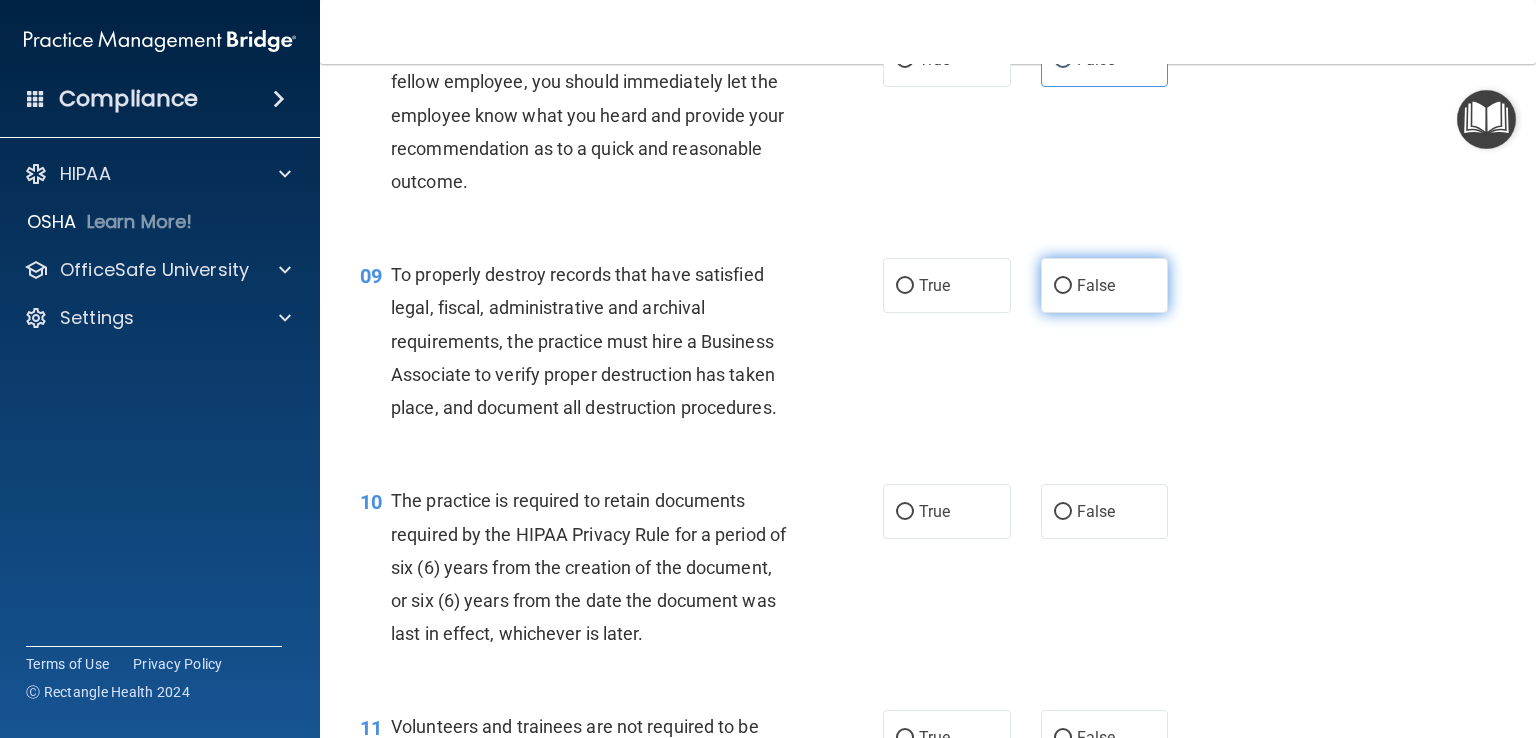 click on "False" at bounding box center [1096, 285] 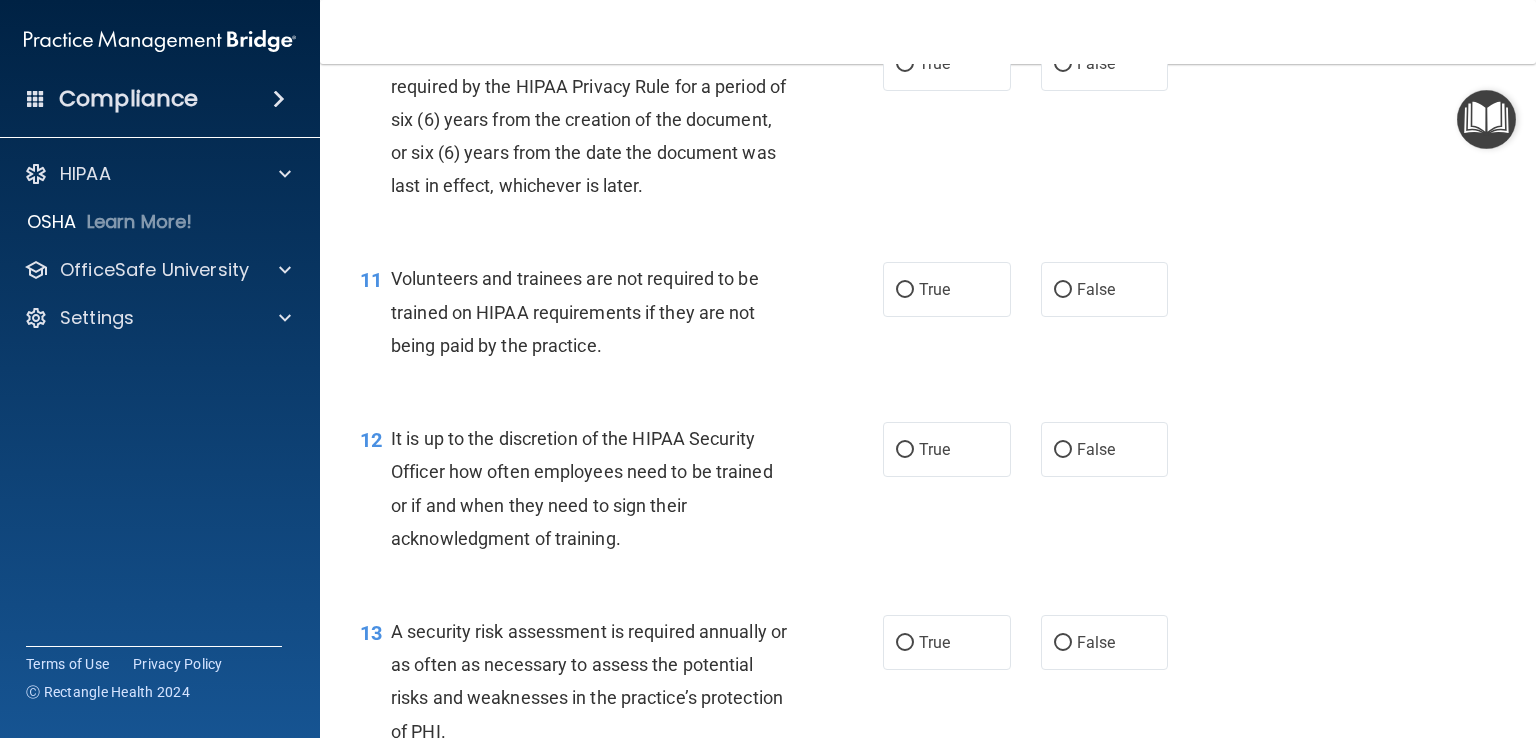 scroll, scrollTop: 2019, scrollLeft: 0, axis: vertical 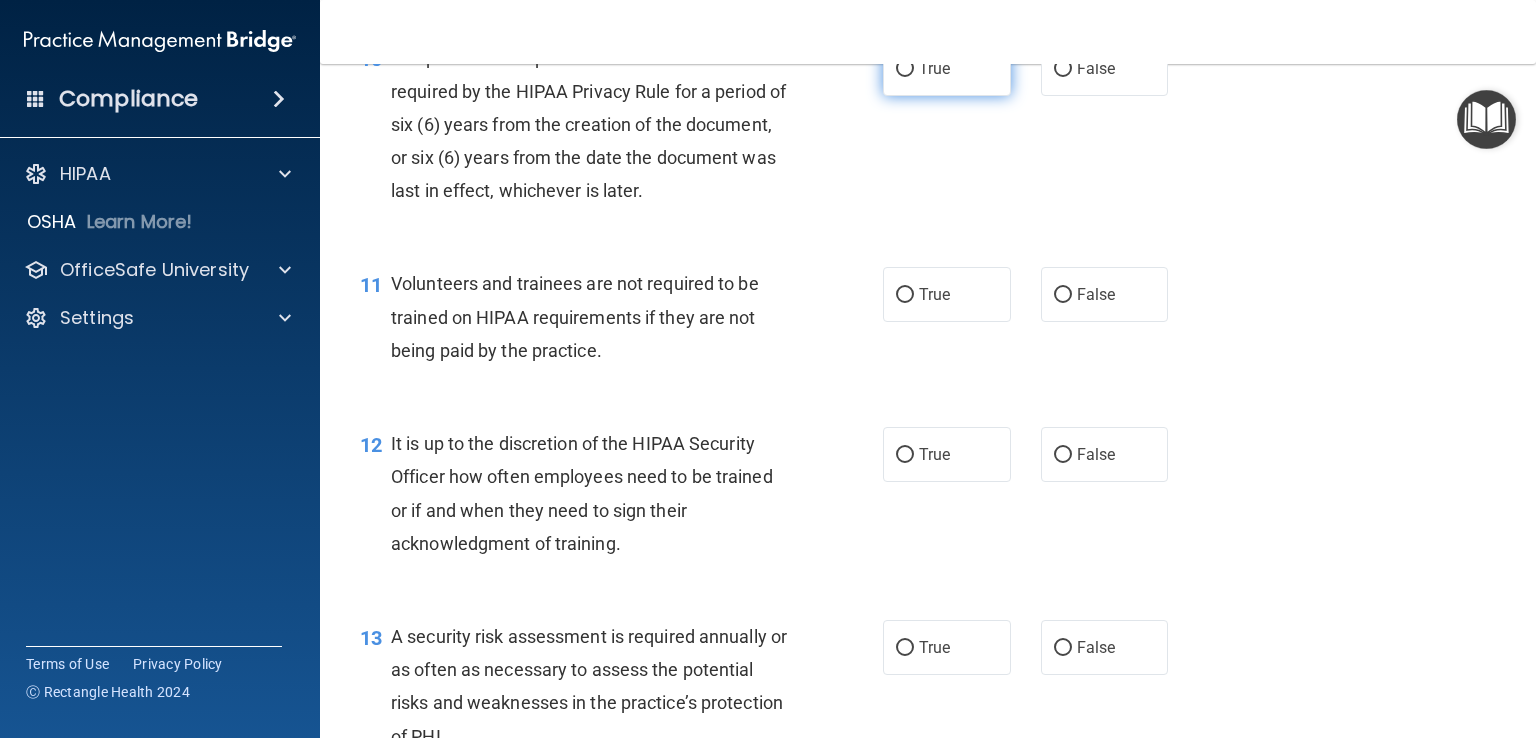click on "True" at bounding box center (947, 68) 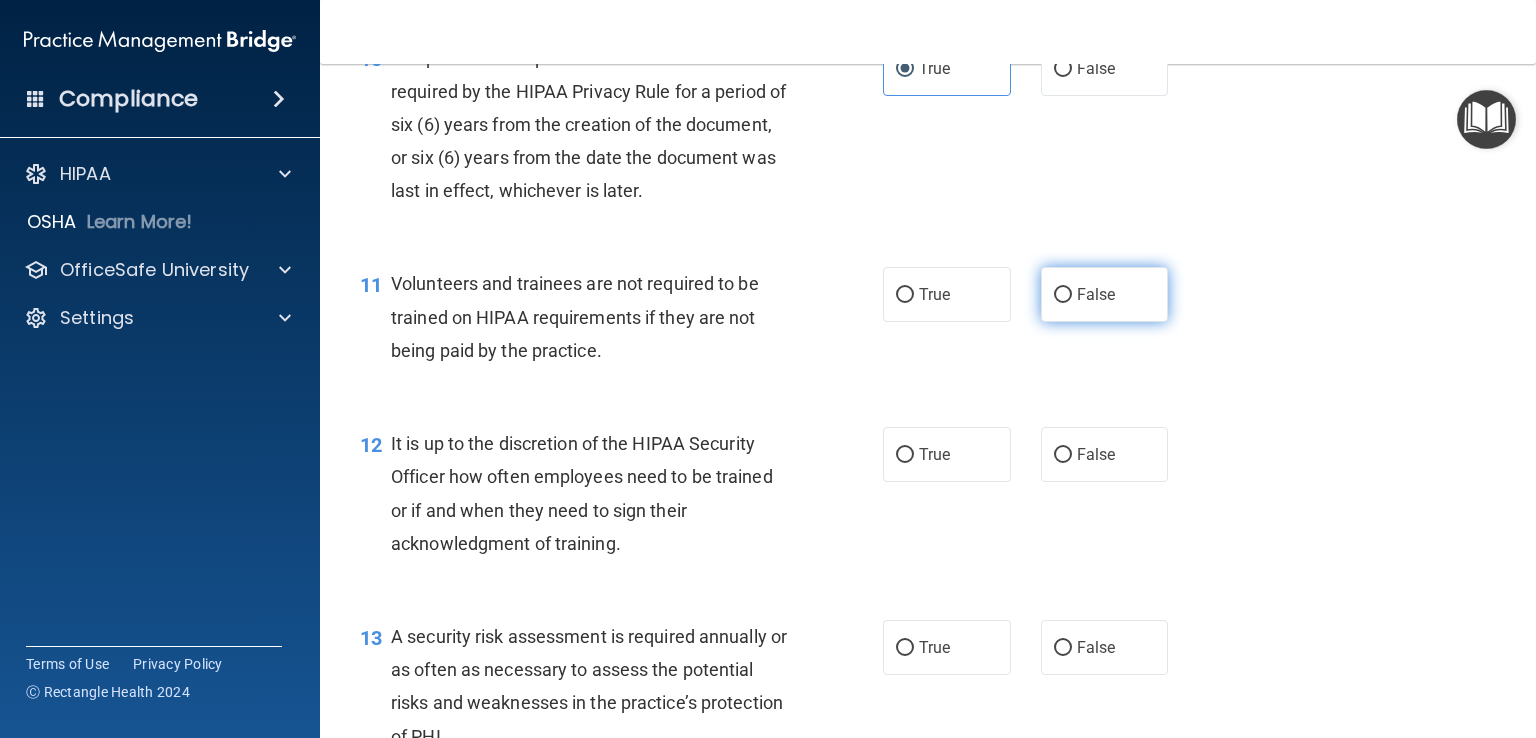 click on "False" at bounding box center (1096, 294) 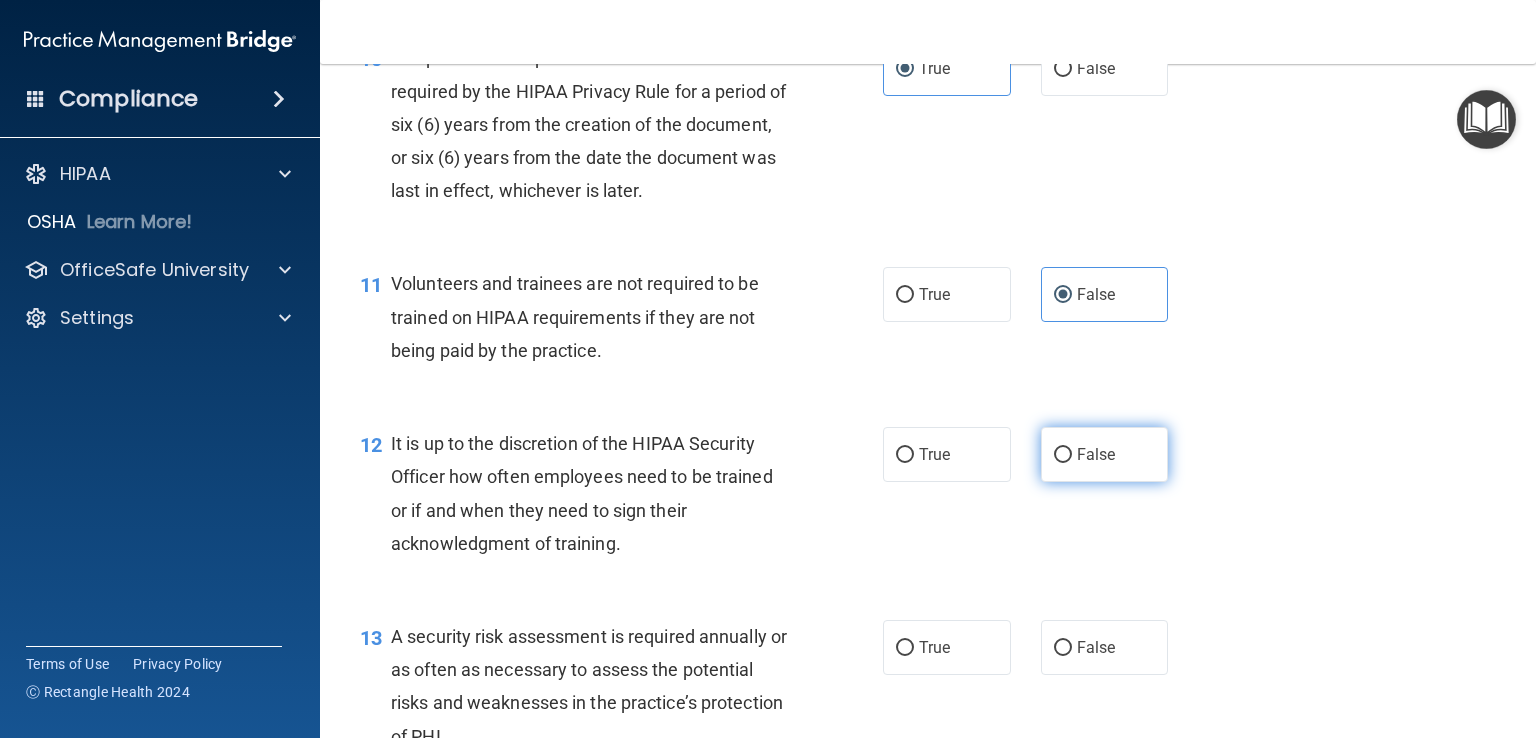 click on "False" at bounding box center [1105, 454] 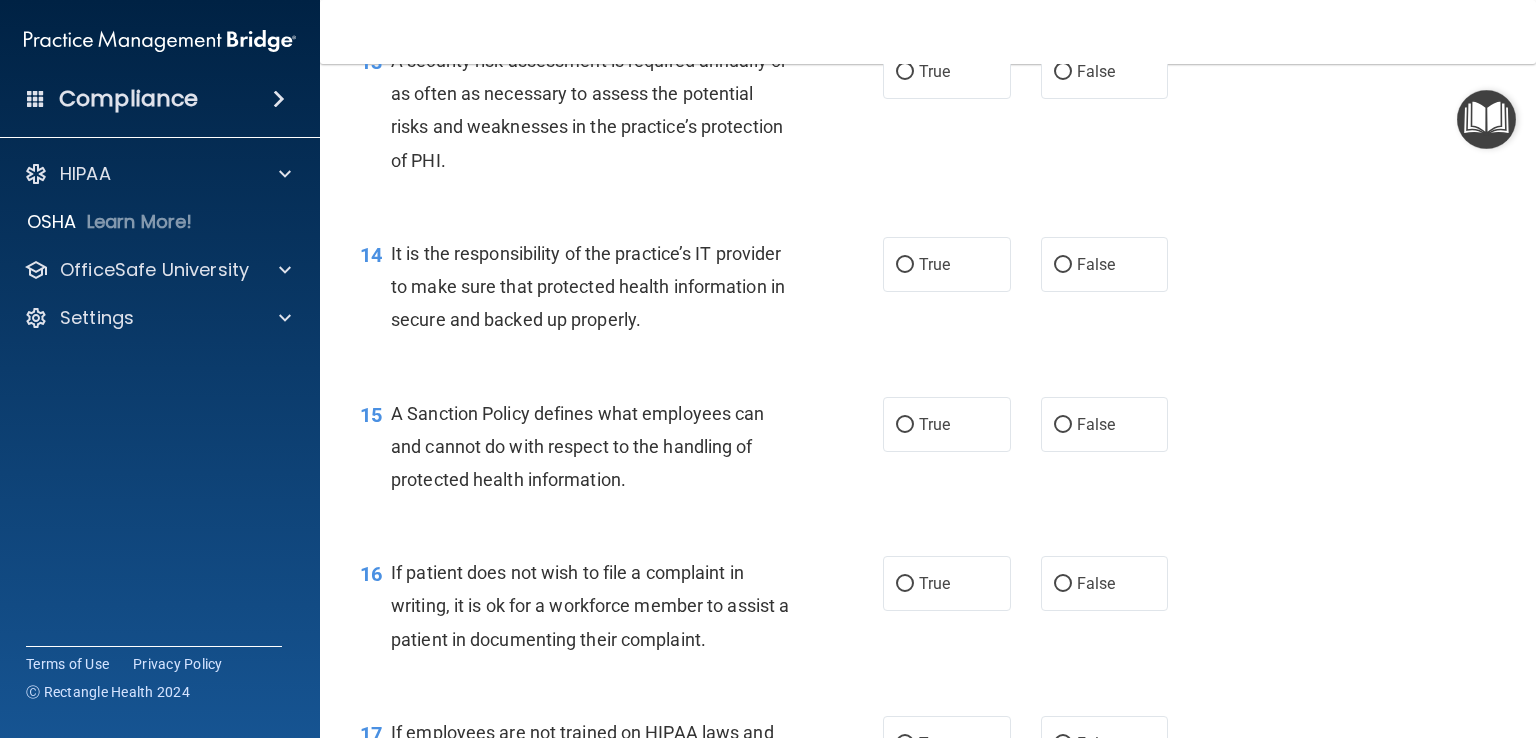 scroll, scrollTop: 2592, scrollLeft: 0, axis: vertical 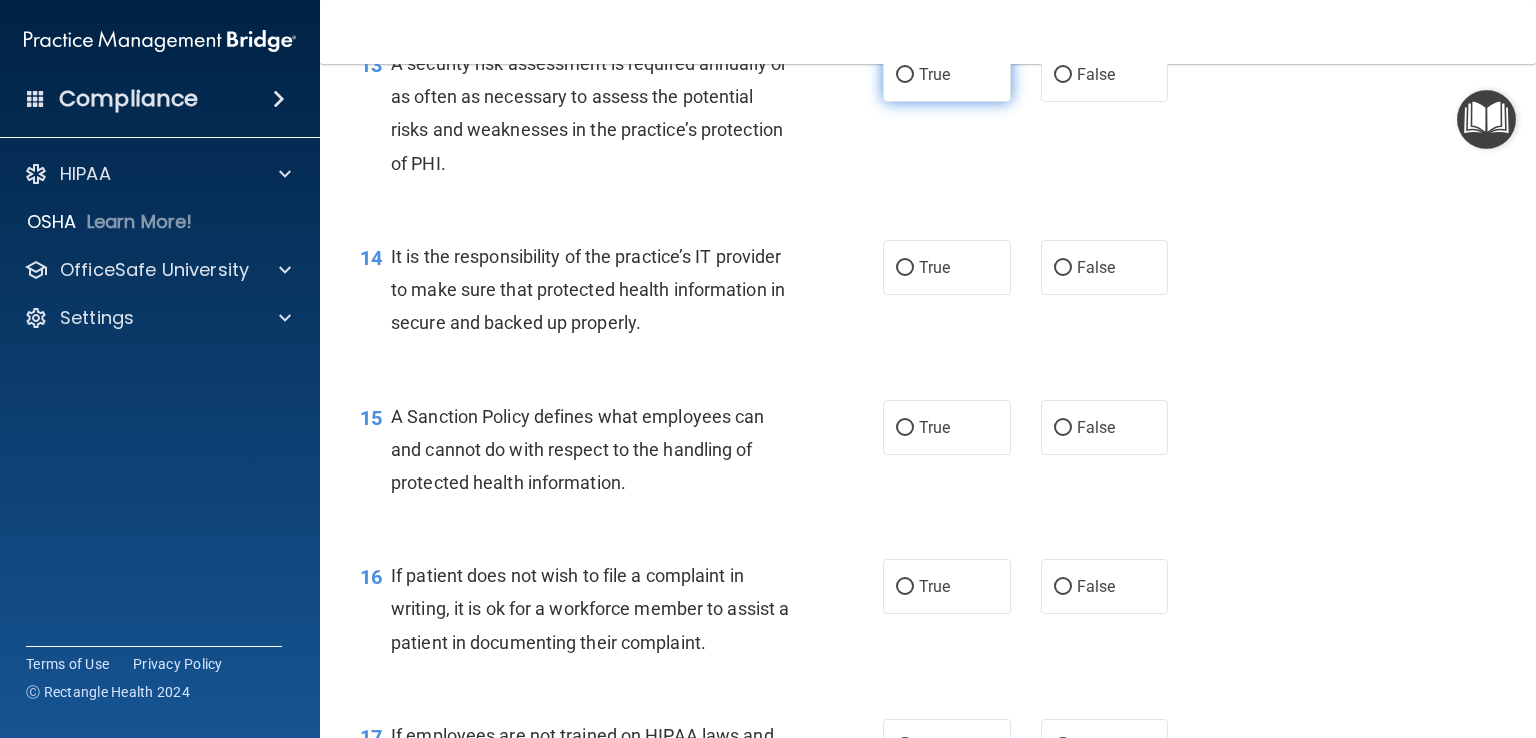 click on "True" at bounding box center (934, 74) 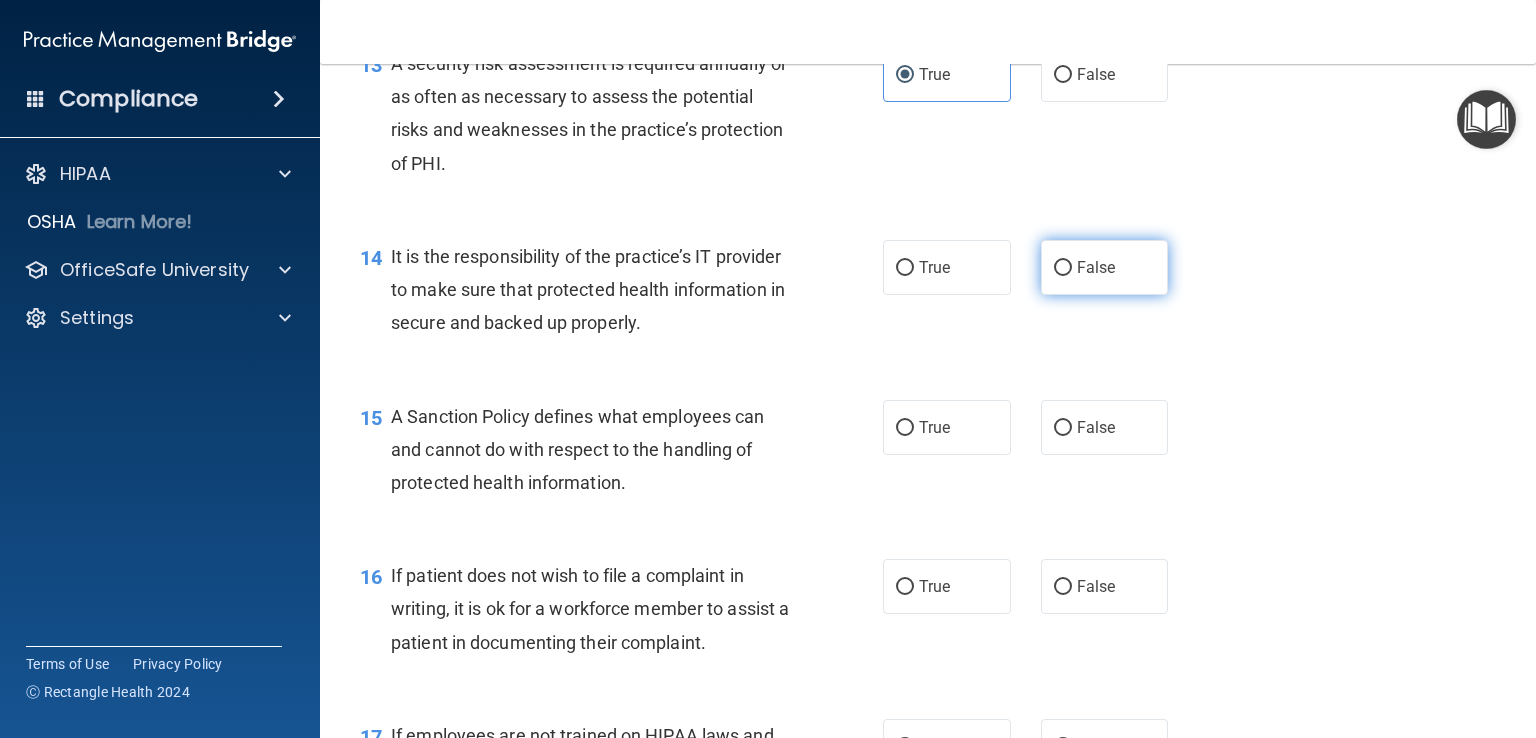 click on "False" at bounding box center [1096, 267] 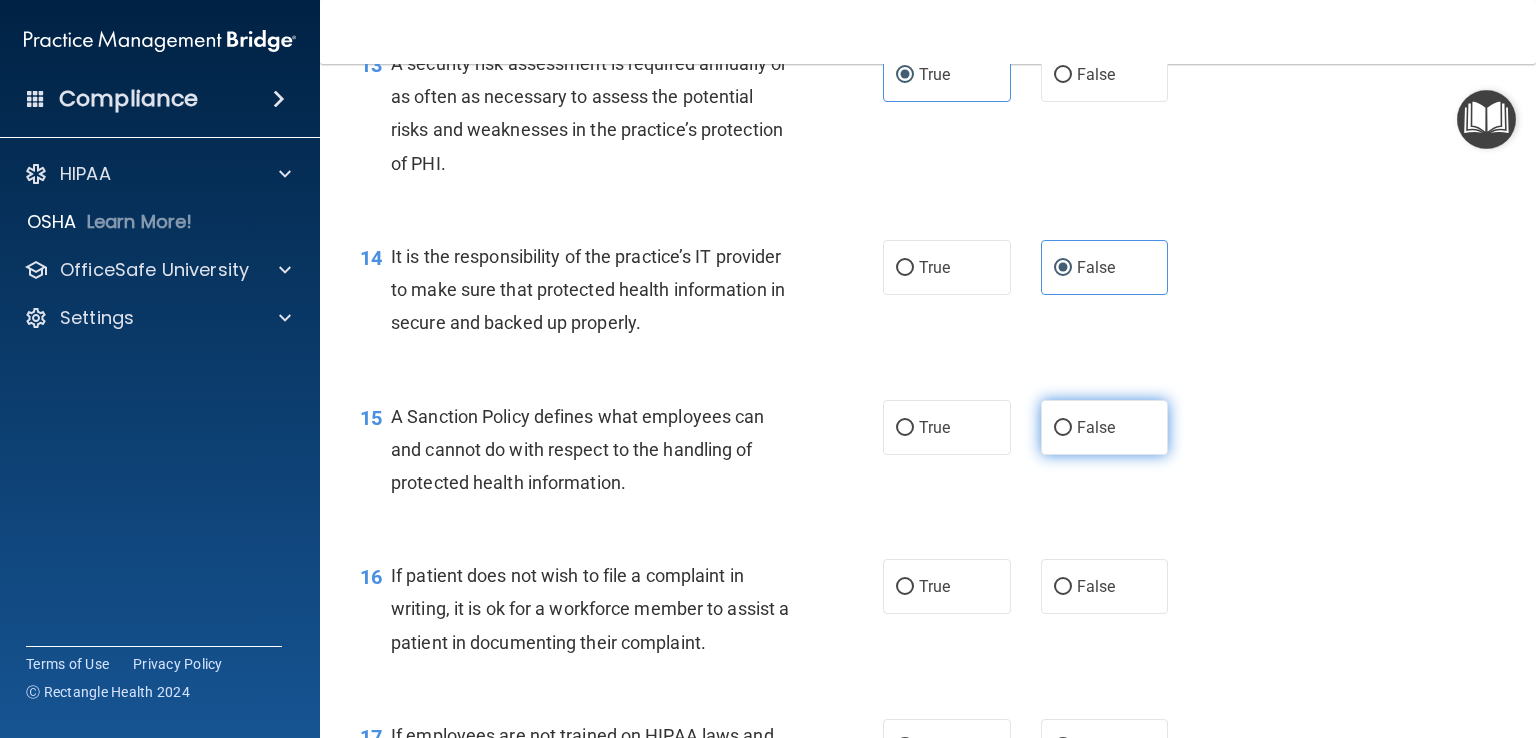click on "False" at bounding box center (1105, 427) 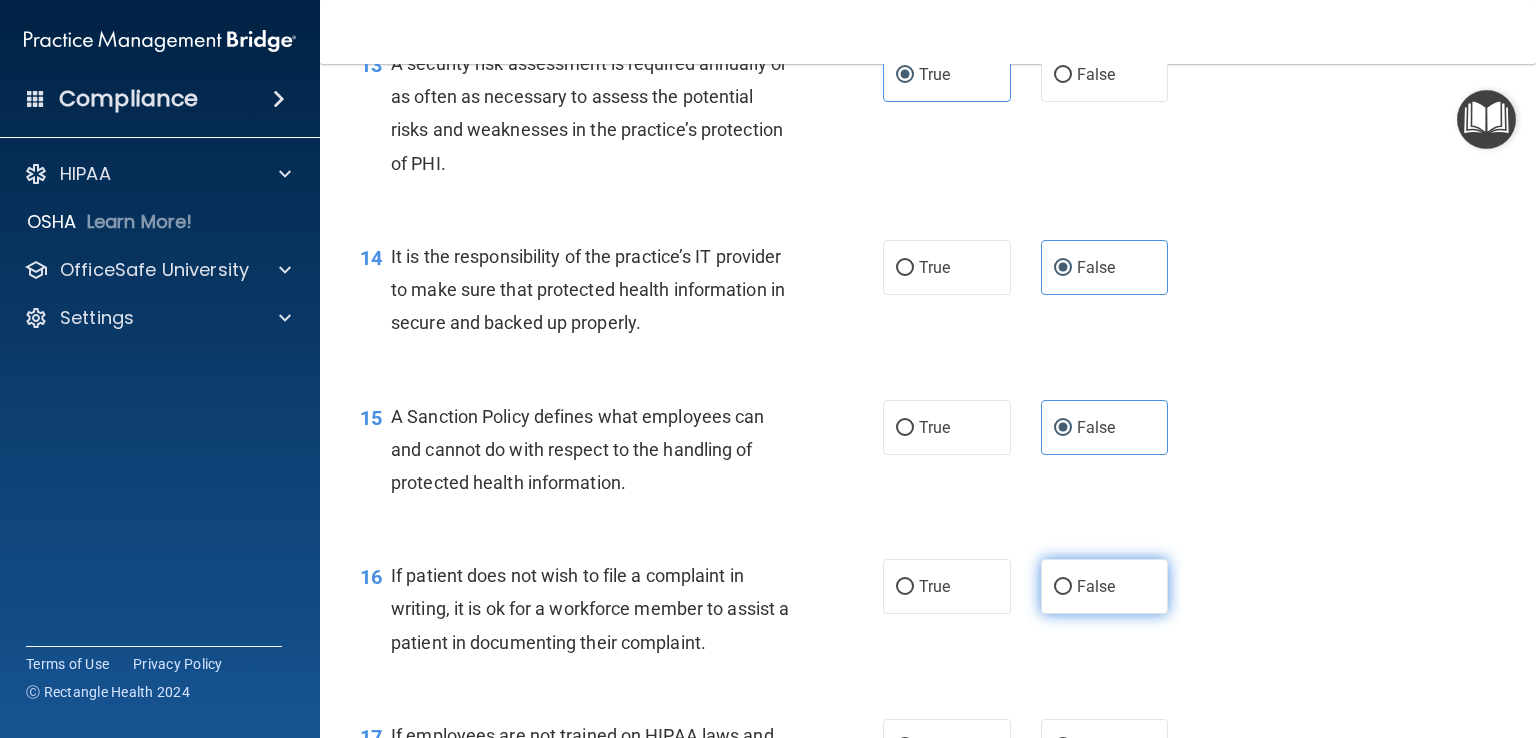 click on "False" at bounding box center (1105, 586) 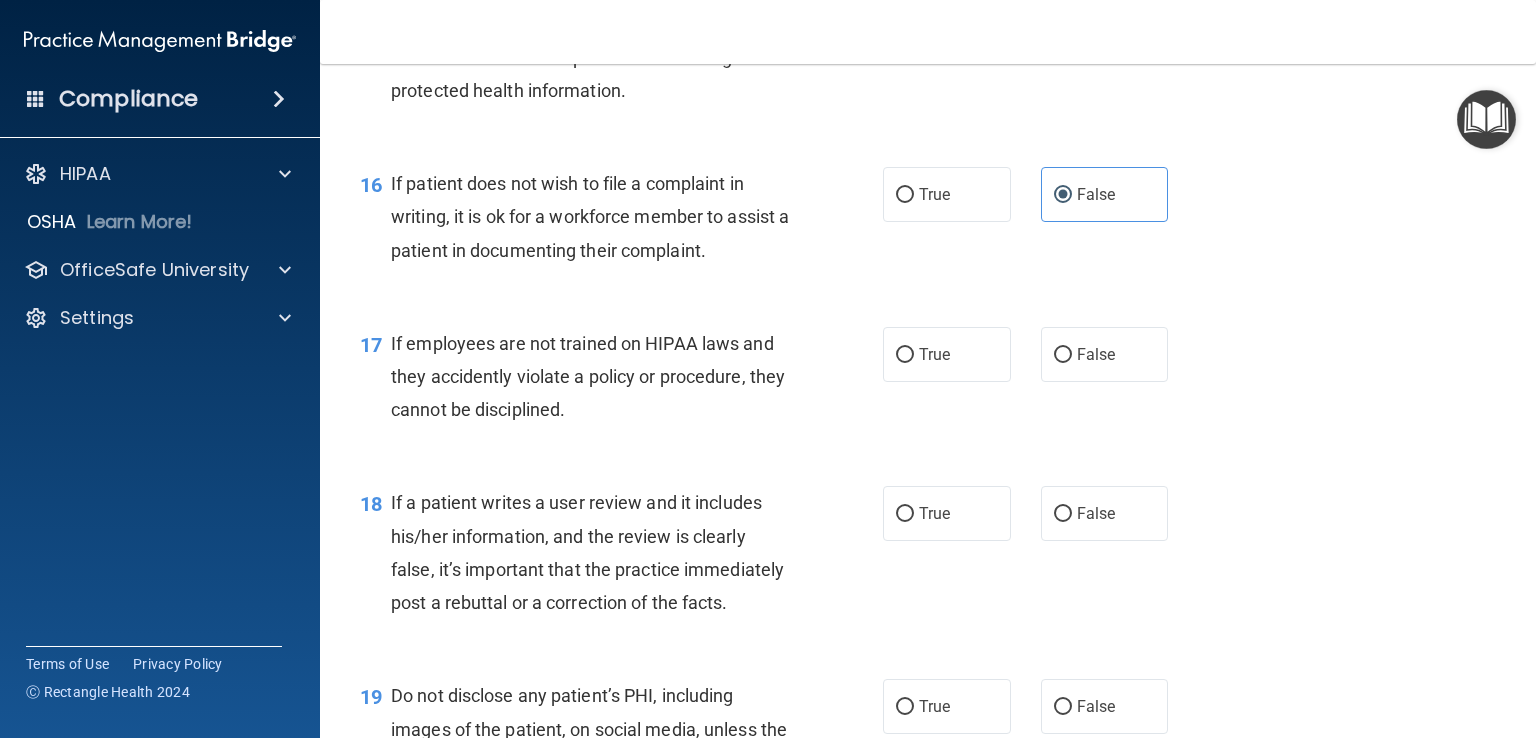 scroll, scrollTop: 2983, scrollLeft: 0, axis: vertical 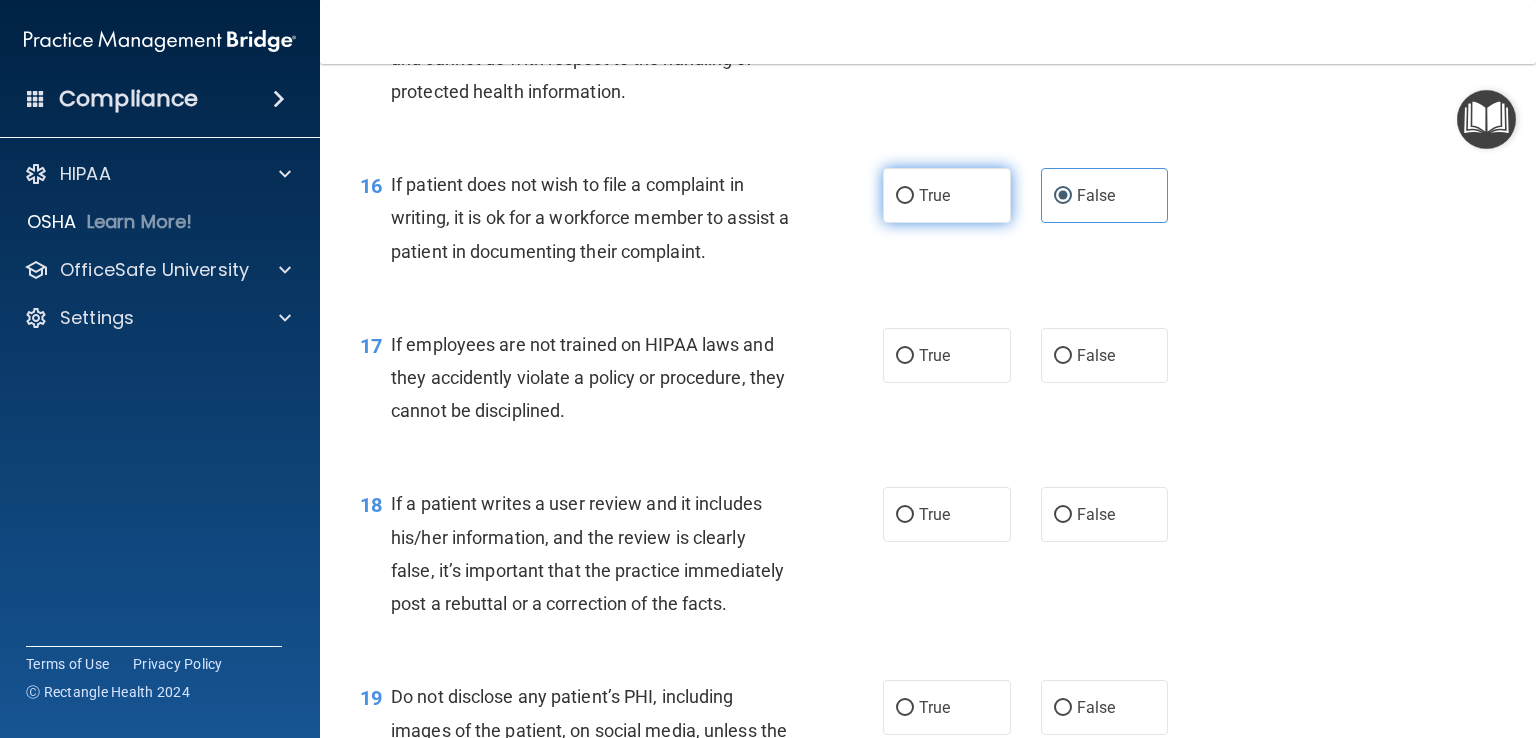 click on "True" at bounding box center (934, 195) 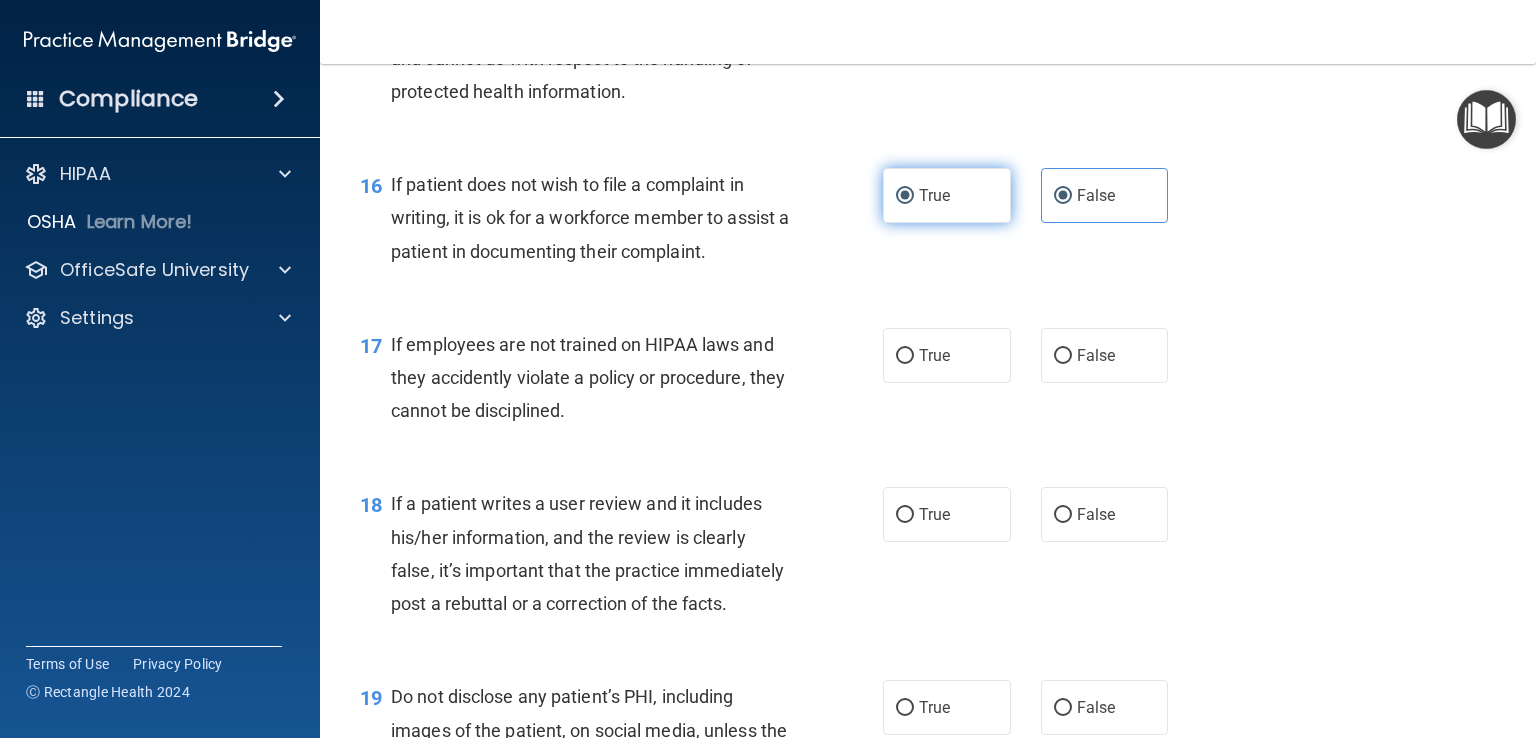 radio on "false" 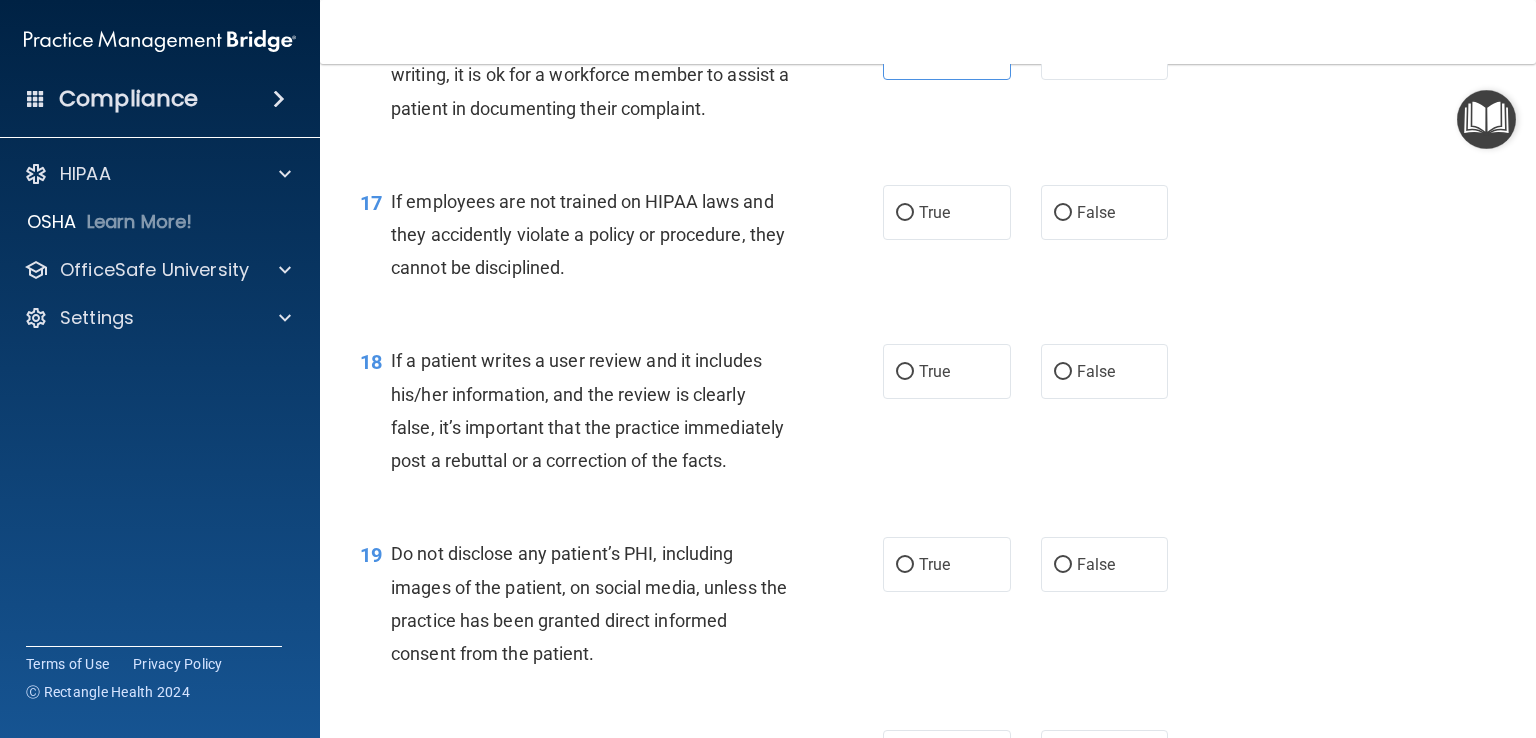 scroll, scrollTop: 3127, scrollLeft: 0, axis: vertical 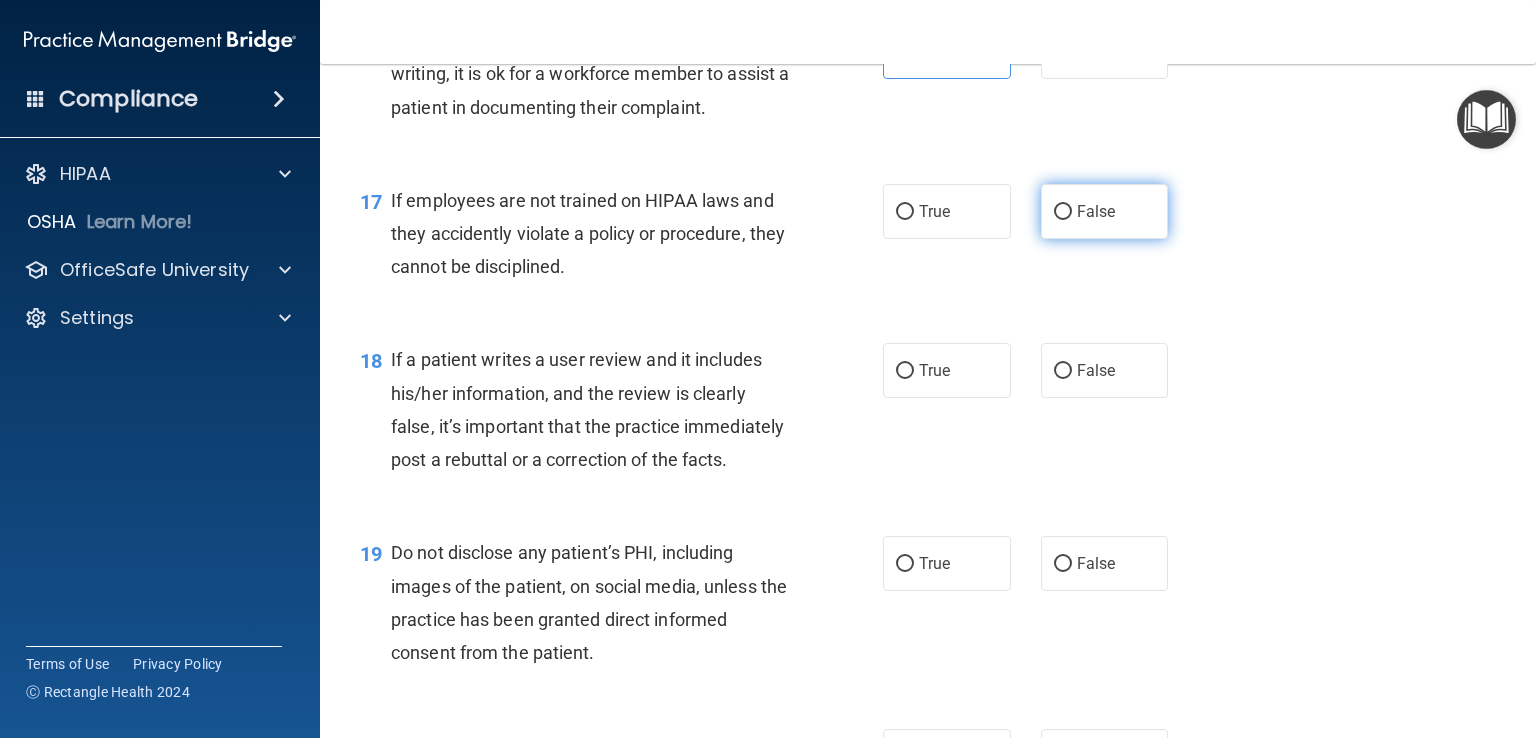 click on "False" at bounding box center [1105, 211] 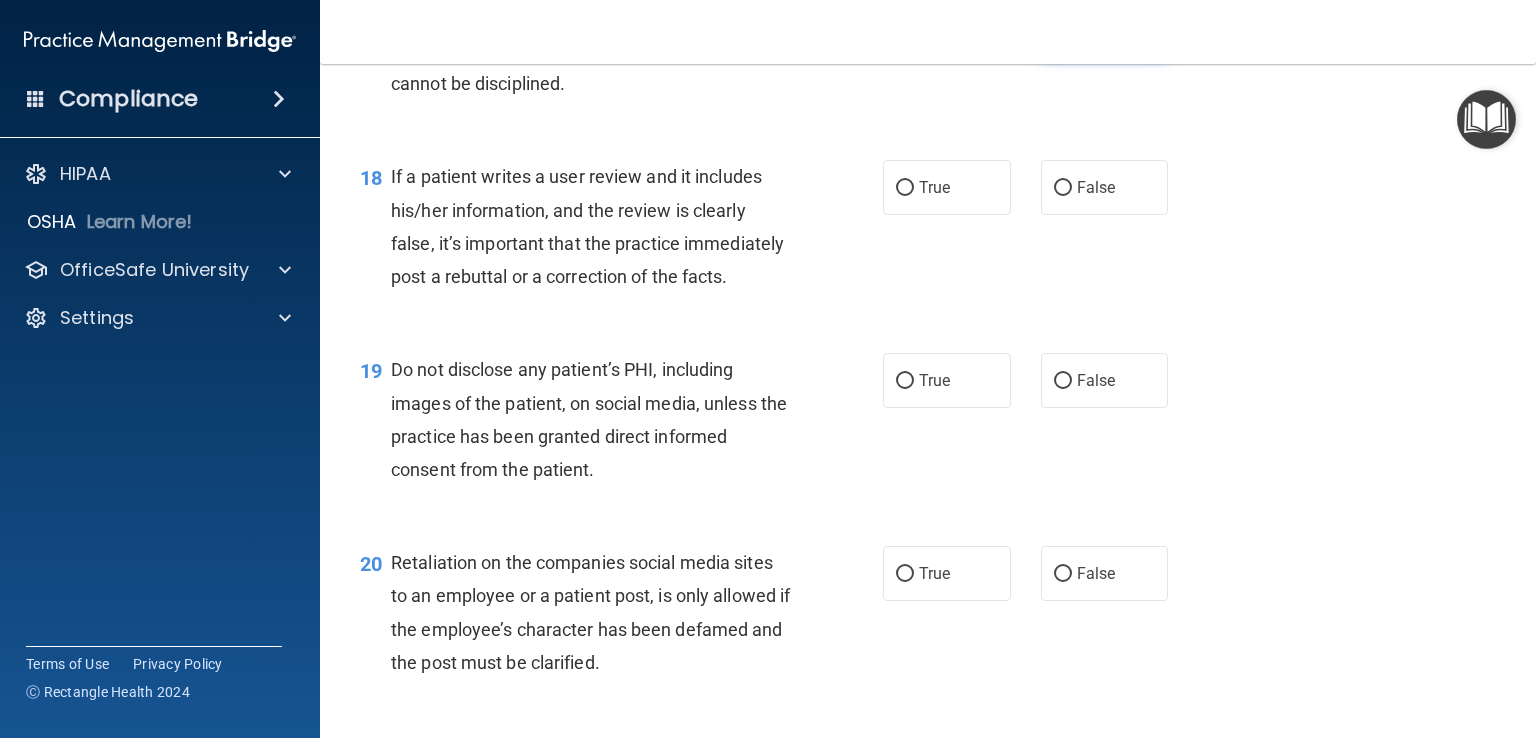 scroll, scrollTop: 3315, scrollLeft: 0, axis: vertical 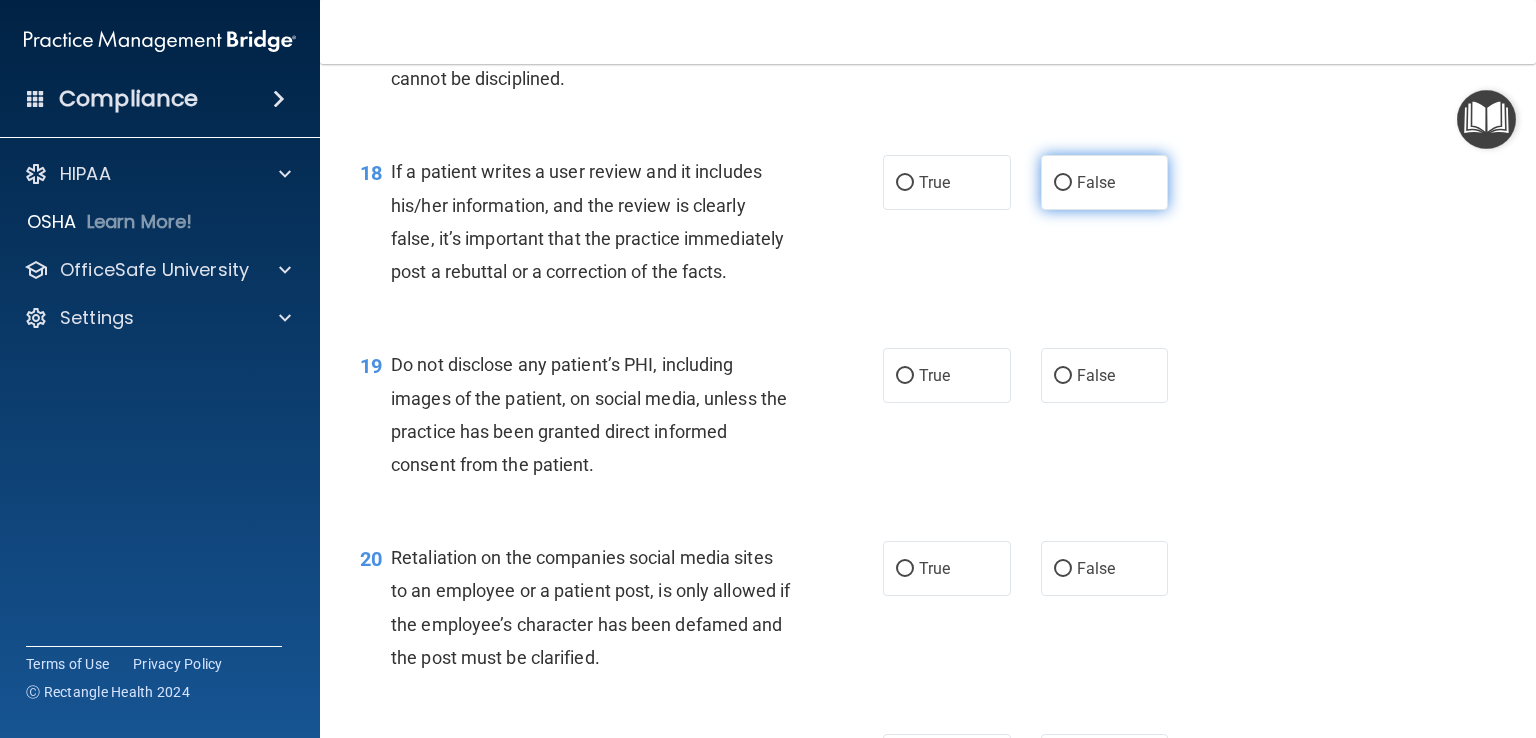 click on "False" at bounding box center [1096, 182] 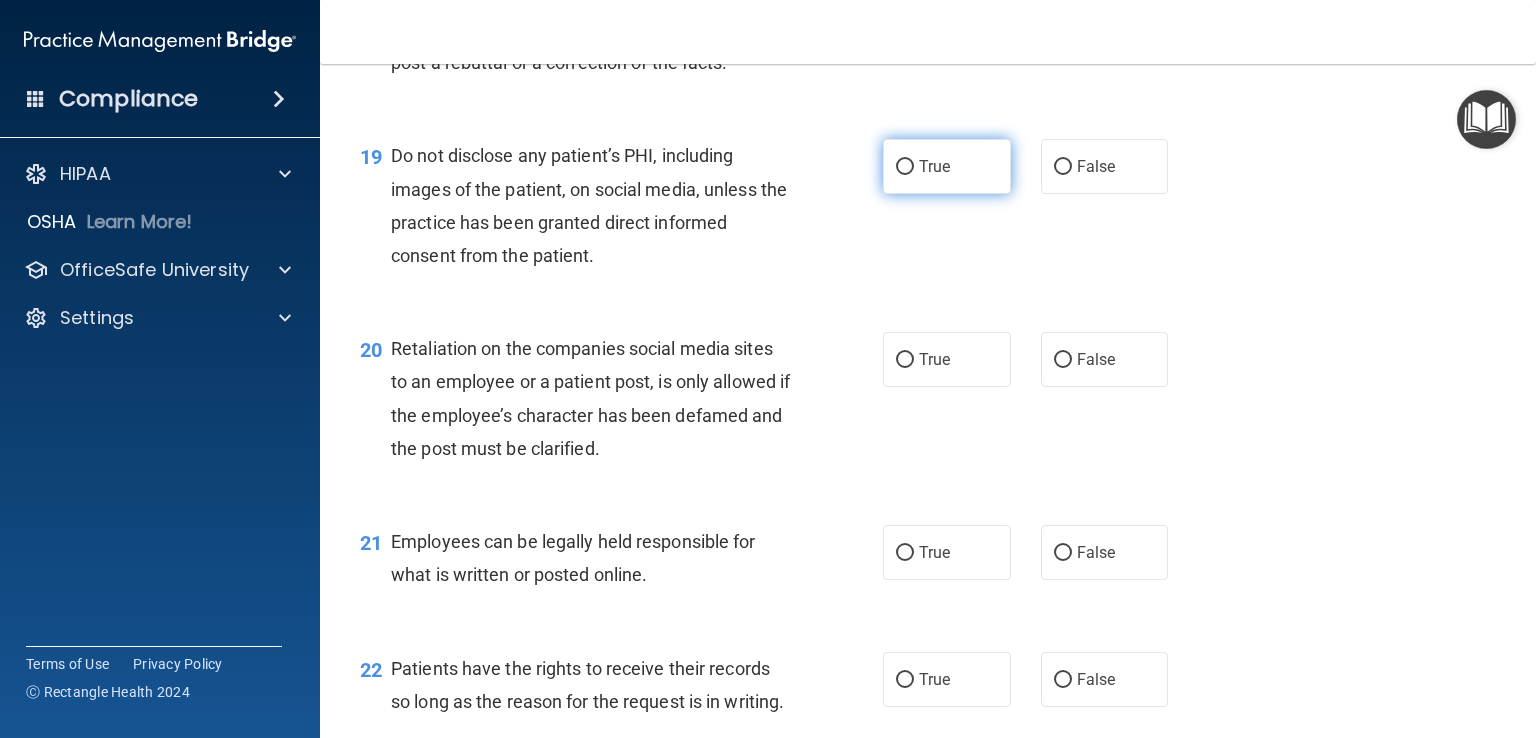 scroll, scrollTop: 3526, scrollLeft: 0, axis: vertical 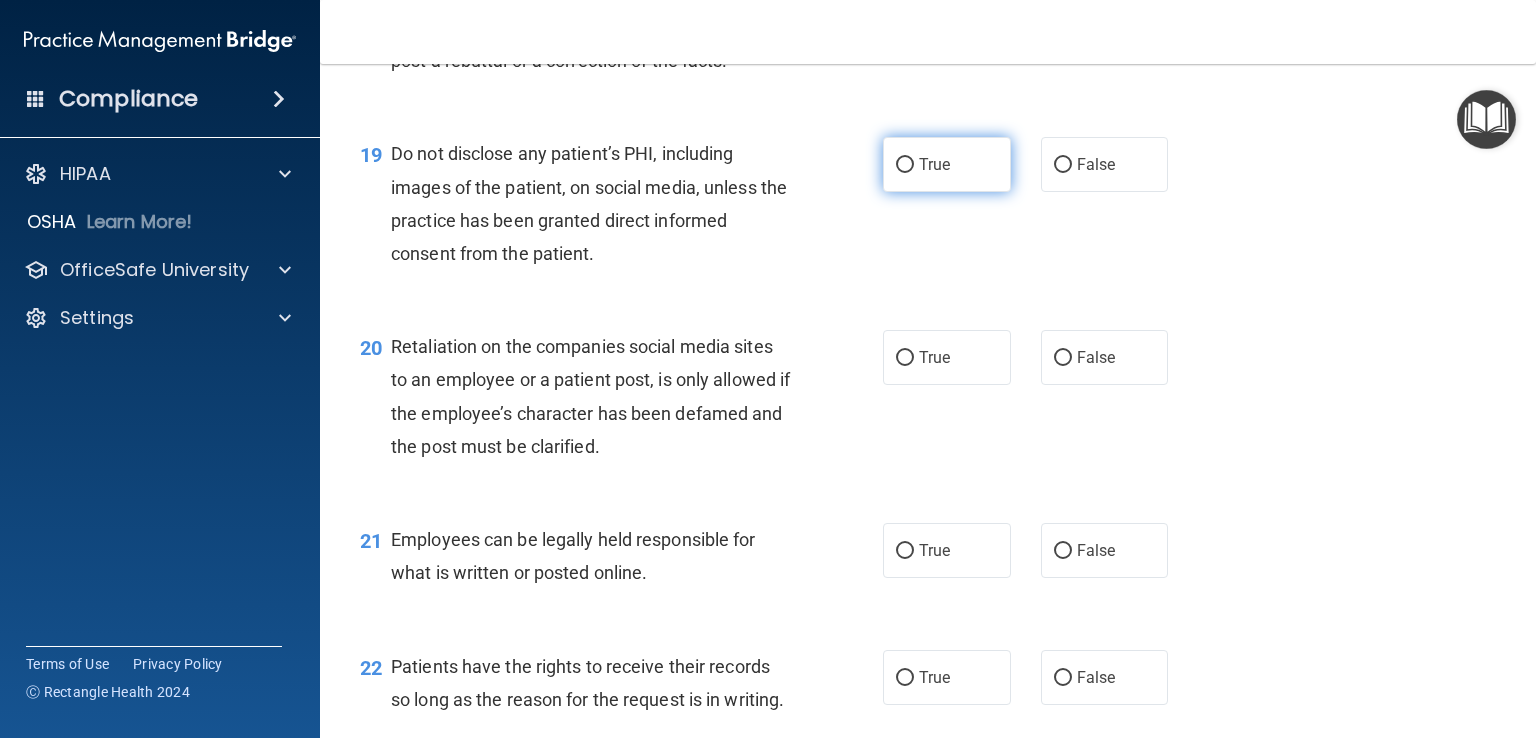 click on "True" at bounding box center [934, 164] 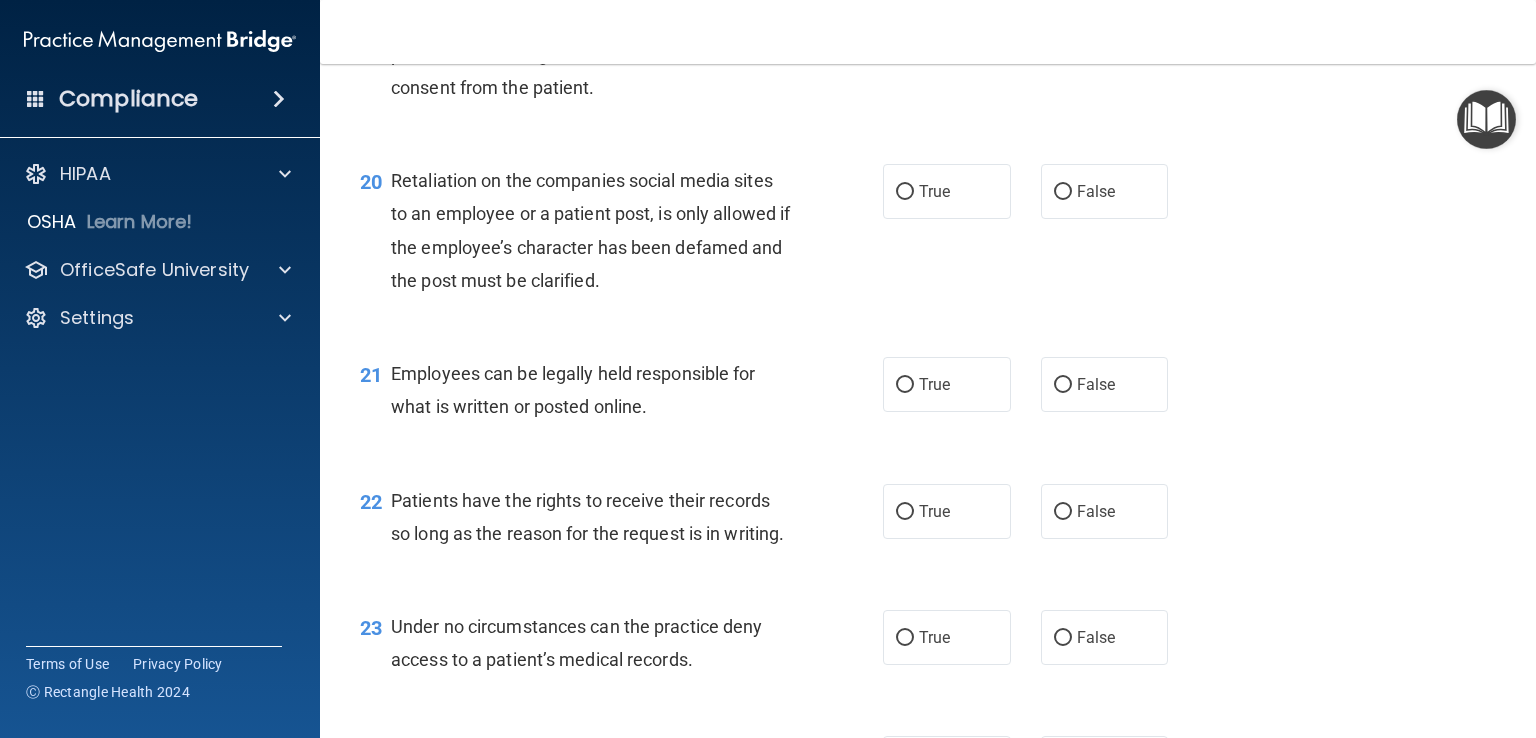scroll, scrollTop: 3696, scrollLeft: 0, axis: vertical 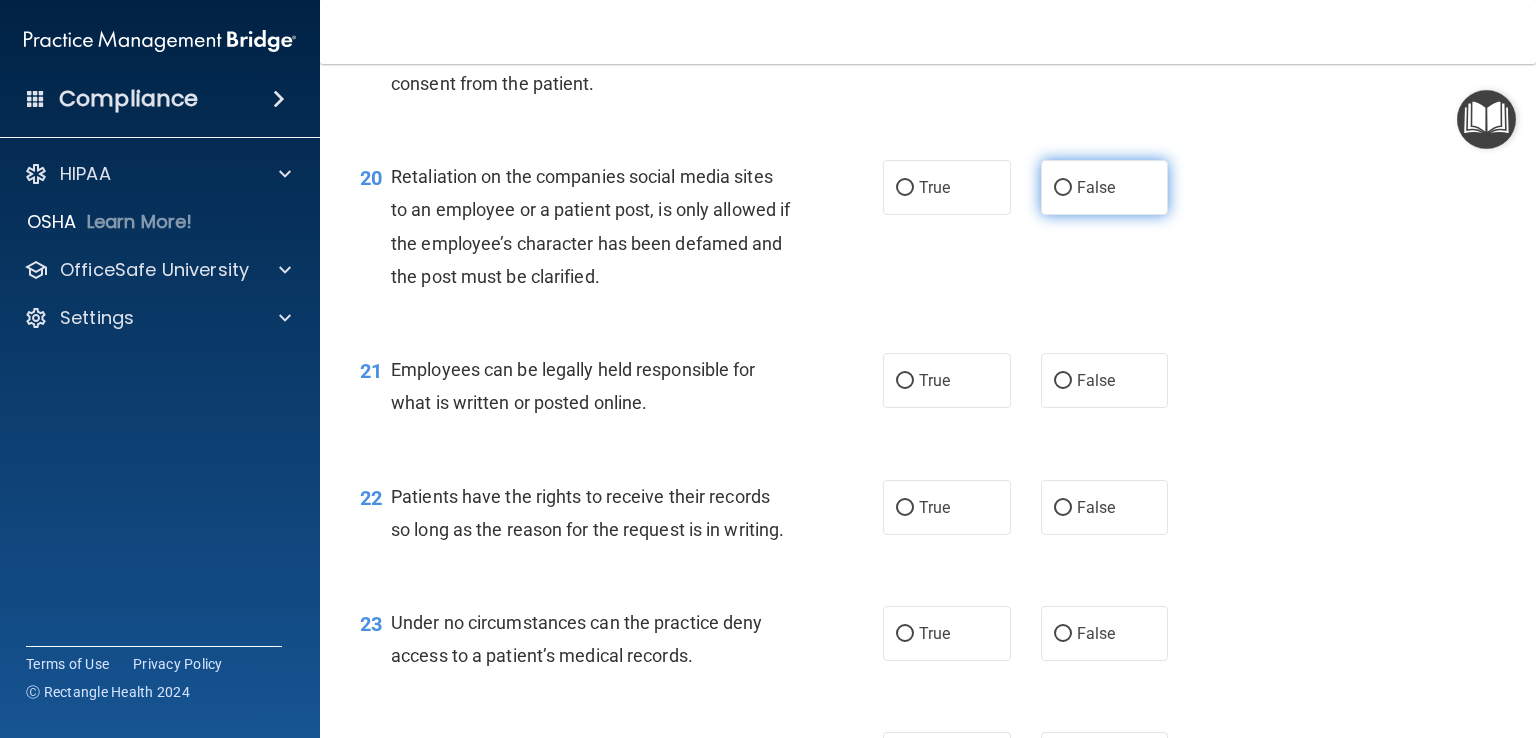 click on "False" at bounding box center [1105, 187] 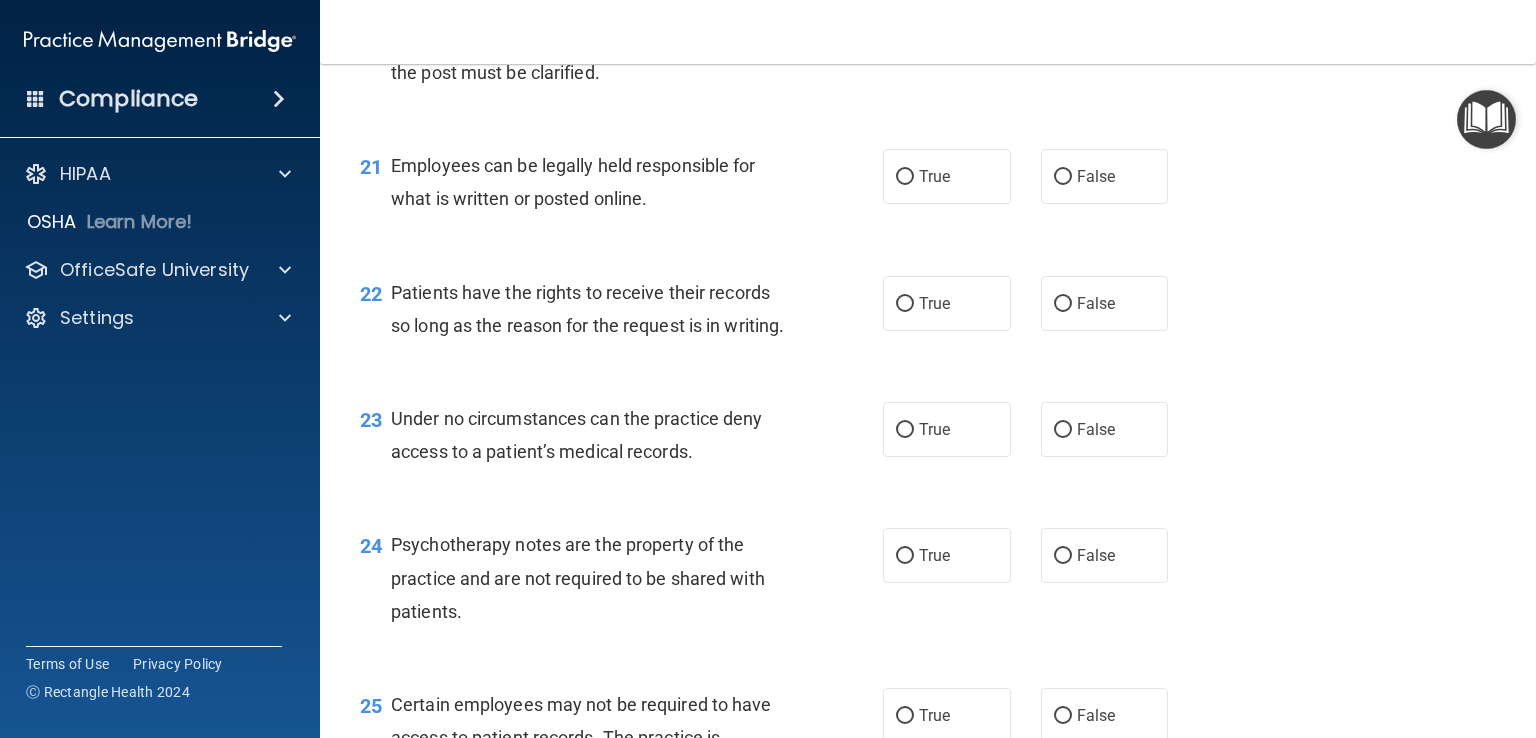 scroll, scrollTop: 3904, scrollLeft: 0, axis: vertical 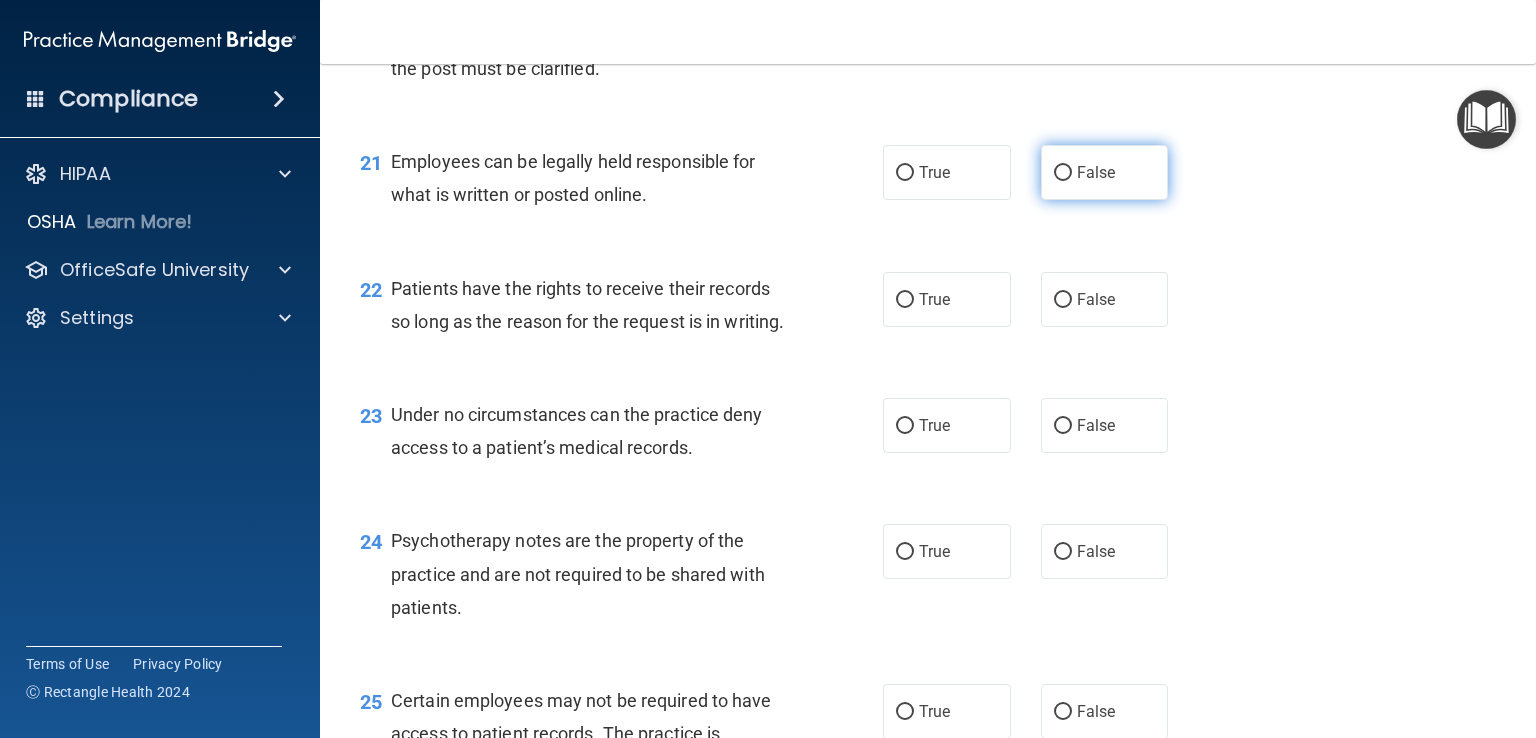 click on "False" at bounding box center [1063, 173] 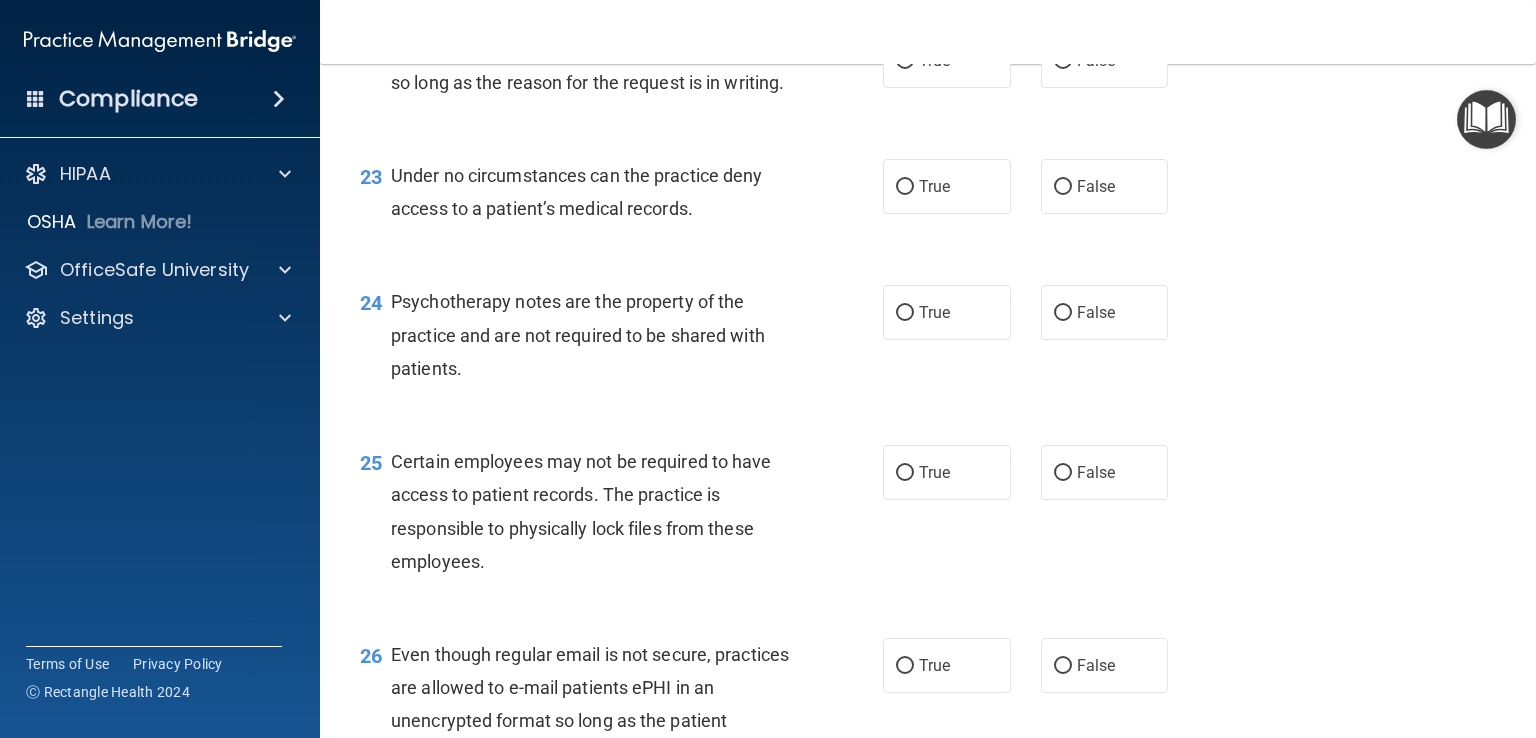scroll, scrollTop: 4144, scrollLeft: 0, axis: vertical 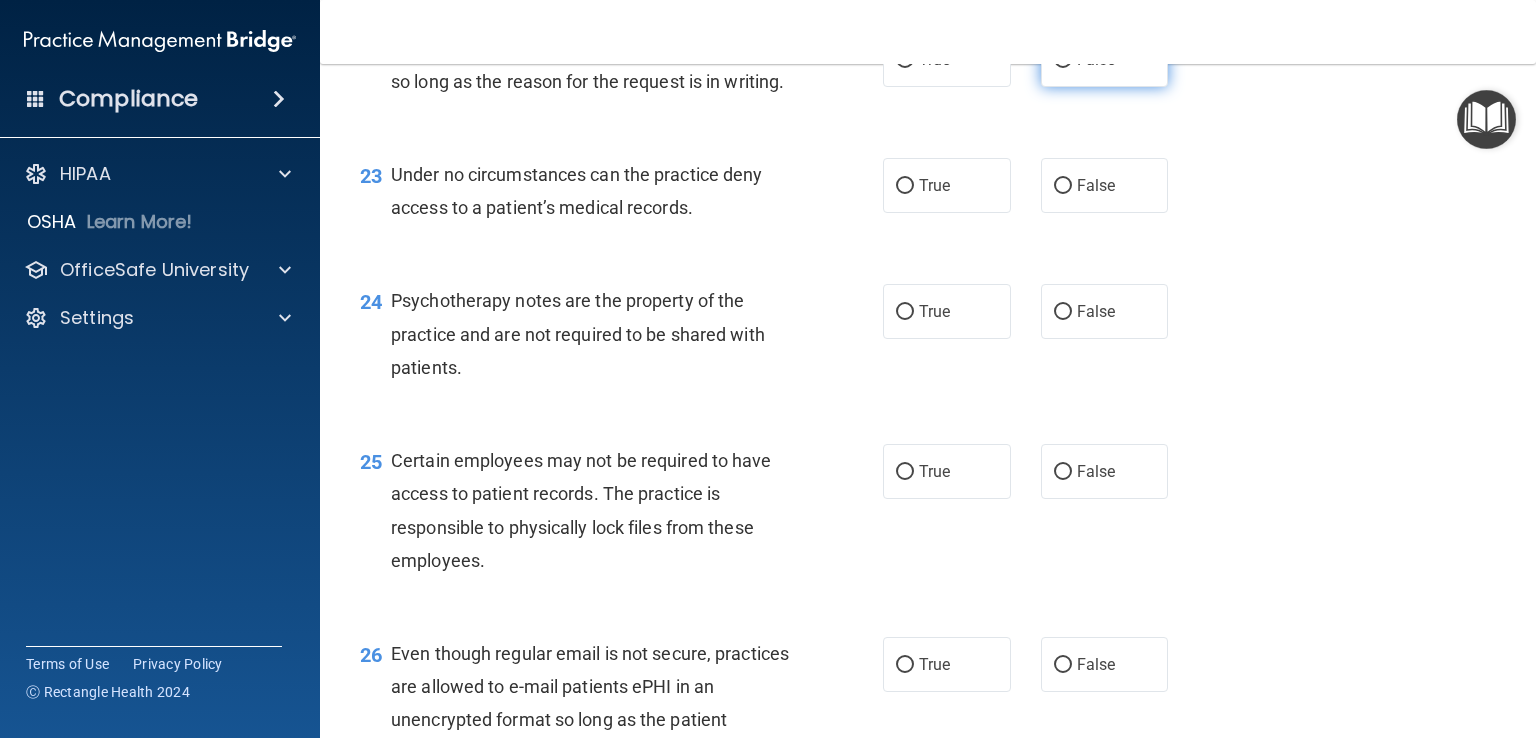 click on "False" at bounding box center (1105, 59) 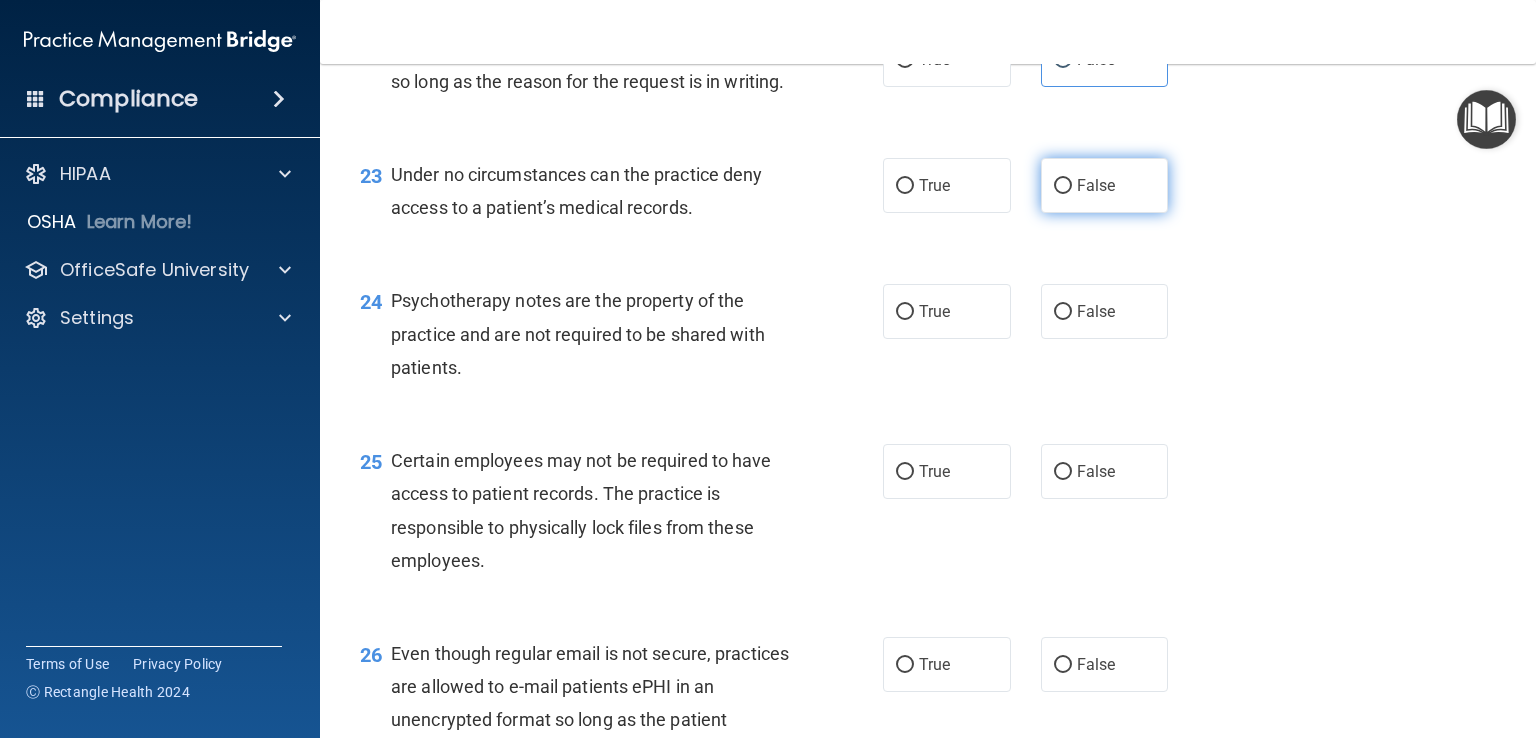 click on "False" at bounding box center [1105, 185] 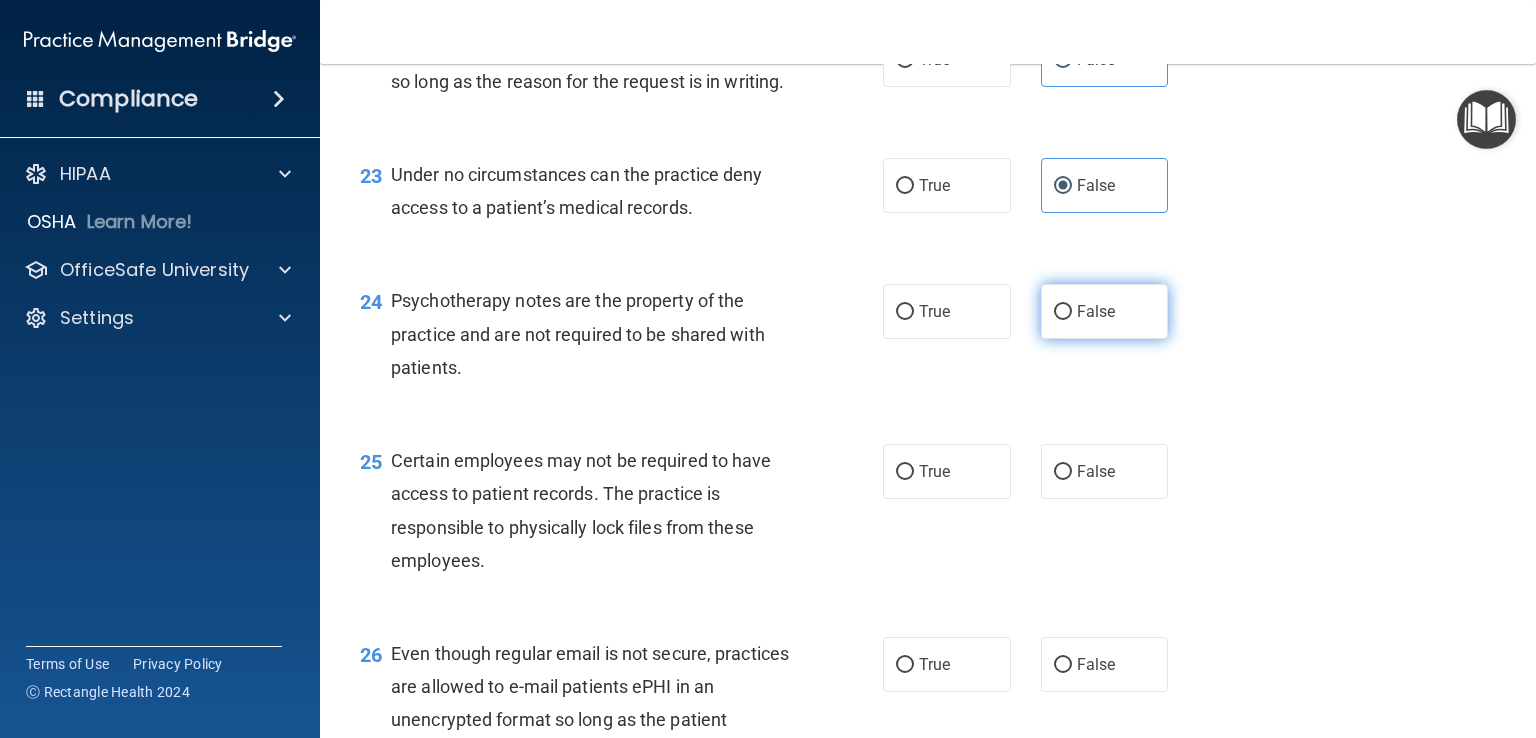 click on "False" at bounding box center (1105, 311) 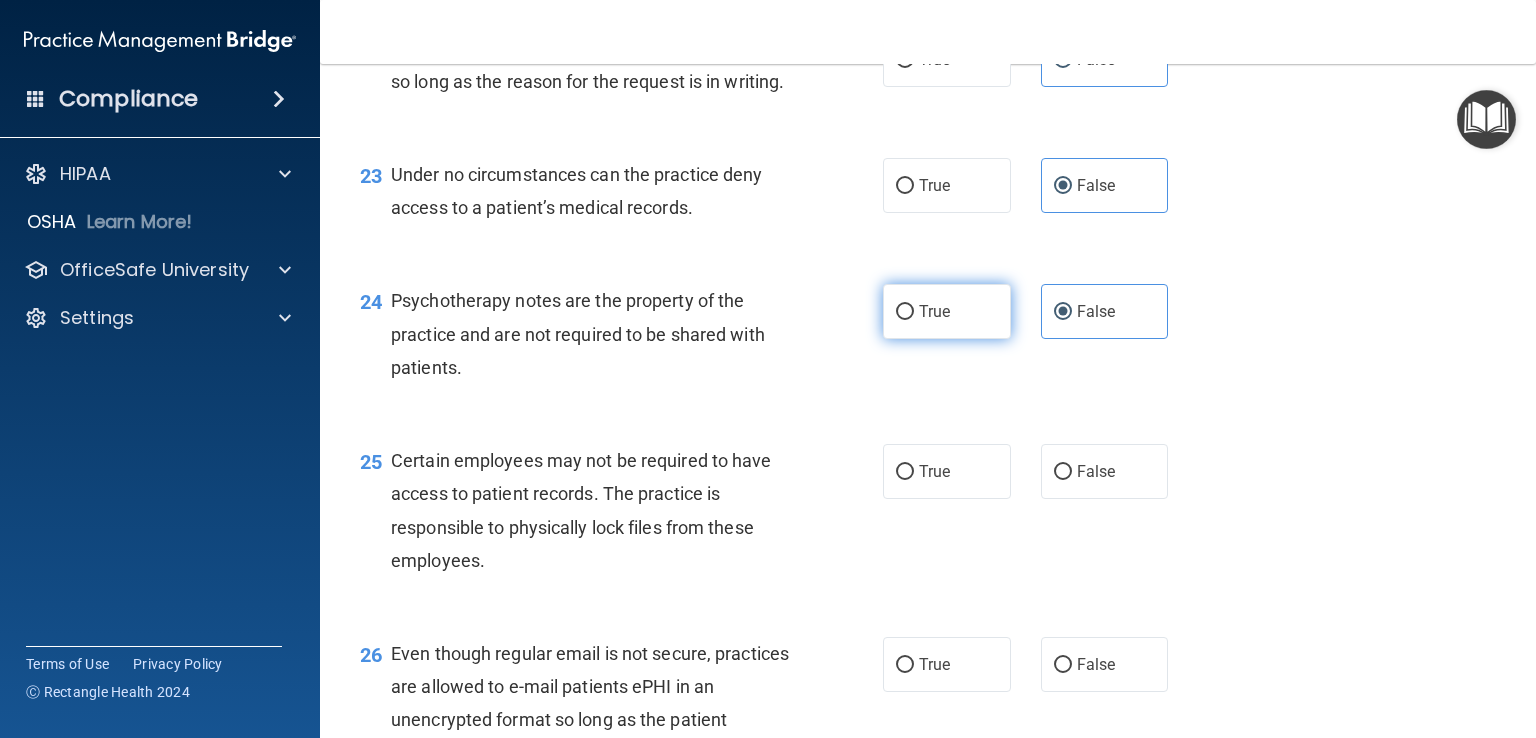 click on "True" at bounding box center [947, 311] 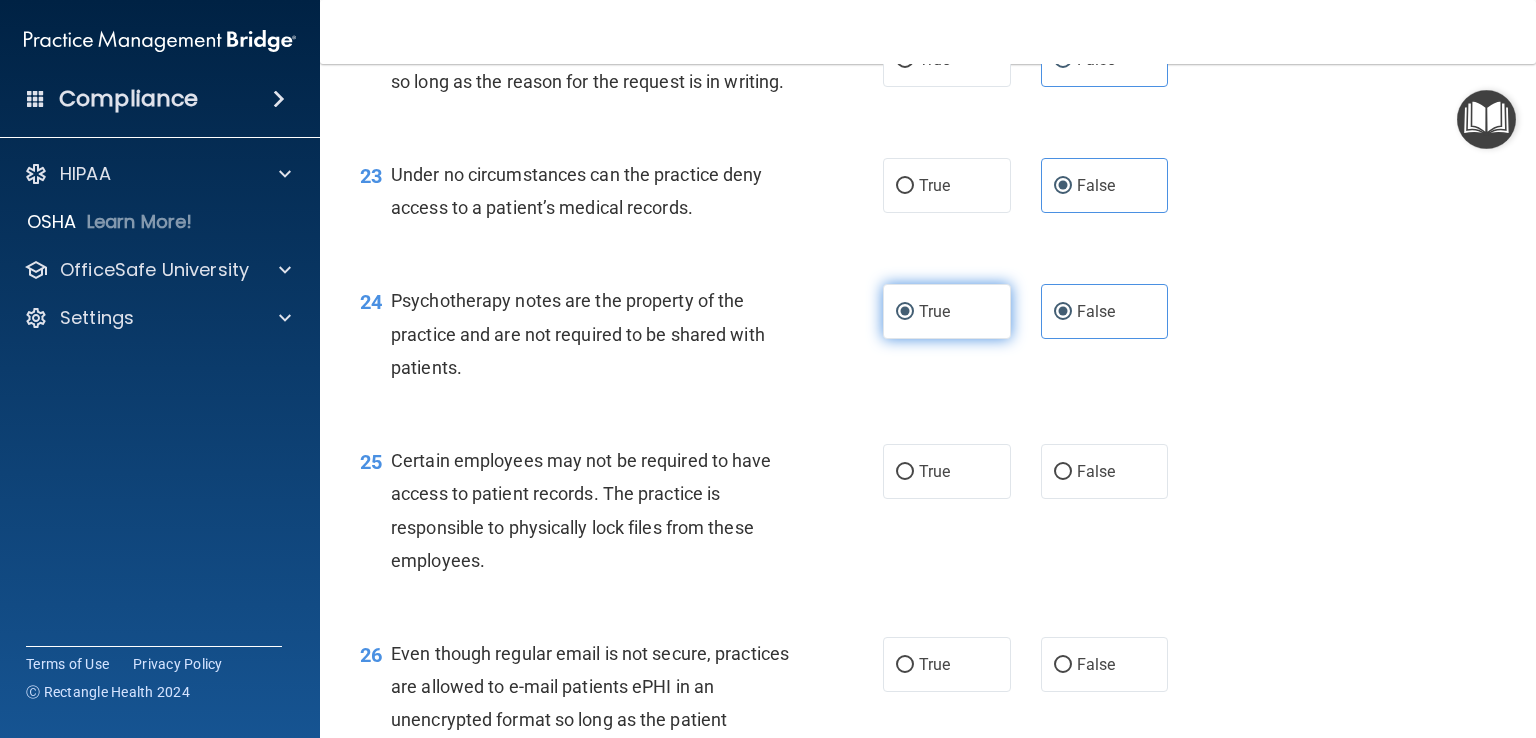 radio on "false" 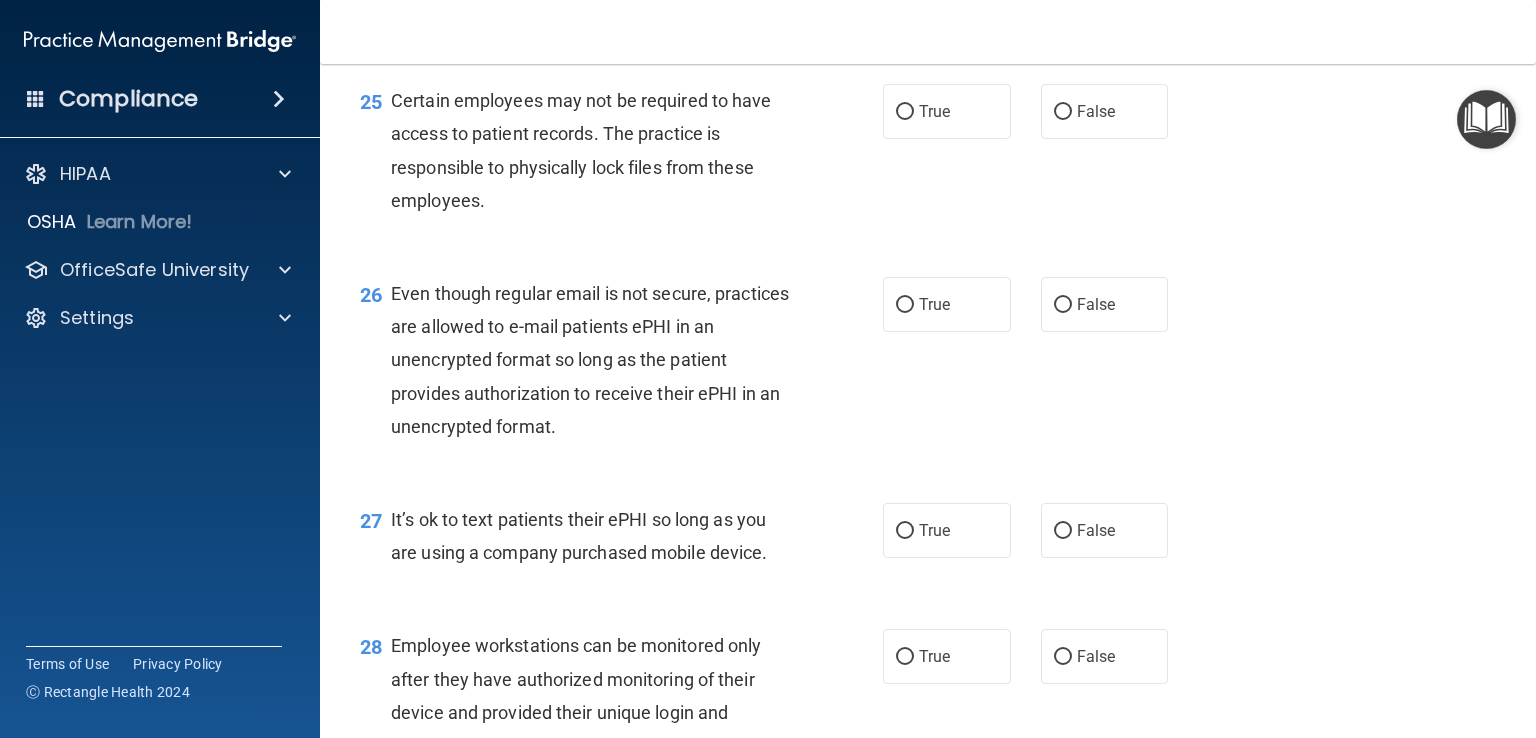 scroll, scrollTop: 4508, scrollLeft: 0, axis: vertical 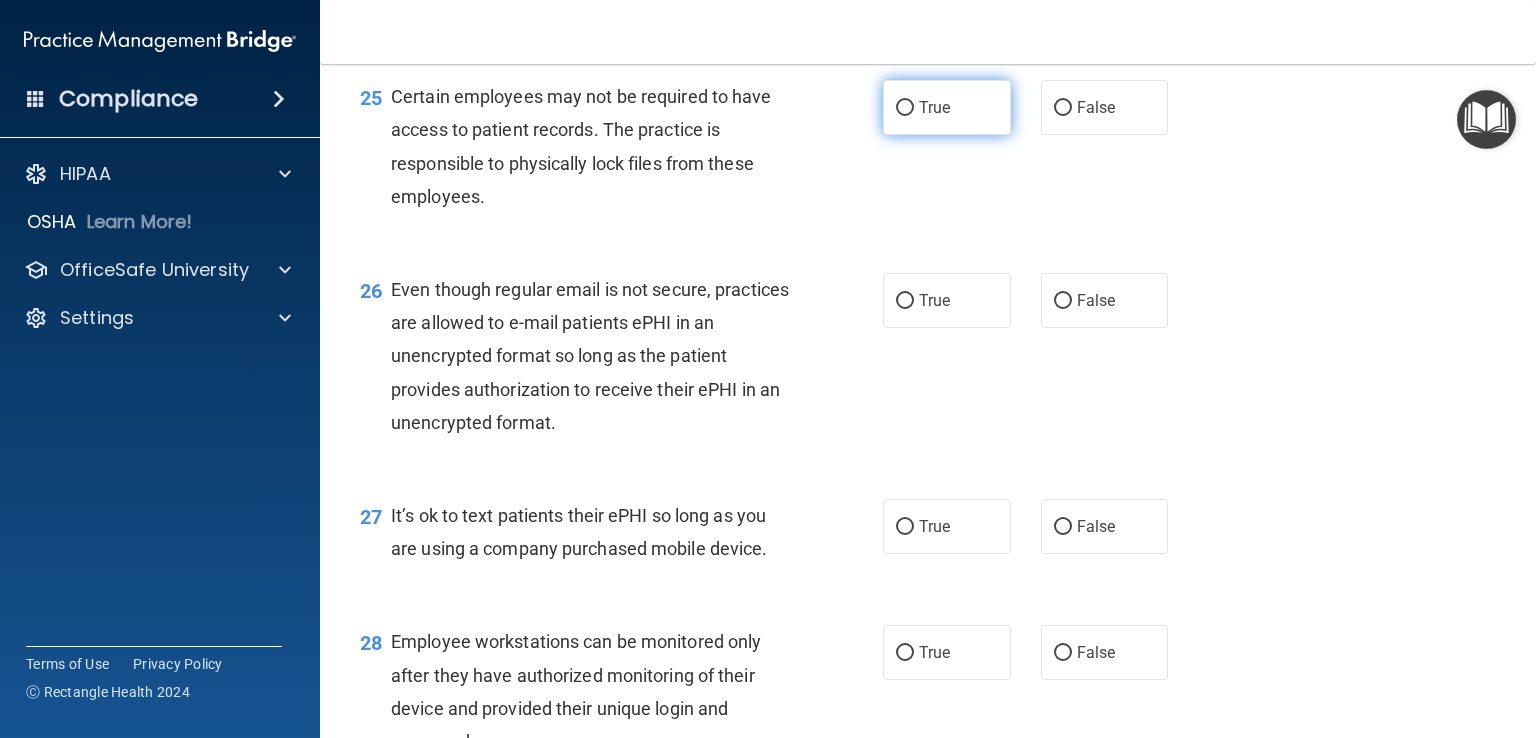 click on "True" at bounding box center (947, 107) 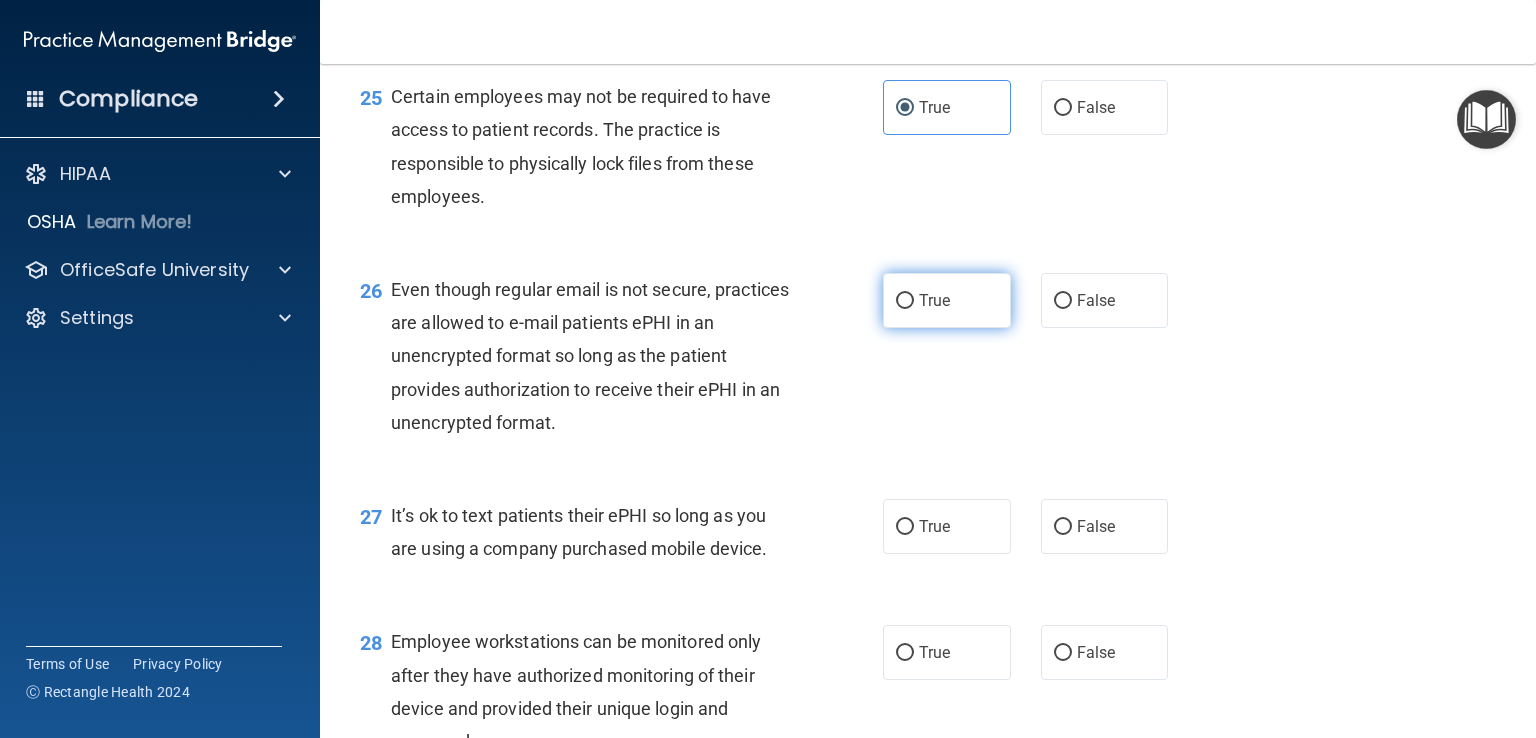 click on "True" at bounding box center [934, 300] 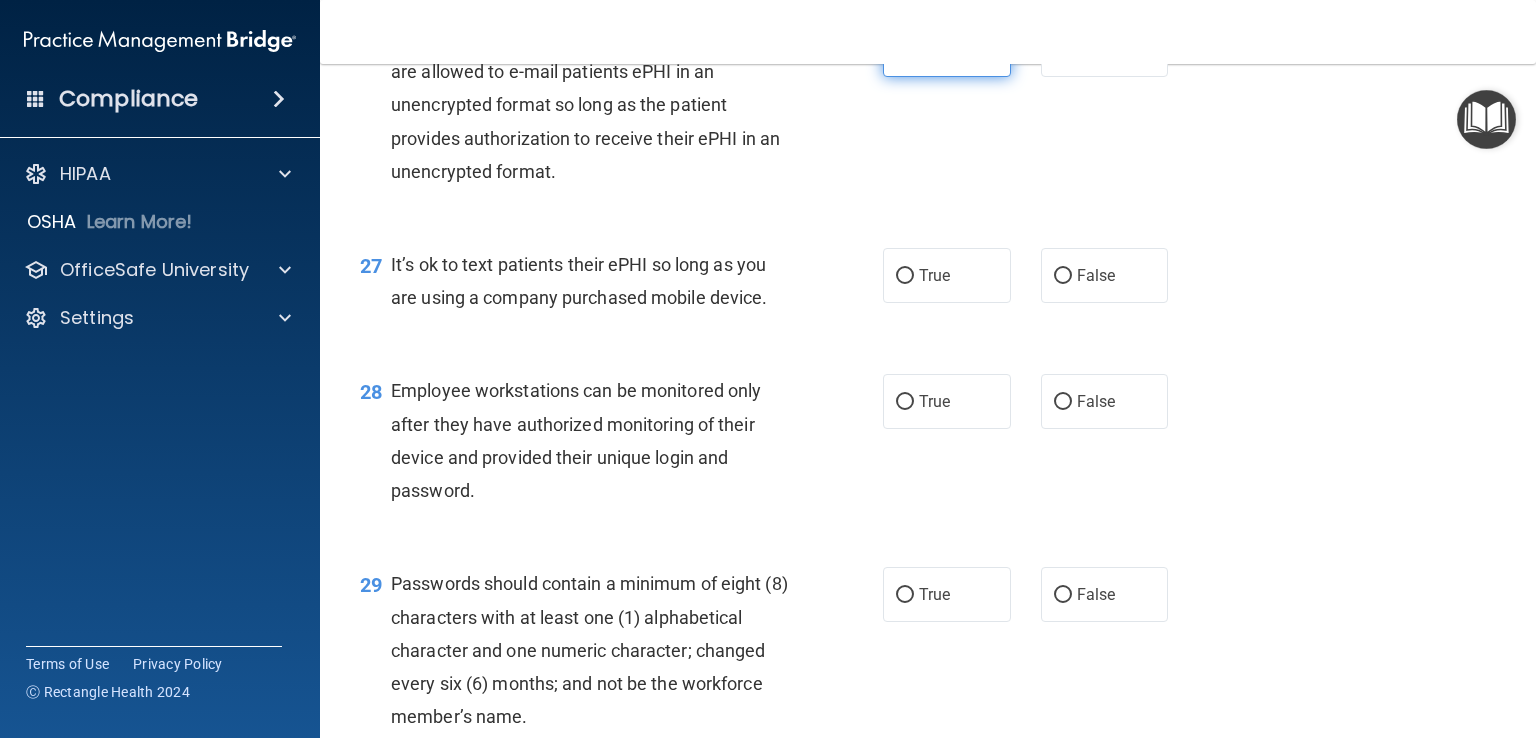 scroll, scrollTop: 4760, scrollLeft: 0, axis: vertical 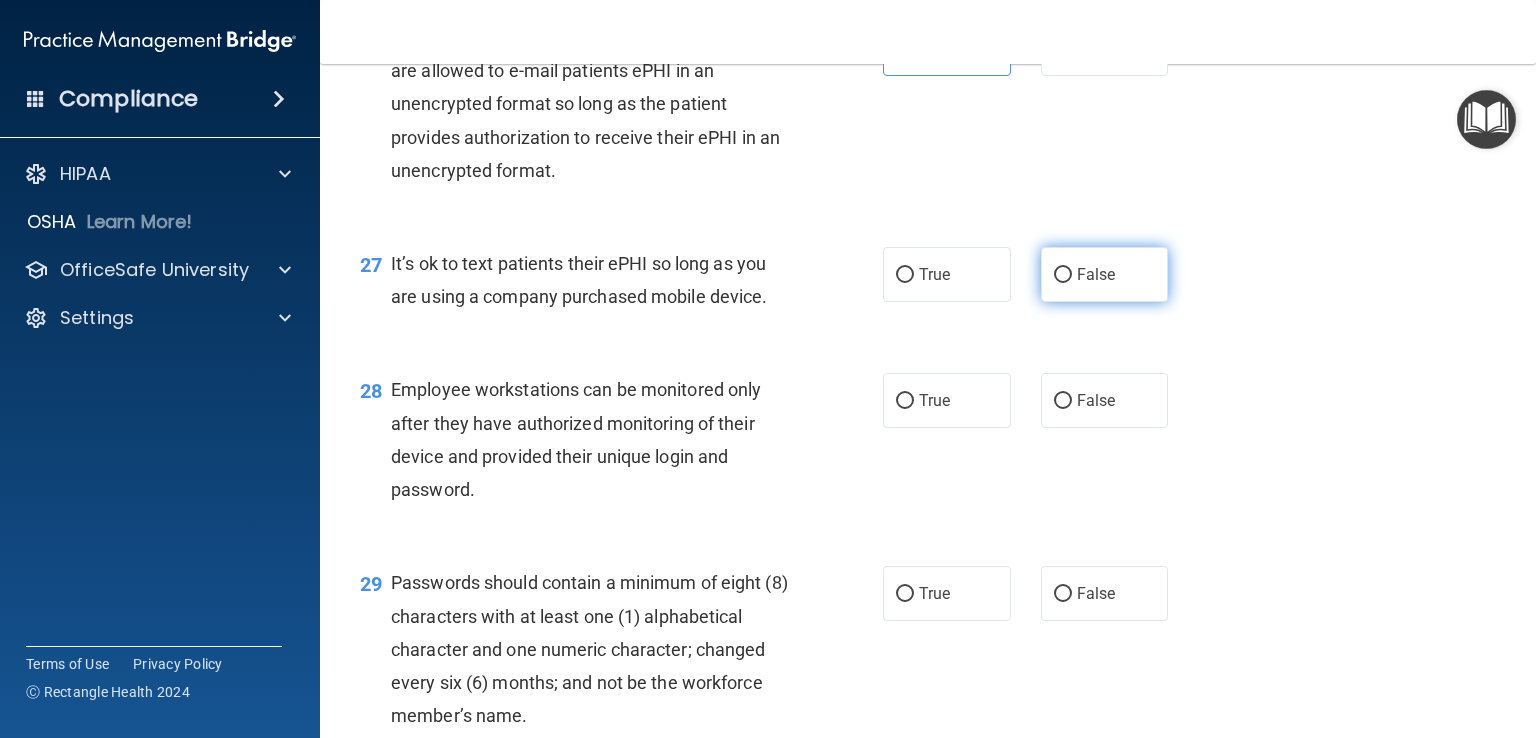 click on "False" at bounding box center [1105, 274] 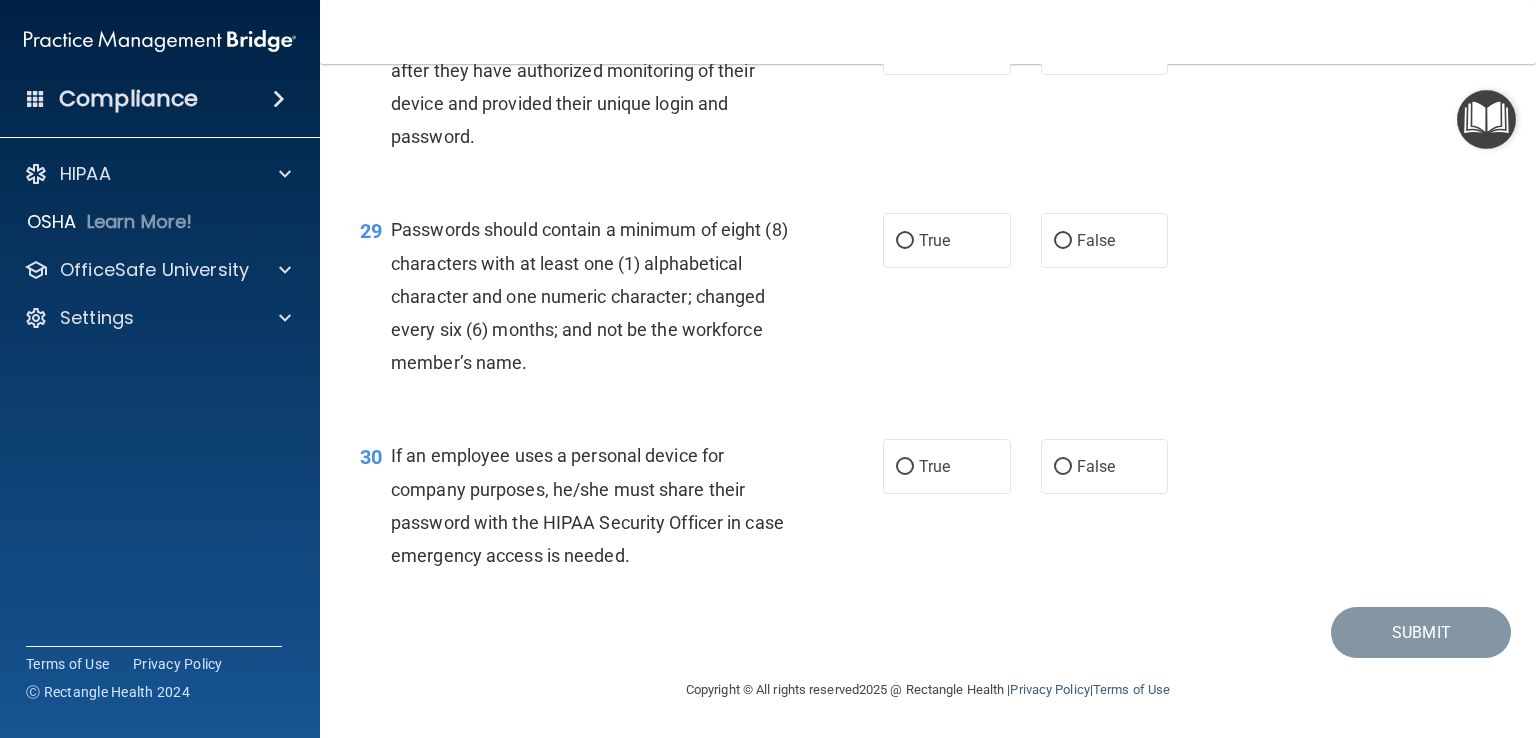 scroll, scrollTop: 5156, scrollLeft: 0, axis: vertical 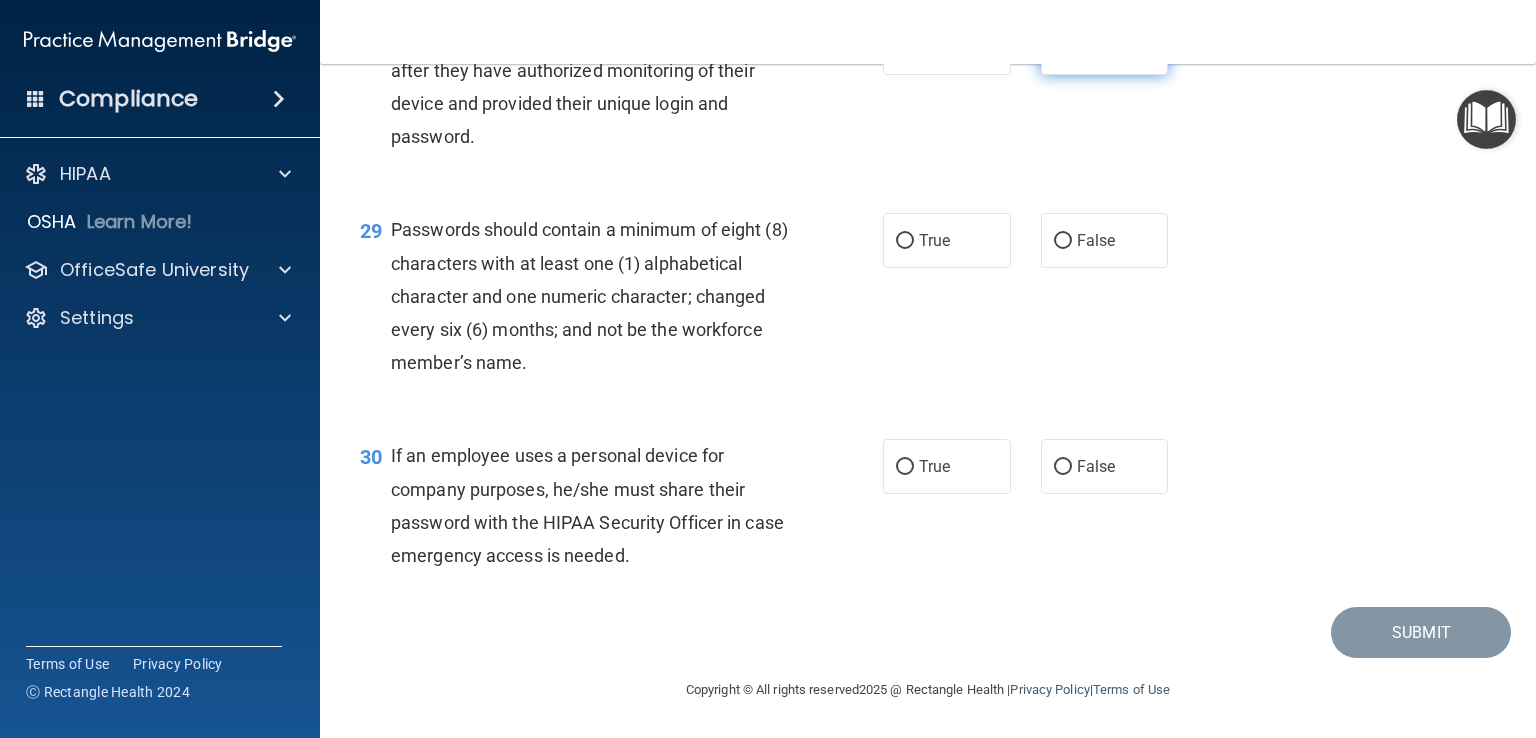 click on "False" at bounding box center (1096, 47) 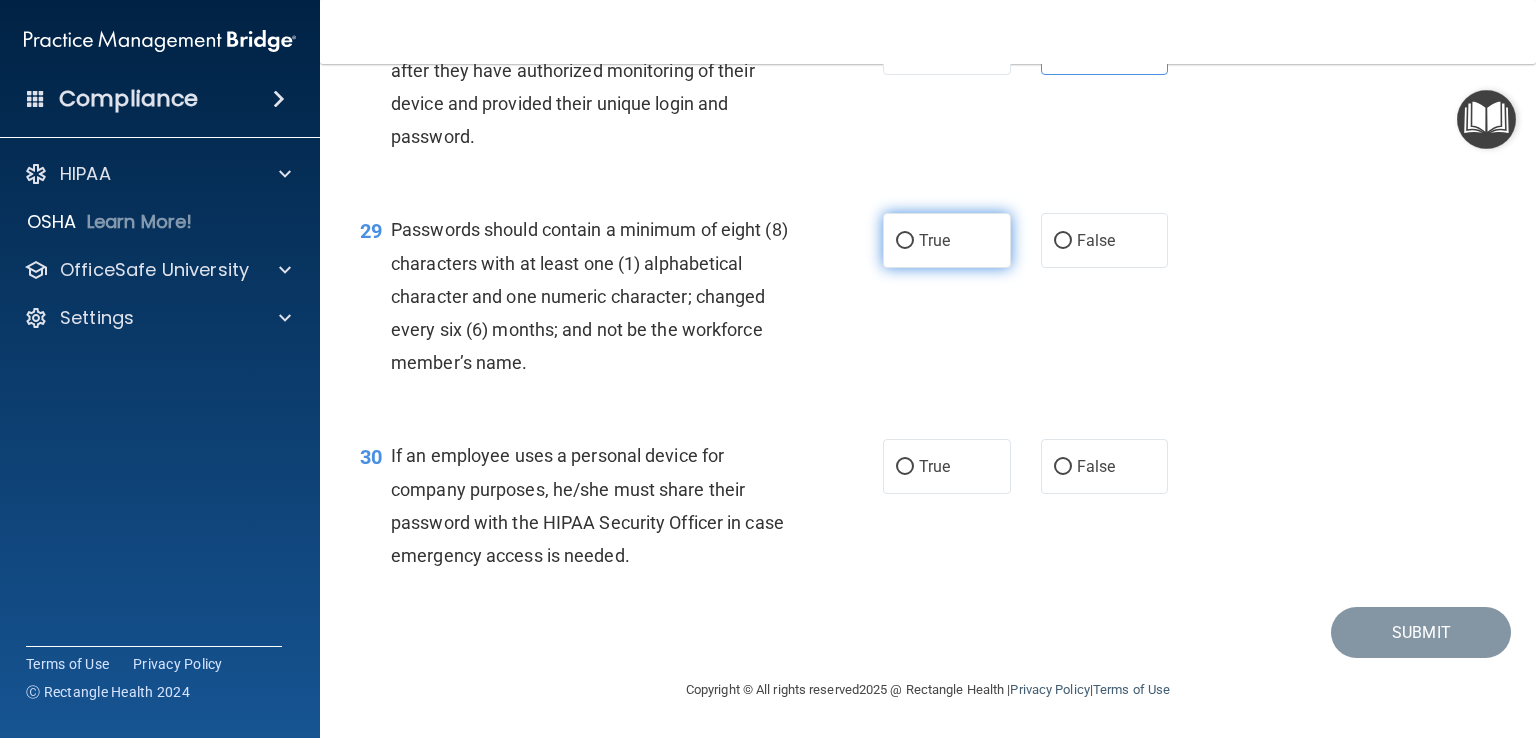click on "True" at bounding box center [947, 240] 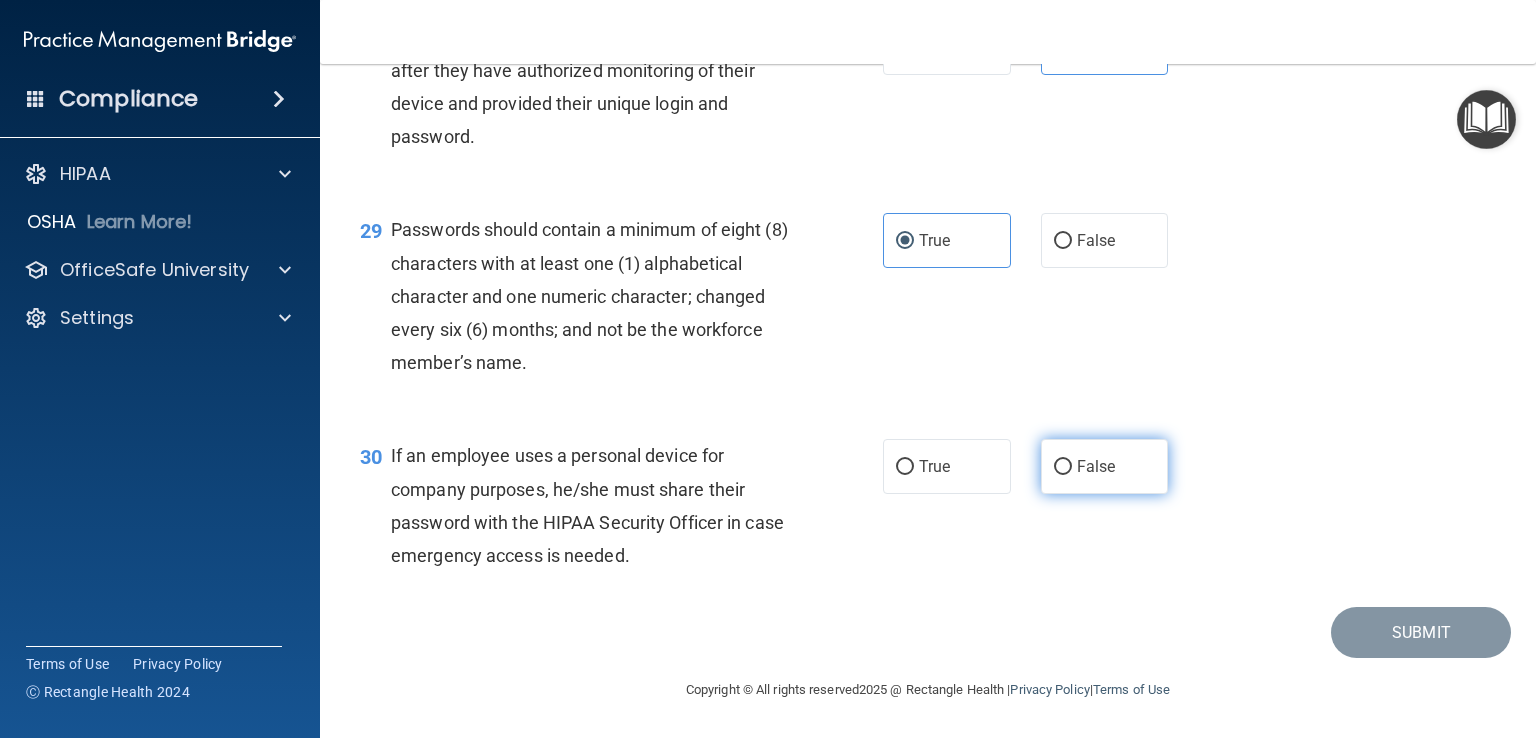 click on "False" at bounding box center (1105, 466) 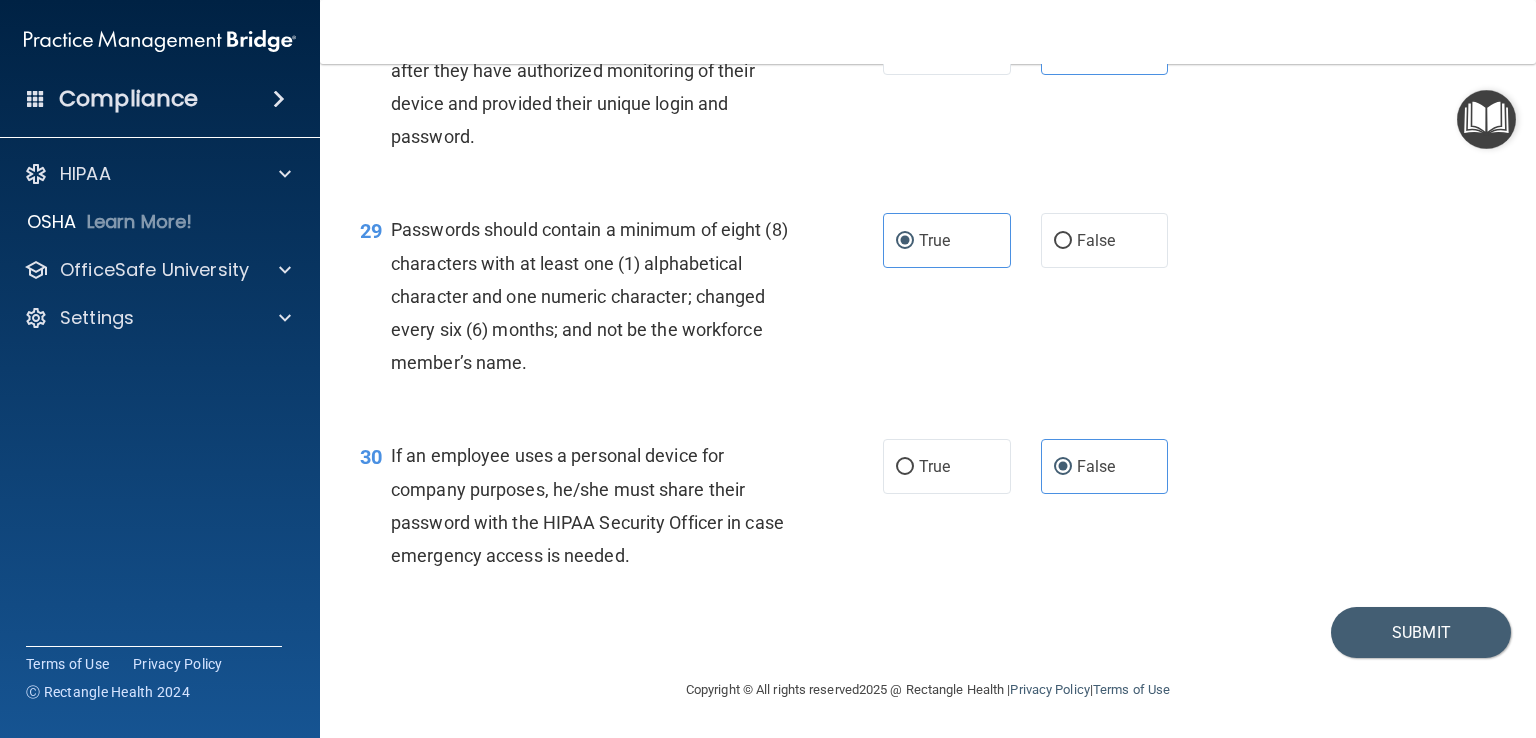 click on "30       If an employee uses a personal device for company purposes, he/she must share their password with the HIPAA Security Officer in case emergency access is needed.                 True           False" at bounding box center [928, 510] 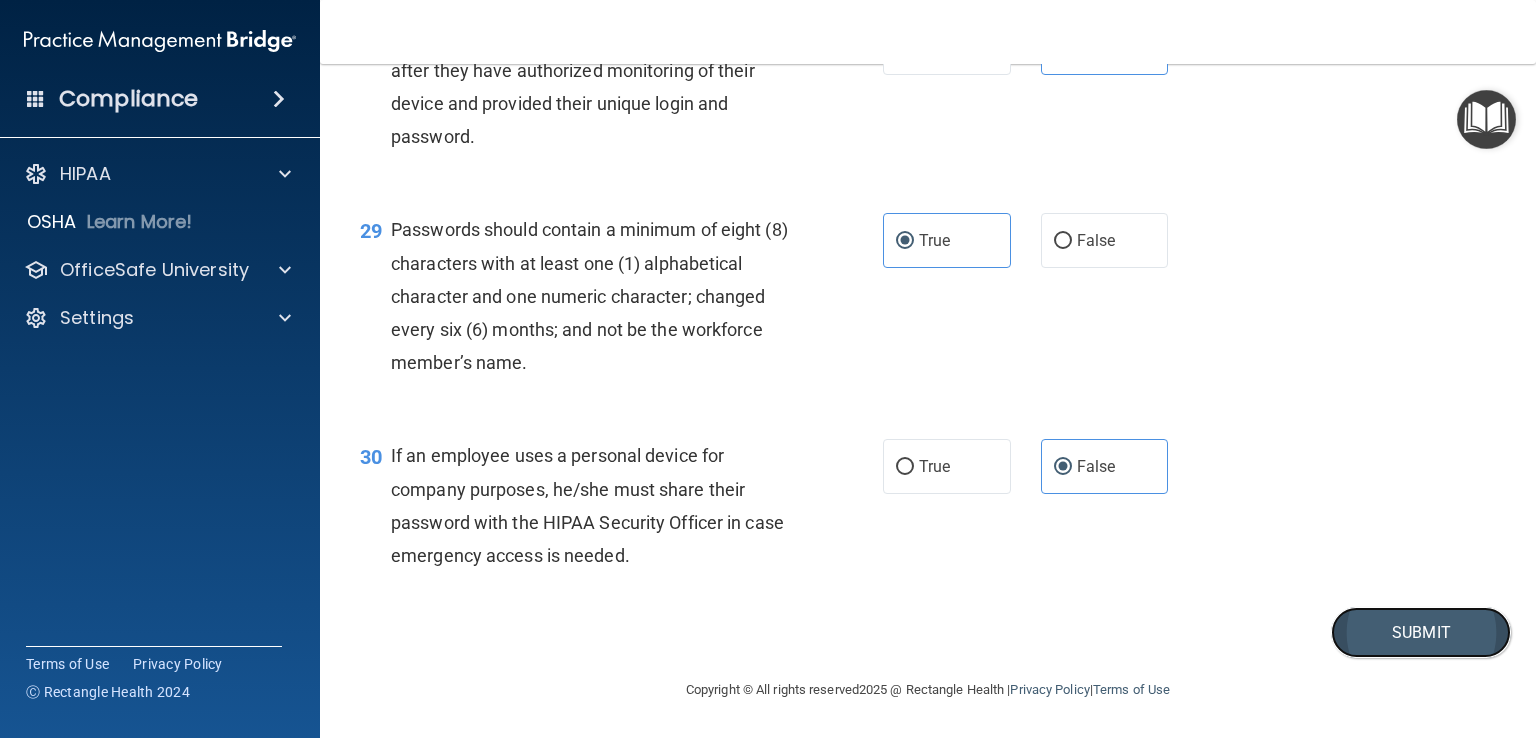 click on "Submit" at bounding box center (1421, 632) 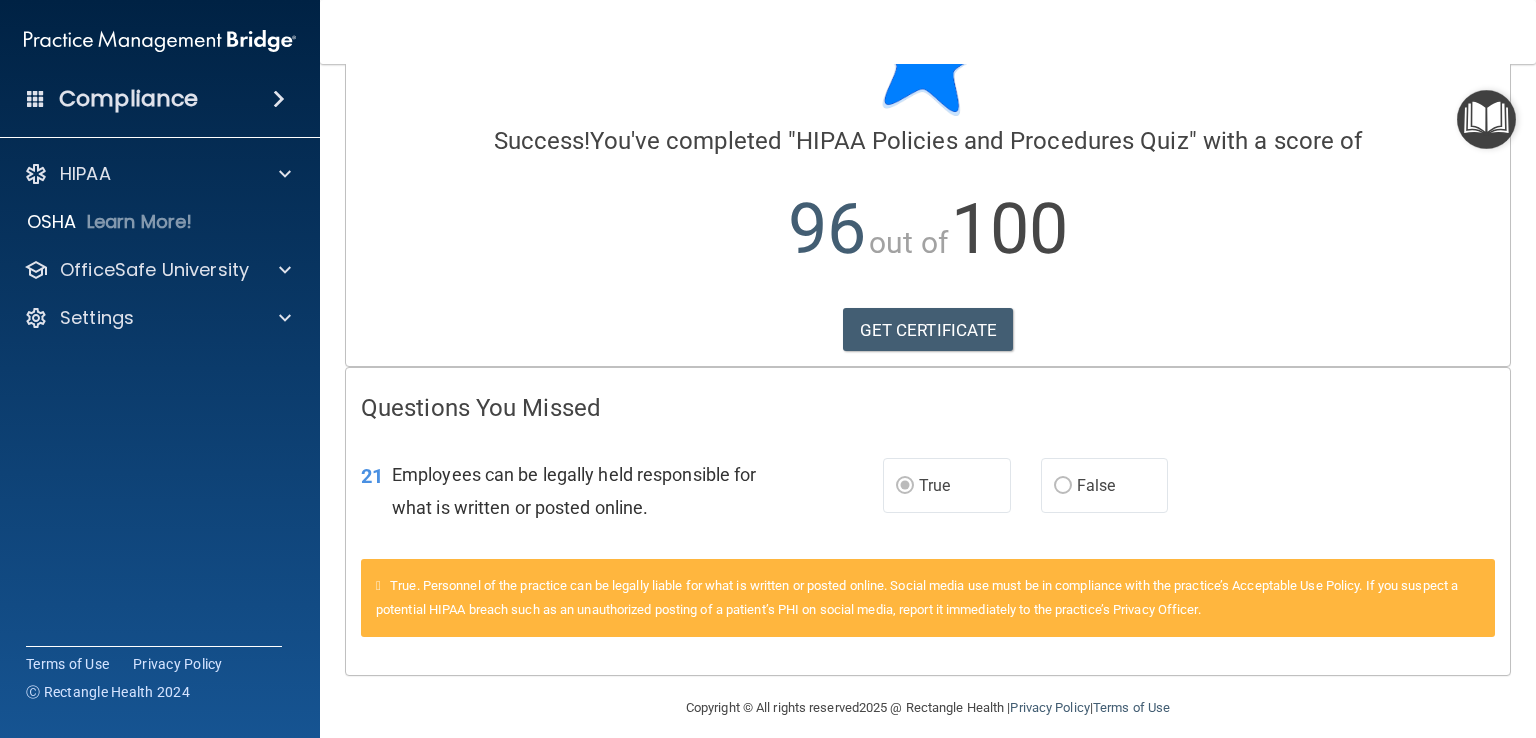 scroll, scrollTop: 121, scrollLeft: 0, axis: vertical 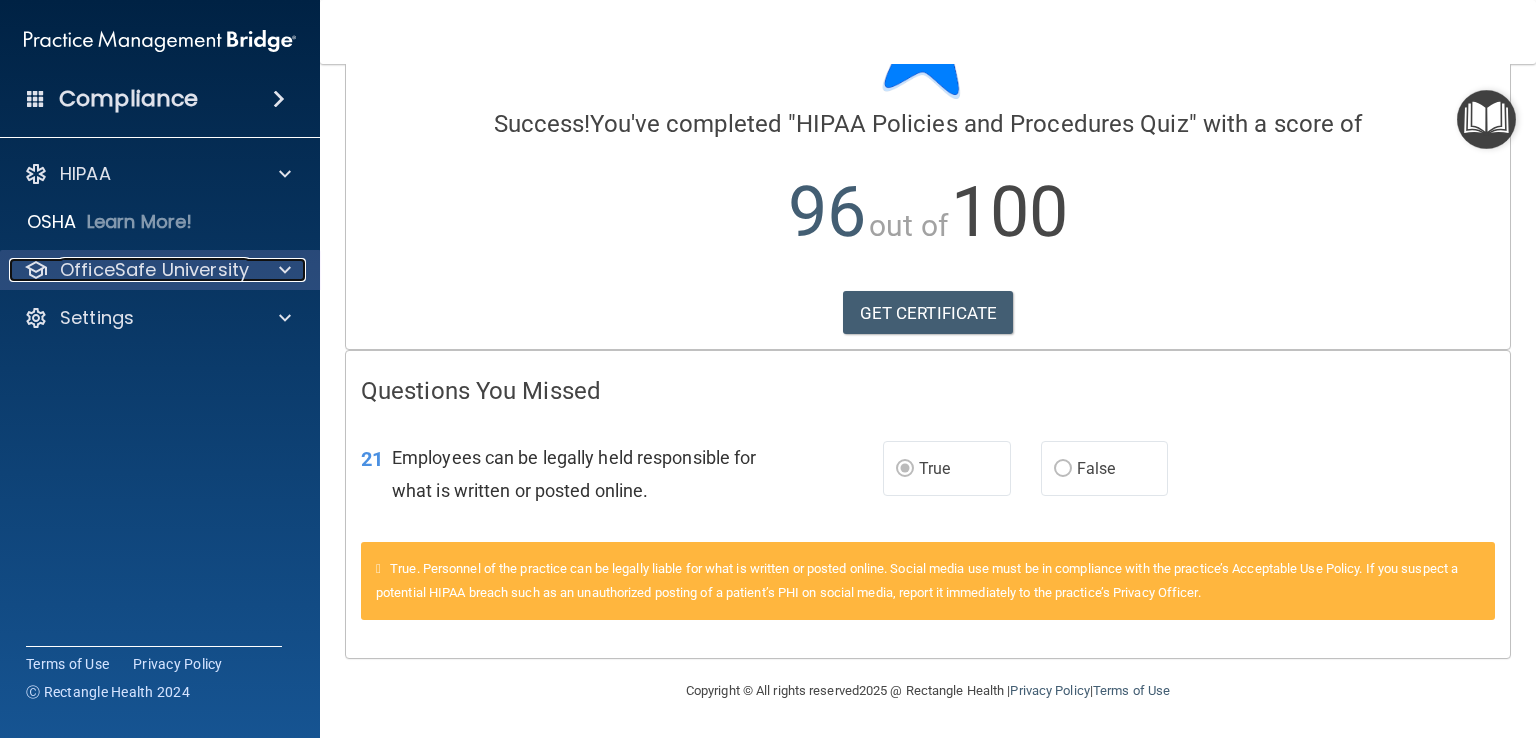 click on "OfficeSafe University" at bounding box center [154, 270] 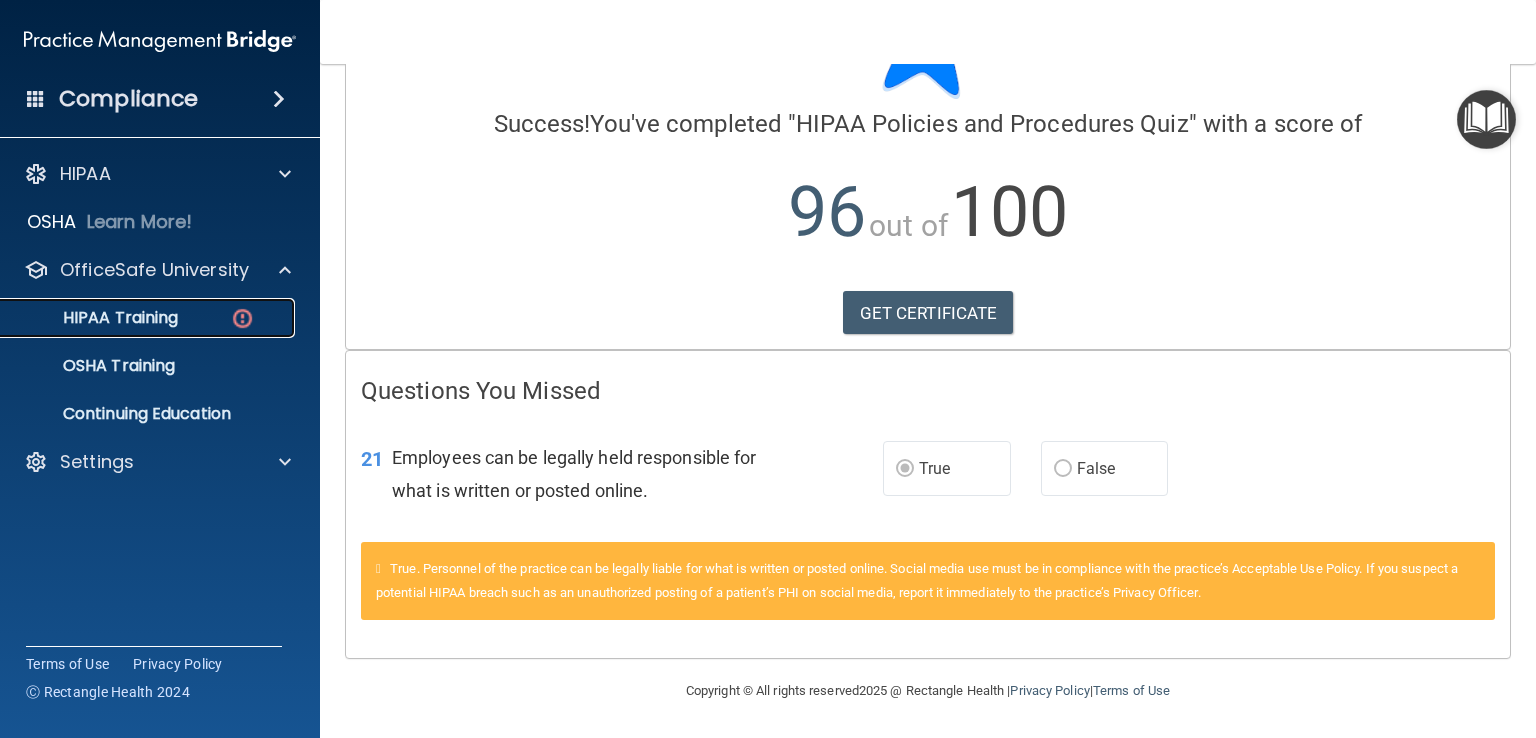click on "HIPAA Training" at bounding box center (149, 318) 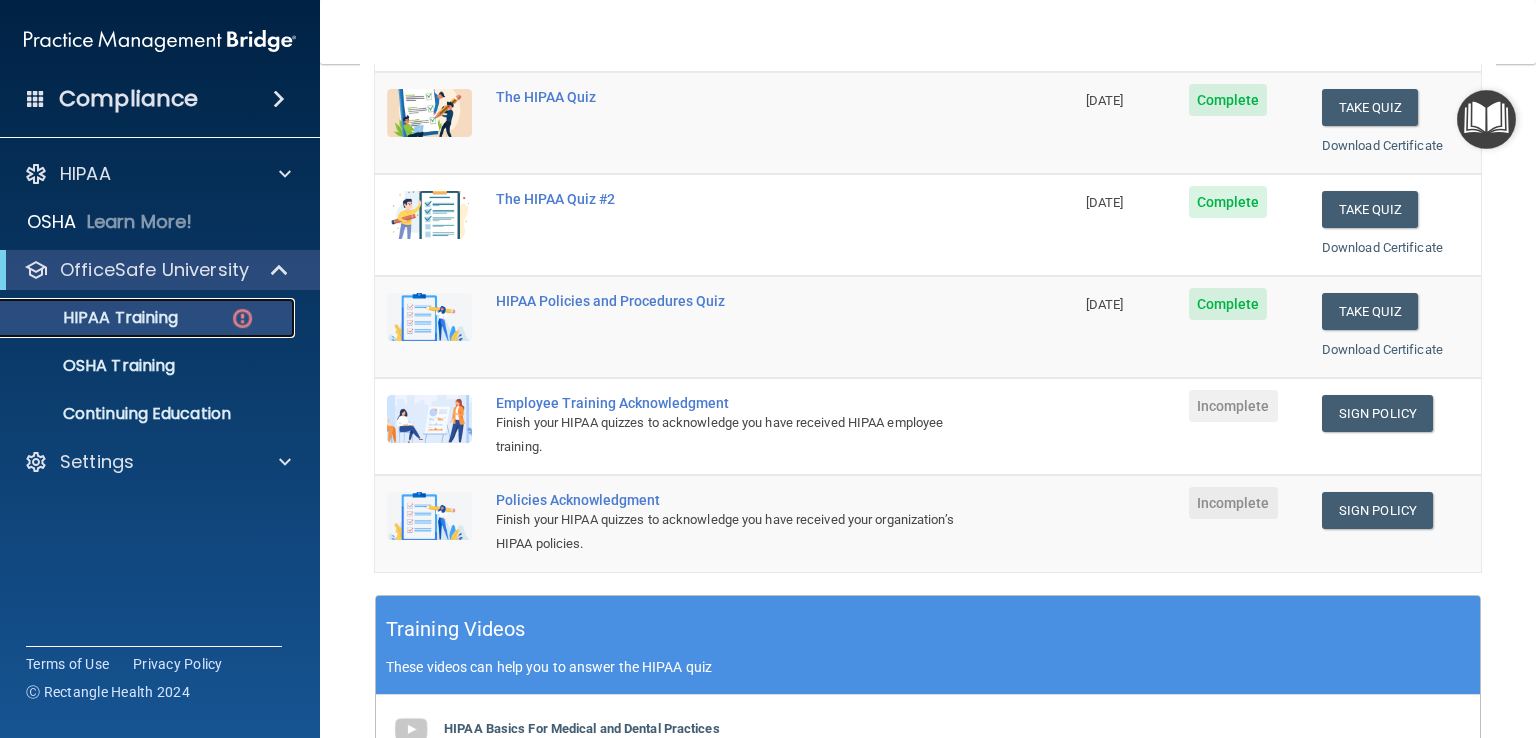 scroll, scrollTop: 0, scrollLeft: 0, axis: both 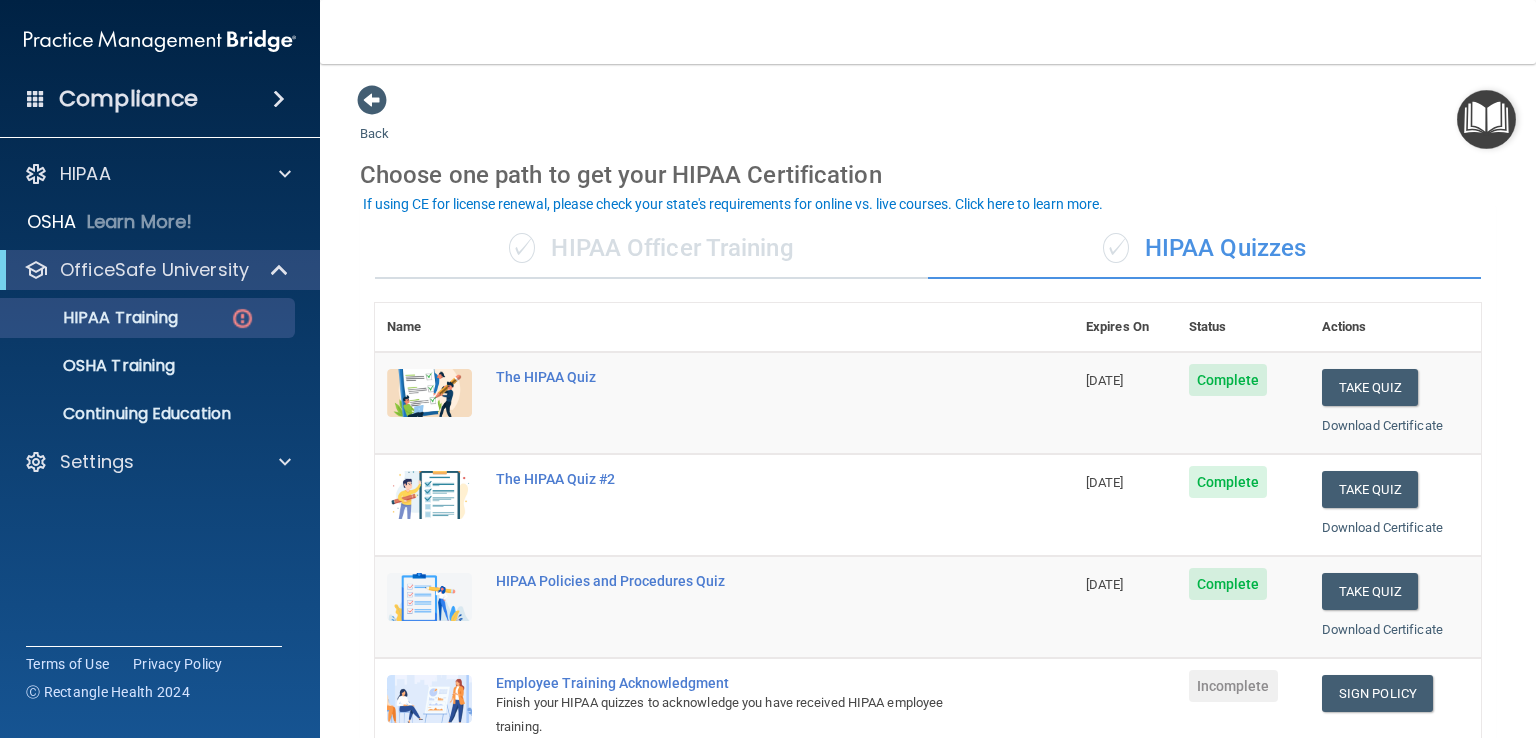 click on "✓   HIPAA Officer Training" at bounding box center (651, 249) 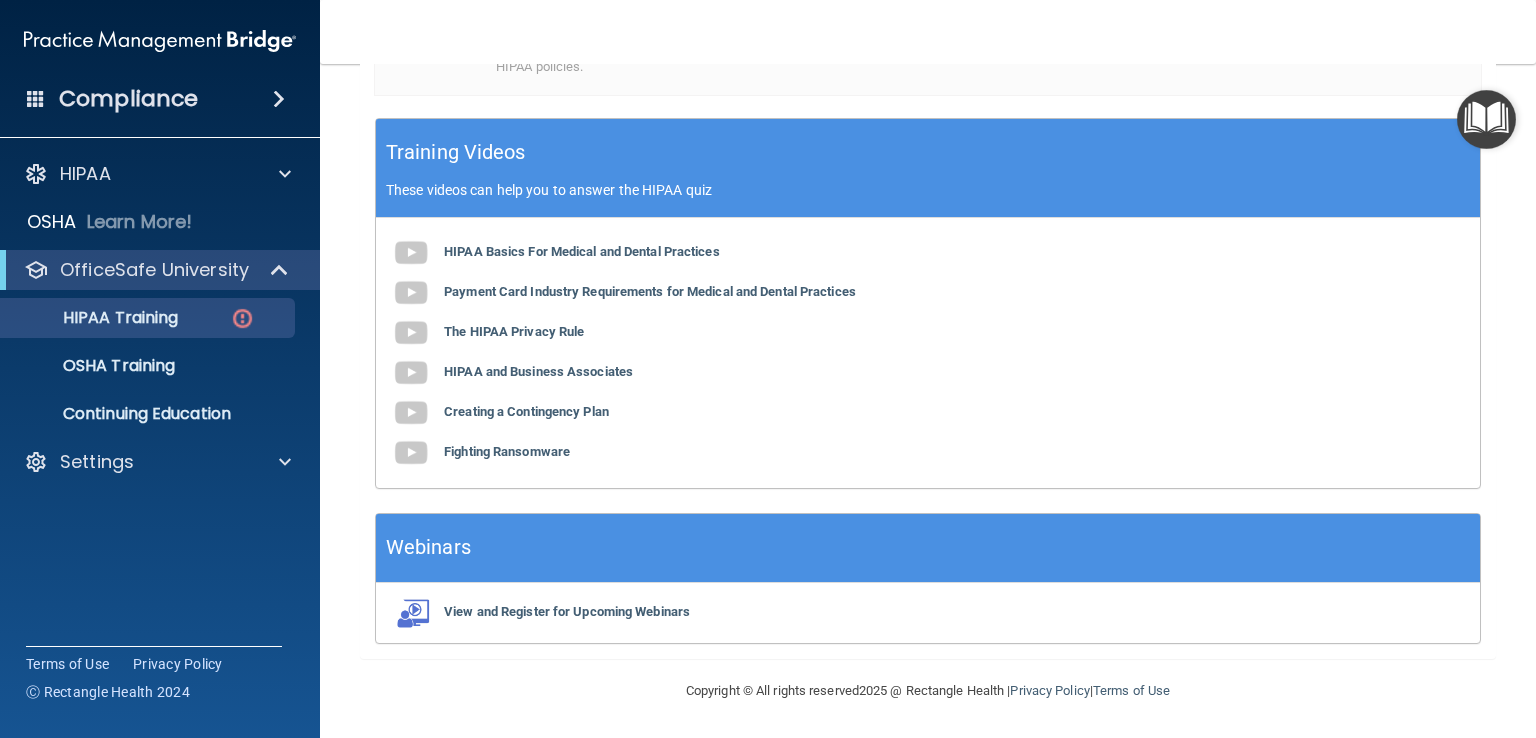 scroll, scrollTop: 0, scrollLeft: 0, axis: both 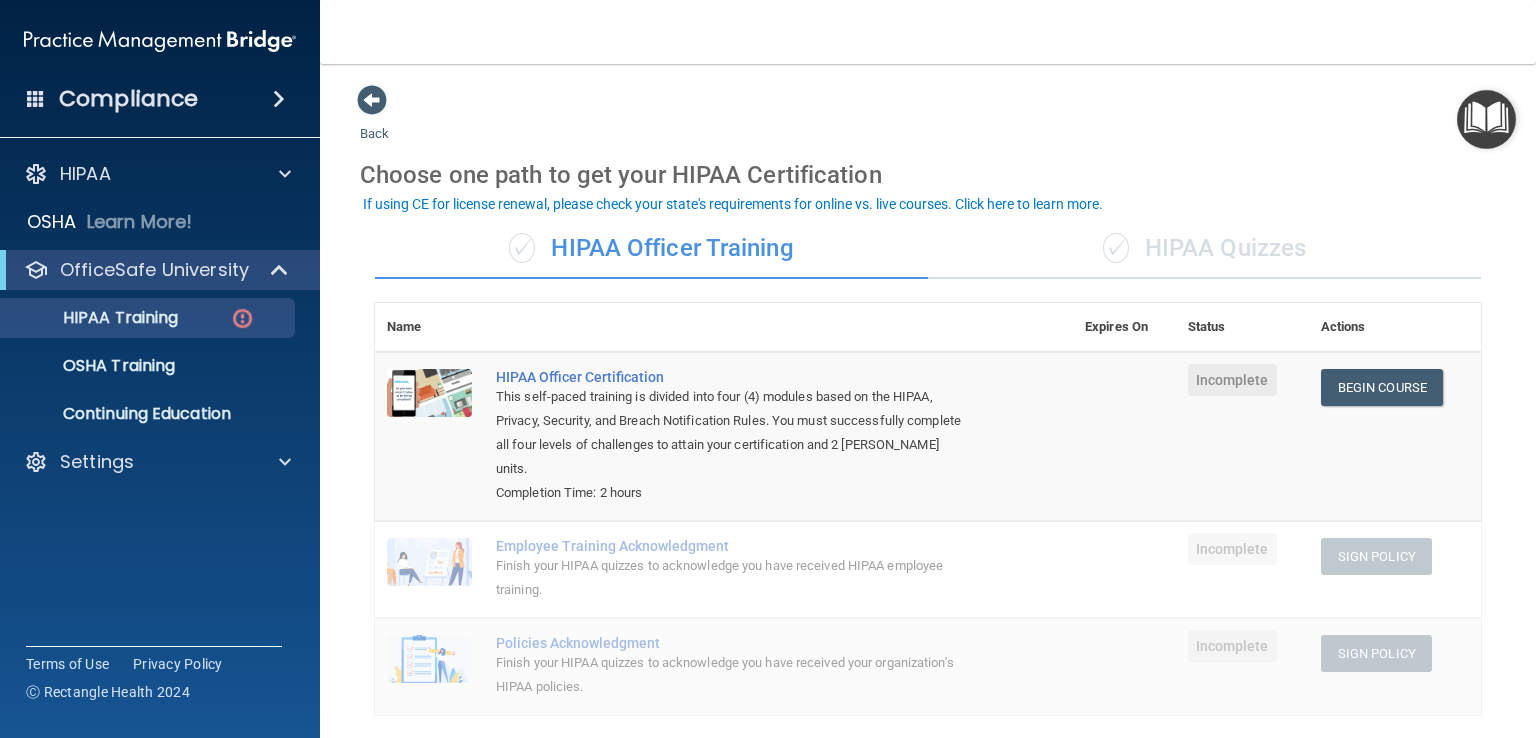 click on "✓   HIPAA Quizzes" at bounding box center (1204, 249) 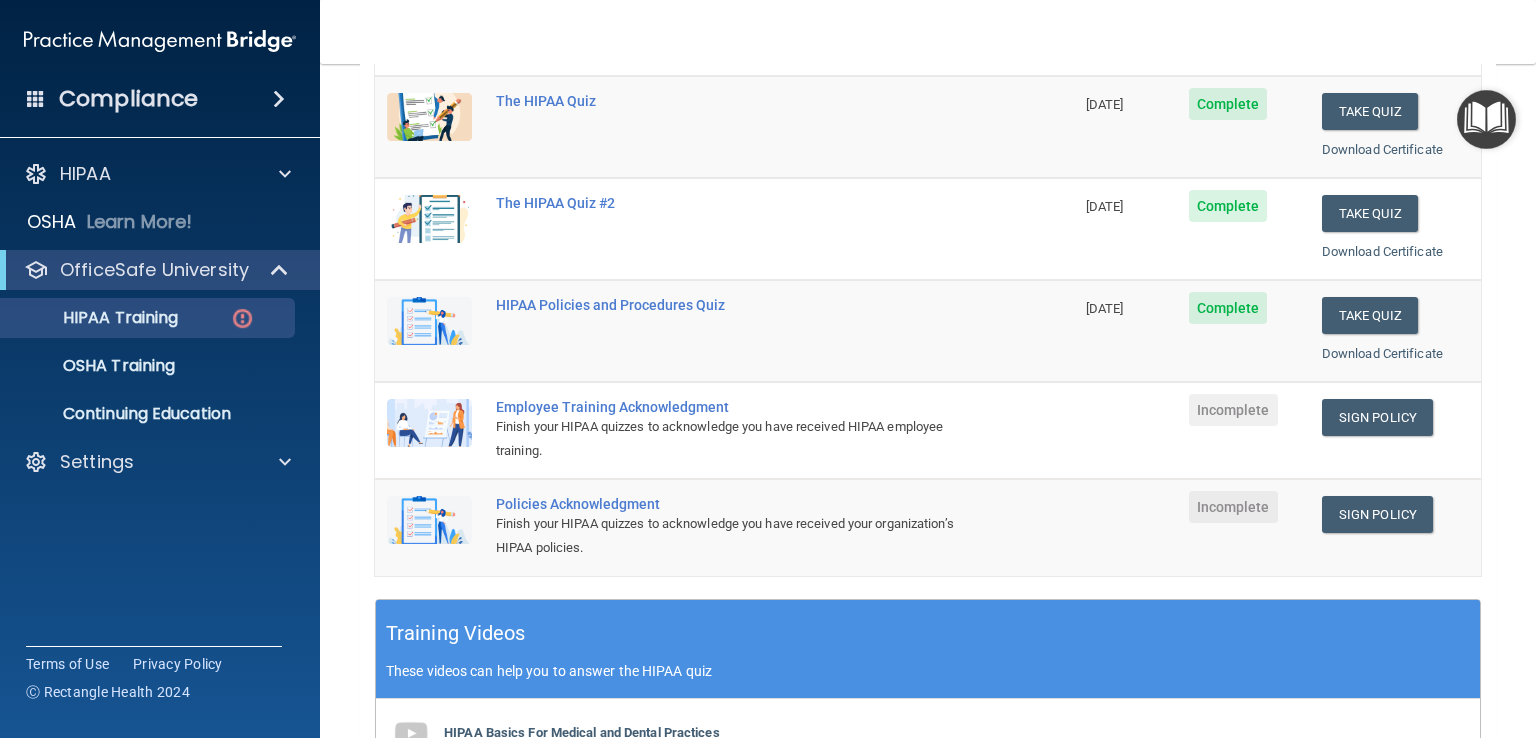 scroll, scrollTop: 286, scrollLeft: 0, axis: vertical 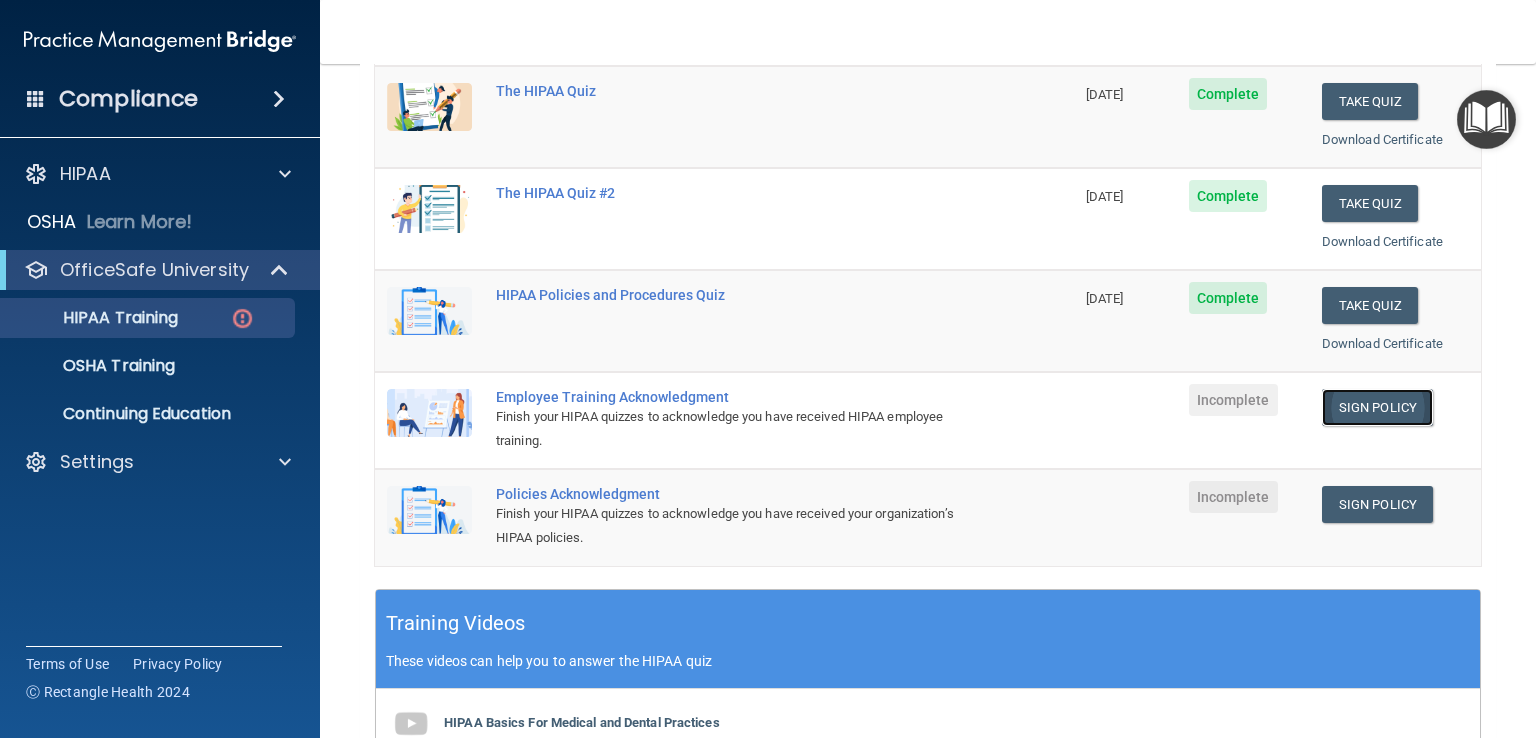 click on "Sign Policy" at bounding box center (1377, 407) 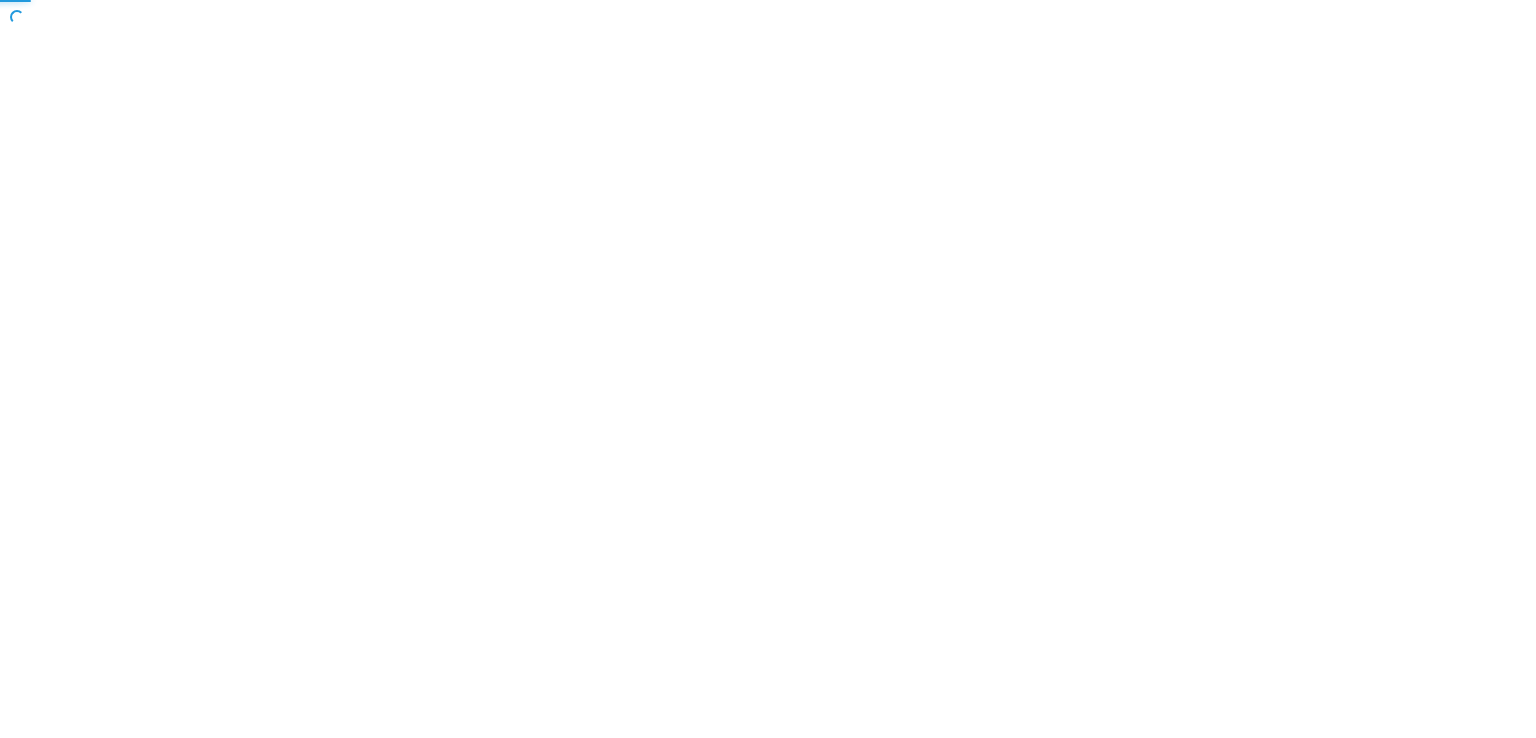 scroll, scrollTop: 0, scrollLeft: 0, axis: both 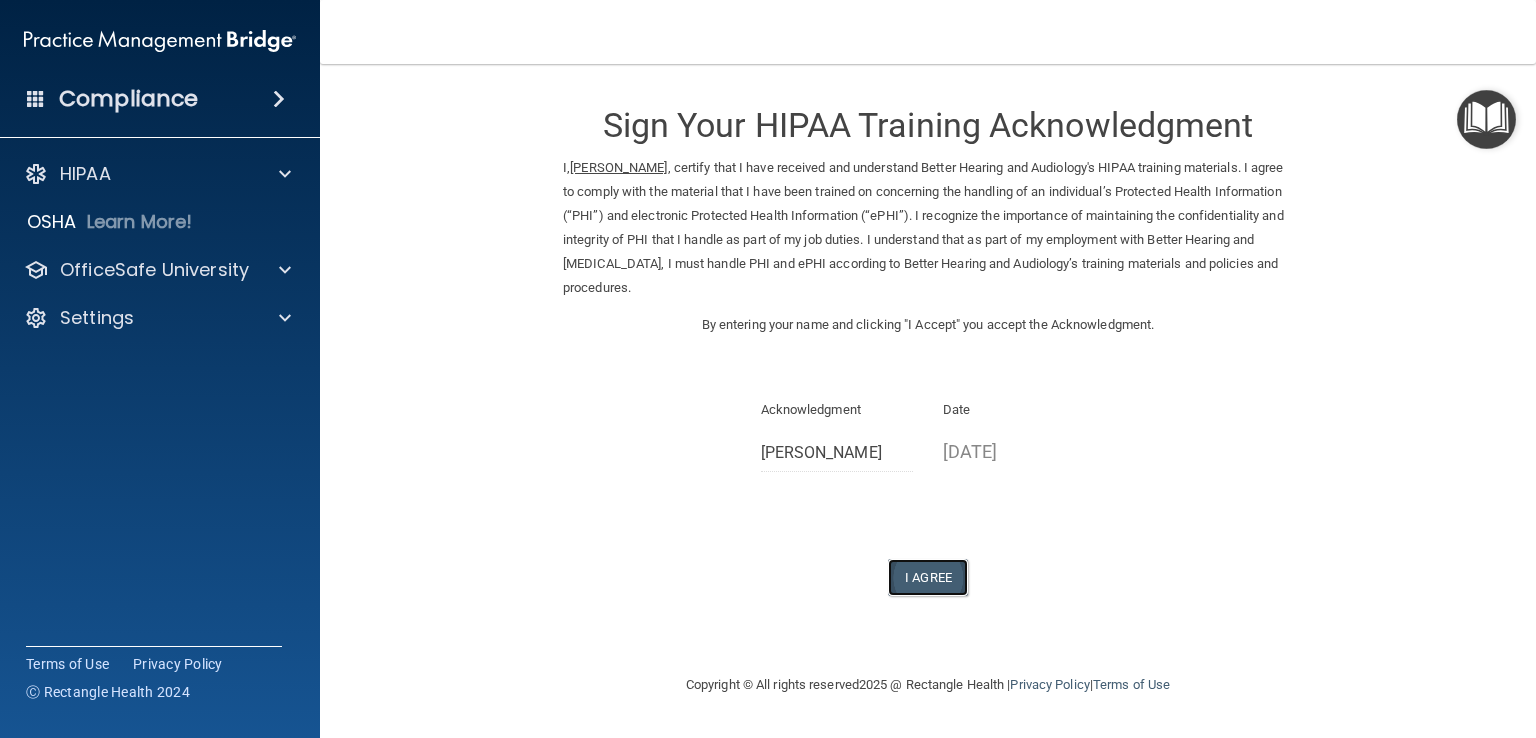 click on "I Agree" at bounding box center [928, 577] 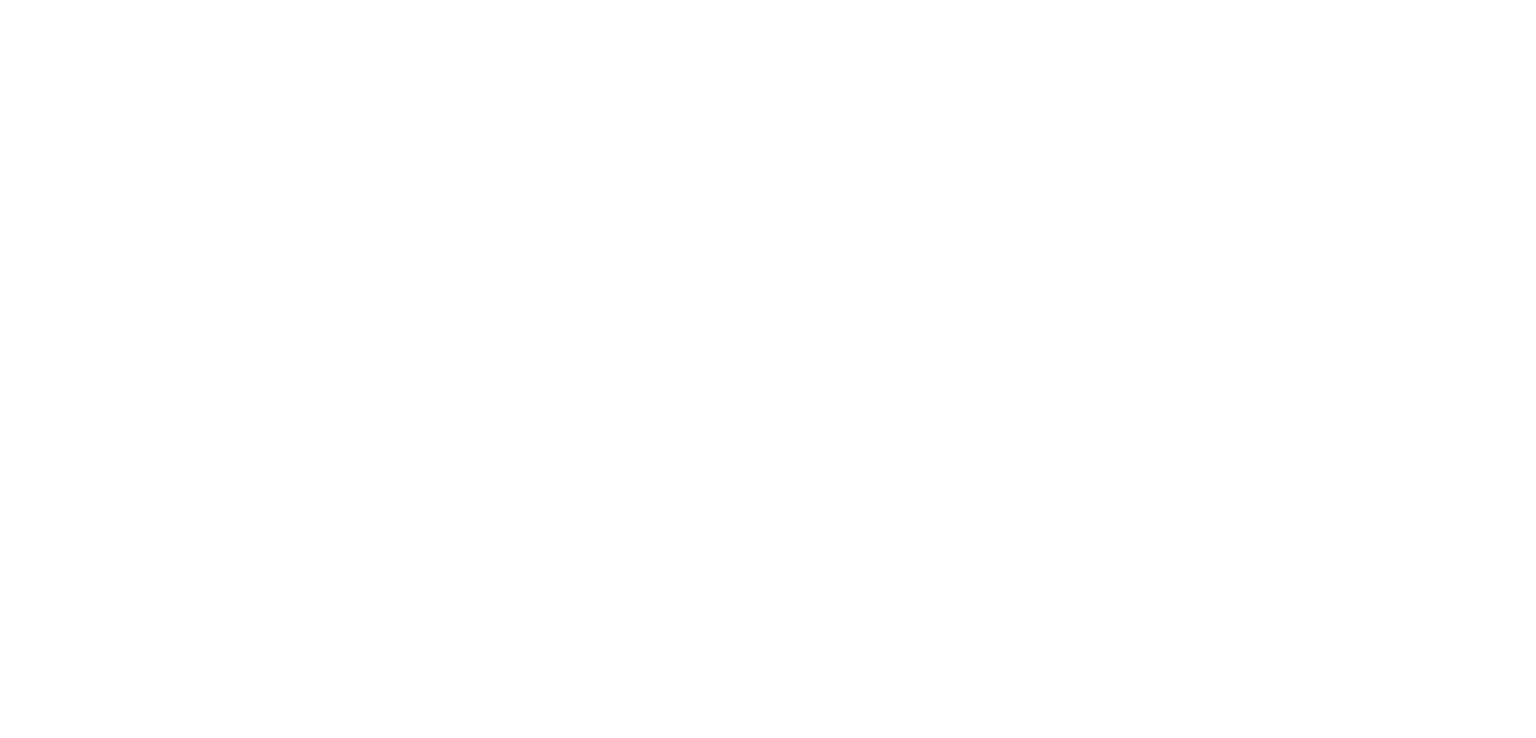 scroll, scrollTop: 0, scrollLeft: 0, axis: both 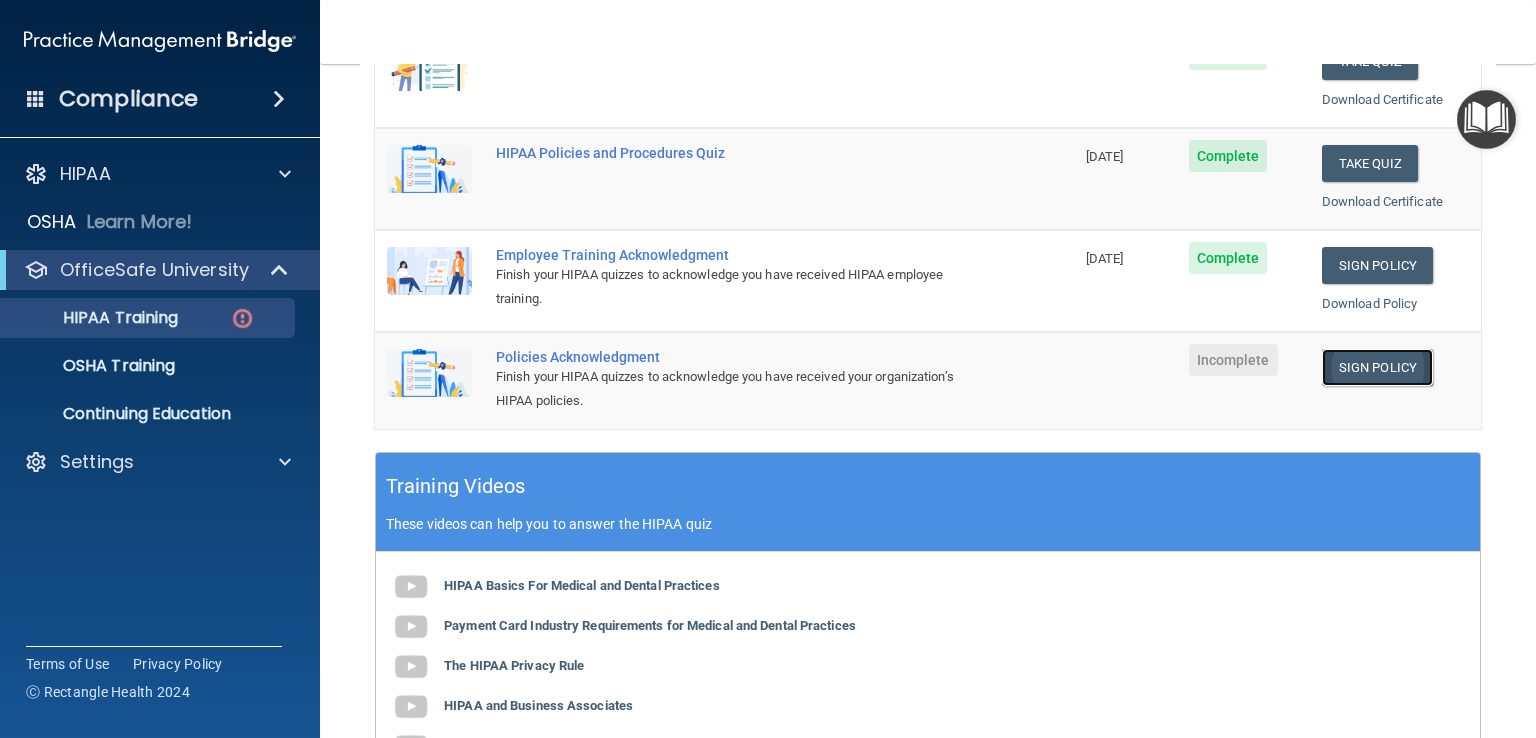 click on "Sign Policy" at bounding box center (1377, 367) 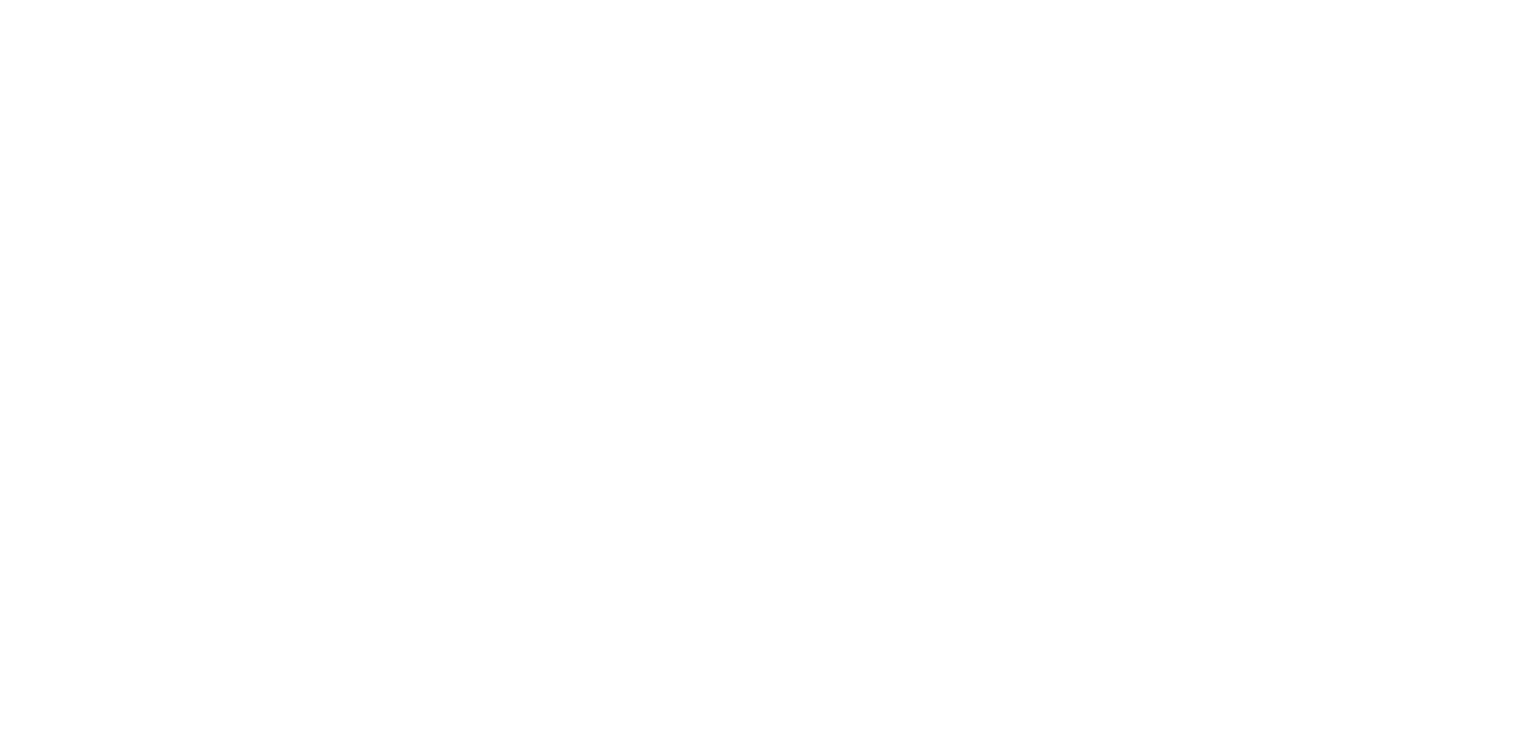 scroll, scrollTop: 0, scrollLeft: 0, axis: both 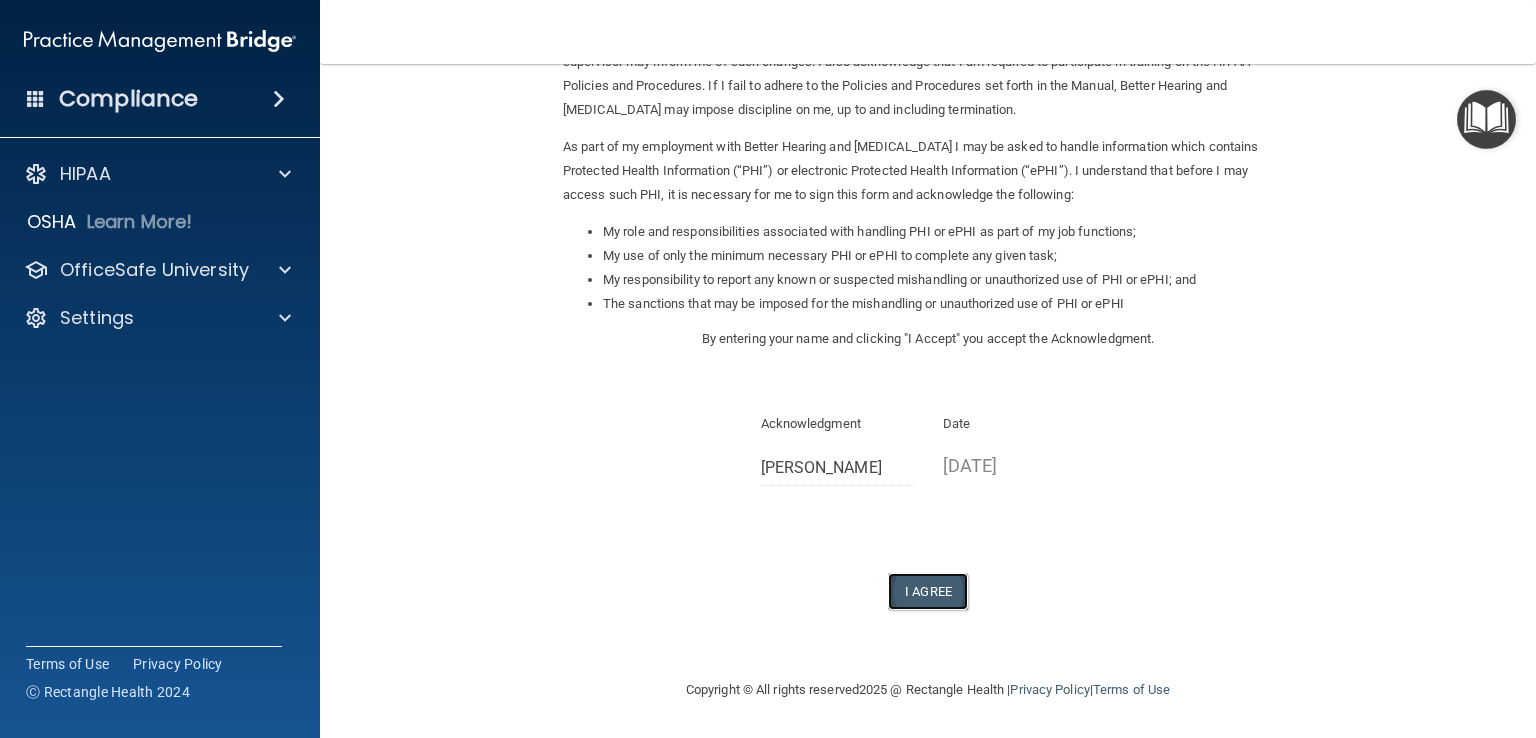 click on "I Agree" at bounding box center (928, 591) 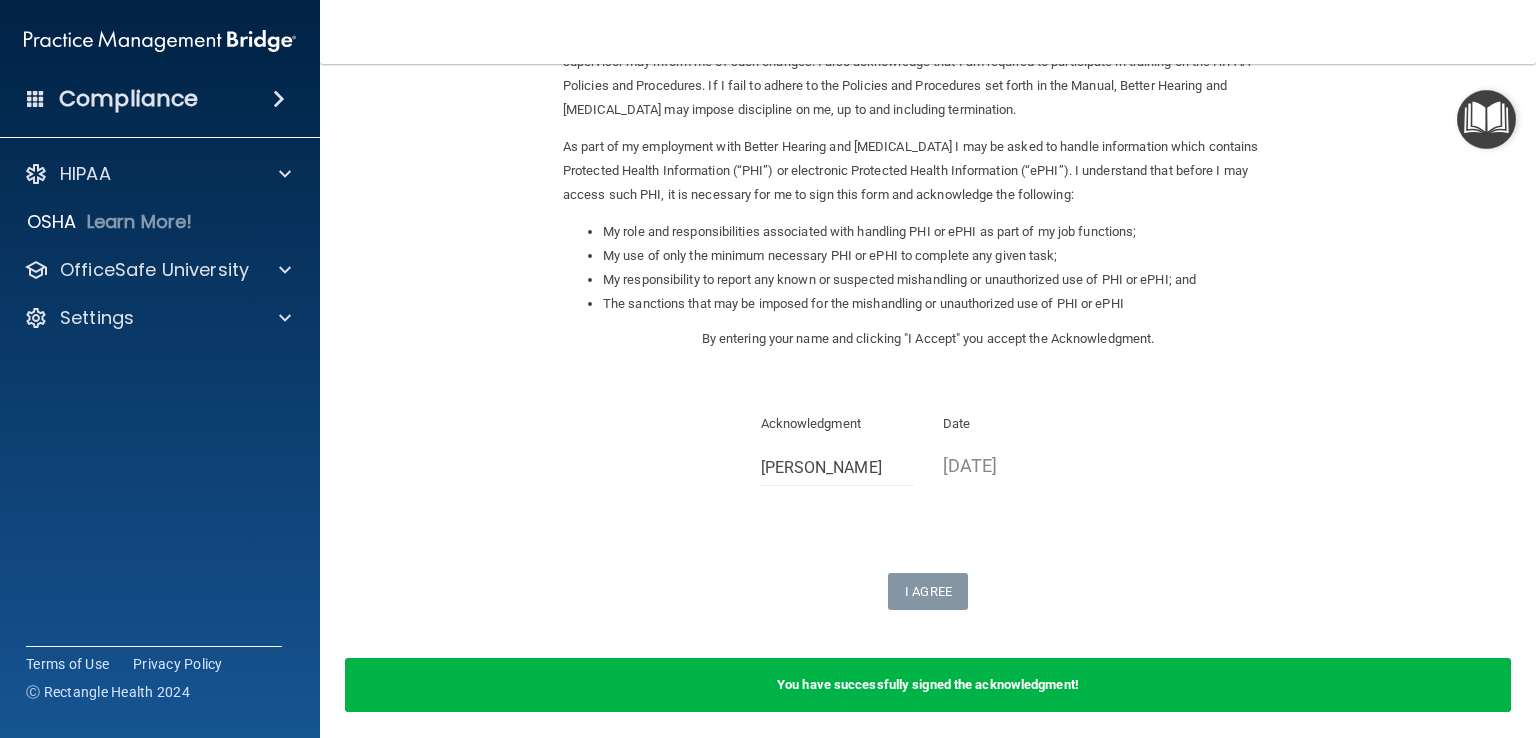 click on "HIPAA
Documents and Policies                 Report an Incident               Business Associates               Emergency Planning               Resources                 HIPAA Risk Assessment
OSHA   Learn More!
PCI
PCI Compliance                Merchant Savings Calculator
OfficeSafe University
HIPAA Training                   OSHA Training                   Continuing Education
Settings
My Account               My Users               Services                 Sign Out" at bounding box center (160, 250) 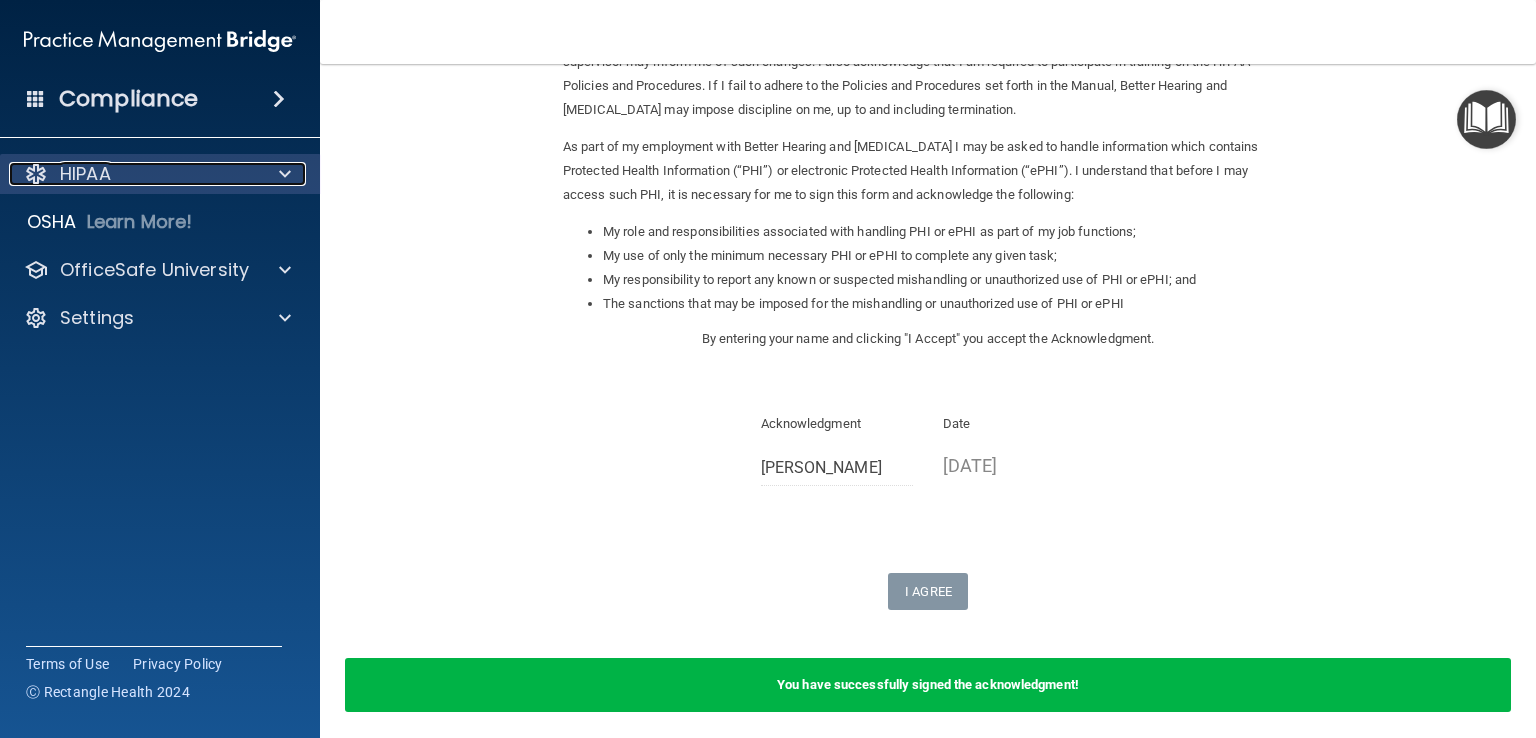 click at bounding box center (282, 174) 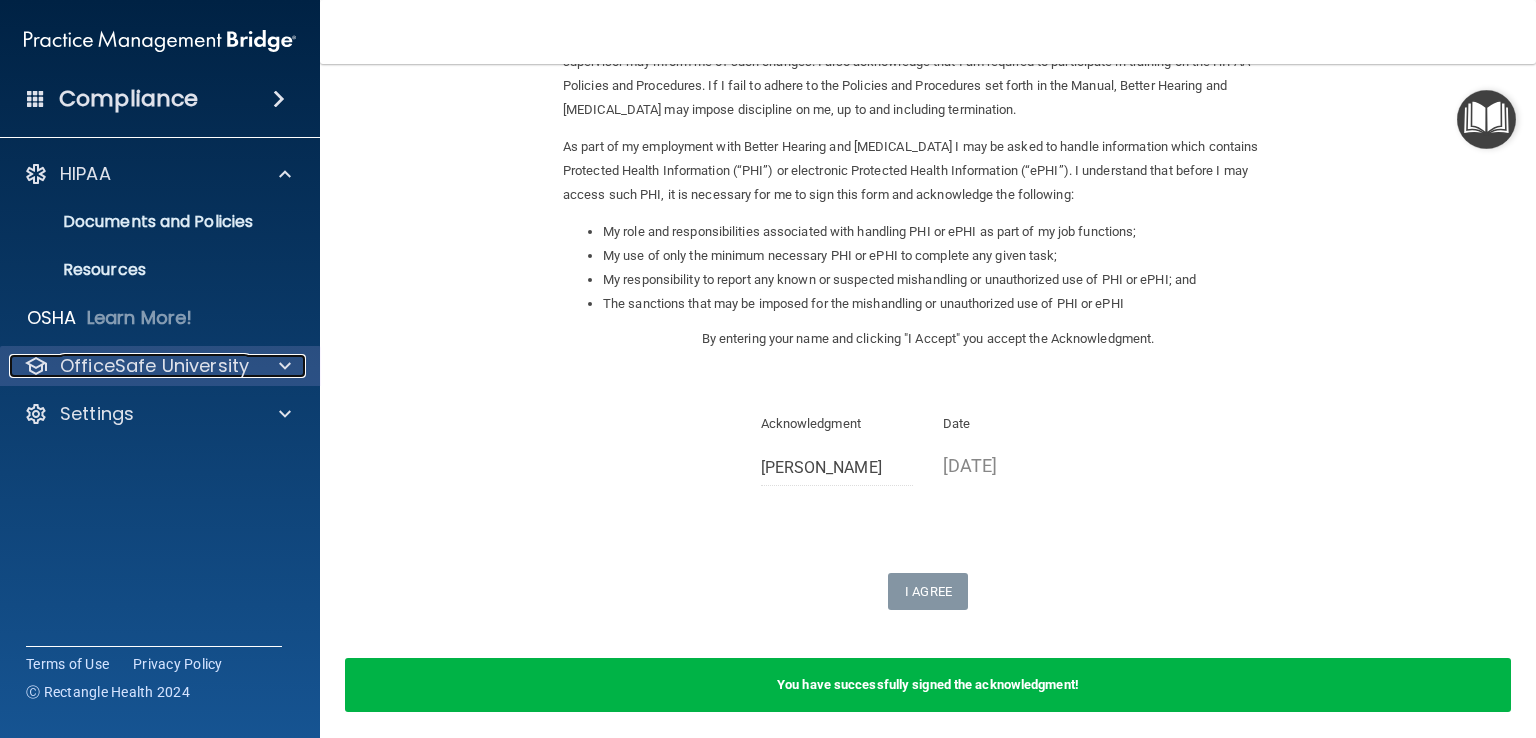 click on "OfficeSafe University" at bounding box center (154, 366) 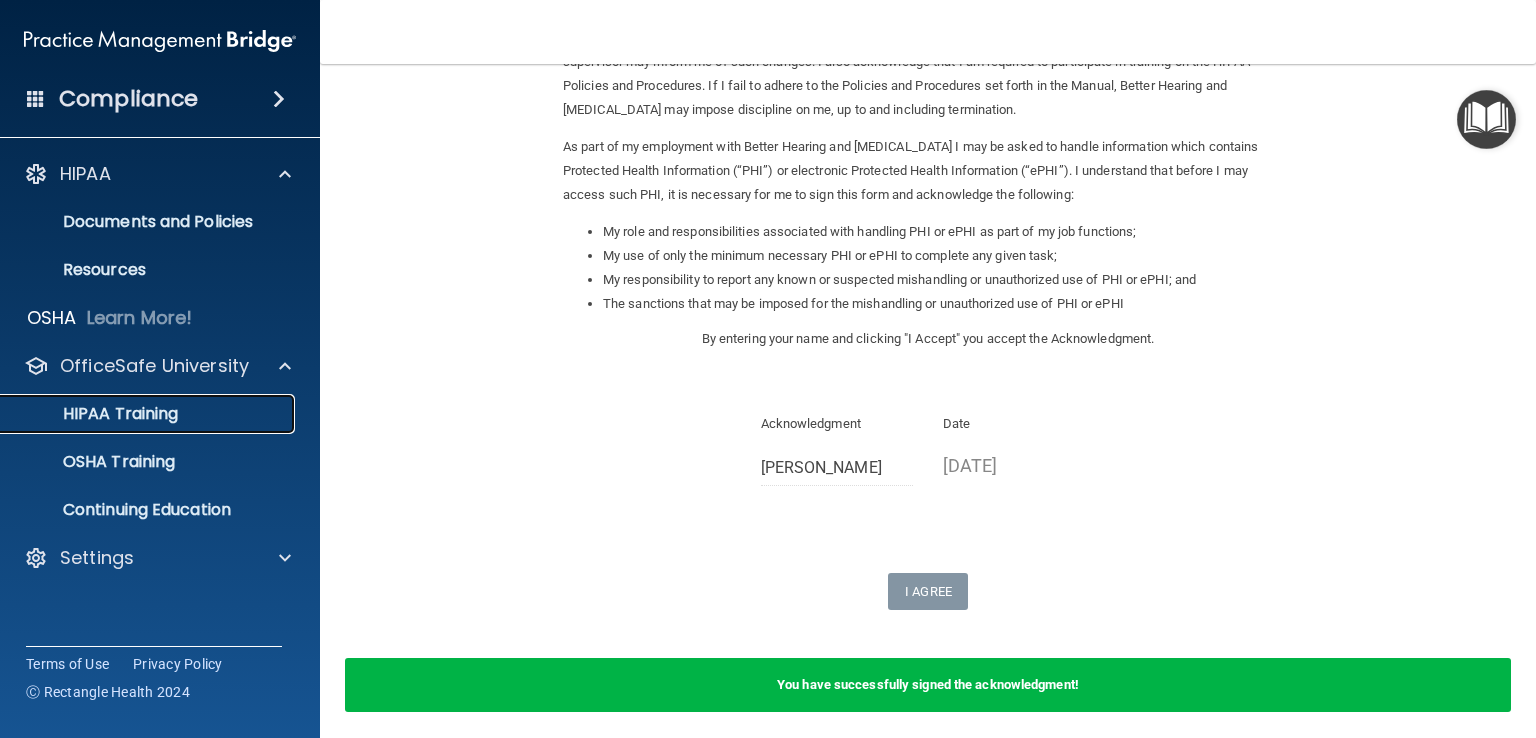 click on "HIPAA Training" at bounding box center [149, 414] 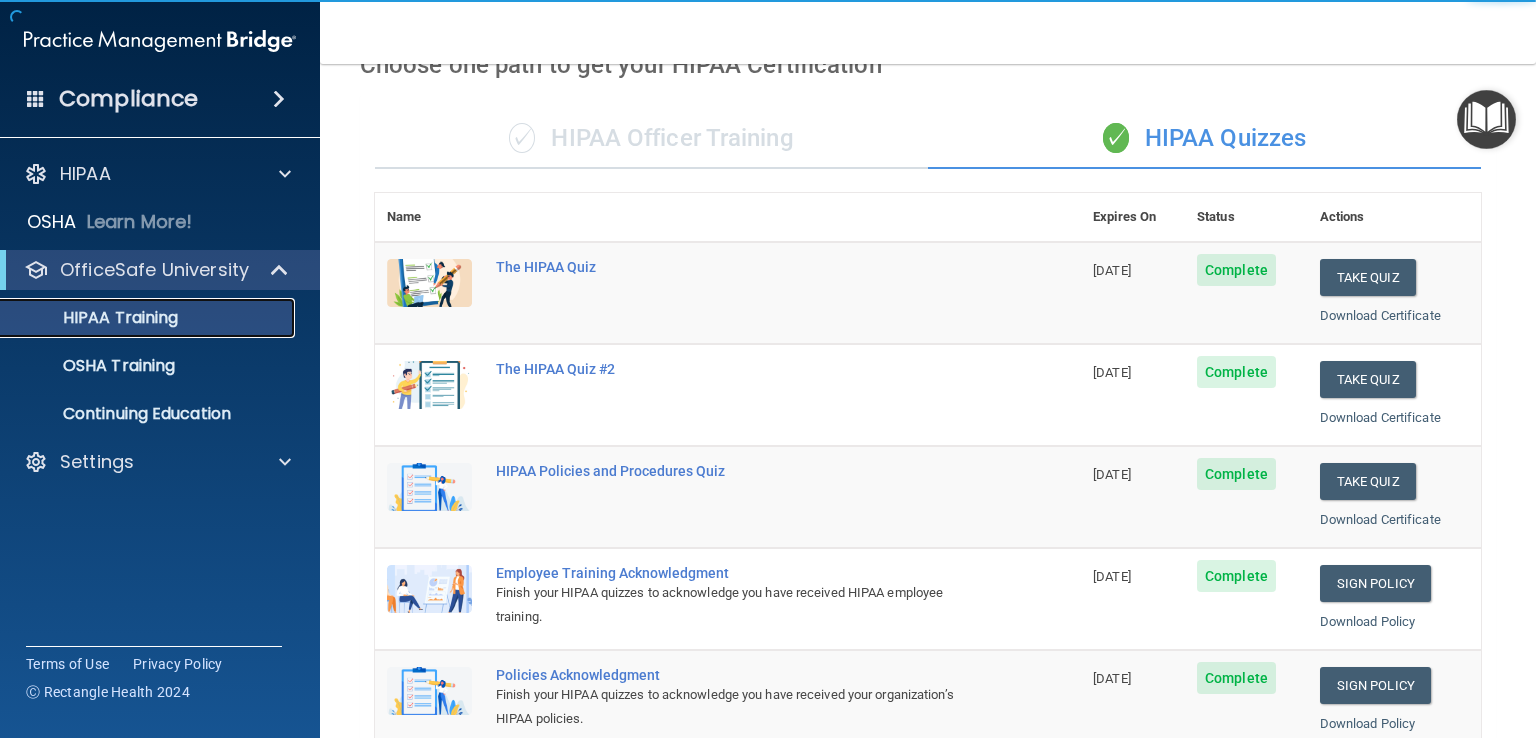 scroll, scrollTop: 0, scrollLeft: 0, axis: both 